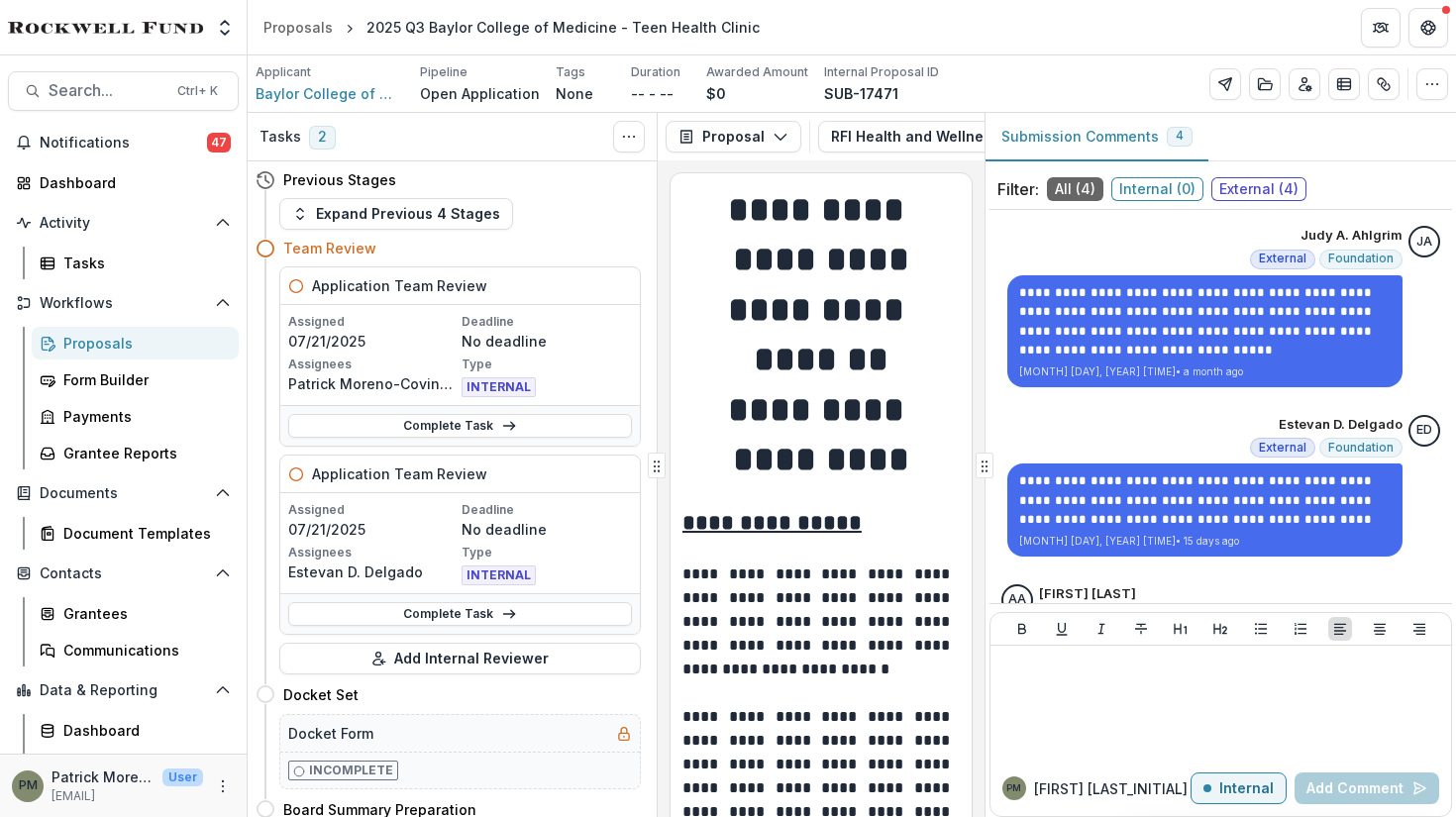 scroll, scrollTop: 0, scrollLeft: 0, axis: both 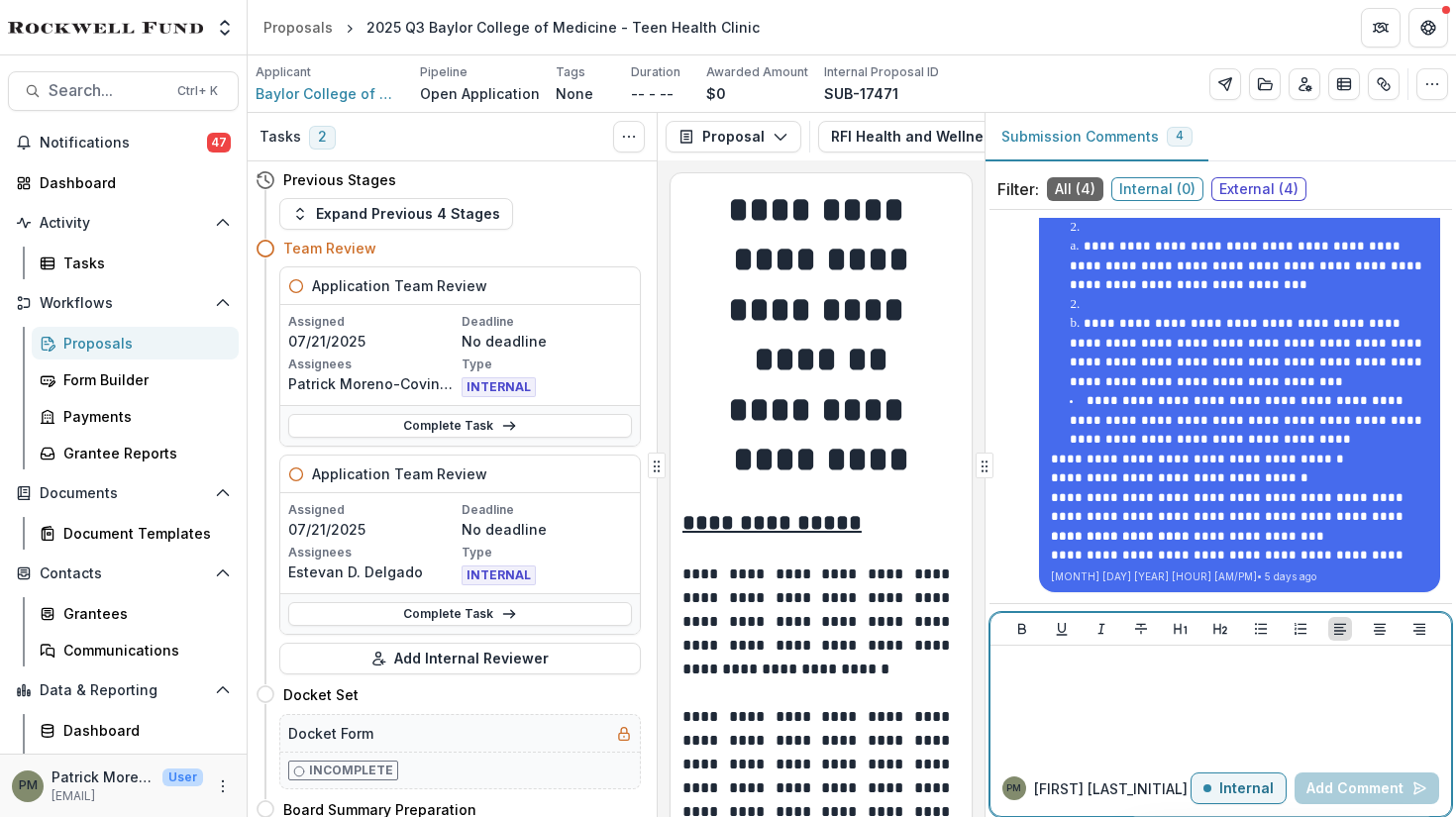 click at bounding box center (1220, 664) 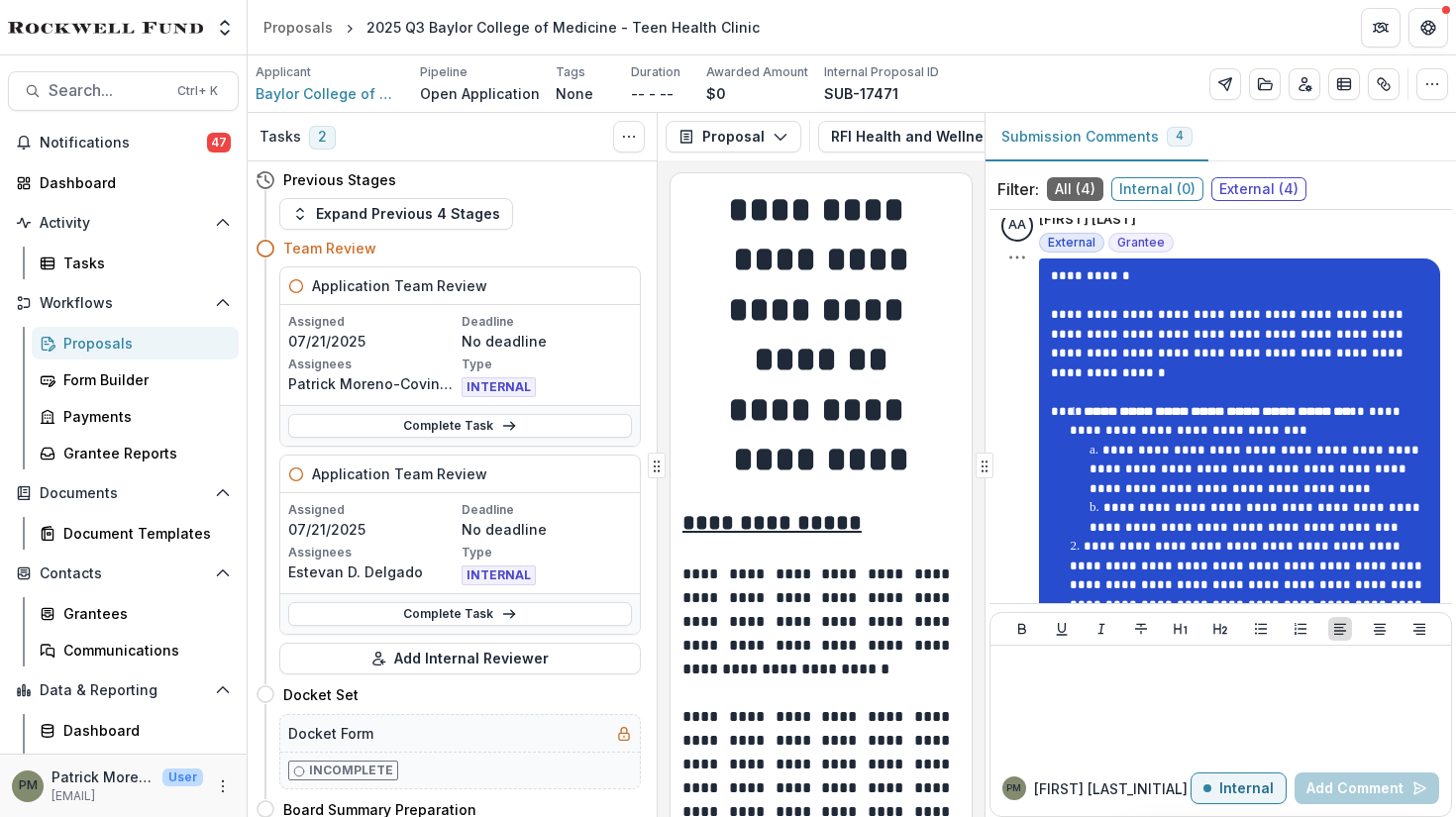 scroll, scrollTop: 563, scrollLeft: 0, axis: vertical 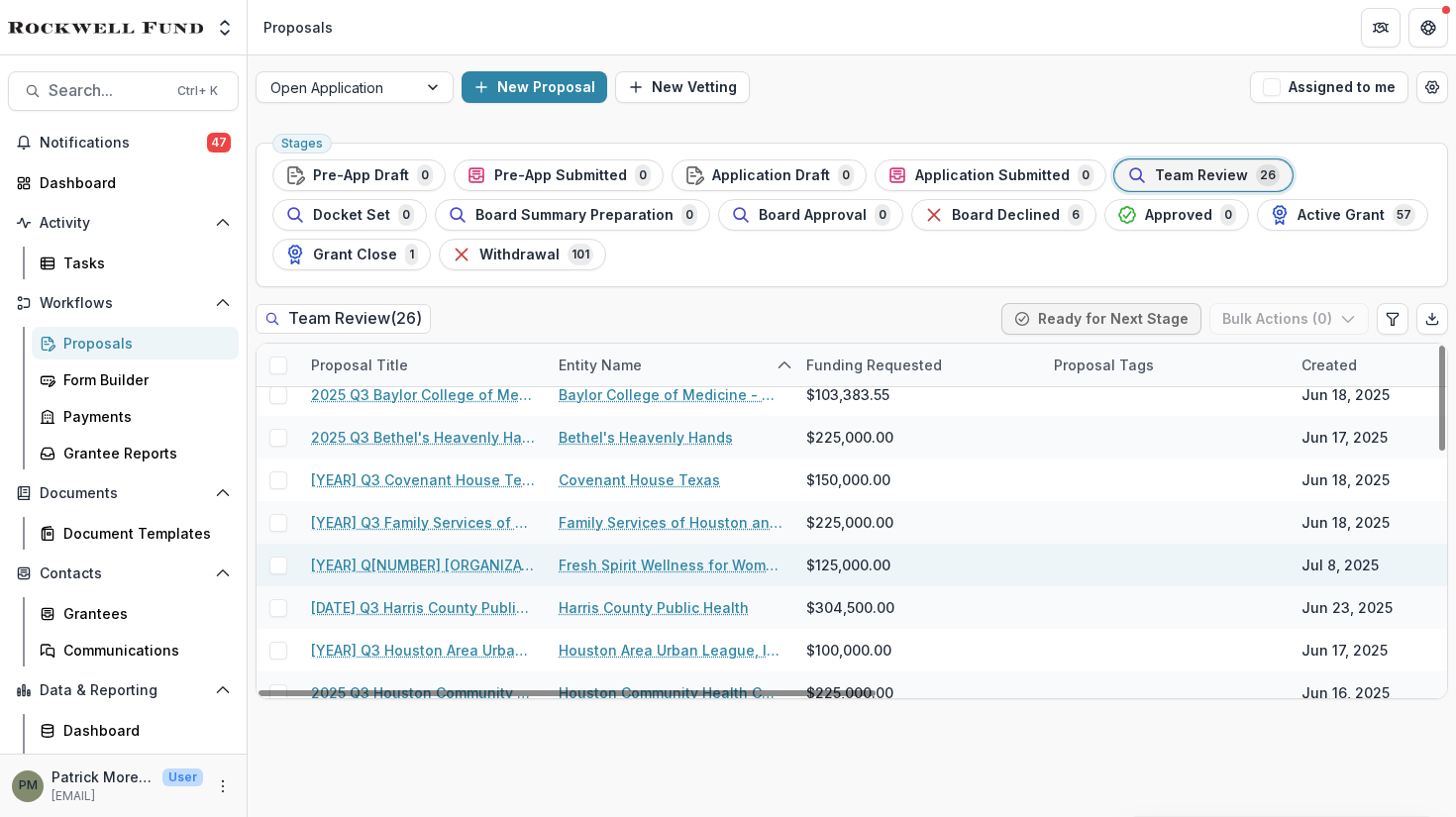 click on "[YEAR] Q[NUMBER] [ORGANIZATION]" at bounding box center [423, 564] 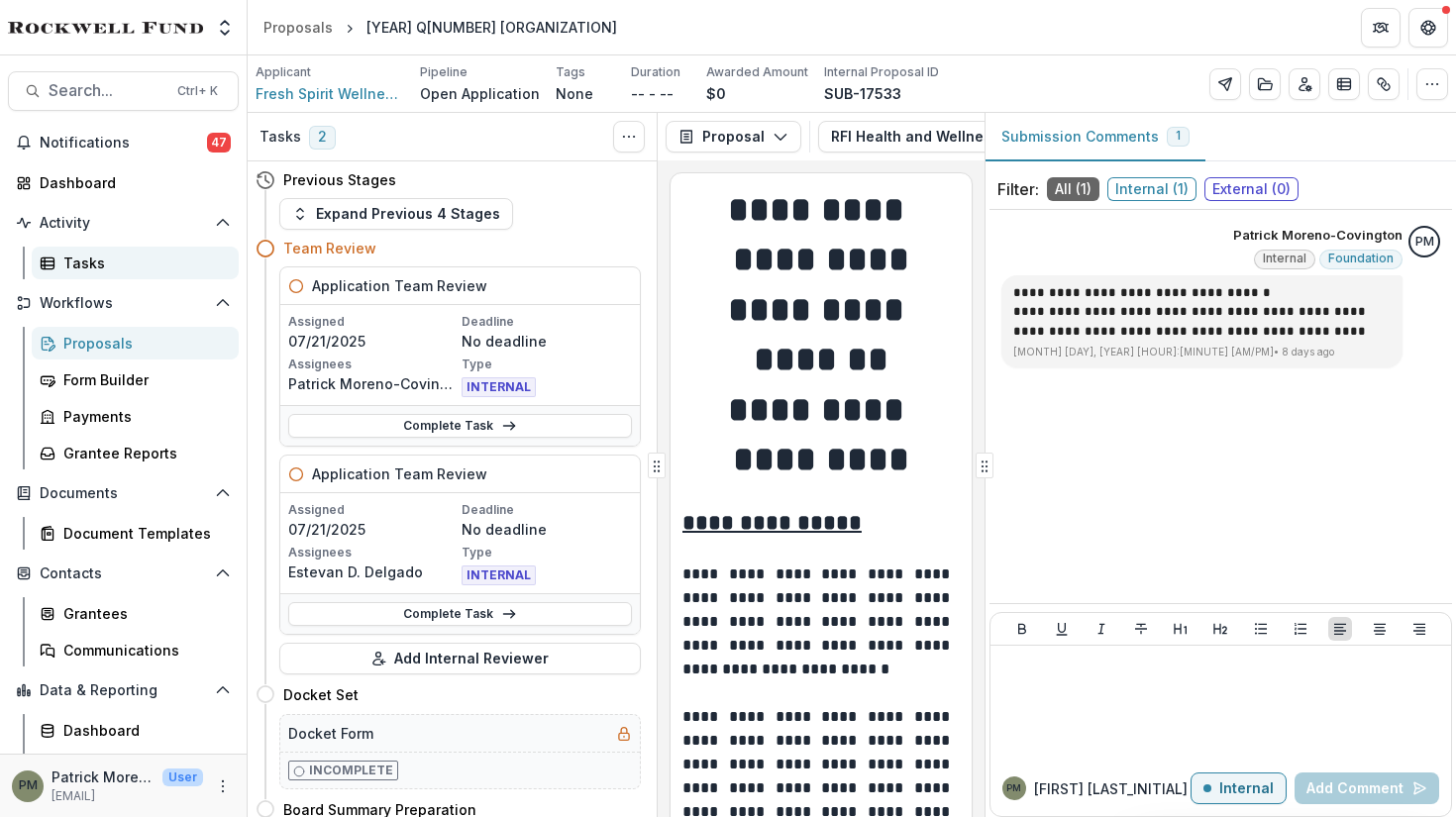 click on "Tasks" at bounding box center (135, 262) 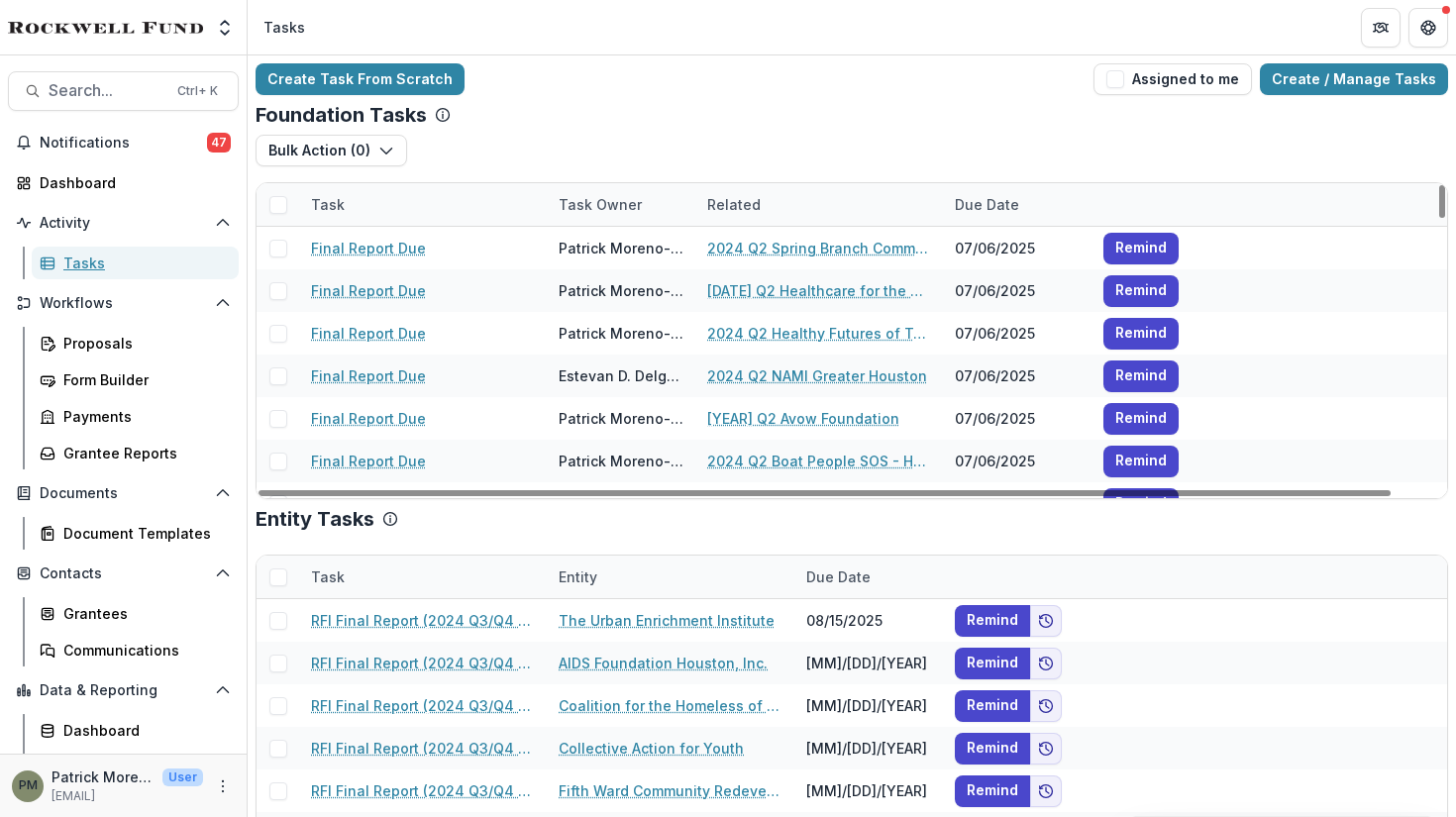 scroll, scrollTop: 495, scrollLeft: 0, axis: vertical 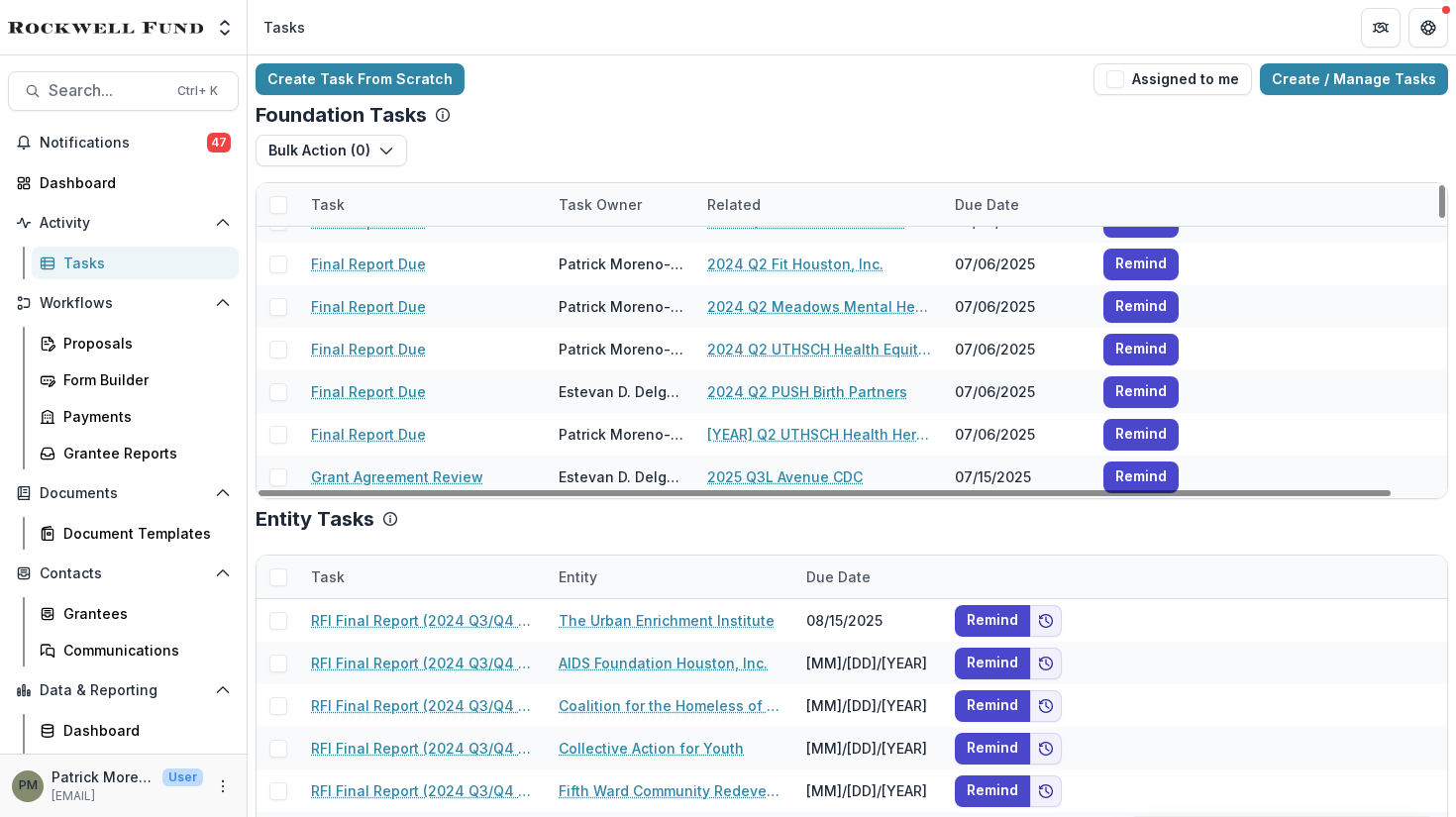 click on "Task" at bounding box center [328, 204] 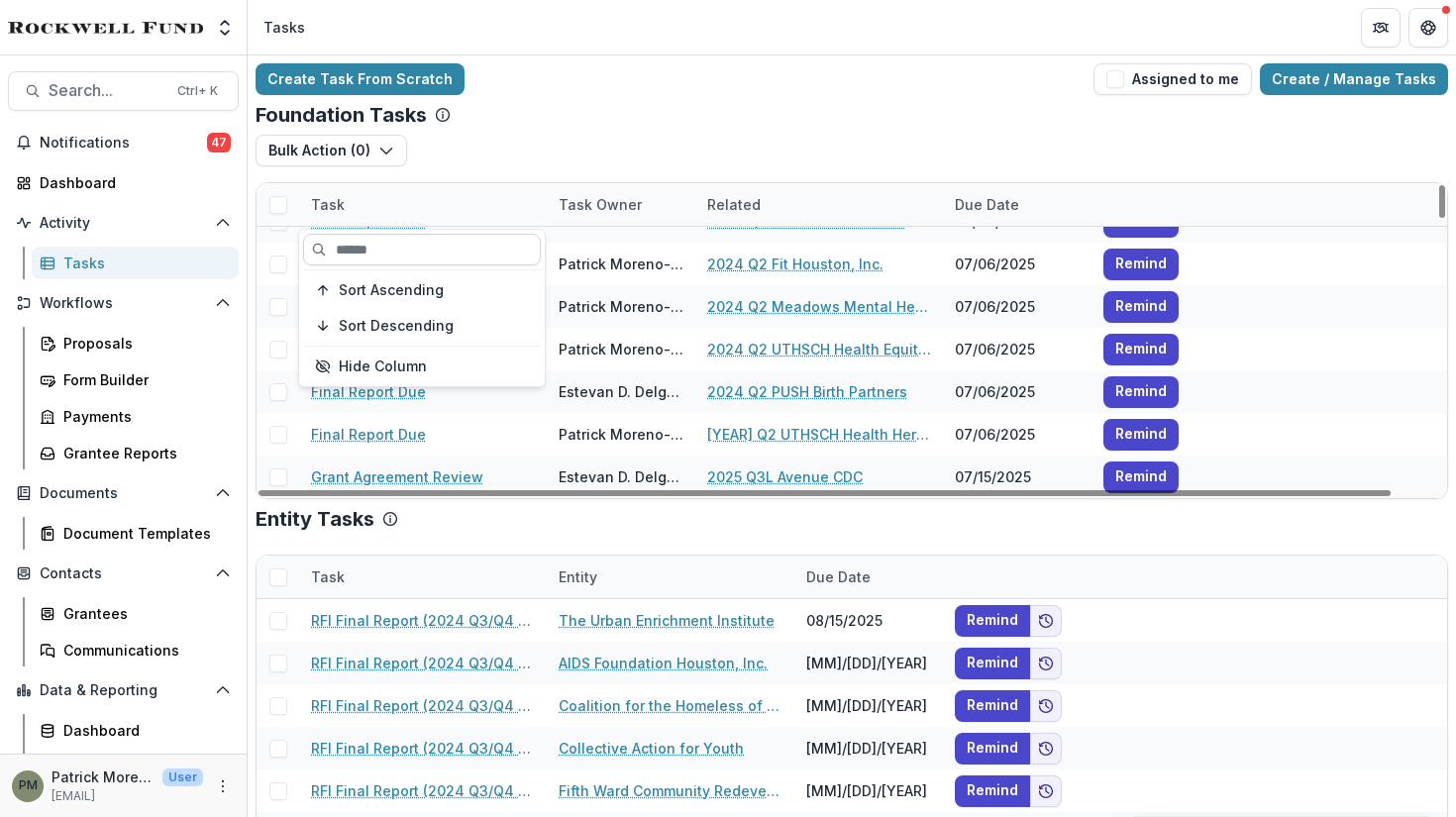 click at bounding box center (422, 250) 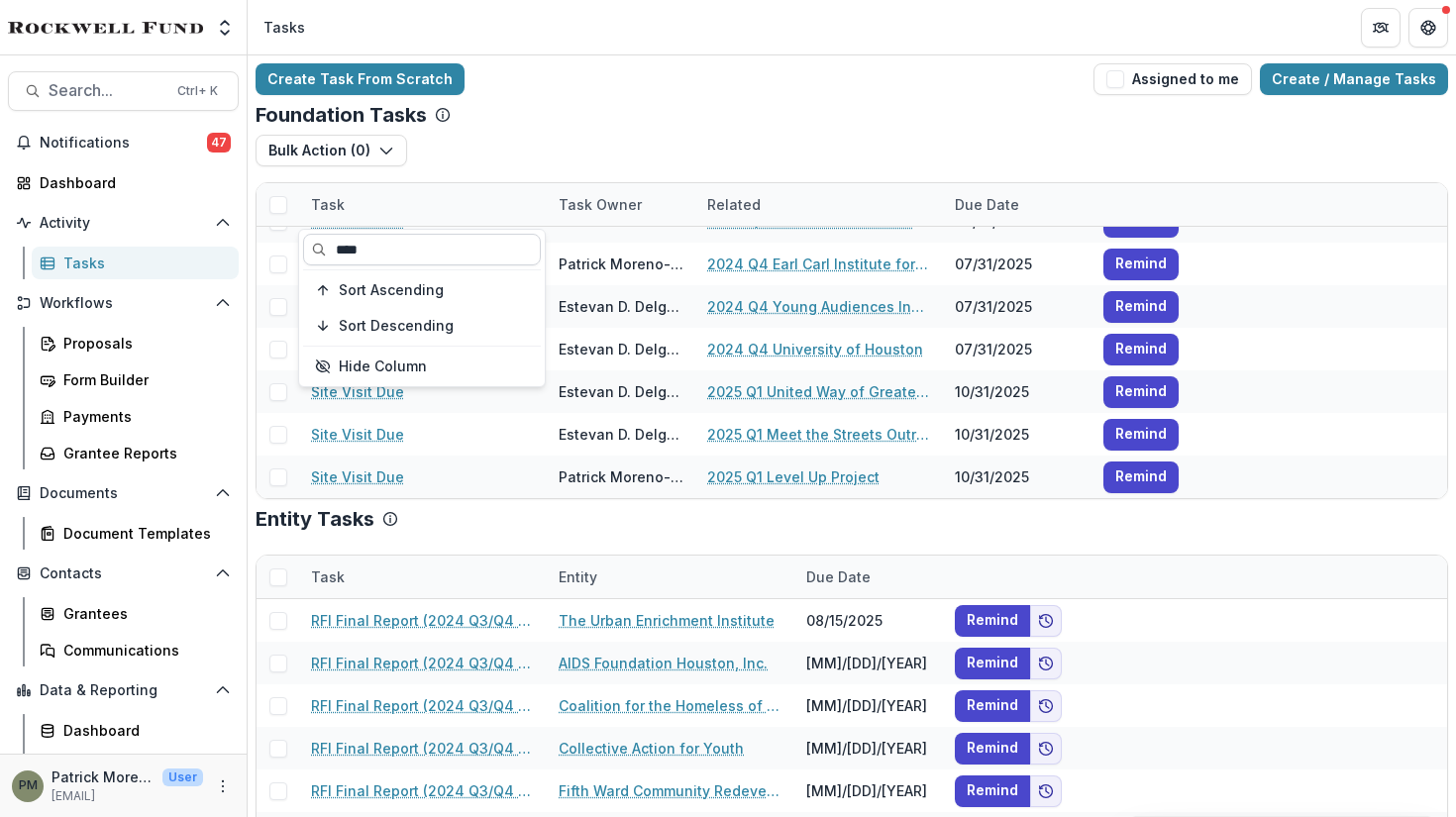 click on "****" at bounding box center [422, 250] 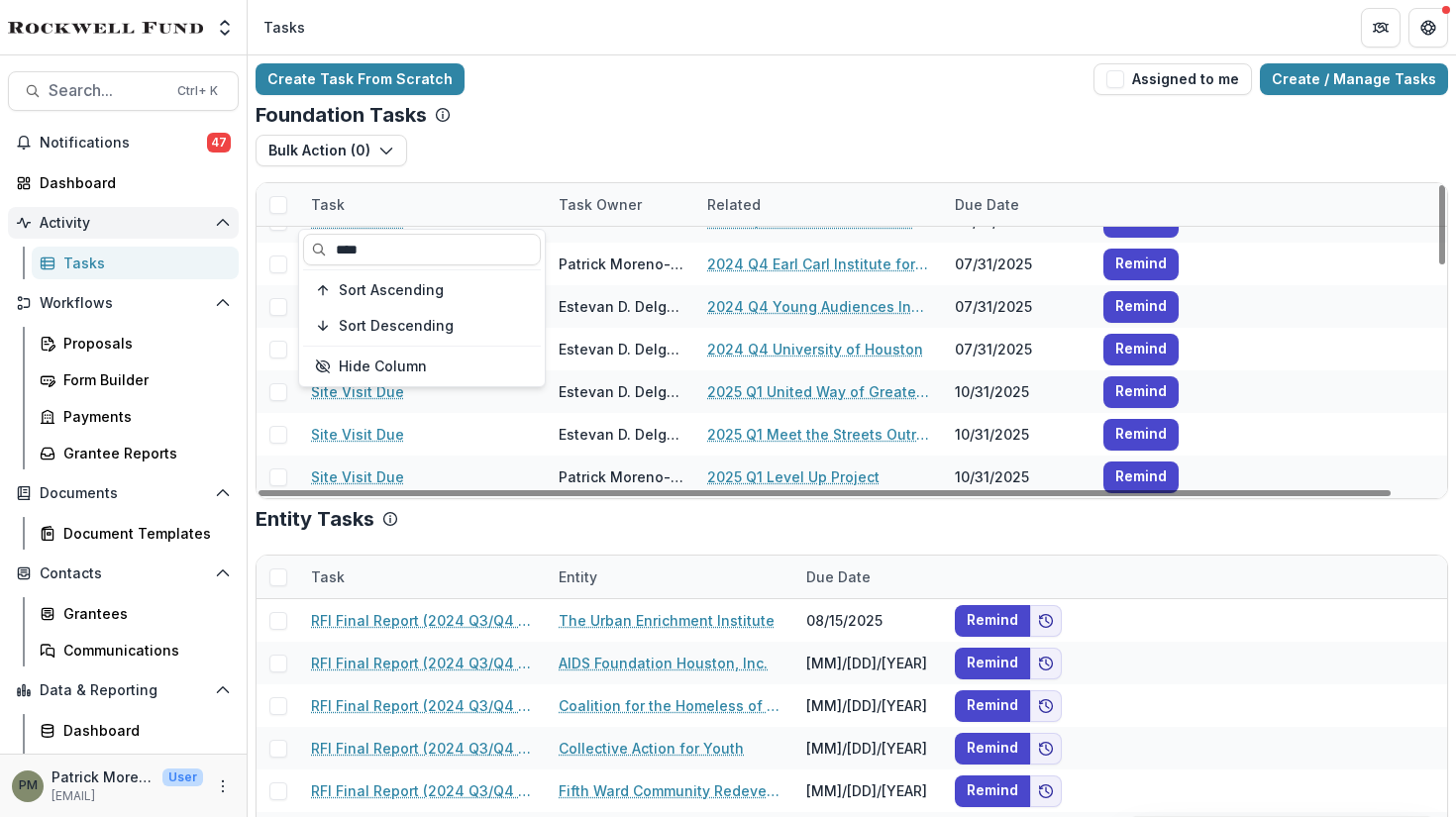 type on "****" 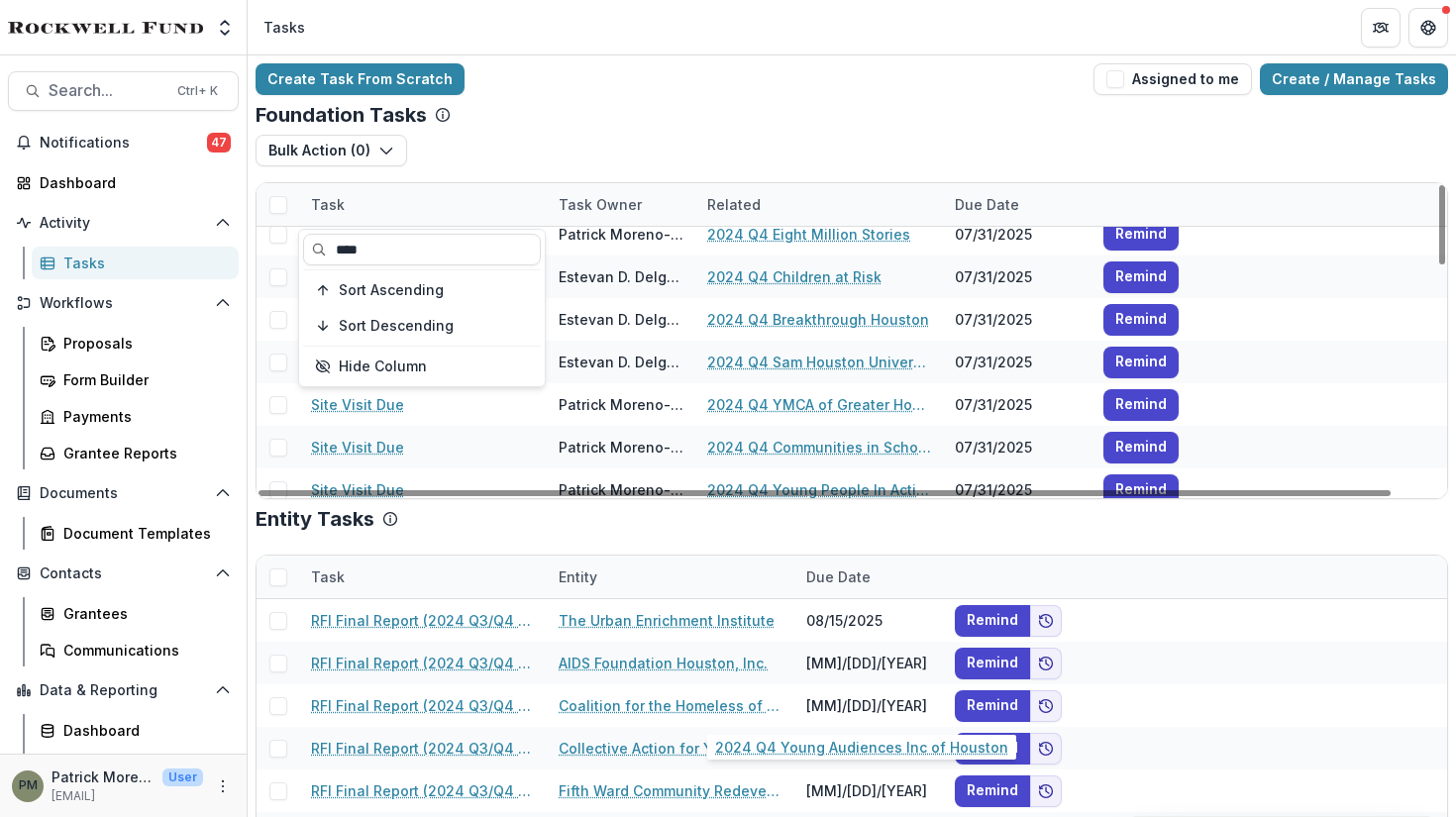 scroll, scrollTop: 0, scrollLeft: 0, axis: both 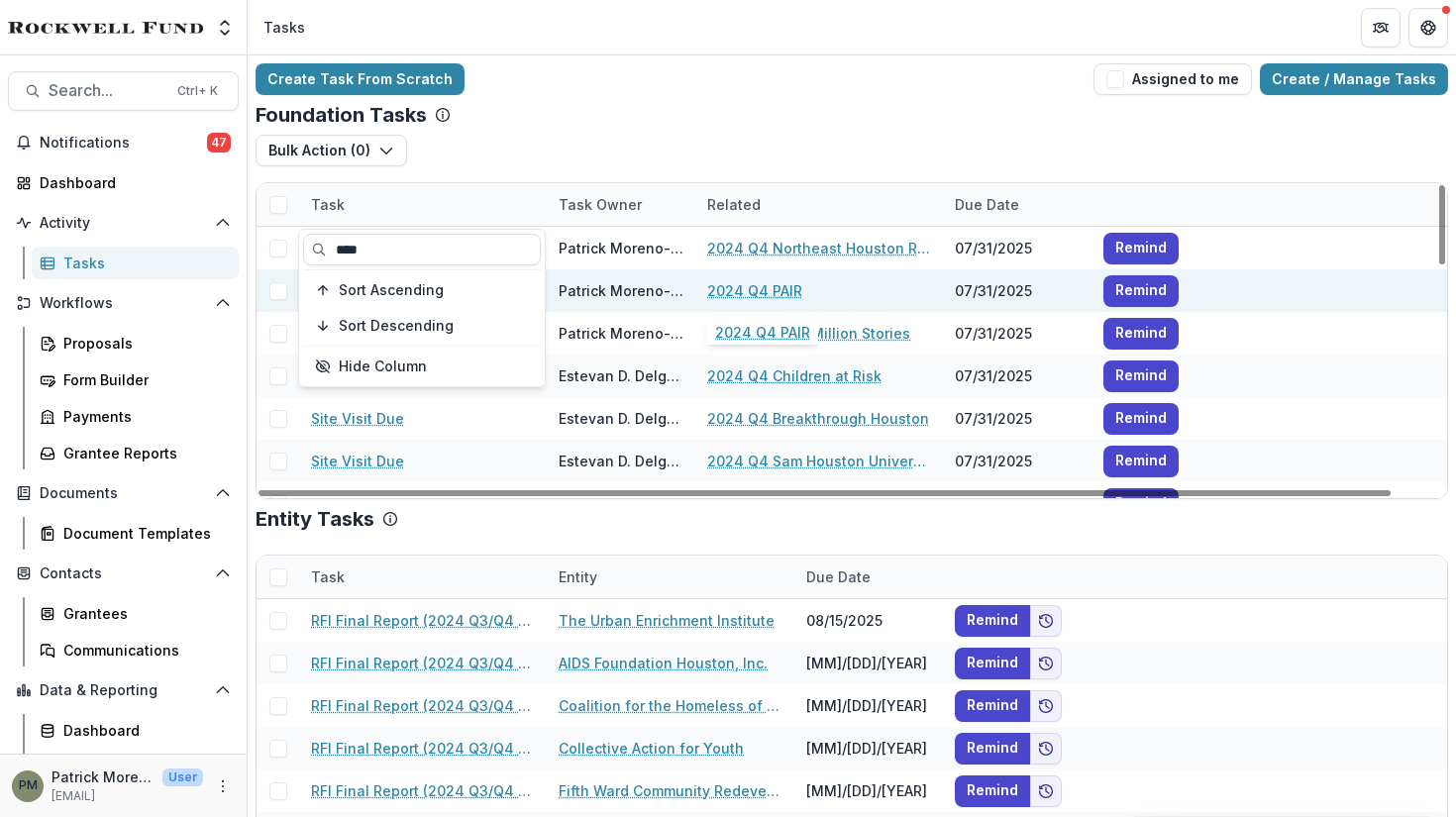 click on "2024 Q4 PAIR" at bounding box center [755, 290] 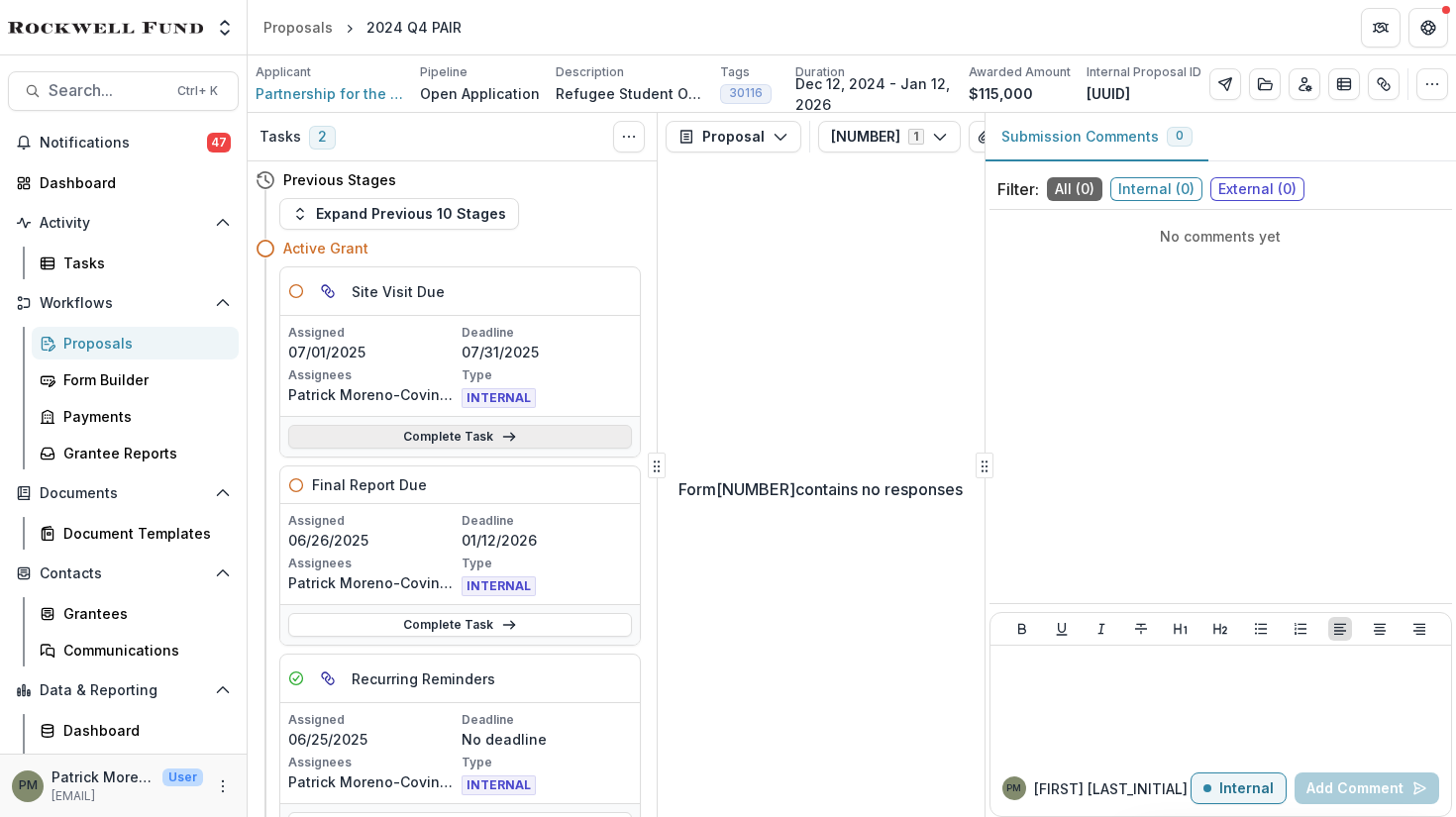 click on "Complete Task" at bounding box center (460, 437) 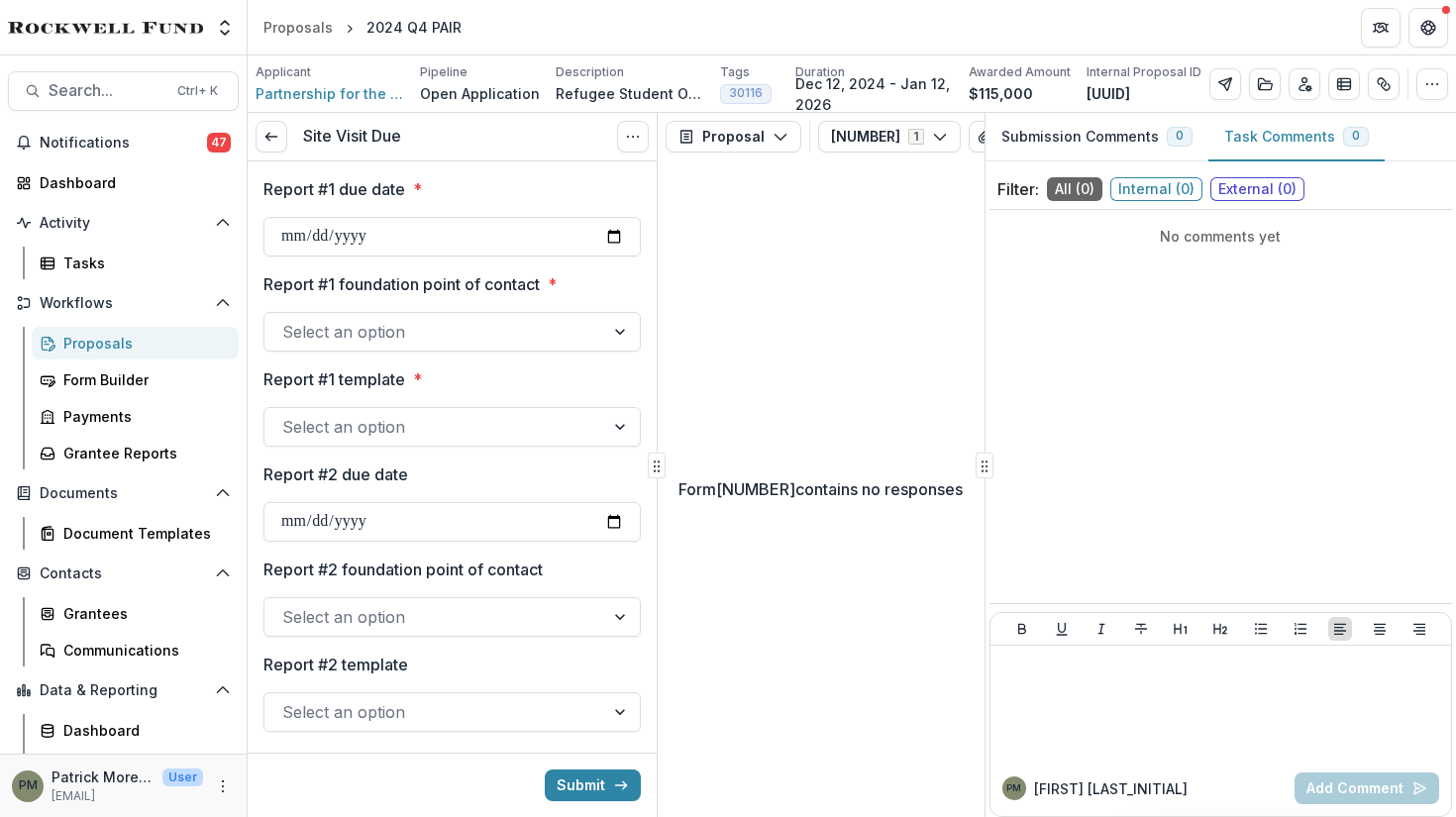 click at bounding box center (434, 332) 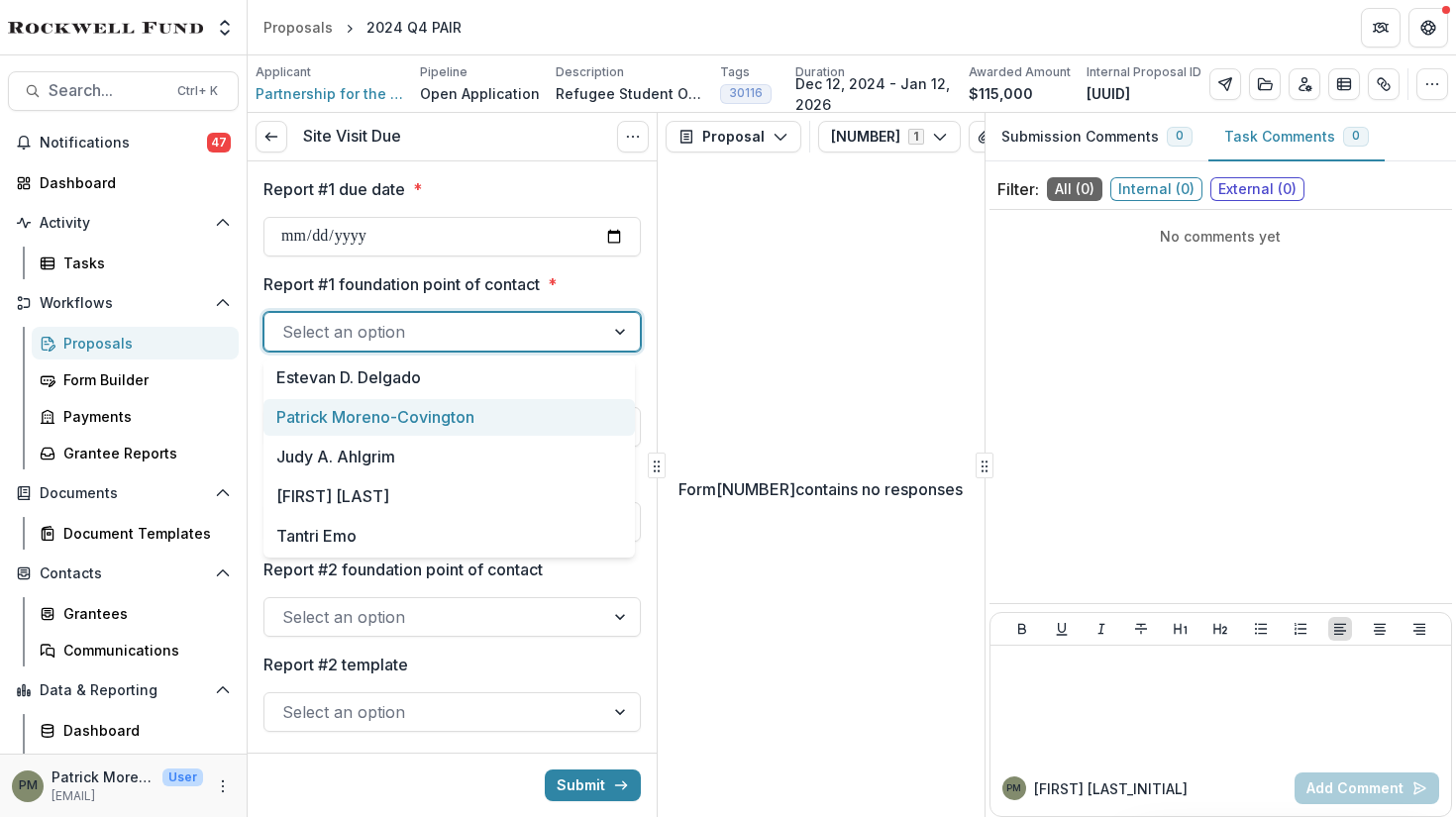 click on "Patrick Moreno-Covington" at bounding box center (449, 417) 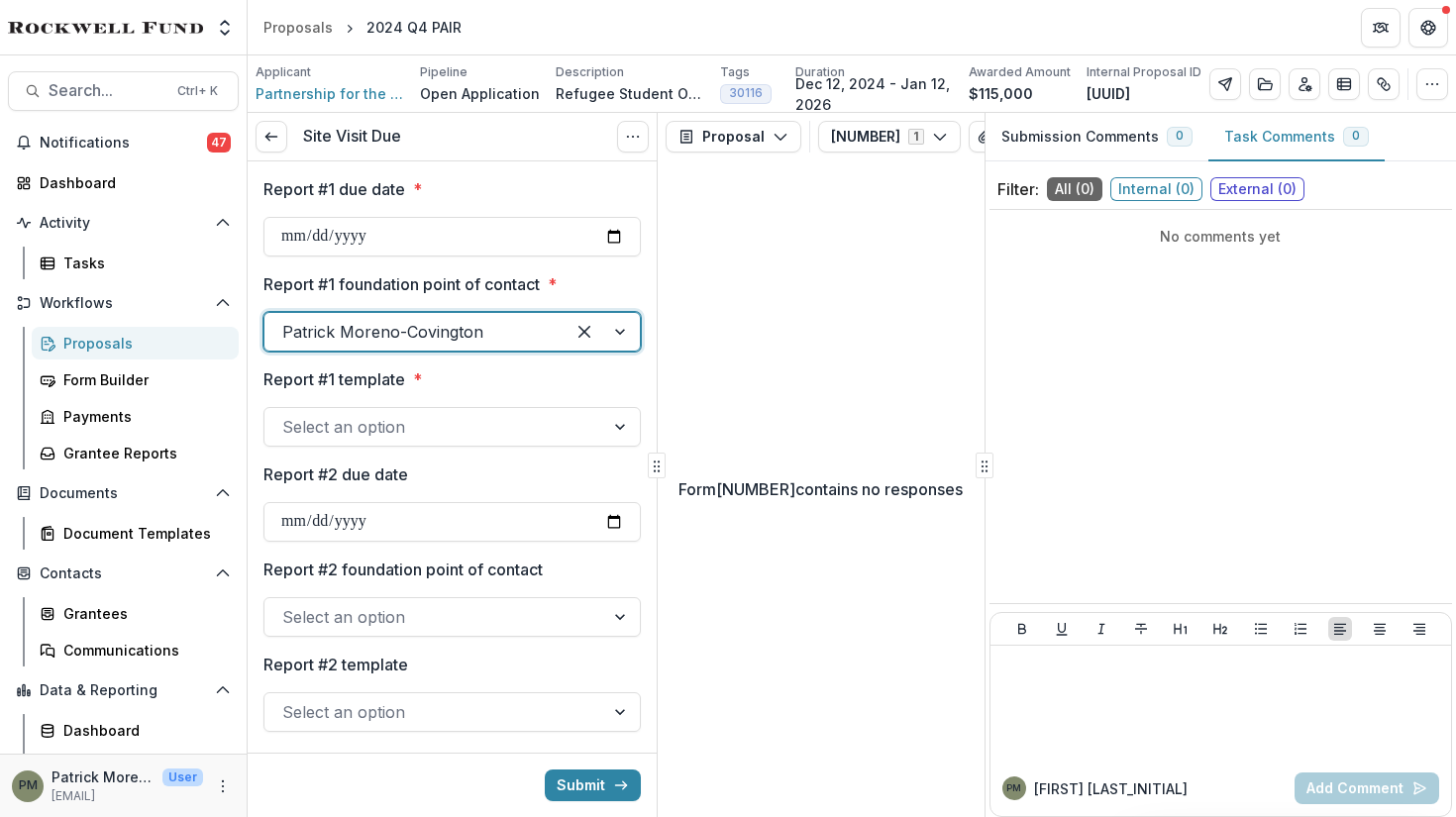 click at bounding box center [434, 427] 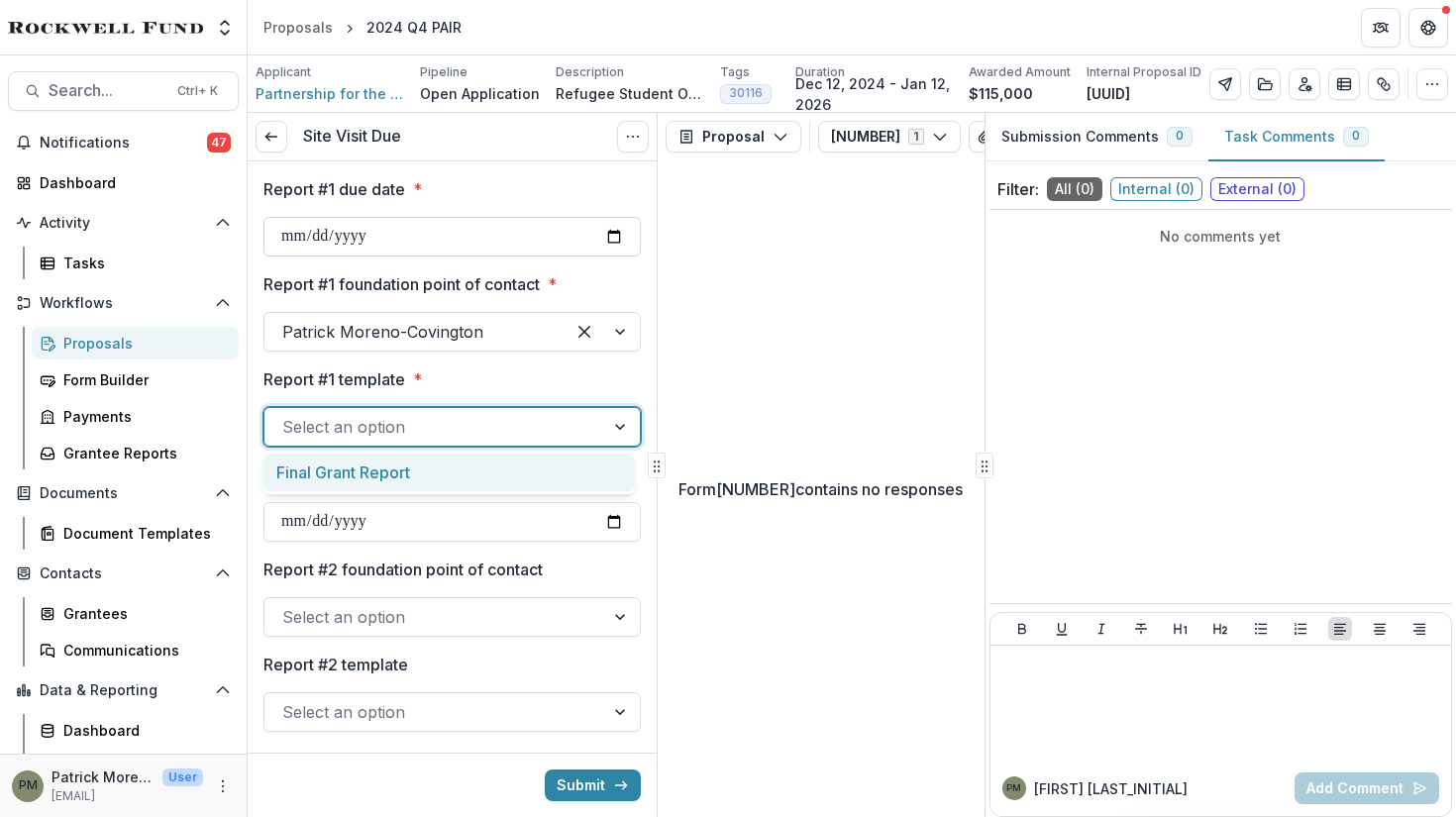 click on "Report #1 due date *" at bounding box center (452, 237) 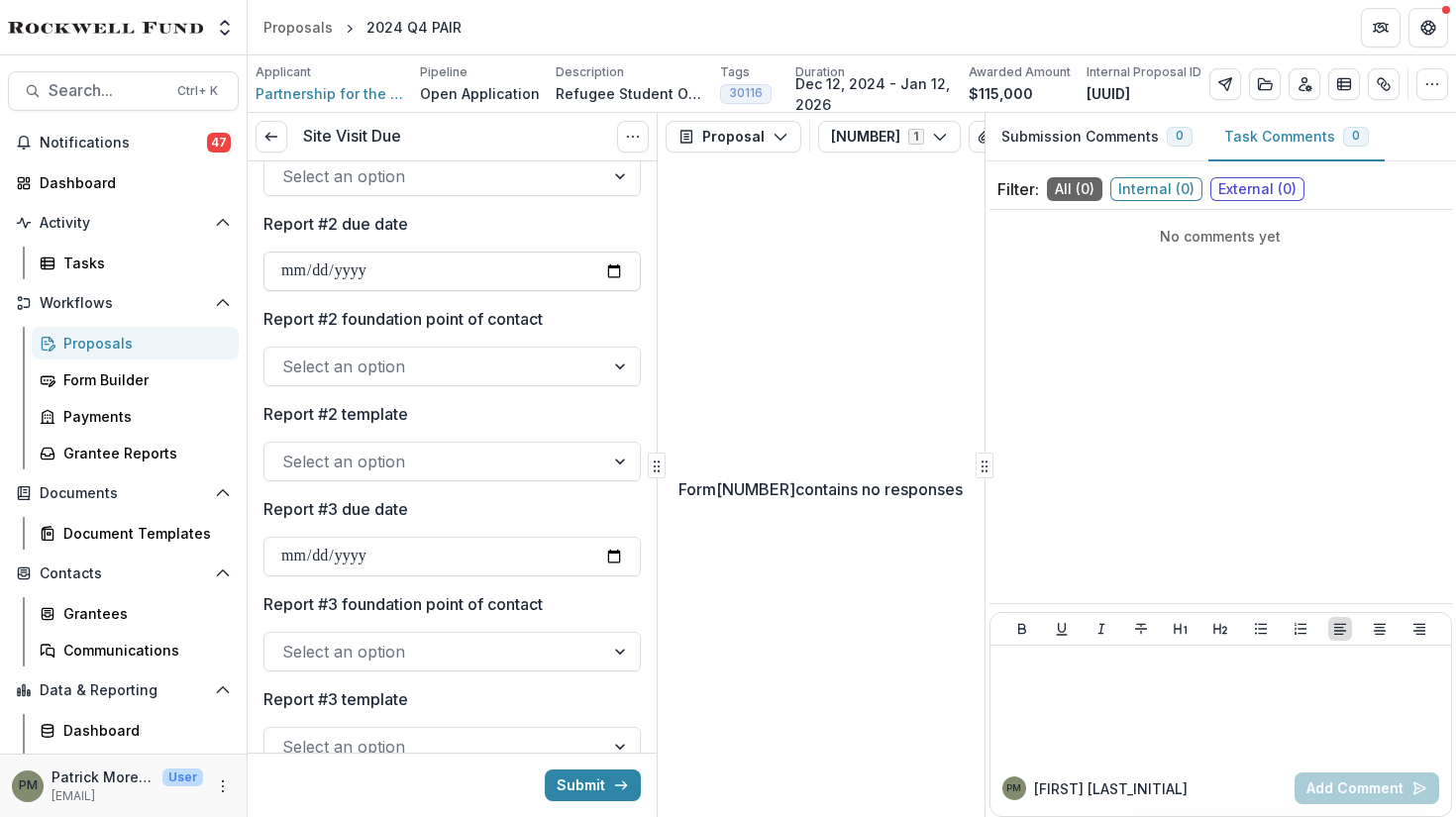 scroll, scrollTop: 217, scrollLeft: 0, axis: vertical 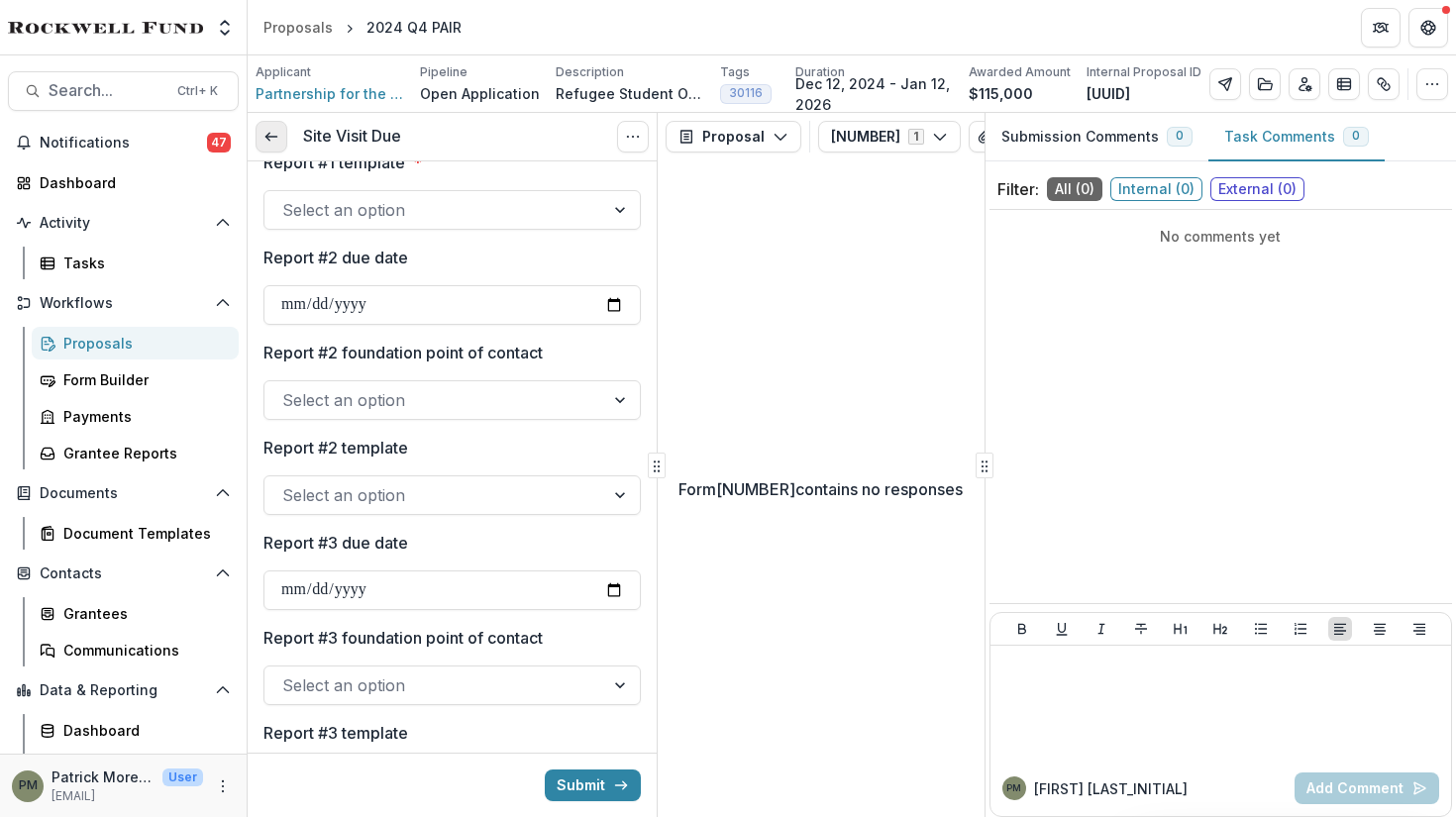 click 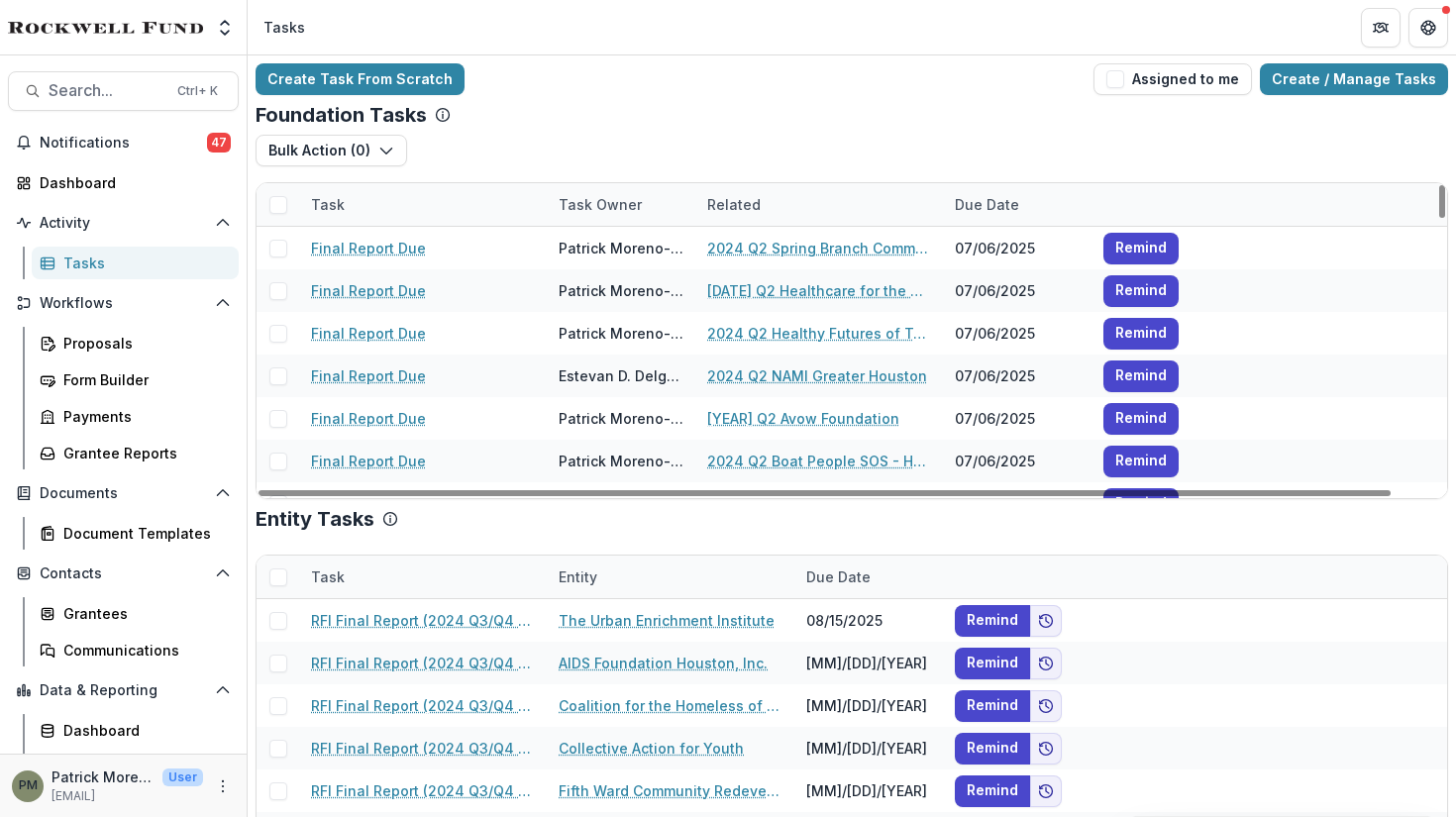 click on "Task" at bounding box center (328, 204) 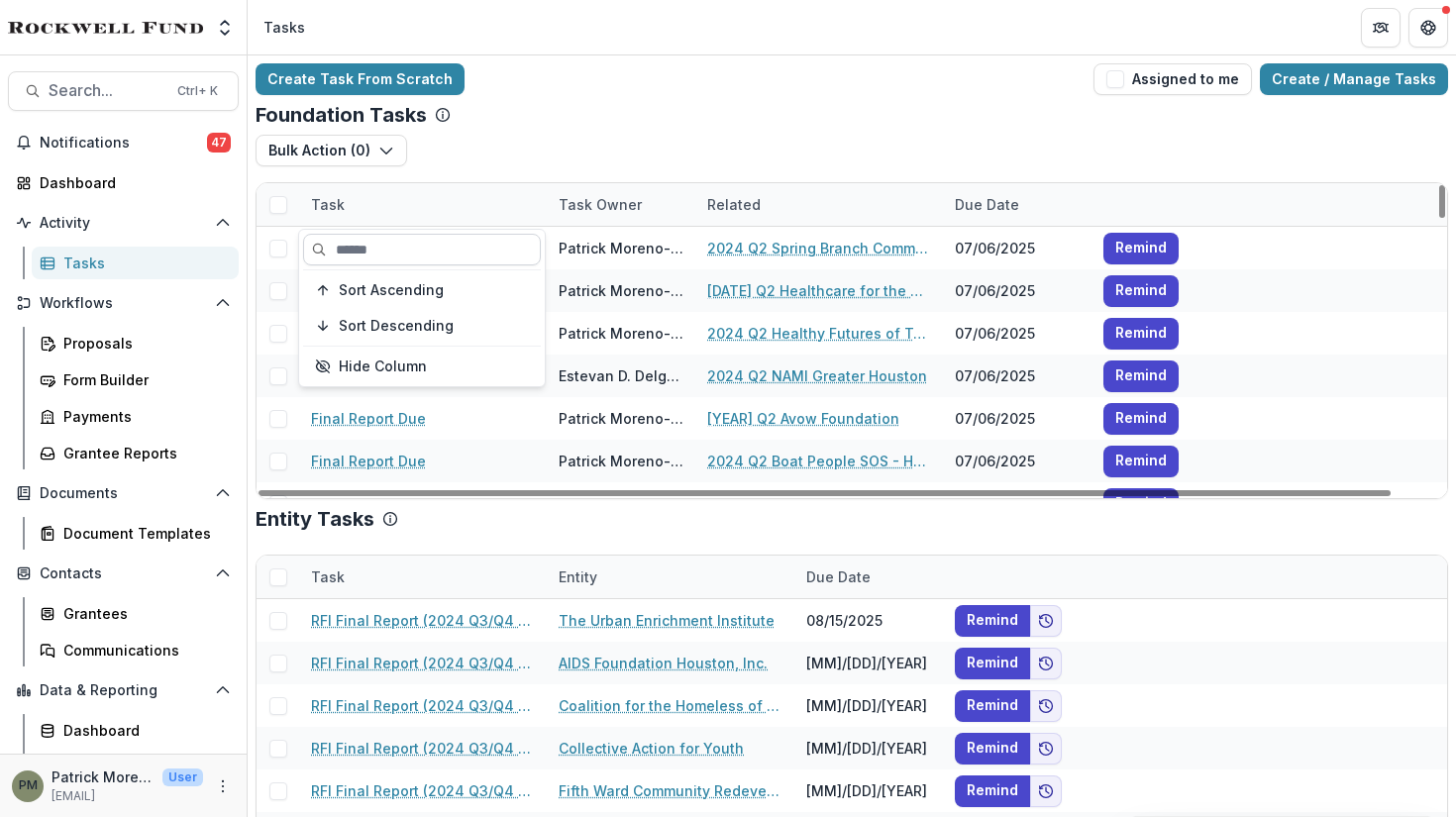 click at bounding box center [422, 250] 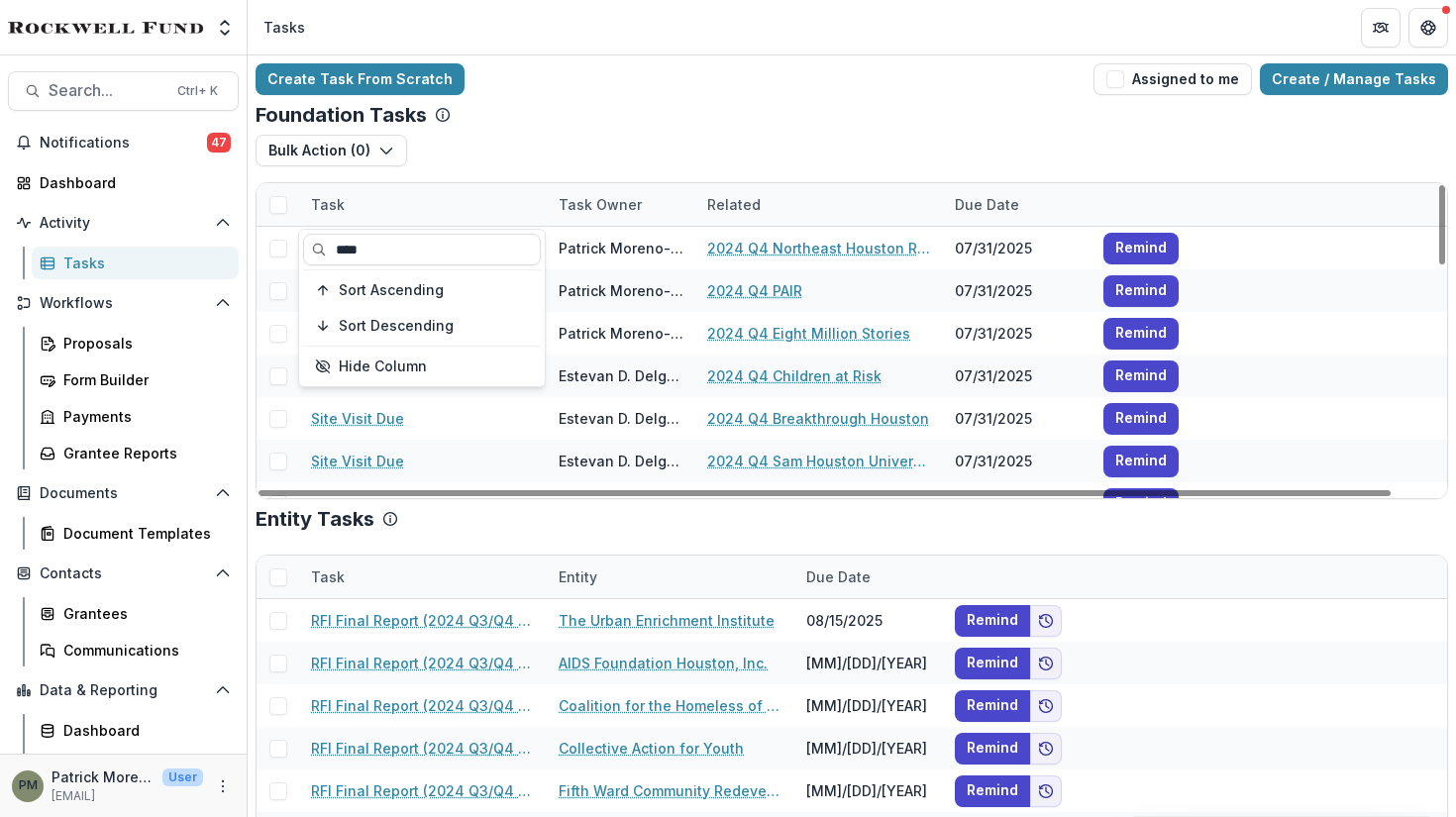 type on "****" 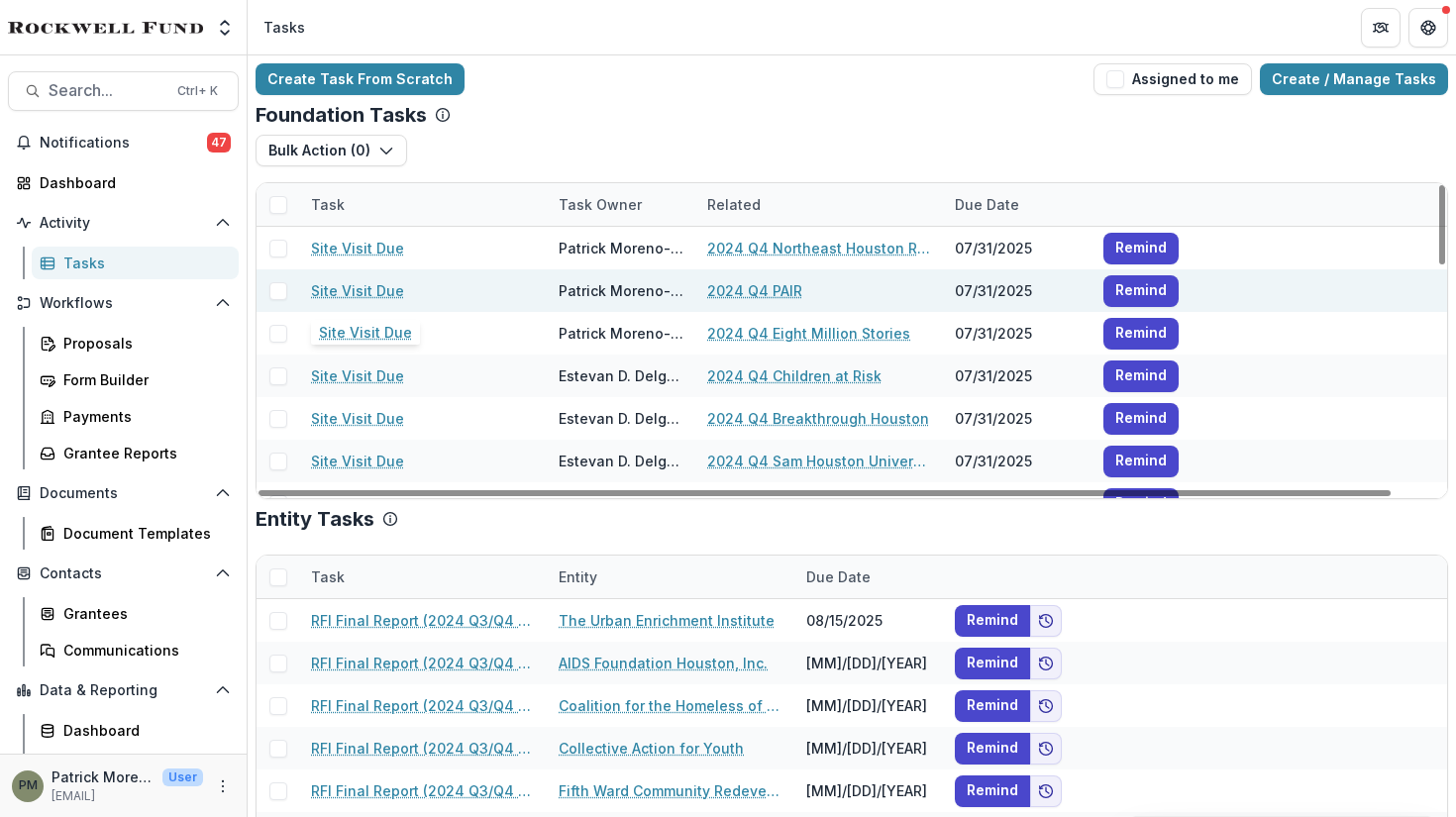 click on "Site Visit Due" at bounding box center (358, 290) 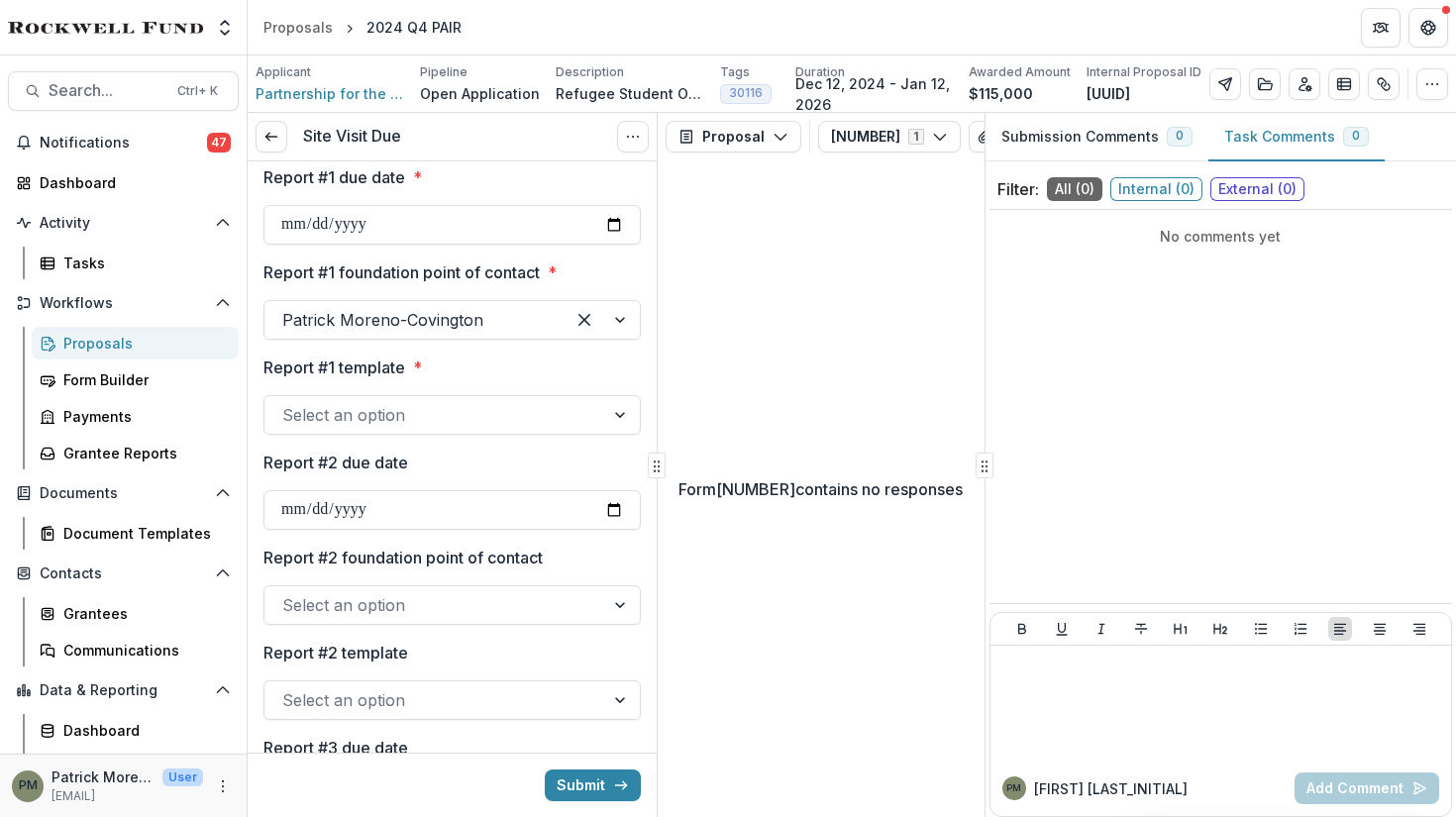 scroll, scrollTop: 0, scrollLeft: 0, axis: both 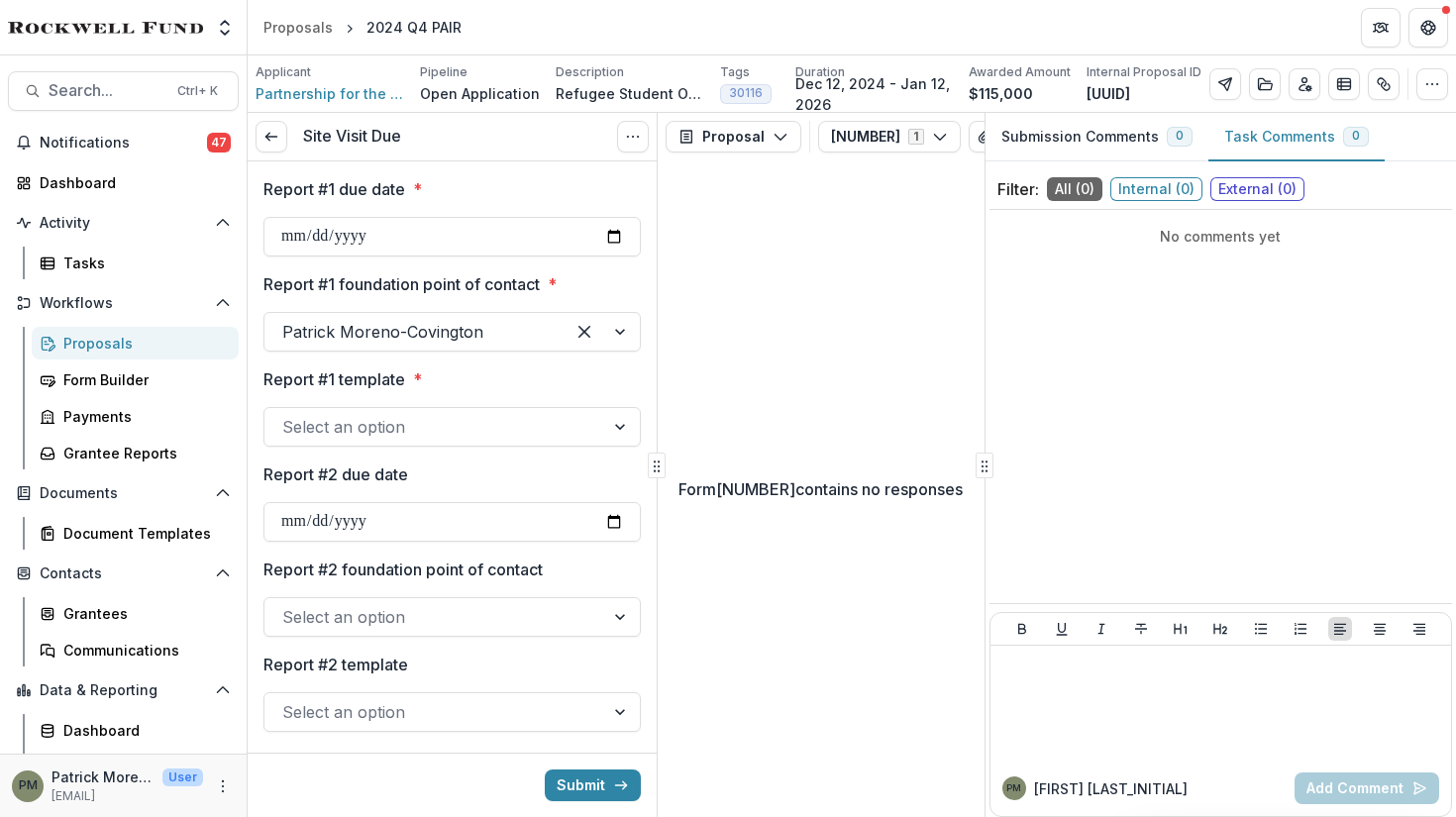 click at bounding box center (434, 427) 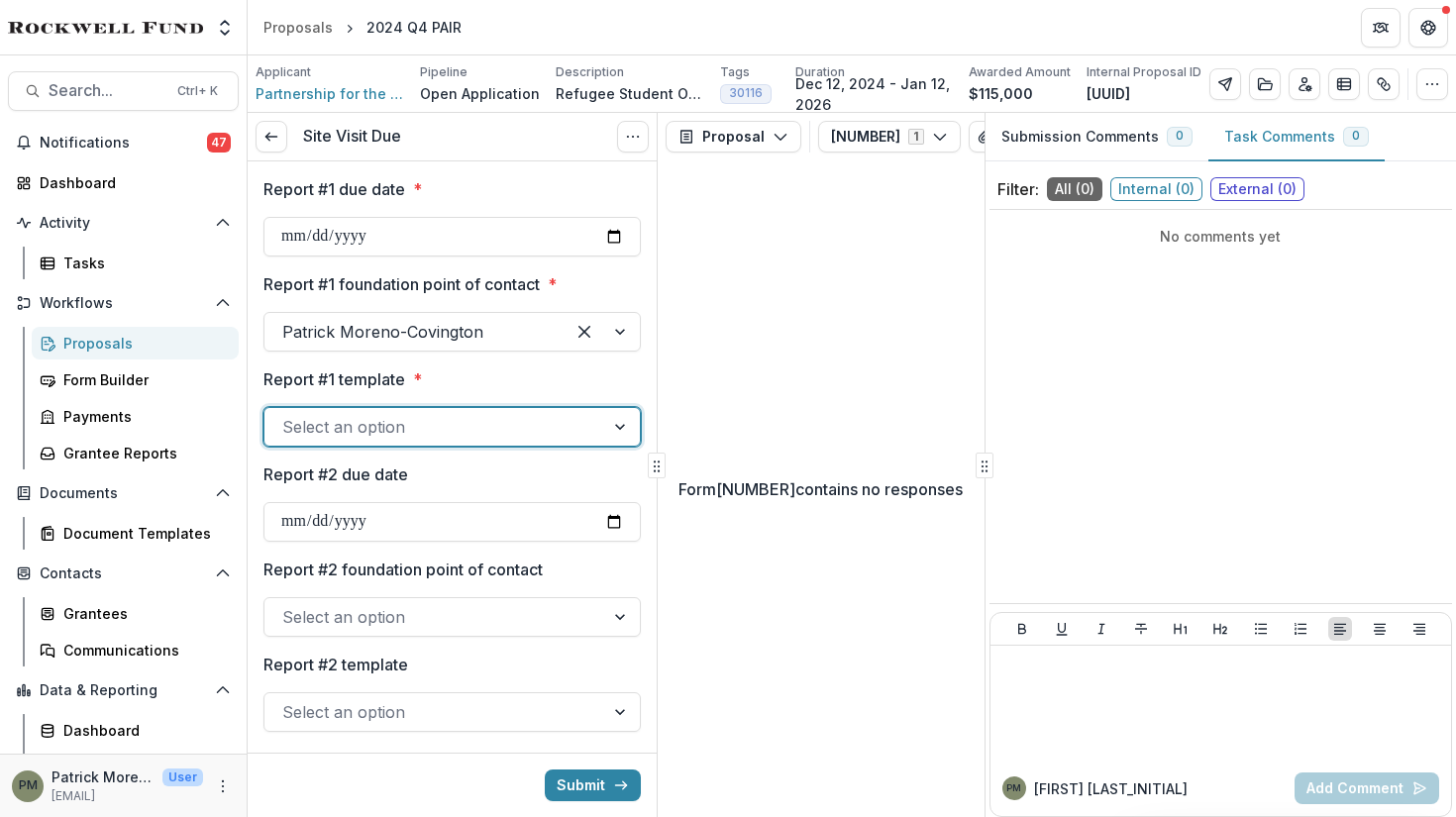 click at bounding box center [434, 427] 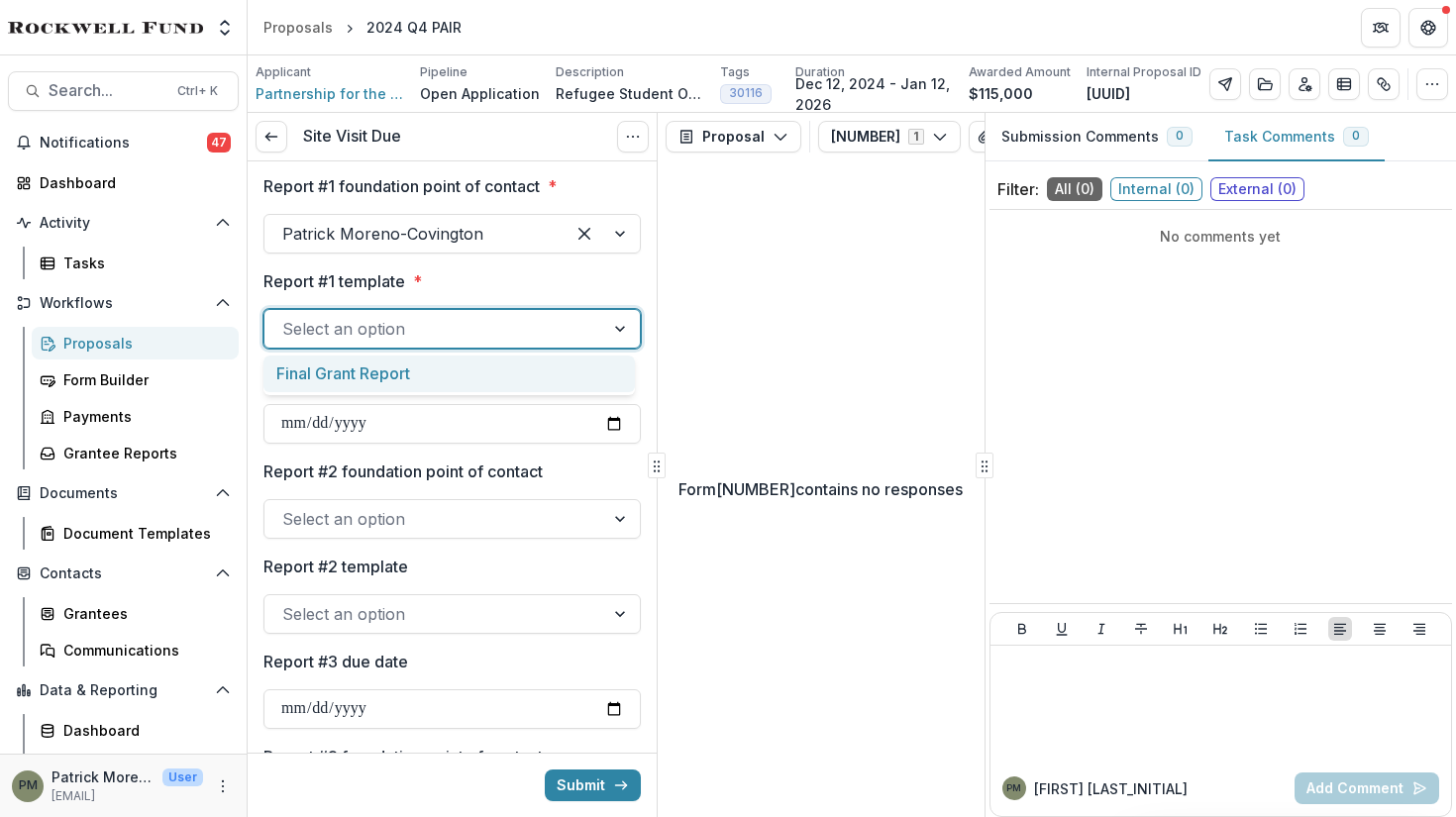 scroll, scrollTop: 99, scrollLeft: 0, axis: vertical 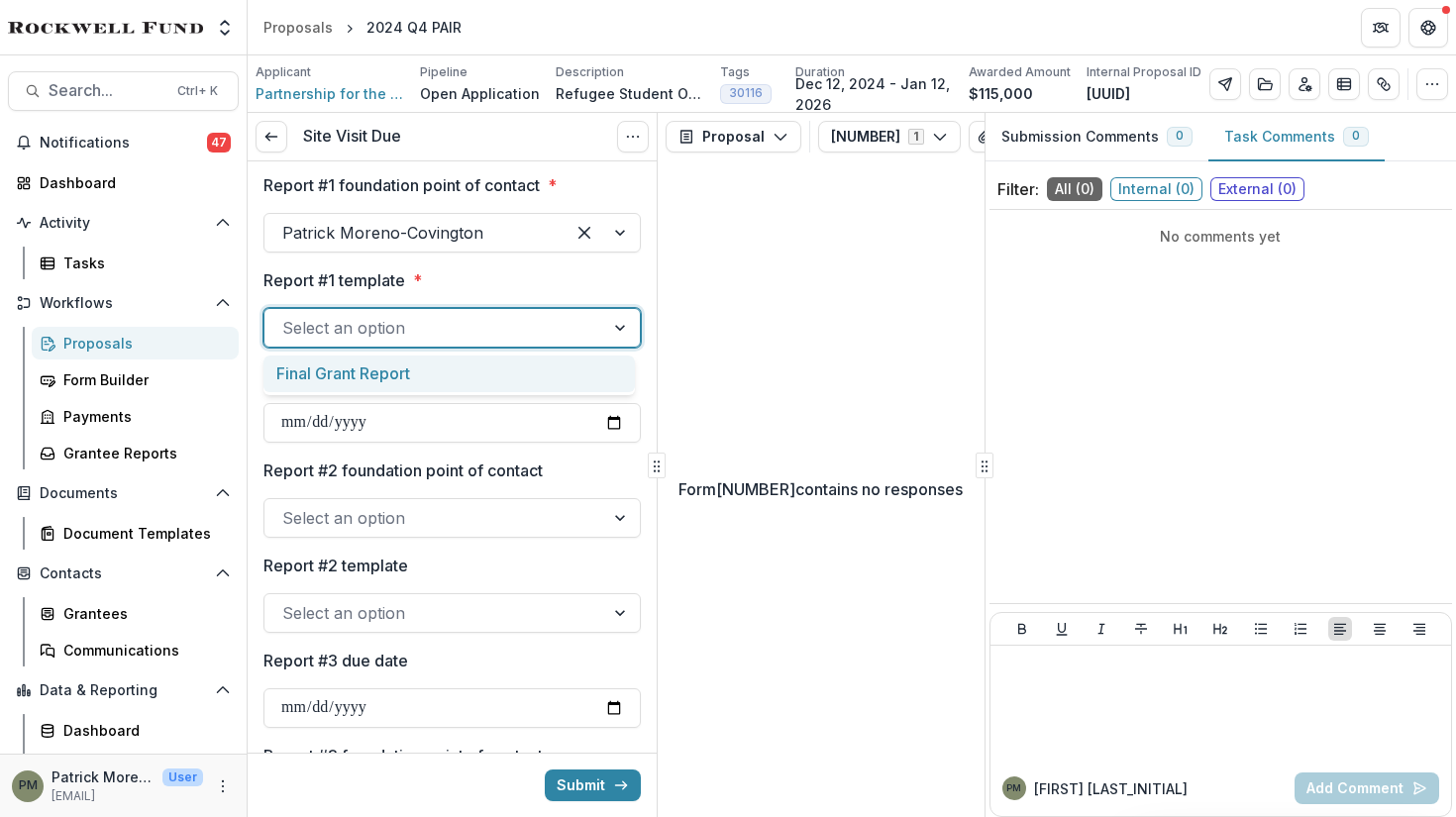 click at bounding box center (434, 613) 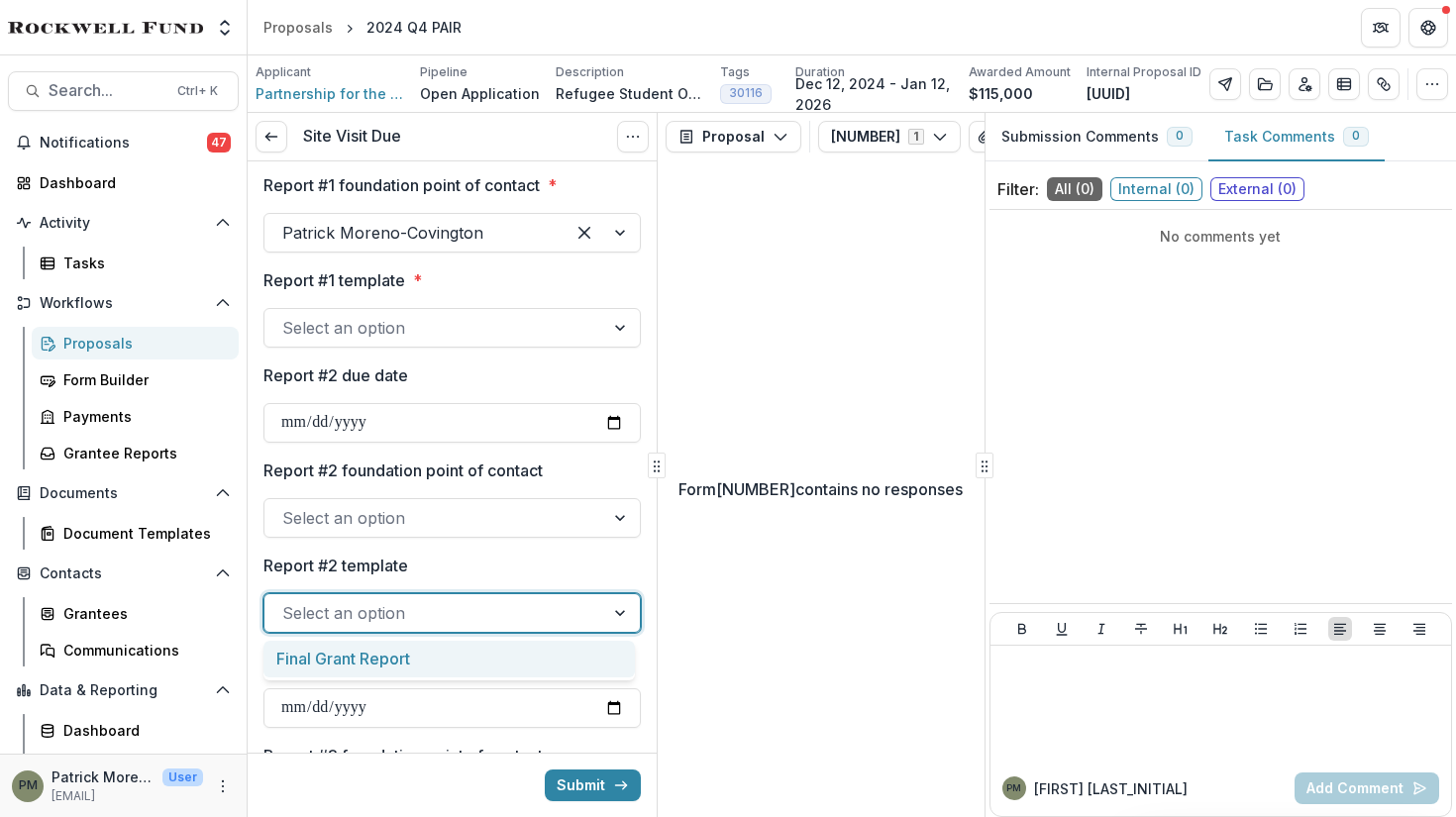 click at bounding box center (434, 613) 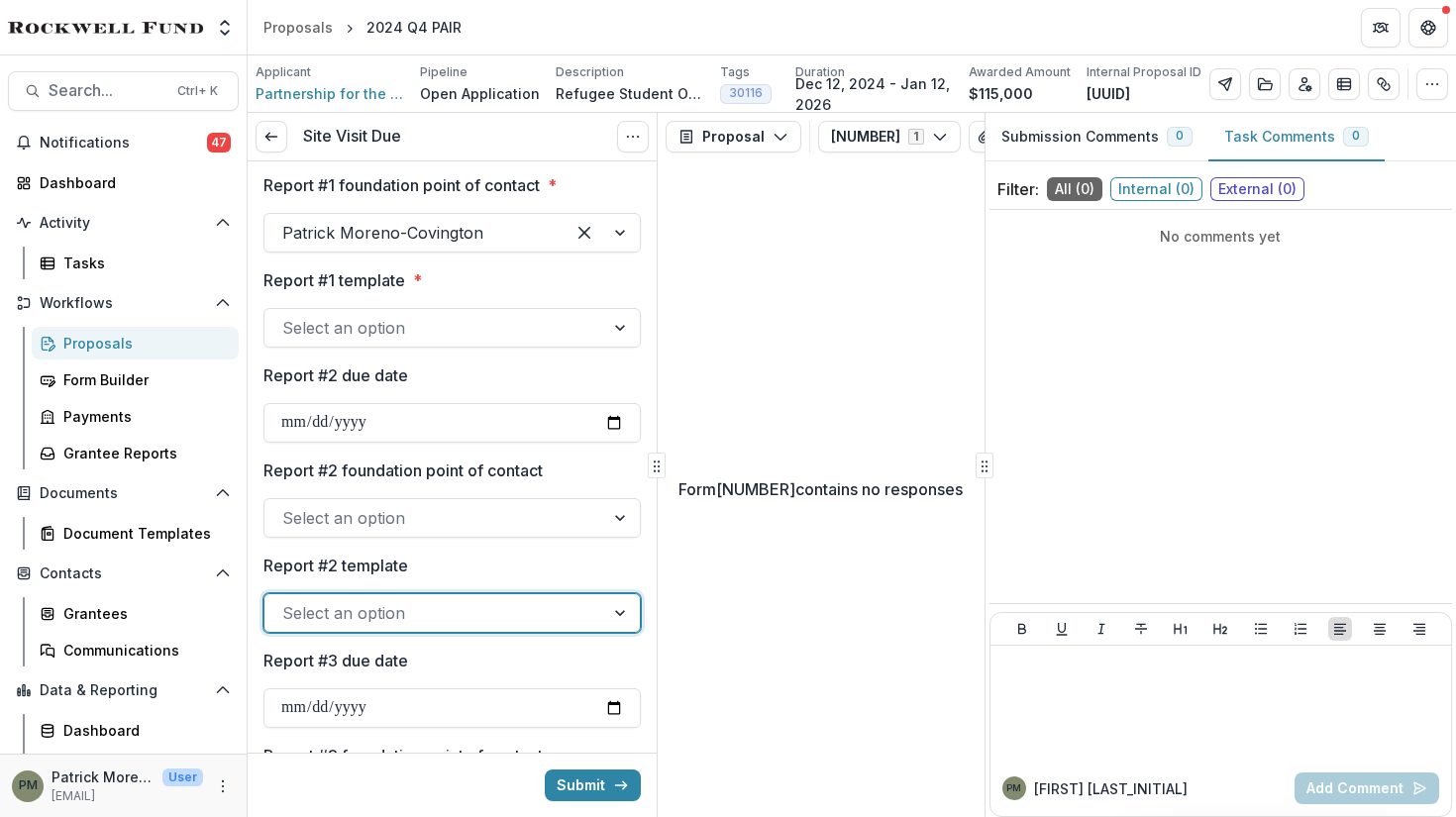 click on "Report #2 template" at bounding box center (446, 565) 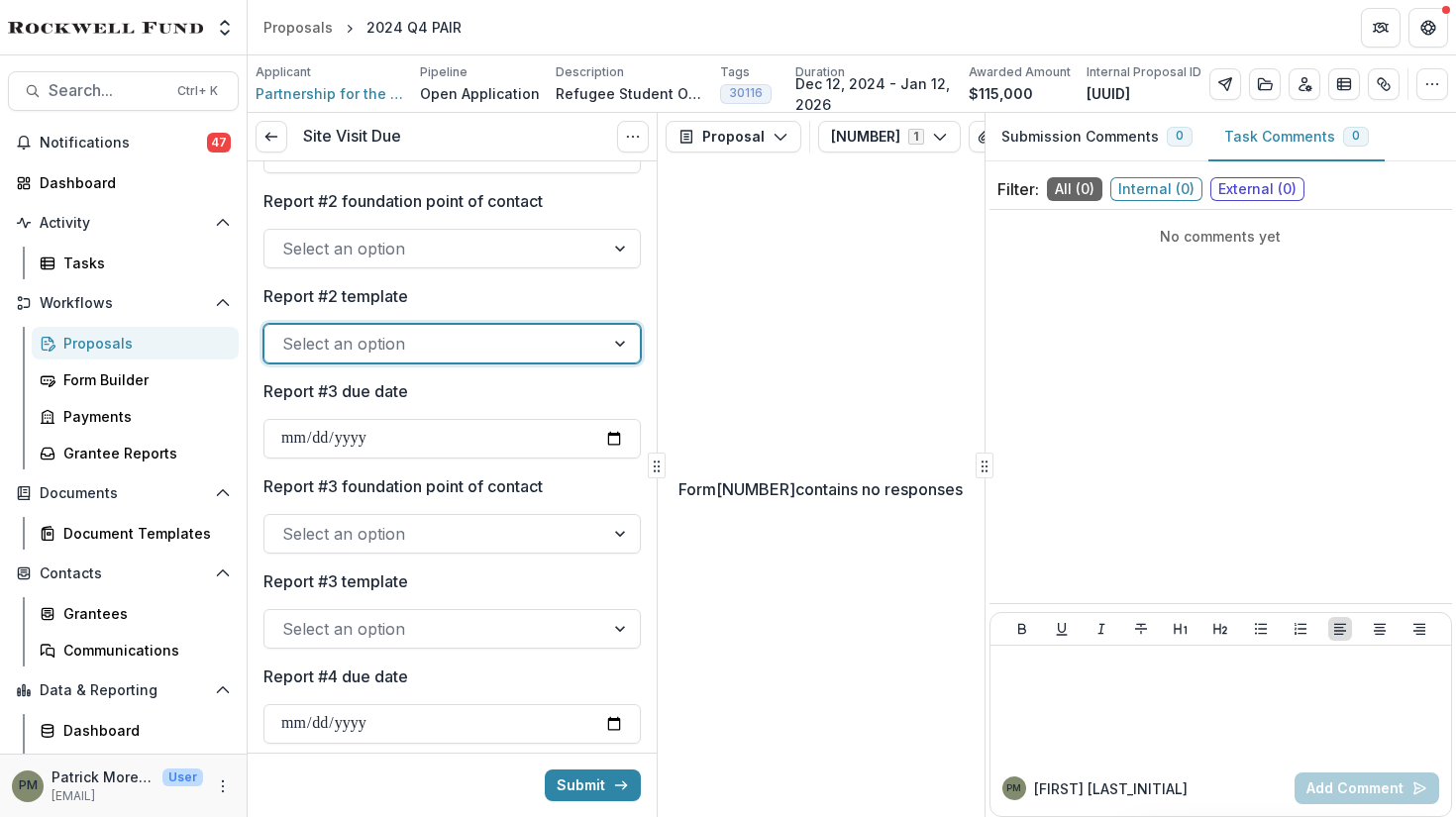scroll, scrollTop: 396, scrollLeft: 0, axis: vertical 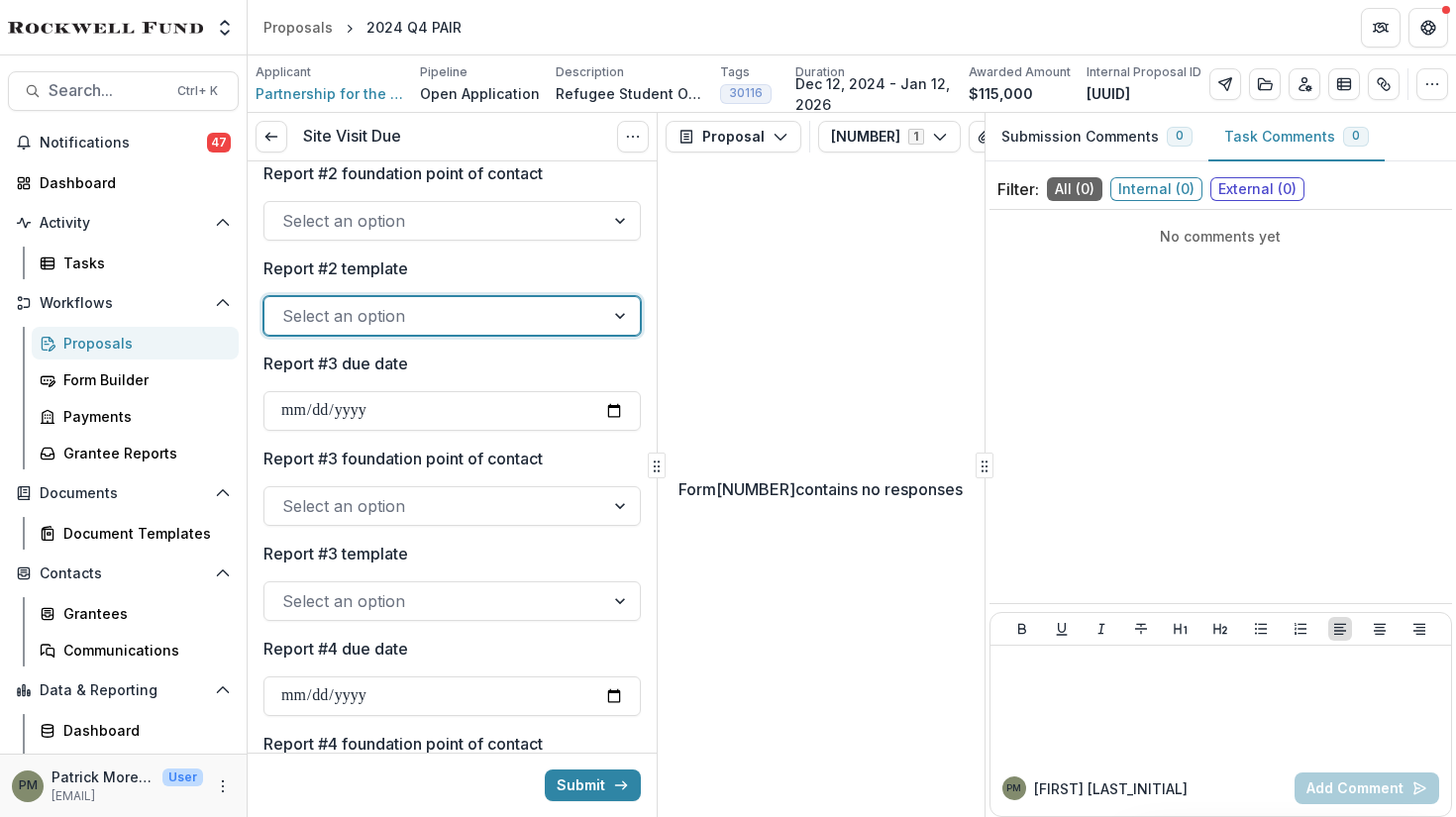 click at bounding box center [434, 506] 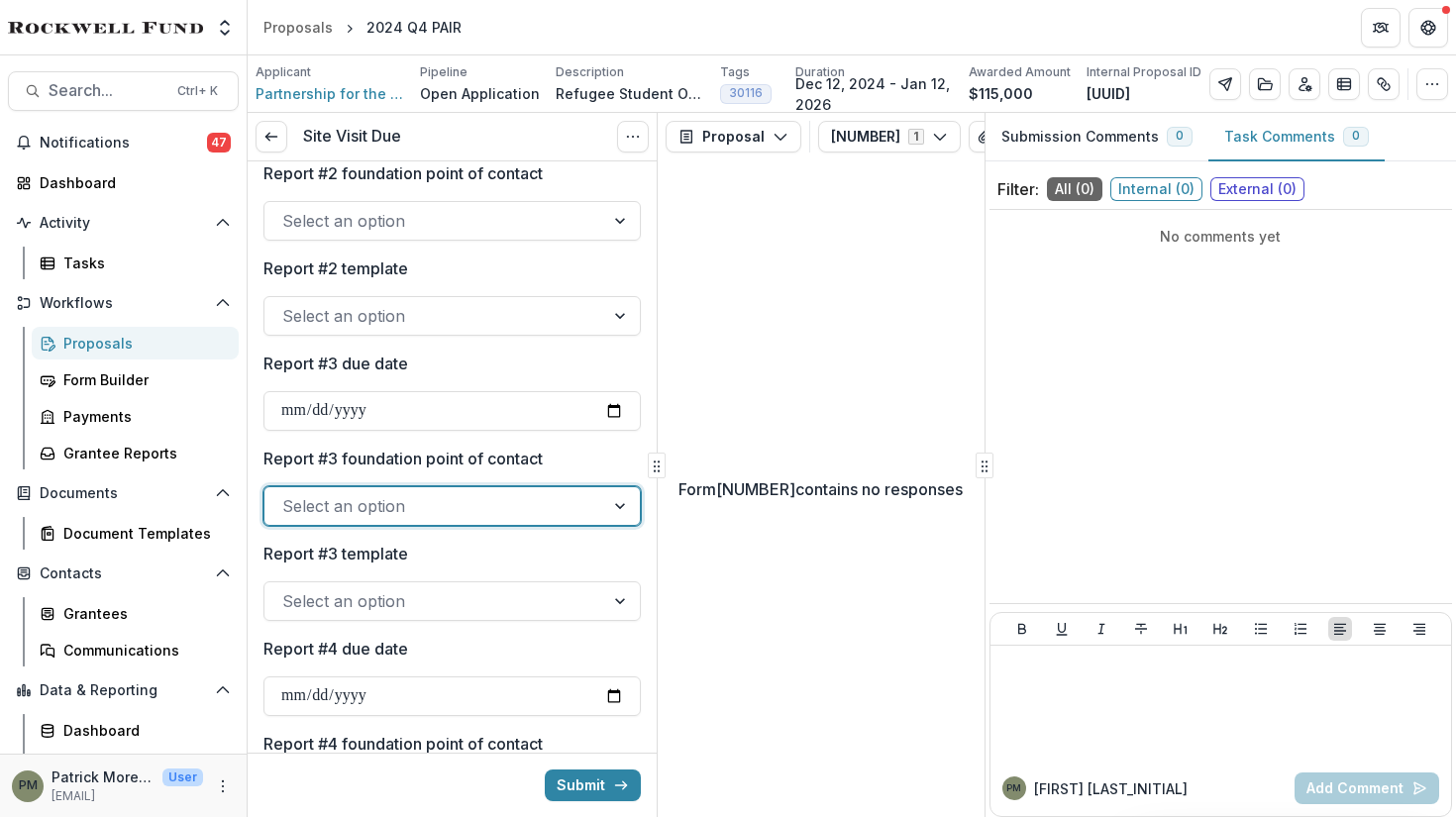 click at bounding box center [434, 506] 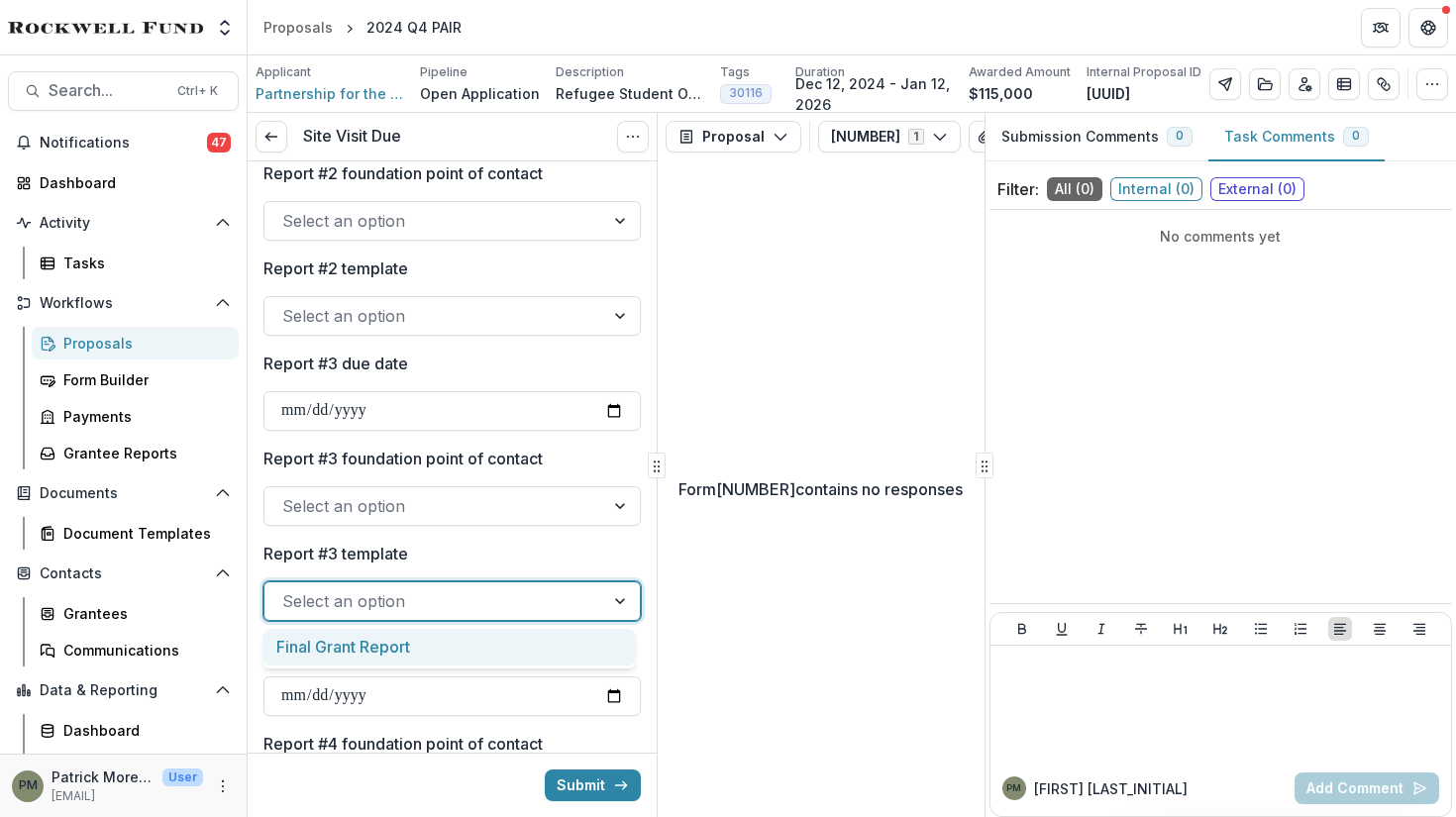click at bounding box center (434, 601) 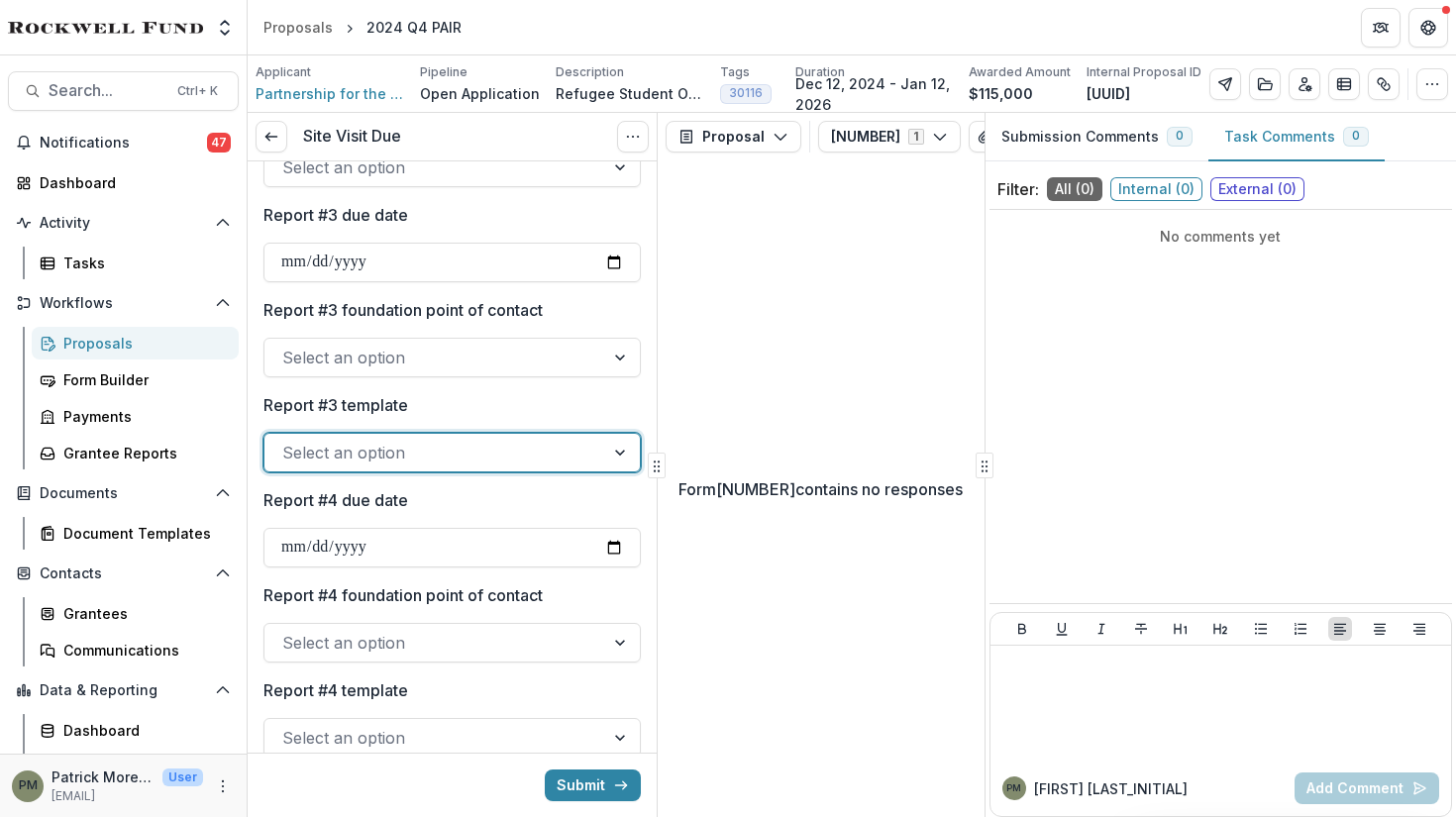 scroll, scrollTop: 613, scrollLeft: 0, axis: vertical 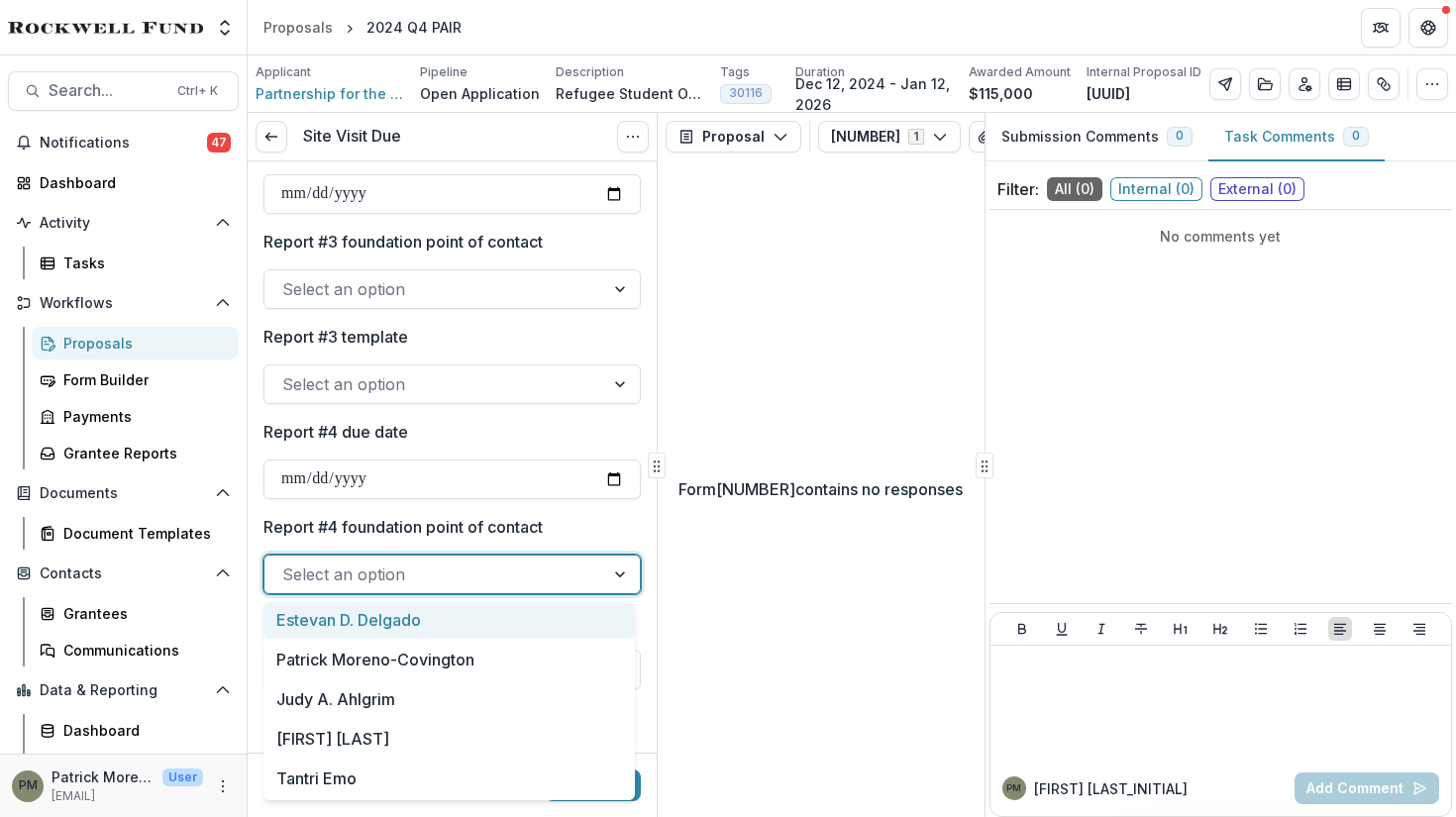 click at bounding box center (434, 574) 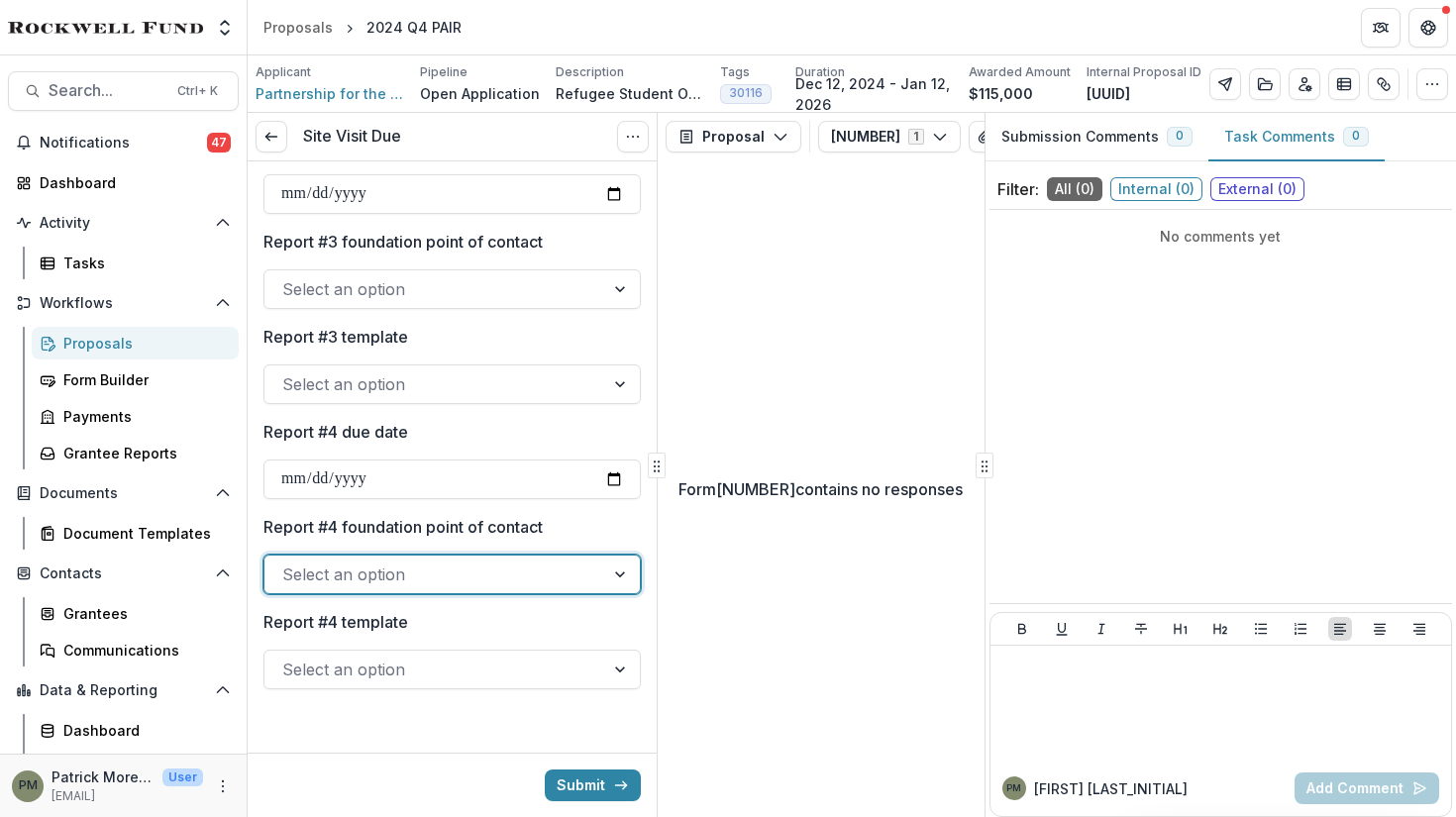 click at bounding box center (434, 574) 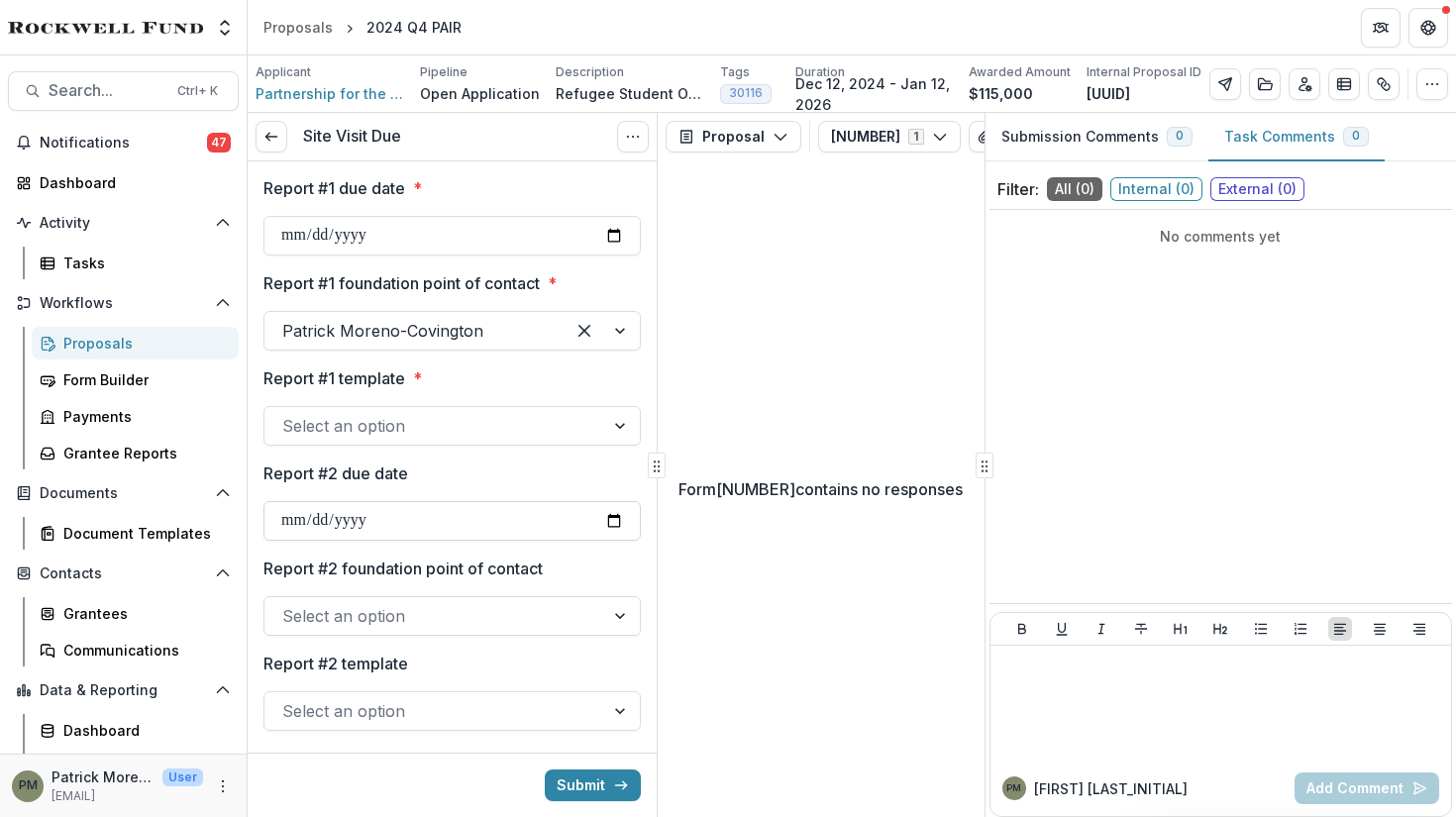 scroll, scrollTop: 0, scrollLeft: 0, axis: both 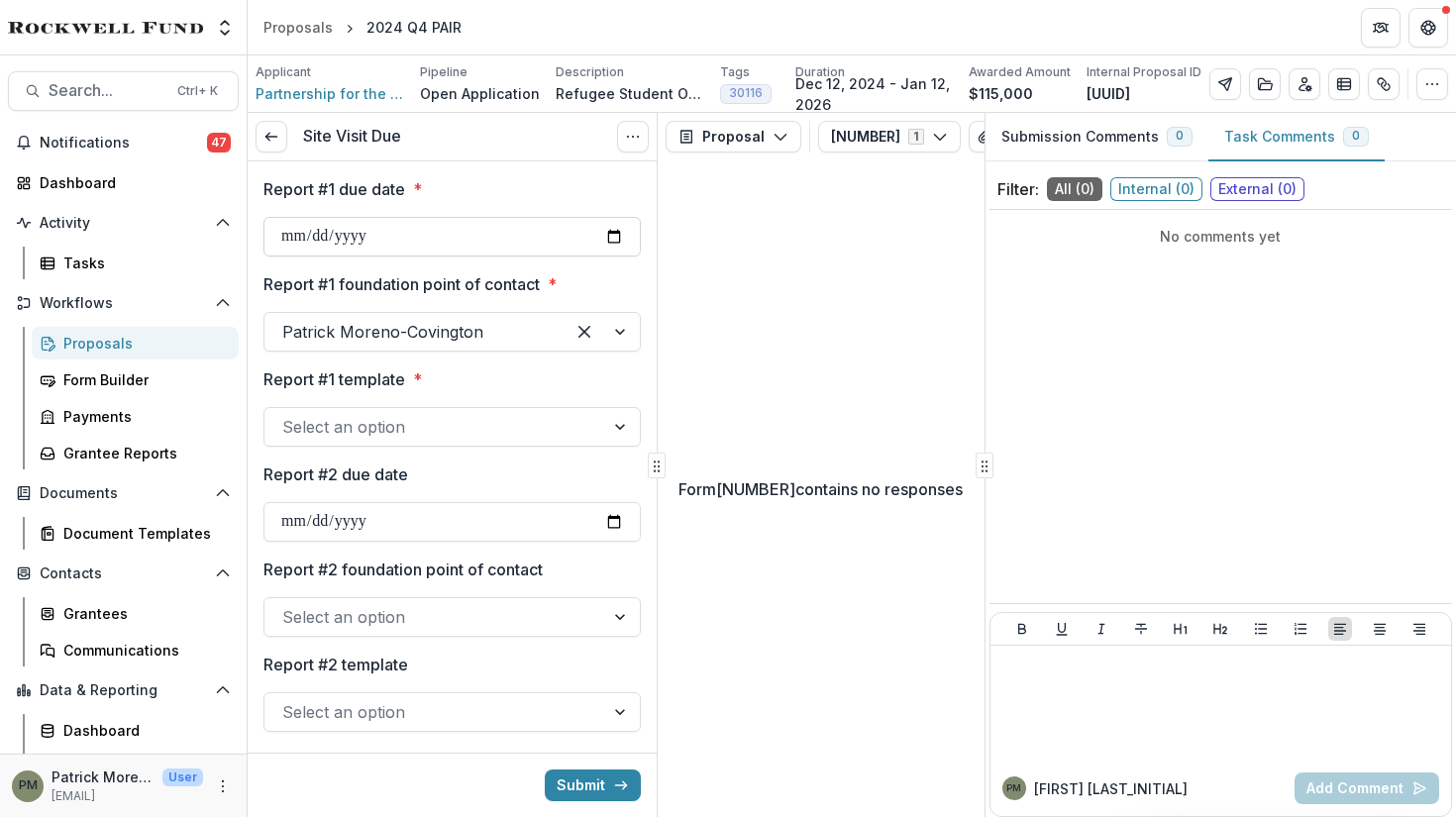 click on "Report #1 due date *" at bounding box center [452, 237] 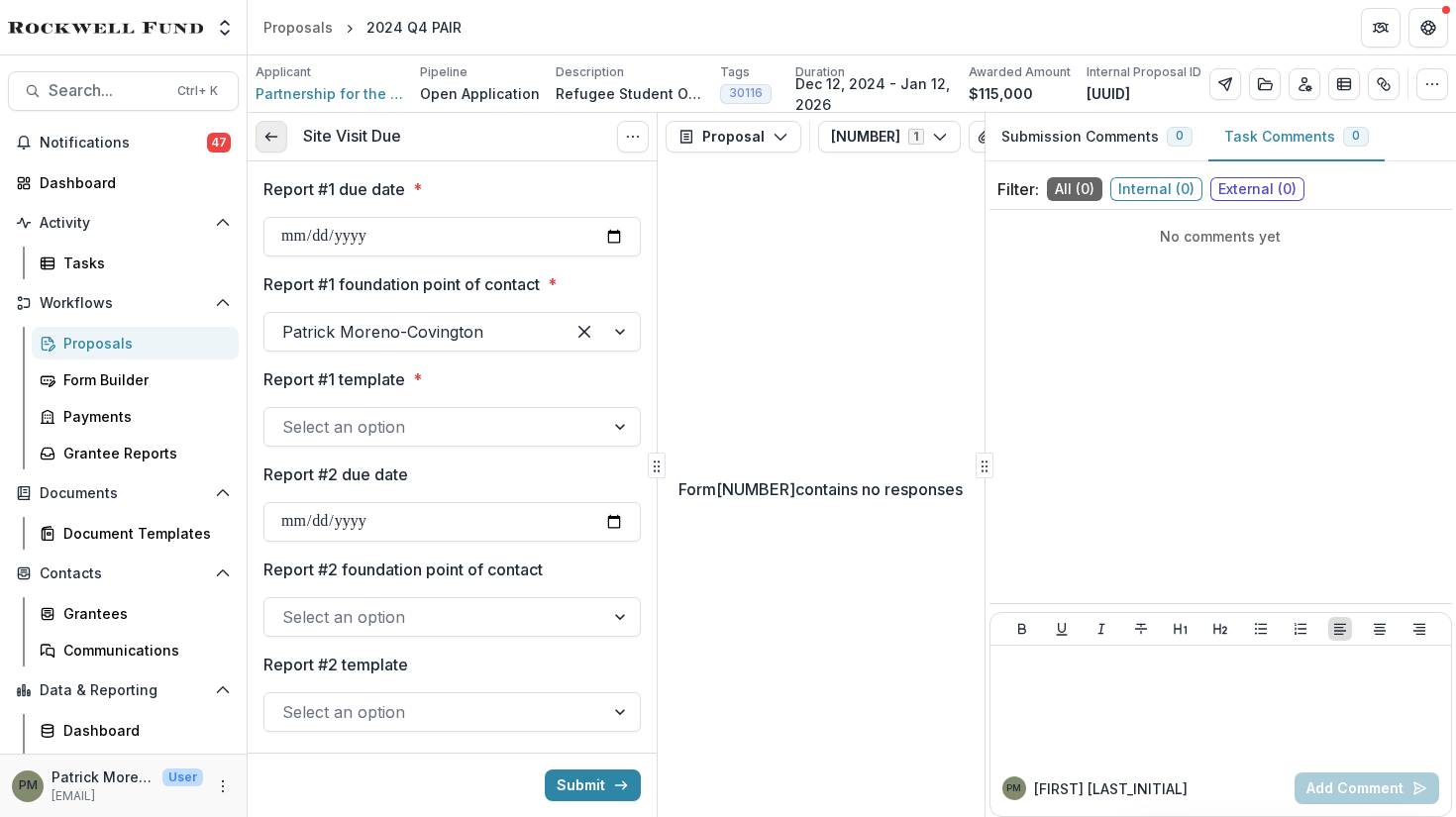 click 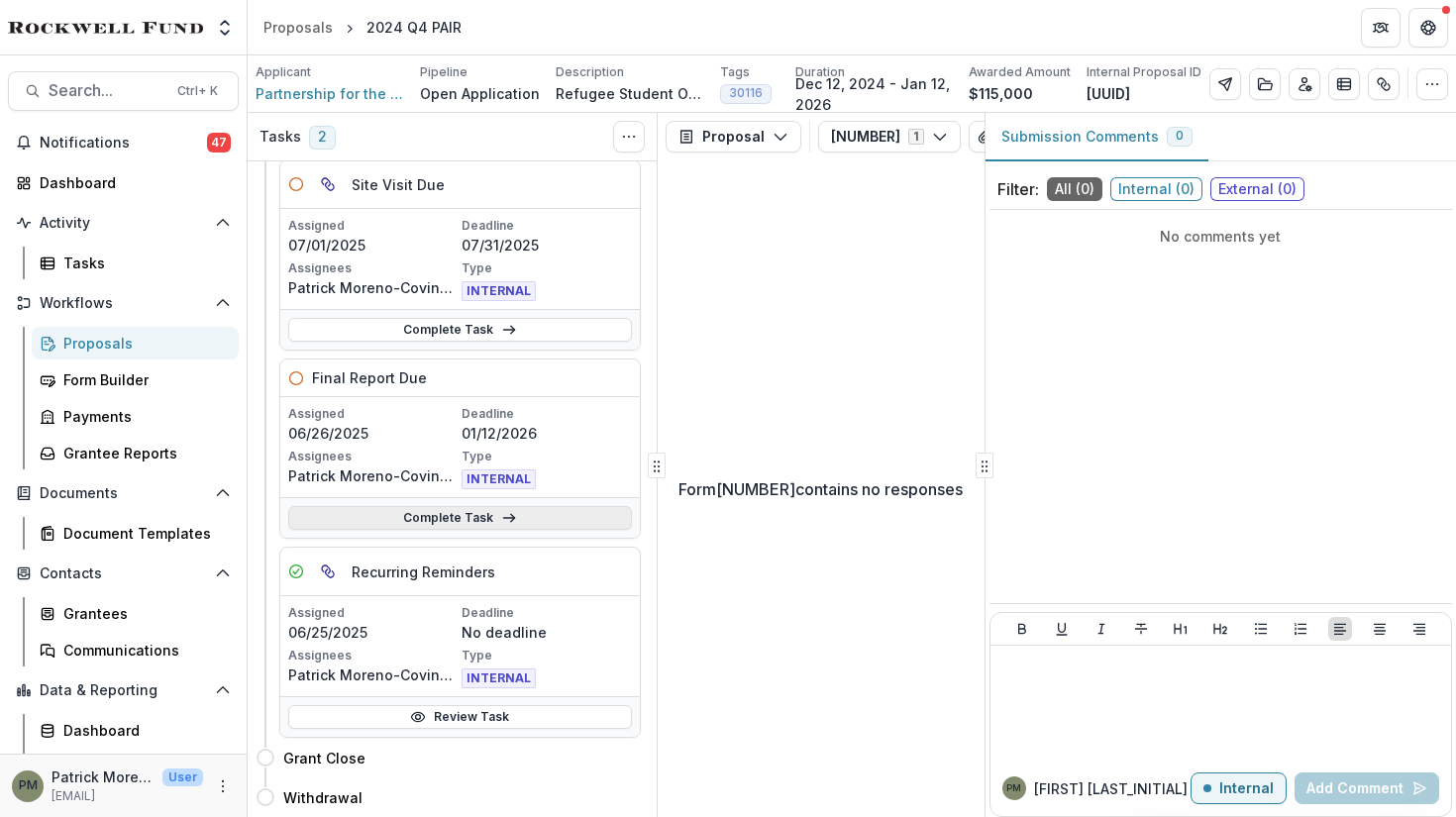 scroll, scrollTop: 0, scrollLeft: 0, axis: both 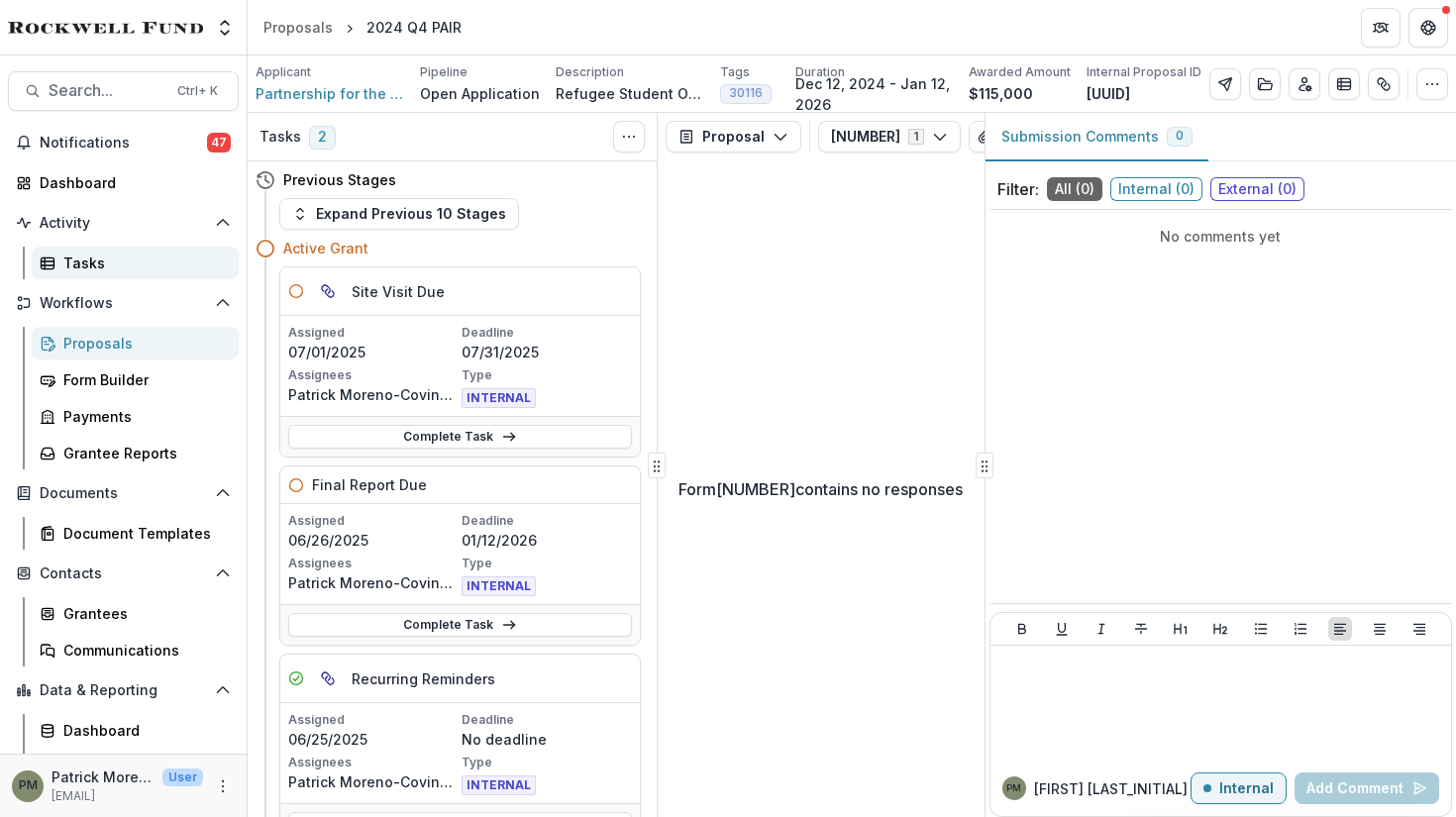 click on "Tasks" at bounding box center (143, 262) 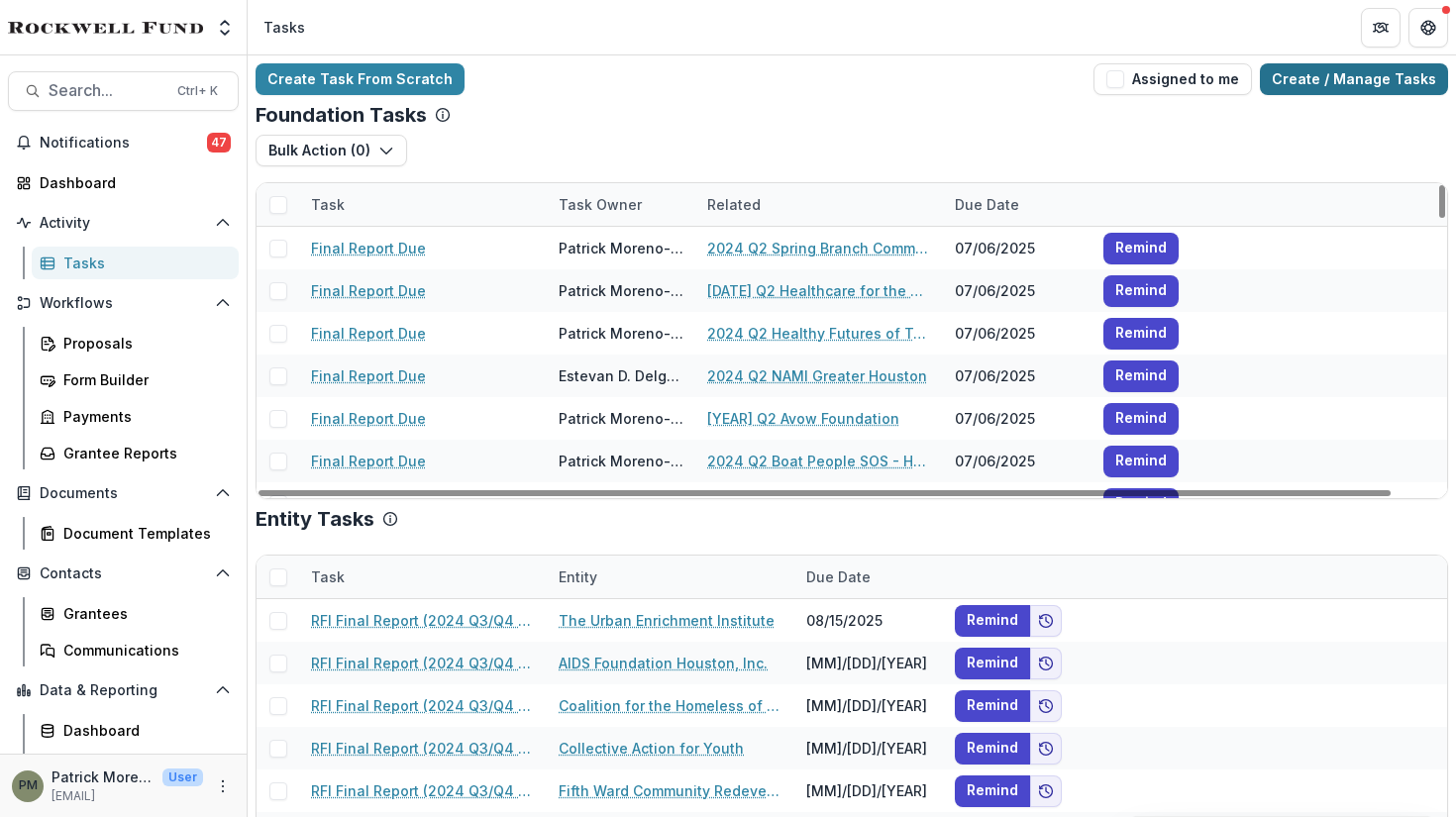 click on "Create / Manage Tasks" at bounding box center (1354, 79) 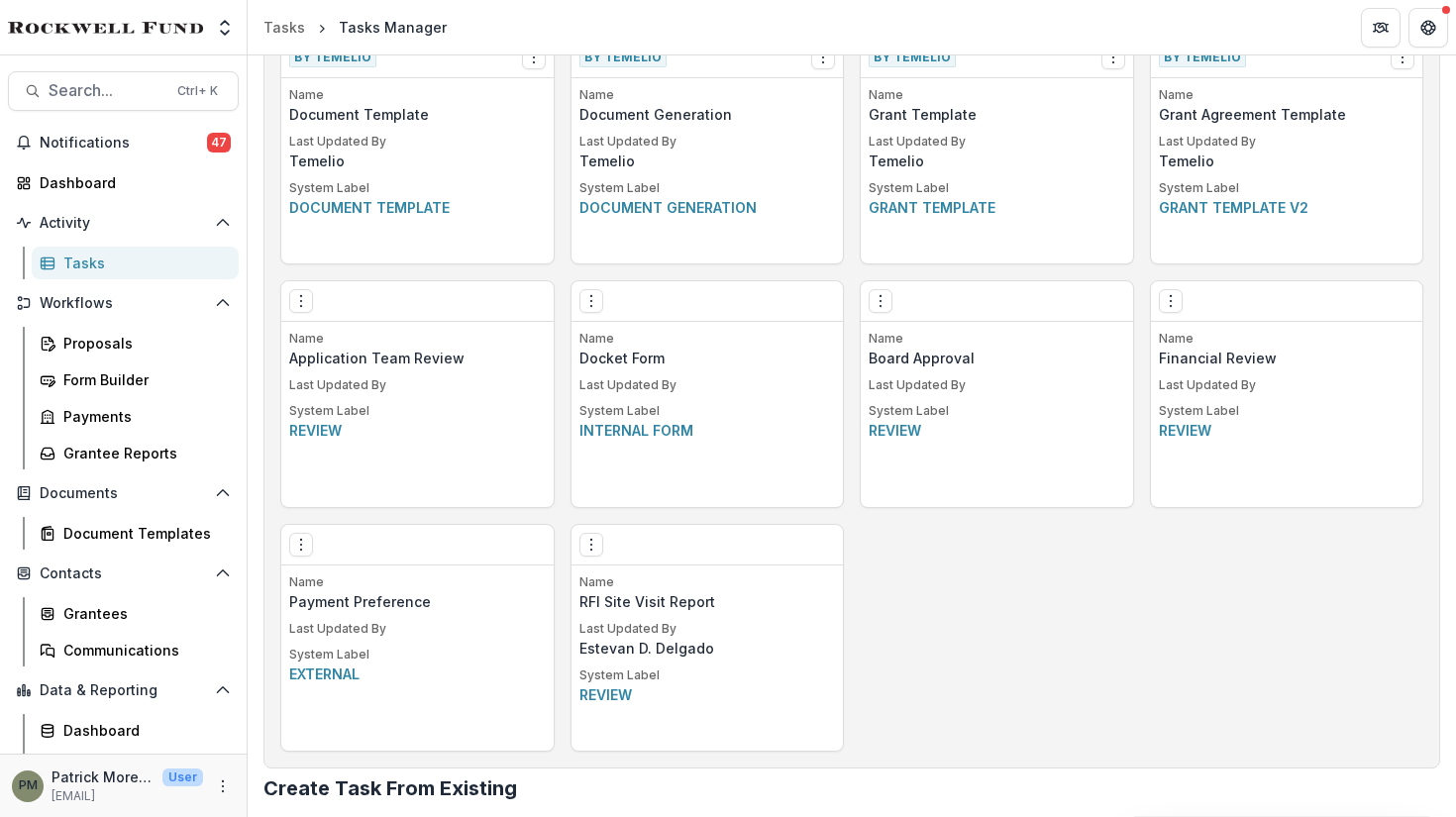 scroll, scrollTop: 1287, scrollLeft: 0, axis: vertical 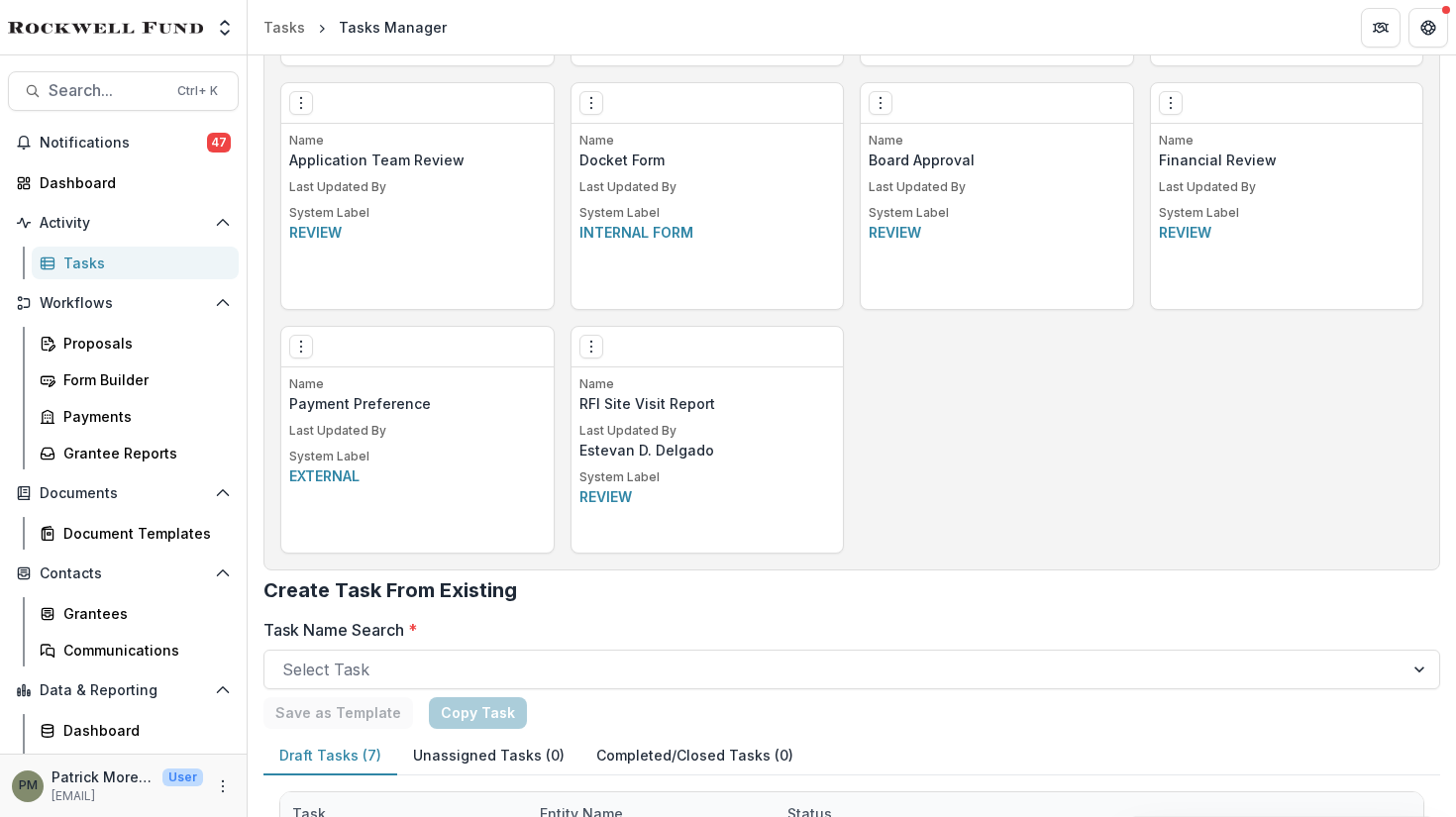 click on "Last Updated By" at bounding box center [707, 431] 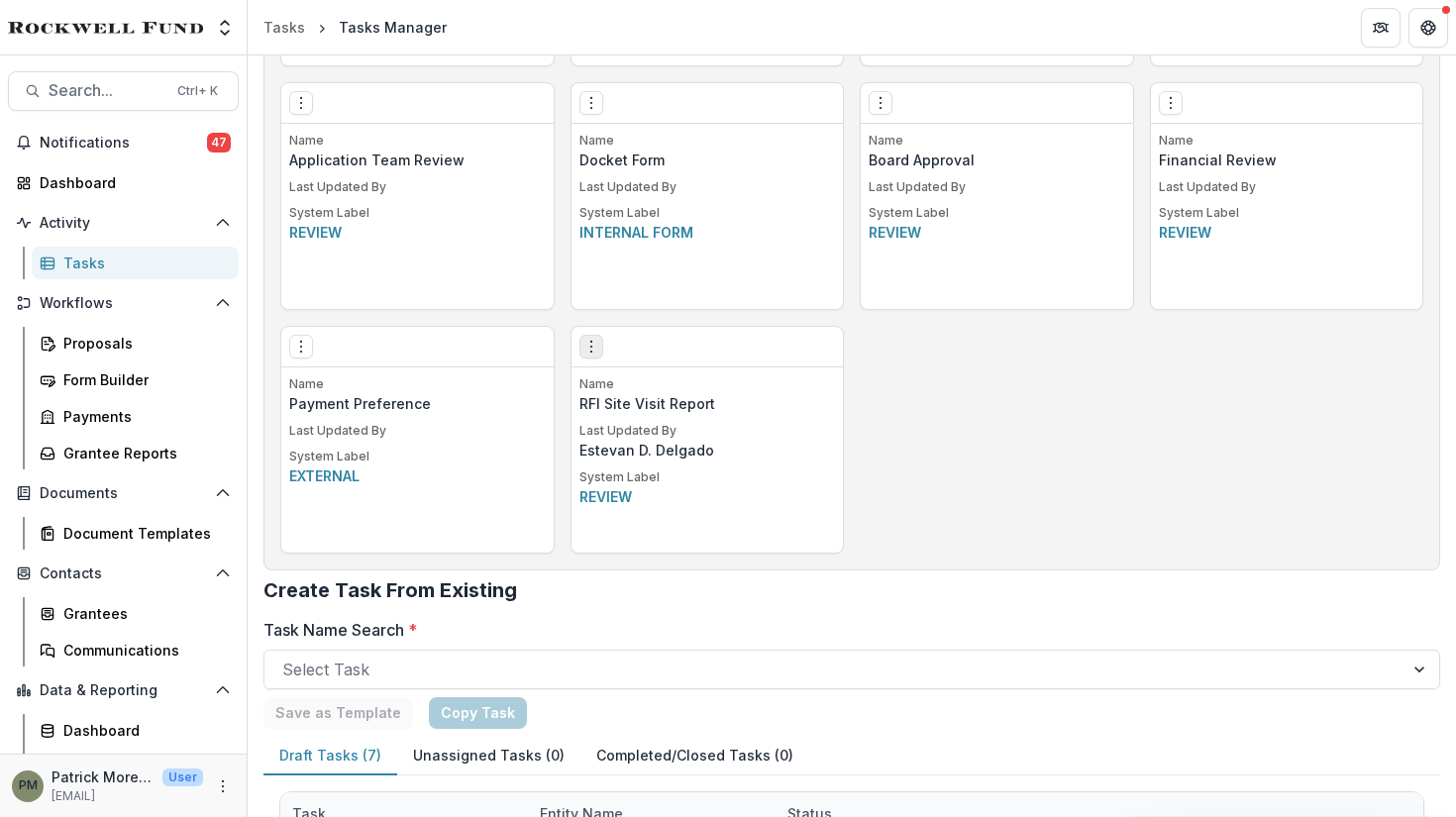 click at bounding box center (591, 347) 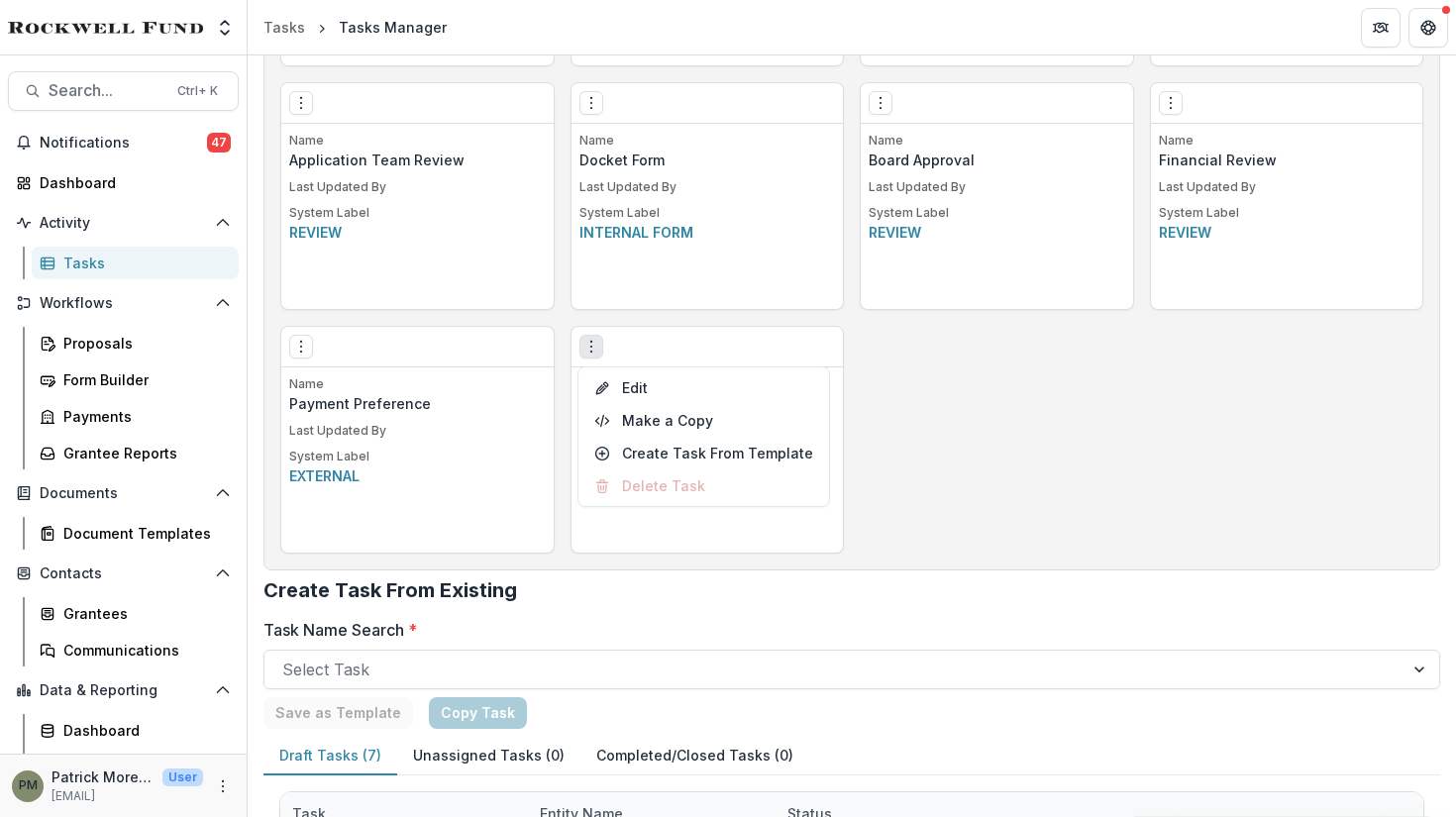 click on "Create Task Template By Temelio View Make a Copy Create Task From Template Name Review Application Last Updated By Temelio System Label Review By Temelio View Create Task From Template Name Upload Grant Agreements Last Updated By Temelio System Label Grant agreement By Temelio View Make a Copy Create Task From Template Name Upload Signed Grant Agreements Last Updated By Temelio System Label Grant upload By Temelio View Create Task From Template Name Payment Schedule Last Updated By Temelio System Label Payment By Temelio View Create Task From Template Name Reporting Schedule Last Updated By Temelio System Label Reporting By Temelio View Create Task From Template Name Recurring Reminders Last Updated By Temelio System Label Reminder By Temelio View Make a Copy Create Task From Template Name Custom Reminders Last Updated By Temelio System Label Custom reminder By Temelio View Make a Copy Create Task From Template Name External Task Last Updated By Temelio System Label External By Temelio View Make a Copy Name" at bounding box center [852, -291] 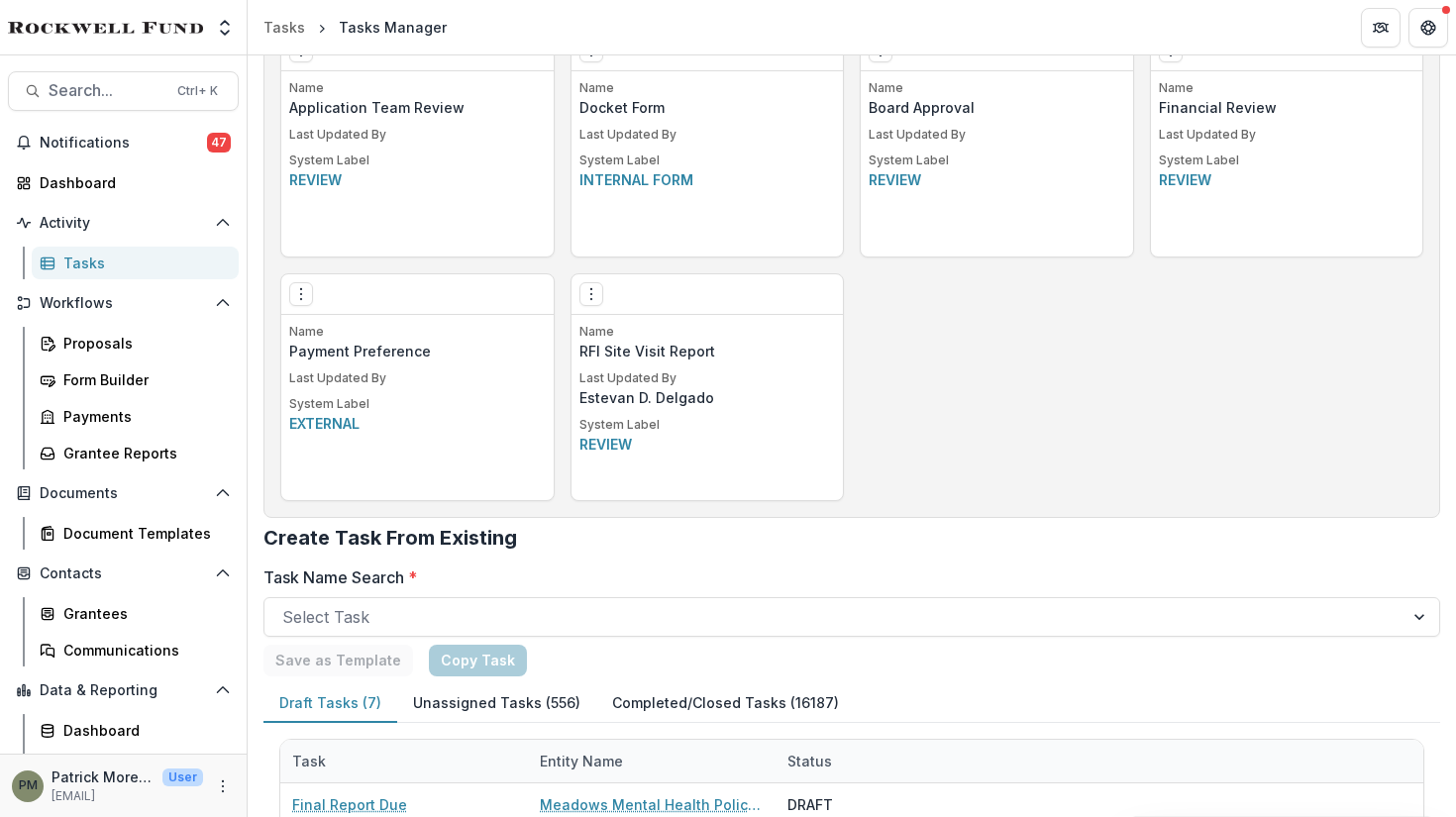 scroll, scrollTop: 1241, scrollLeft: 0, axis: vertical 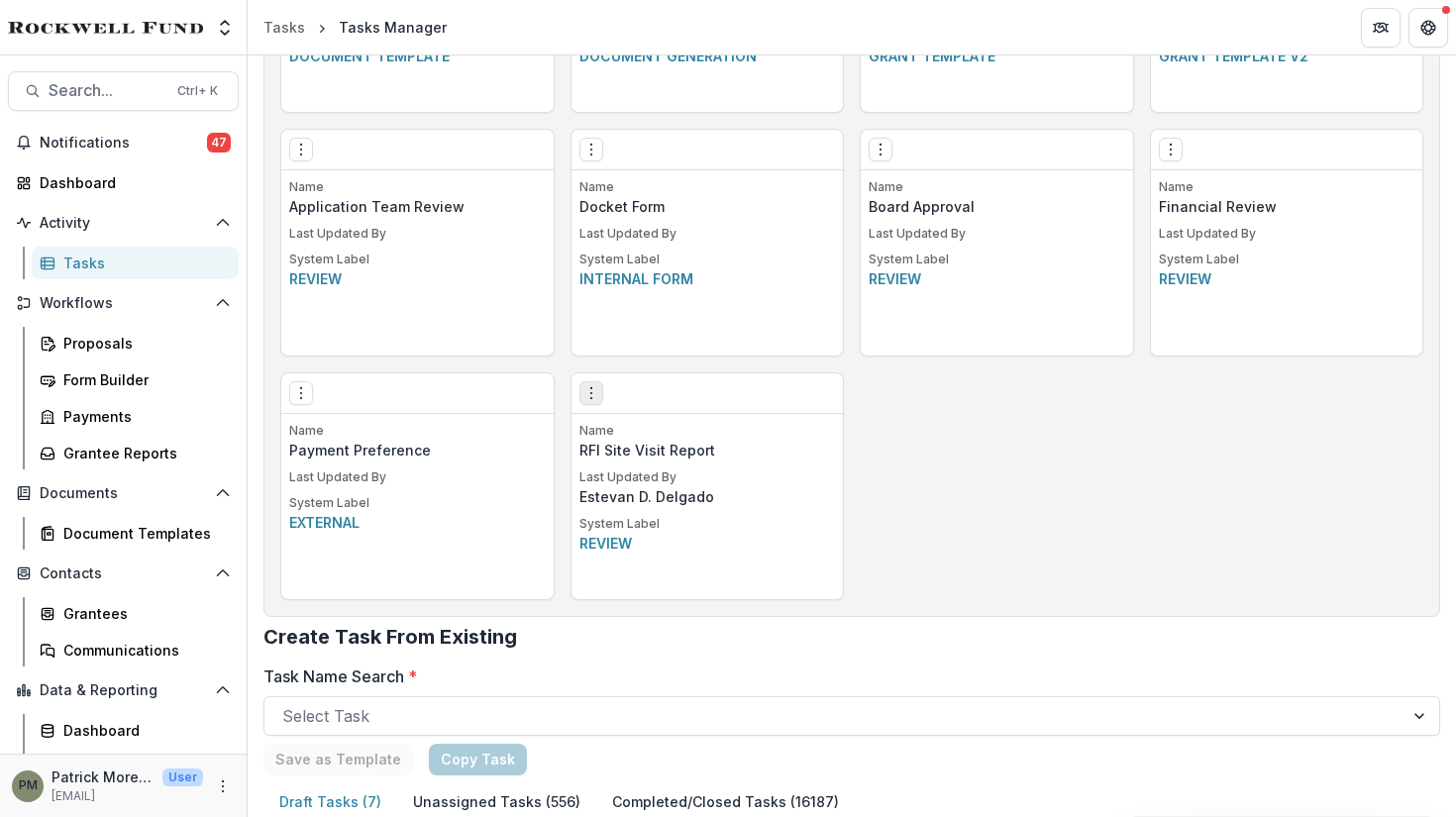 click 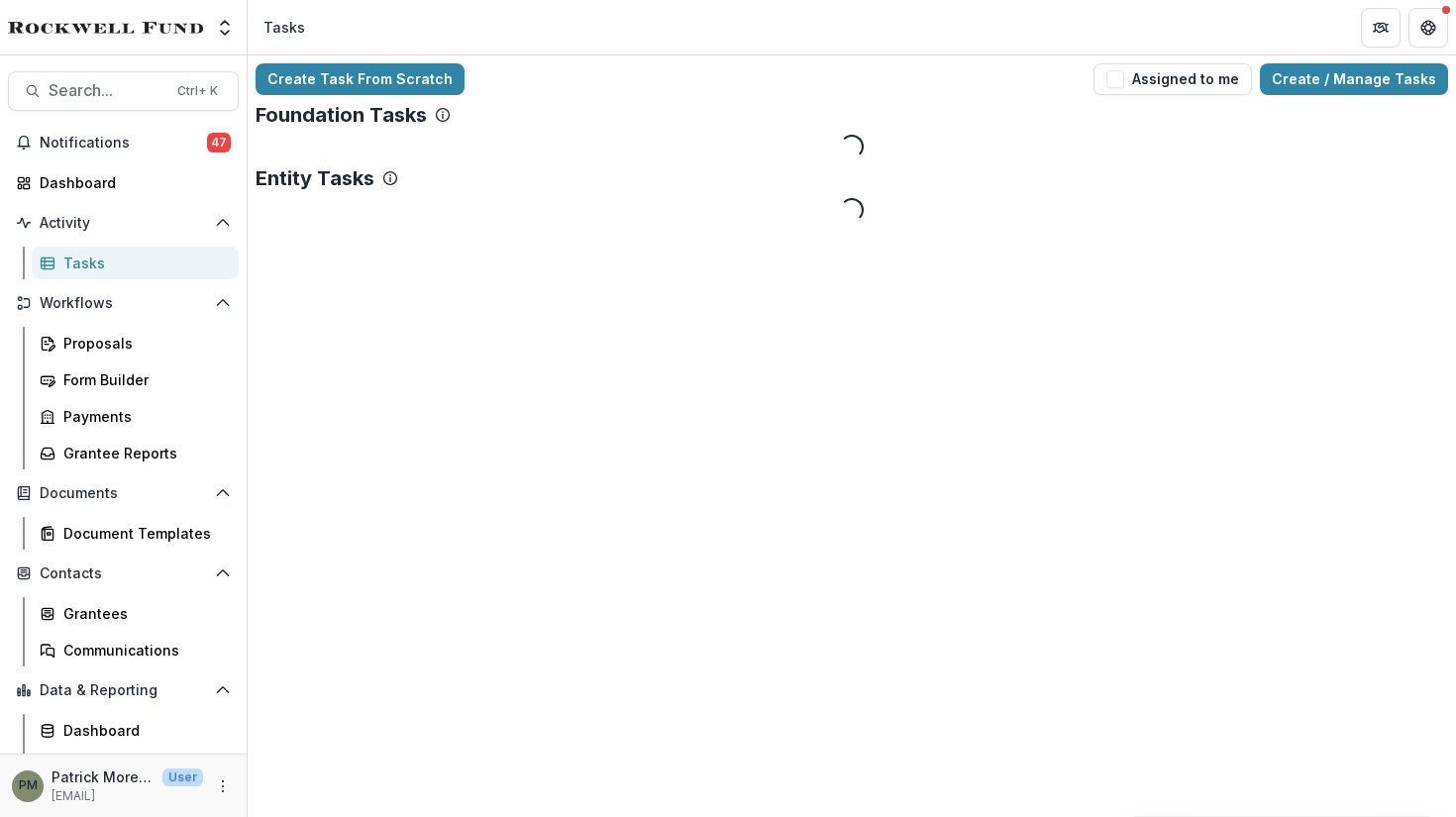 scroll, scrollTop: 0, scrollLeft: 0, axis: both 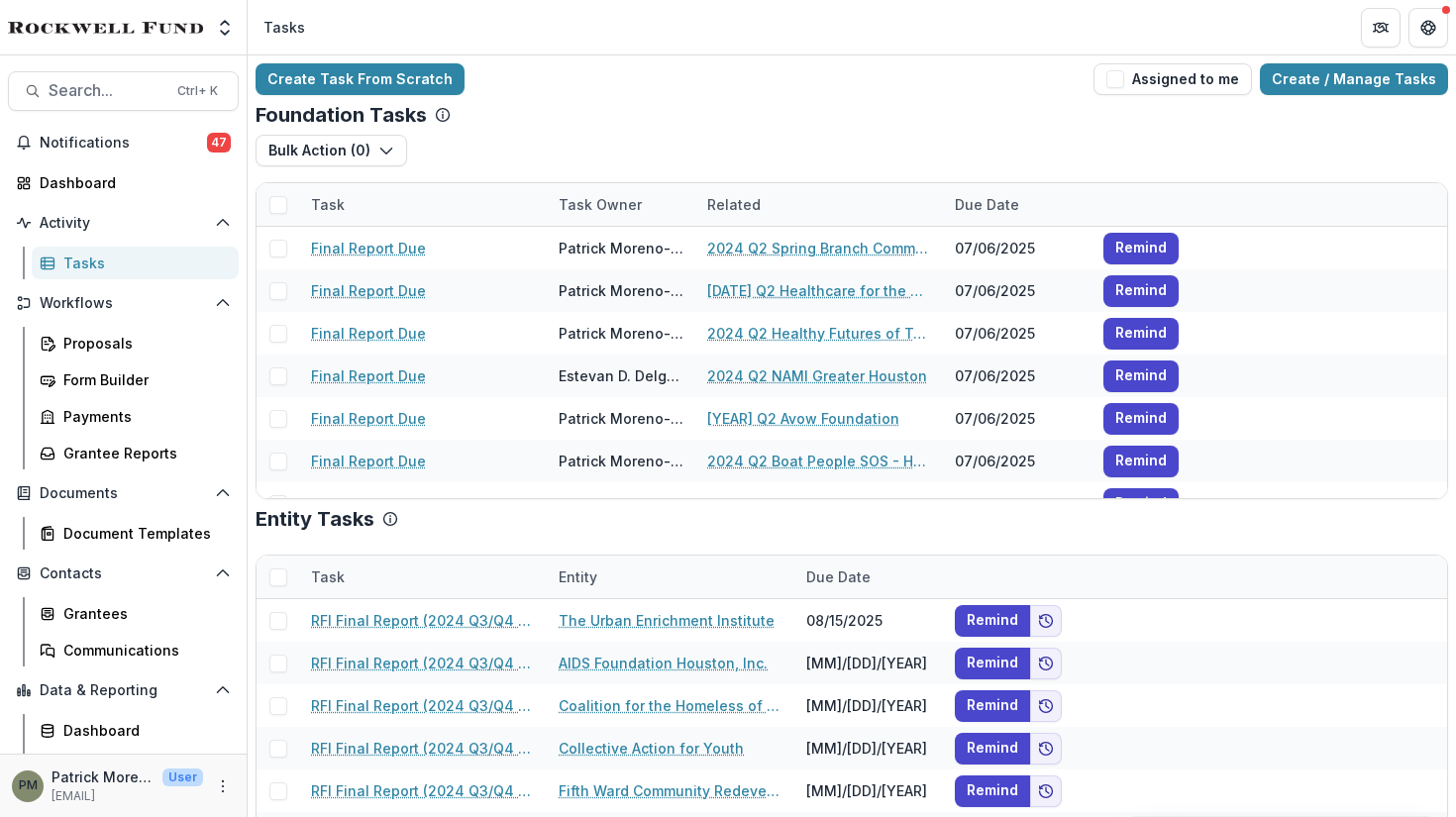 click on "Foundation Tasks" at bounding box center (852, 115) 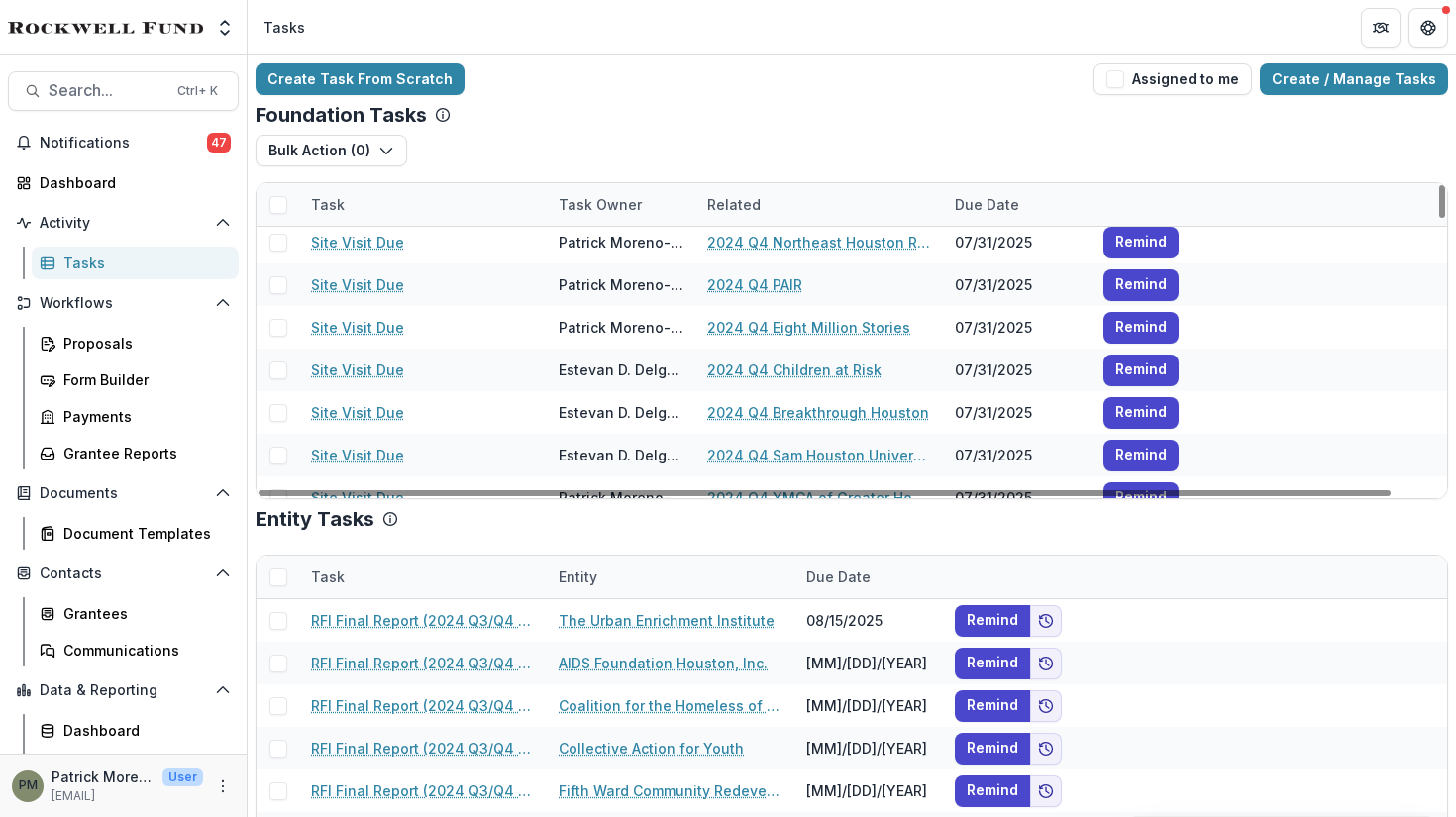scroll, scrollTop: 792, scrollLeft: 0, axis: vertical 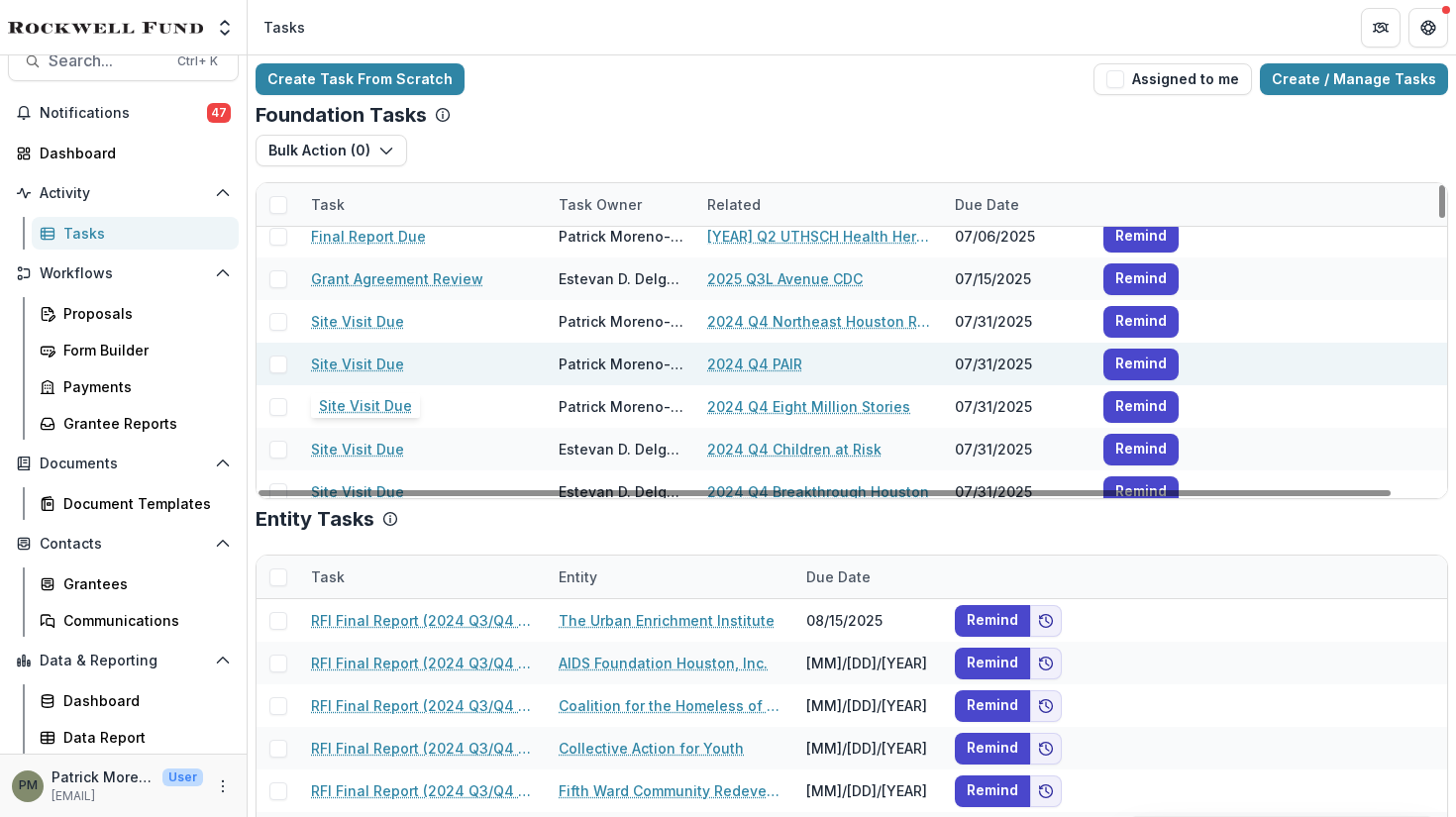 click on "Site Visit Due" at bounding box center (358, 363) 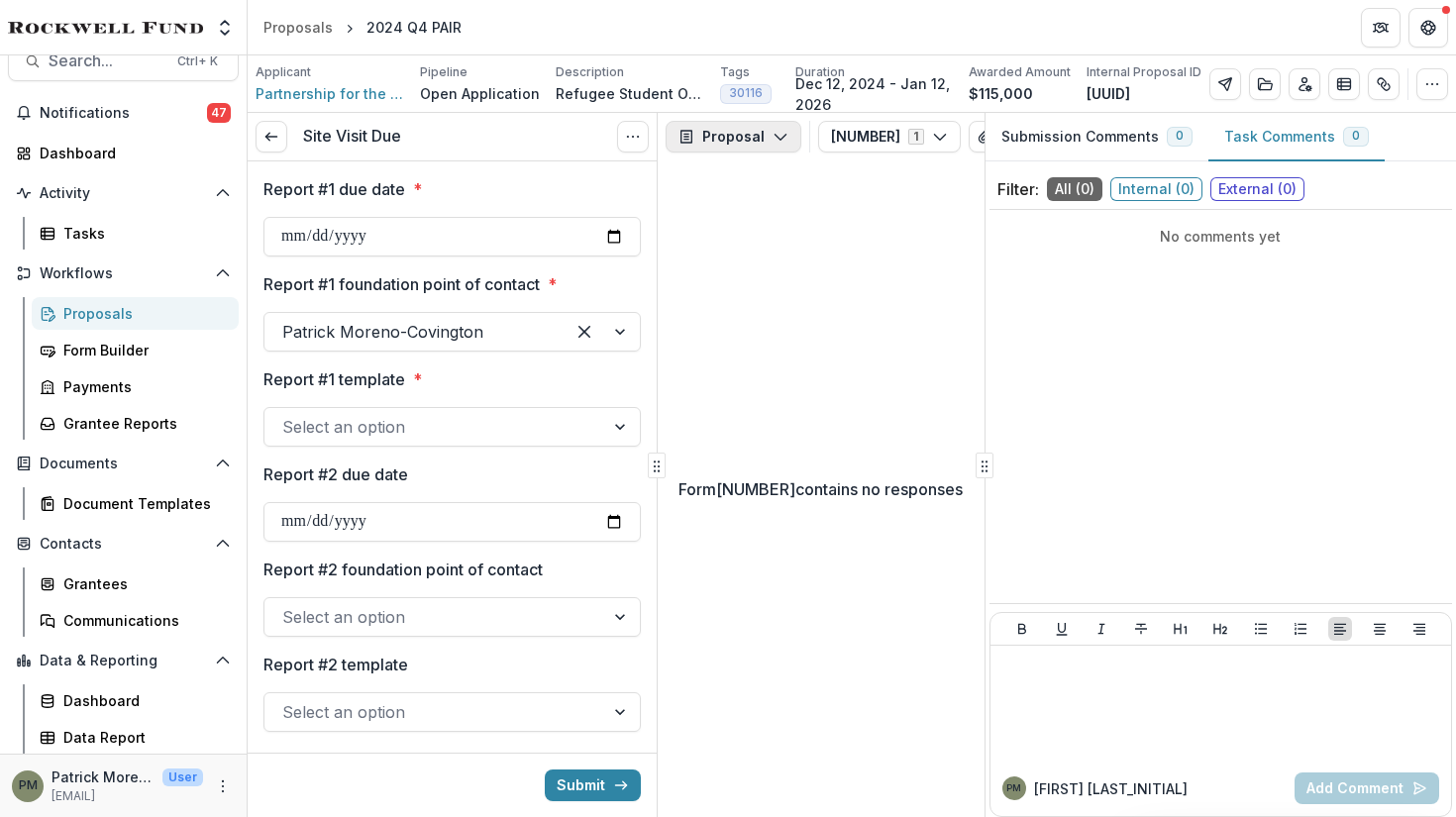 click on "Proposal" at bounding box center [733, 137] 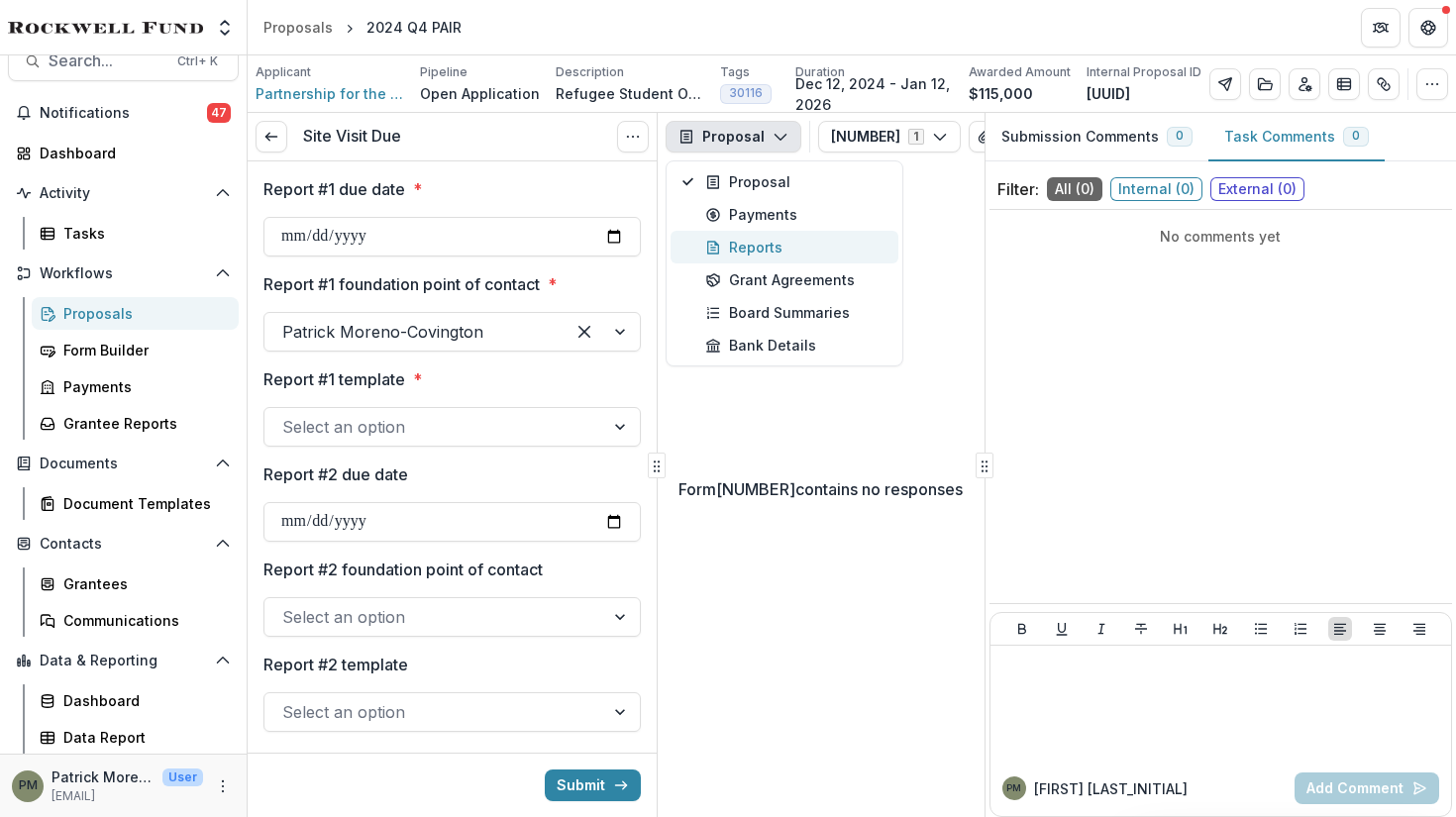 click on "Reports" at bounding box center (795, 247) 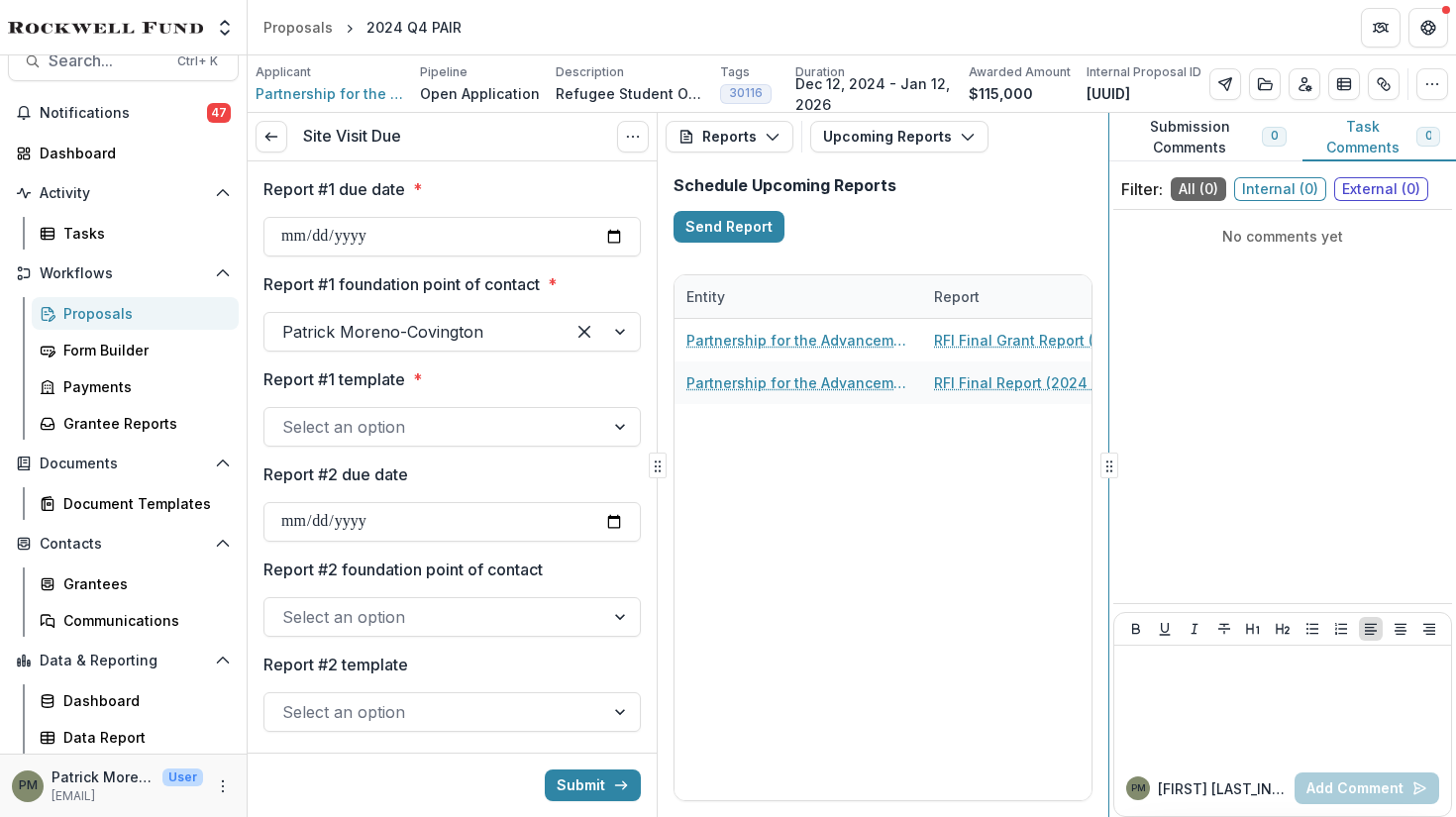 click on "Site Visit Due View task Cancel Task Report #1 due date * Report #1 foundation point of contact * [FIRST] [LAST] Report #1 template * Select an option Report #2 due date Report #2 foundation point of contact Select an option Report #2 template Select an option Report #3 due date Report #3 foundation point of contact Select an option Report #3 template Select an option Report #4 due date Report #4 foundation point of contact Select an option Report #4 template Select an option Submit Reports Proposal Payments Reports Grant Agreements Board Summaries Bank Details Upcoming Reports Tables Upcoming Reports Completed Reports Reports RFI Final Grant Report (Legacy Strategies) [DATE] RFI Final Report (2024 Q3/Q4 Grantees) [DATE] Schedule Upcoming Reports Send Report Entity Report Proposal Task Assignee Due Date Report Submitted Date Partnership for the Advancement & Immersion of Refugees RFI Final Grant Report (Legacy Strategies) 2024 Q4 PAIR 01/12/[YEAR] -- Remind 2024 Q4 PAIR [FIRST] [LAST] -- Remind" at bounding box center (852, 464) 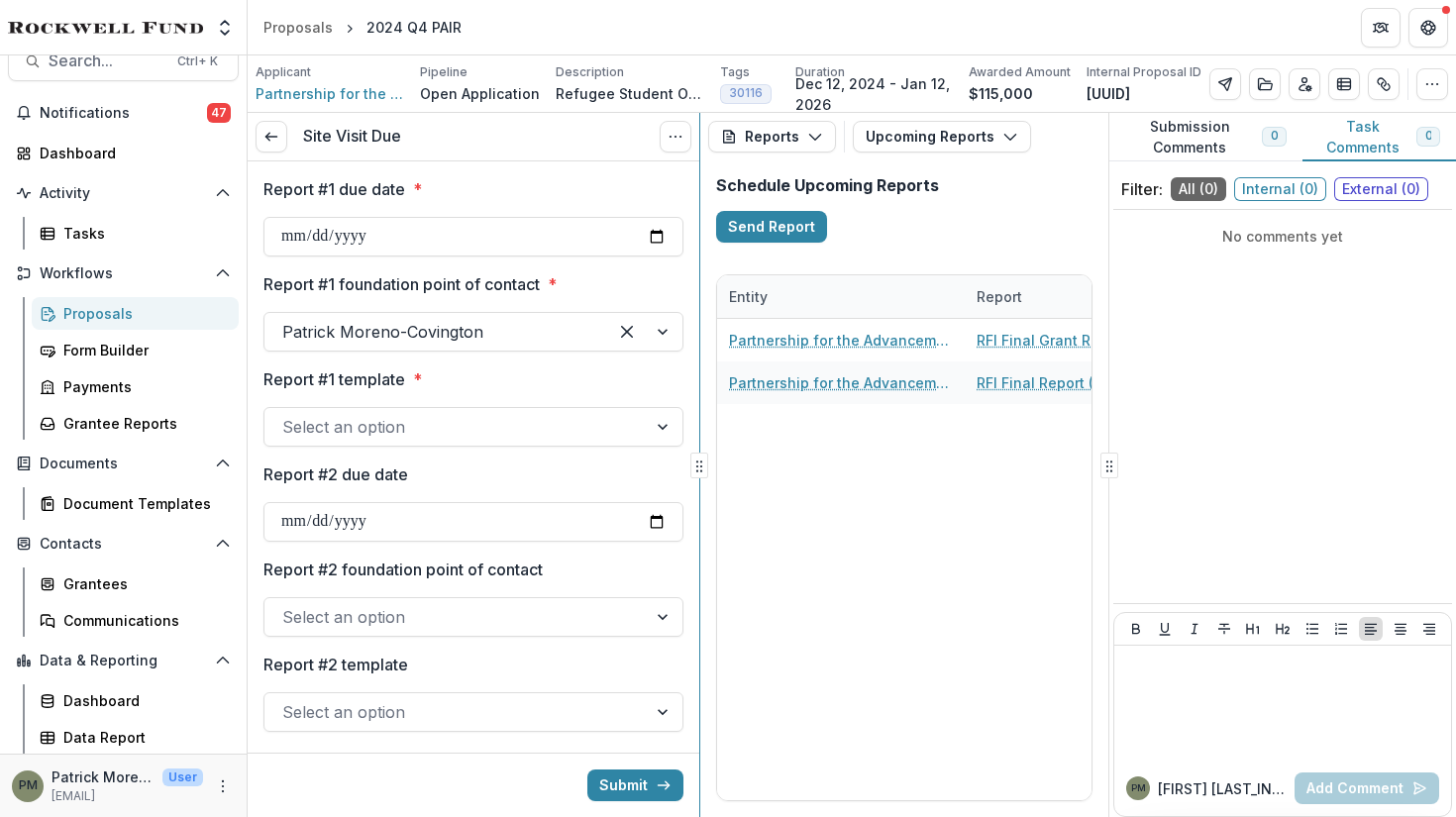 click on "Site Visit Due View task Cancel Task Report #1 due date * Report #1 foundation point of contact * [FIRST] [LAST] Report #1 template * Select an option Report #2 due date Report #2 foundation point of contact Select an option Report #2 template Select an option Report #3 due date Report #3 foundation point of contact Select an option Report #3 template Select an option Report #4 due date Report #4 foundation point of contact Select an option Report #4 template Select an option Submit Reports Proposal Payments Reports Grant Agreements Board Summaries Bank Details Upcoming Reports Tables Upcoming Reports Completed Reports Reports RFI Final Grant Report (Legacy Strategies) [DATE] RFI Final Report (2024 Q3/Q4 Grantees) [DATE] Schedule Upcoming Reports Send Report Entity Report Proposal Task Assignee Due Date Report Submitted Date Partnership for the Advancement & Immersion of Refugees RFI Final Grant Report (Legacy Strategies) 2024 Q4 PAIR 01/12/[YEAR] -- Remind 2024 Q4 PAIR [FIRST] [LAST] -- Remind" at bounding box center [852, 464] 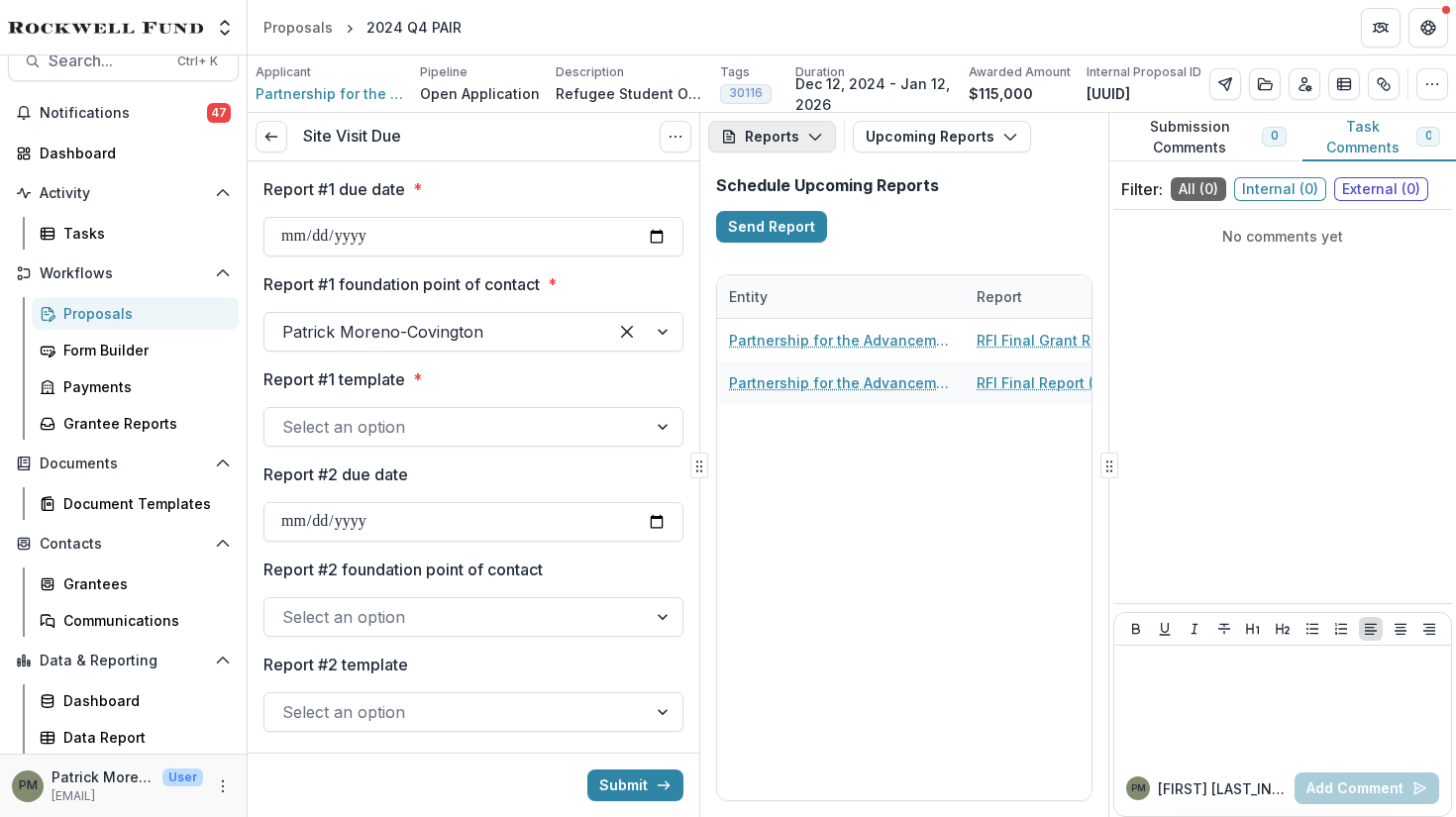 click on "Reports" at bounding box center [772, 137] 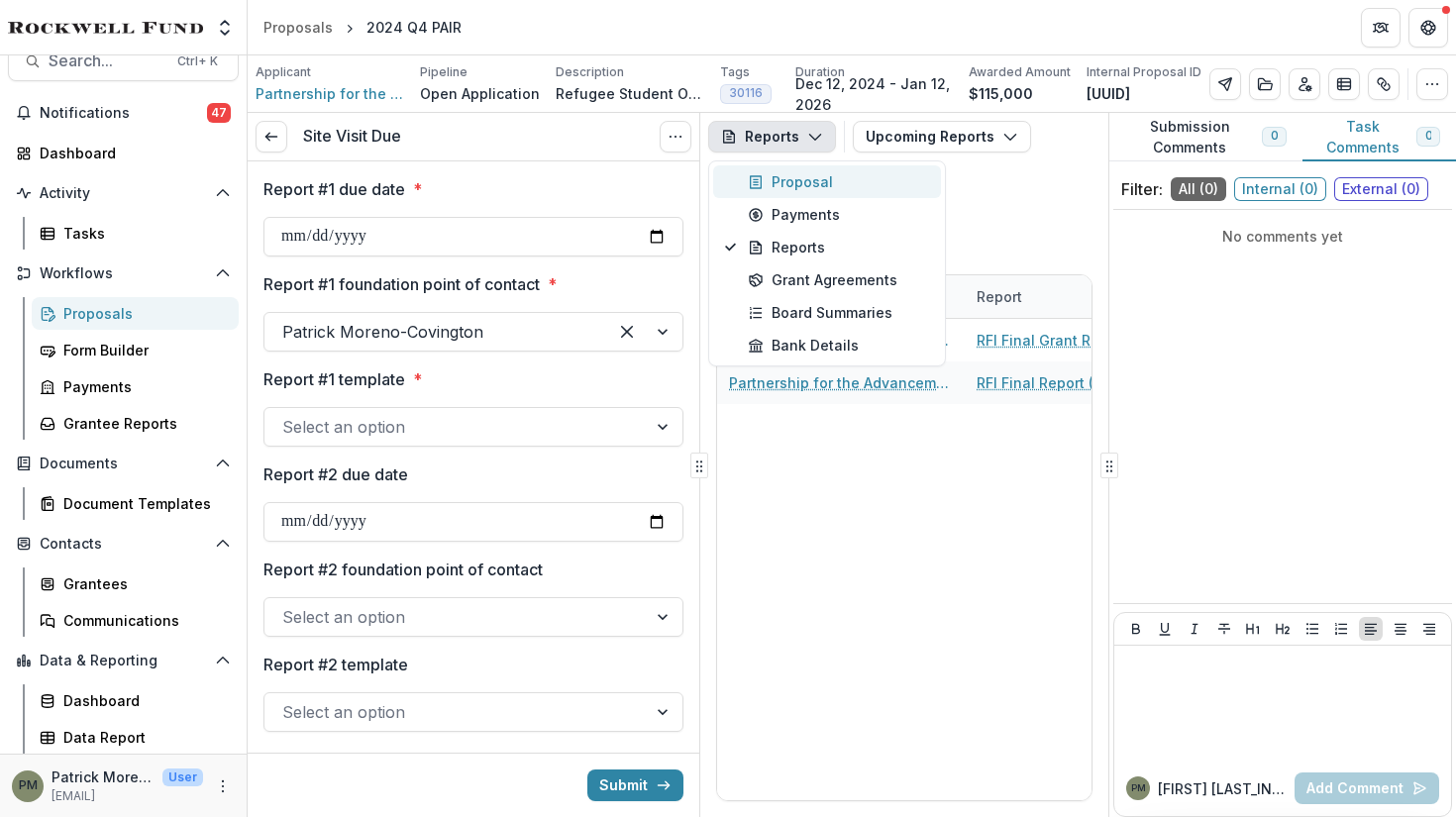 click on "Proposal" at bounding box center (838, 181) 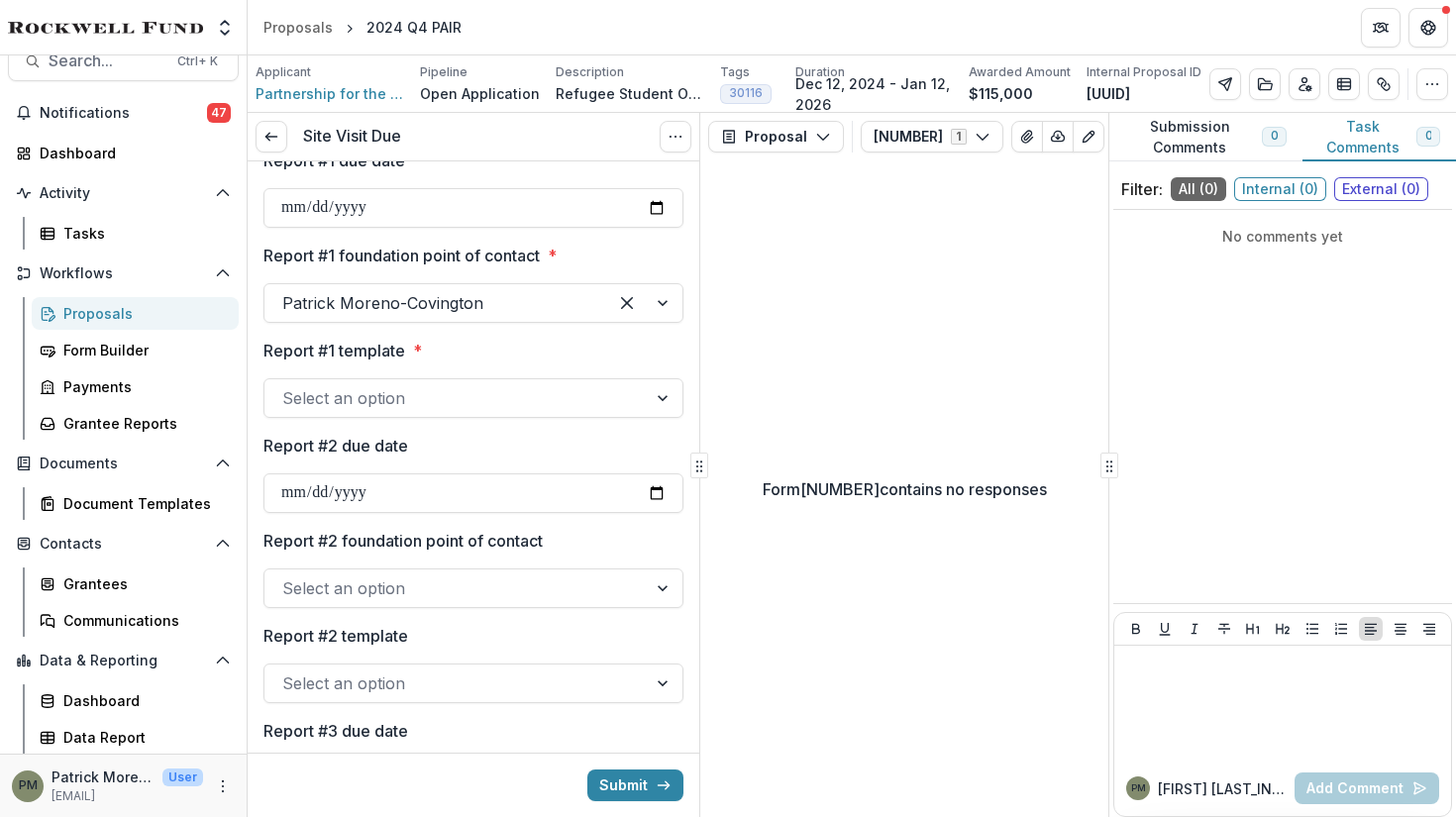 scroll, scrollTop: 0, scrollLeft: 0, axis: both 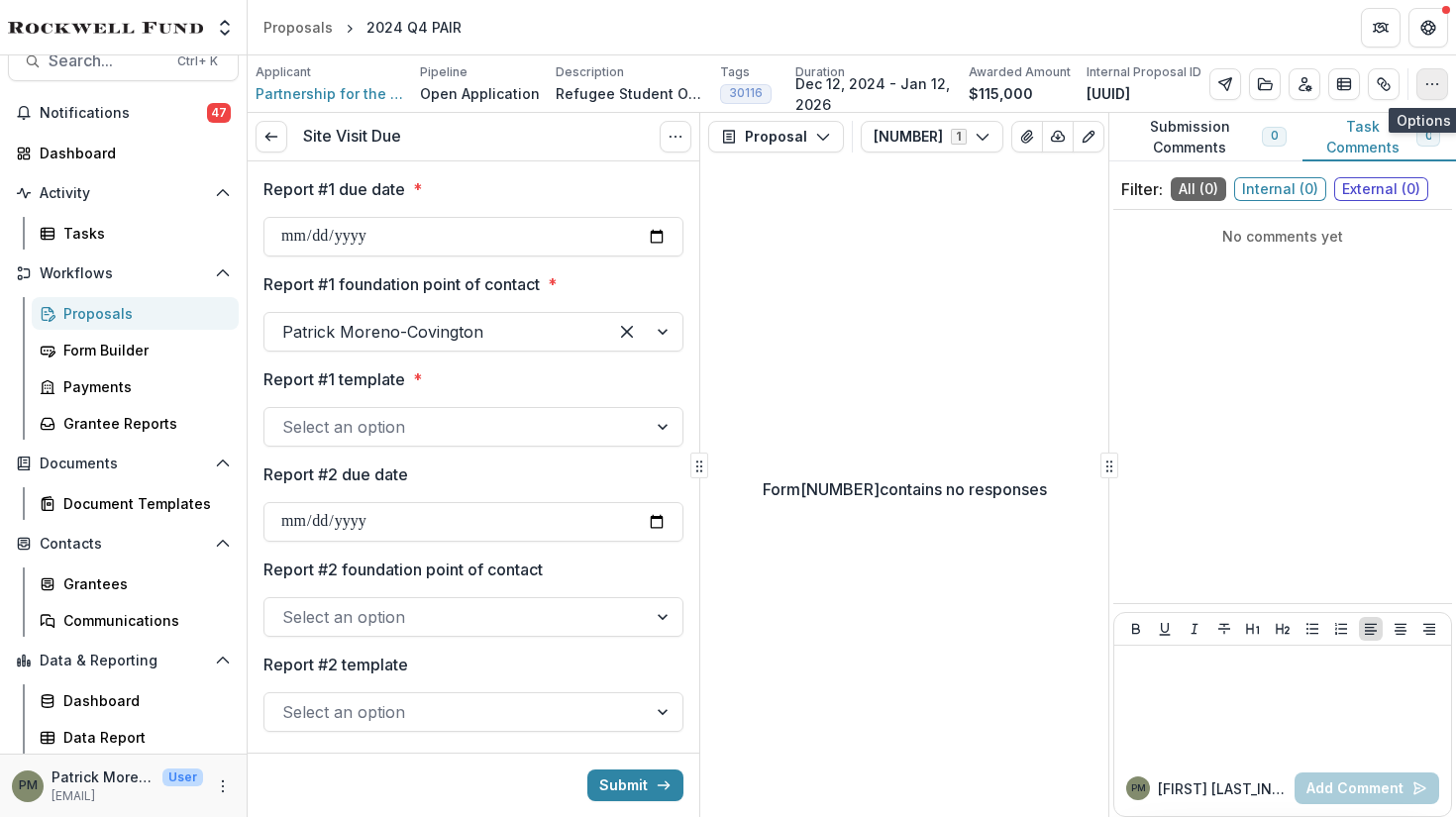 click at bounding box center (1432, 84) 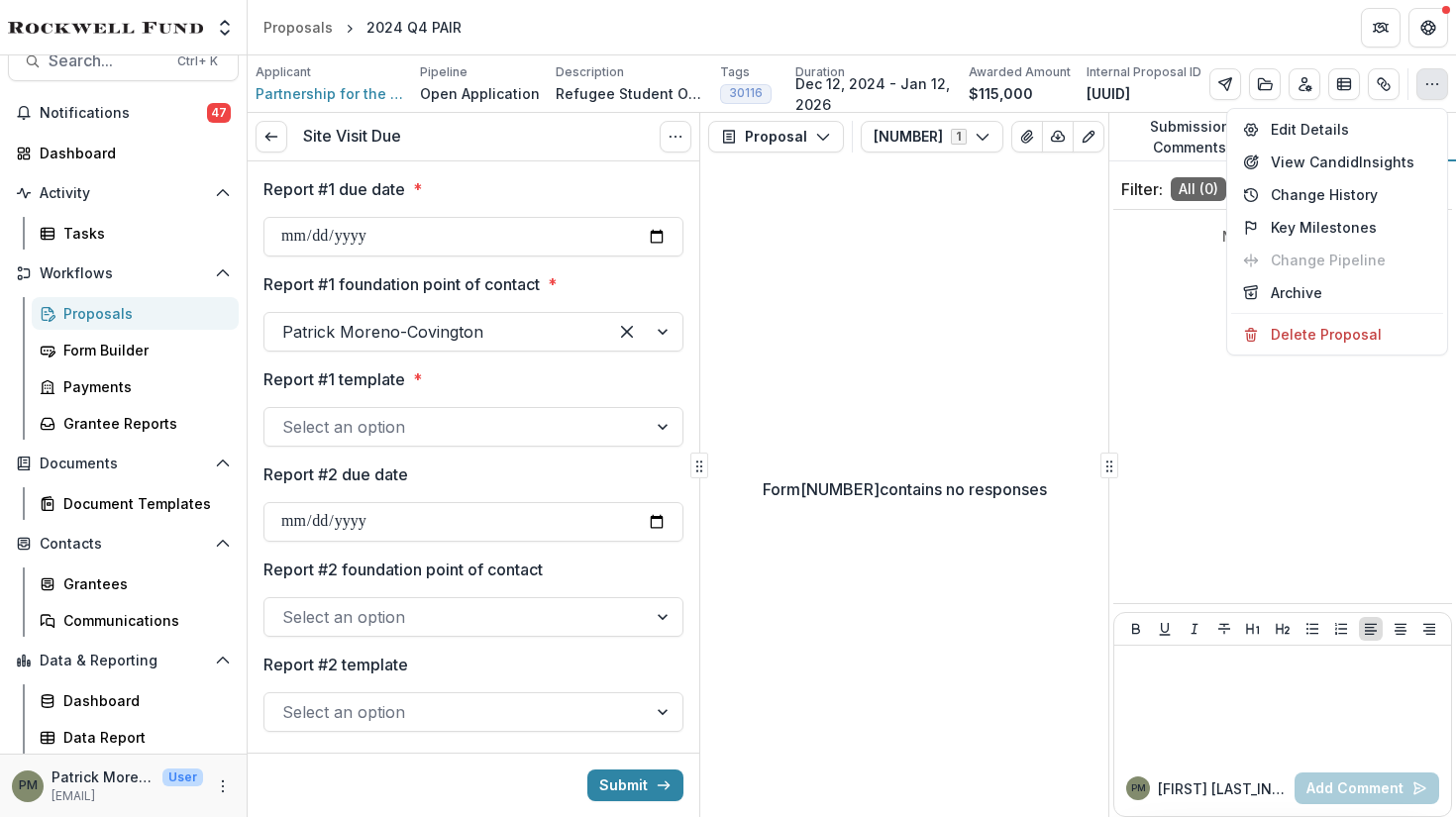 click on "Site Visit Due View task Cancel Task" at bounding box center (473, 137) 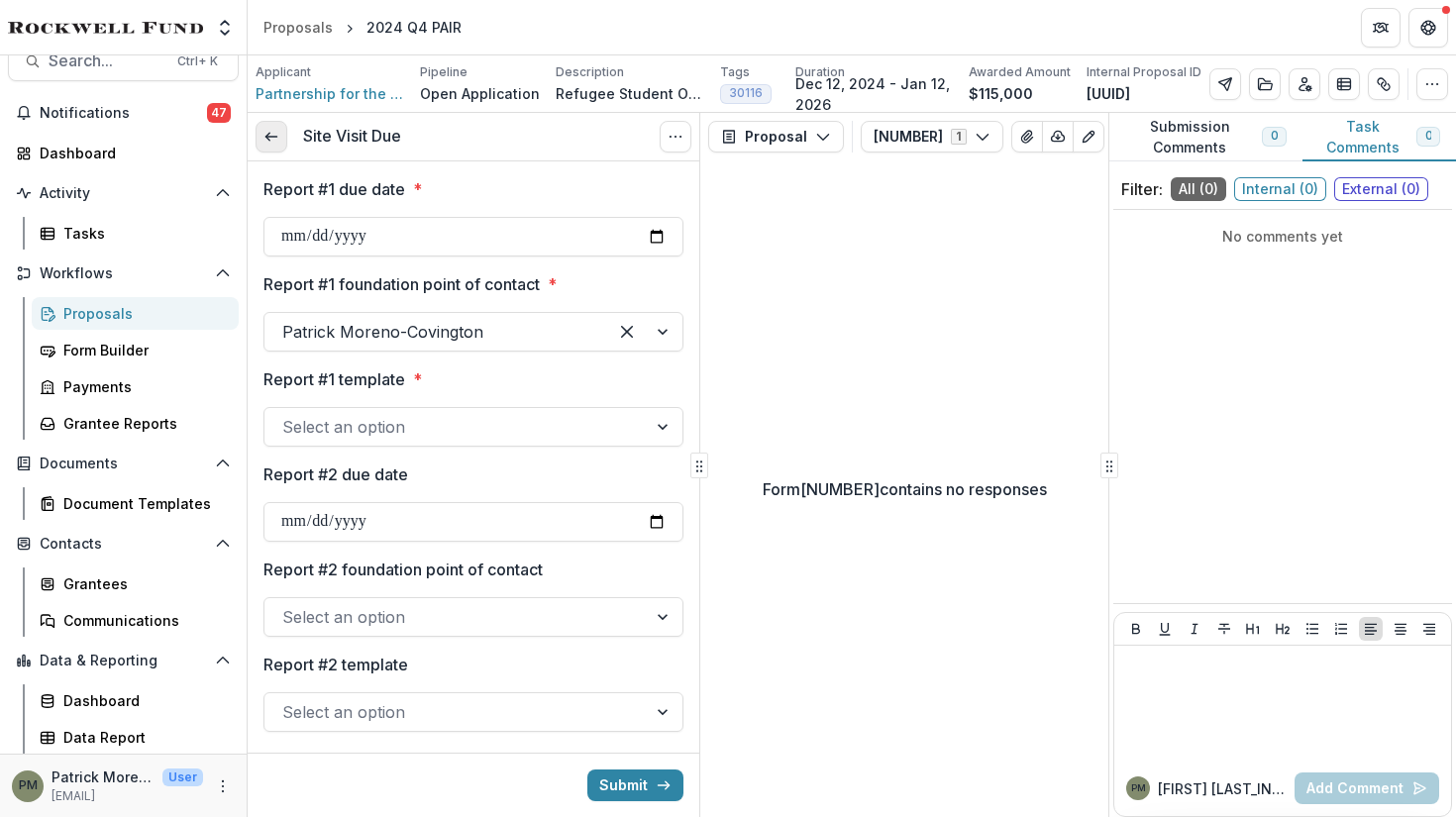 click 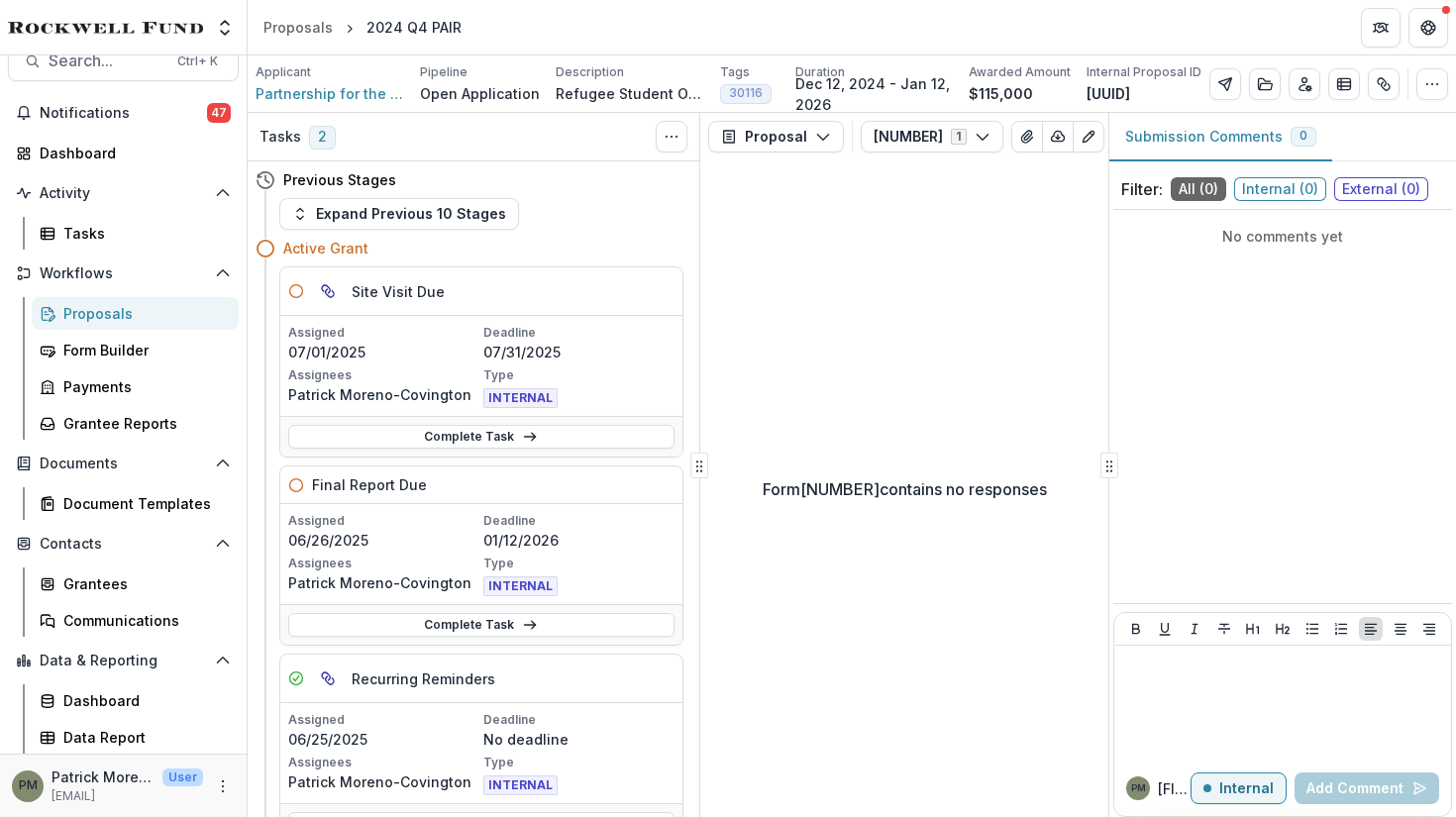 click on "Proposals [DATE] Q4 PAIR" at bounding box center [852, 27] 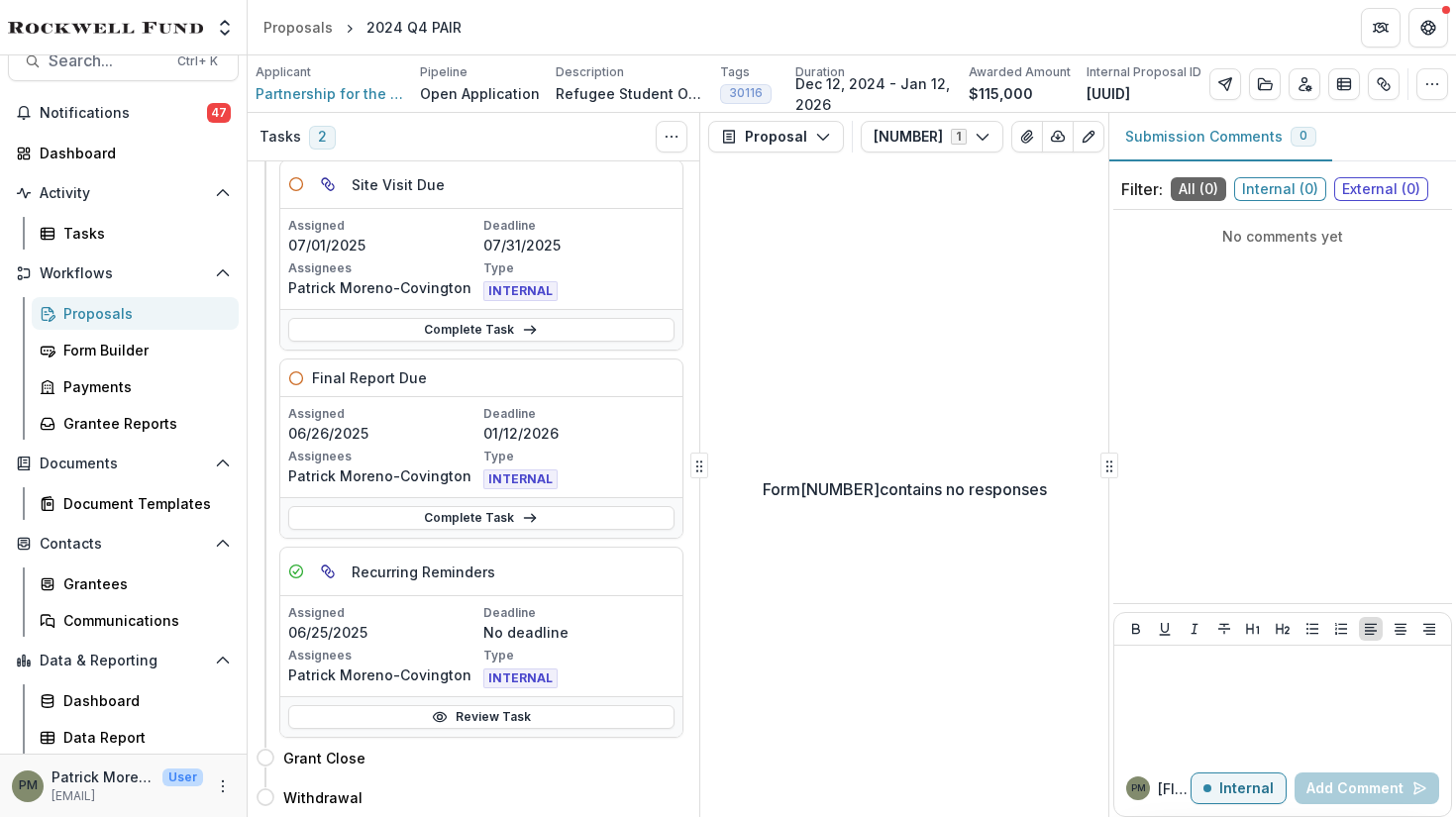 scroll, scrollTop: 0, scrollLeft: 0, axis: both 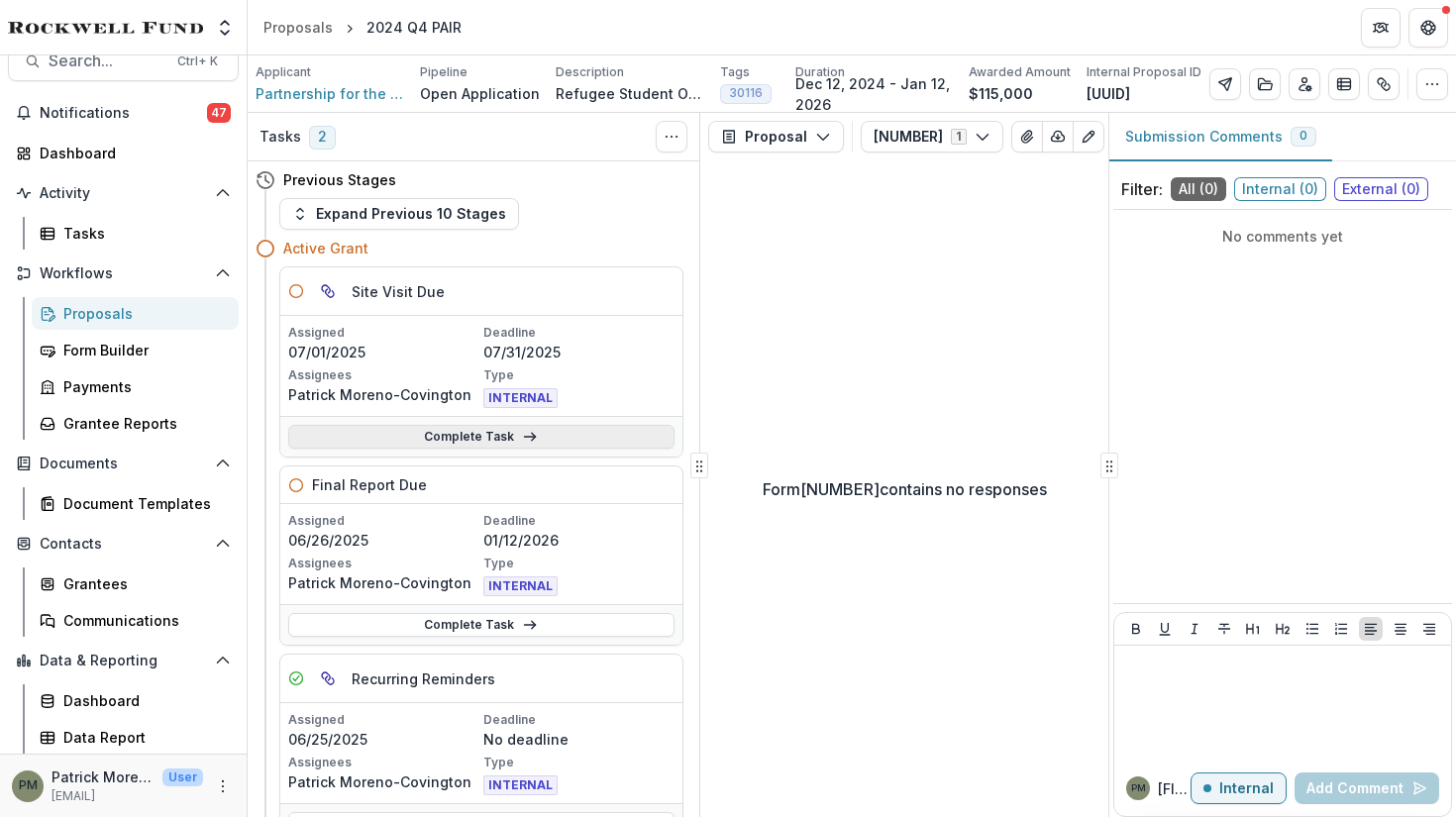 click on "Complete Task" at bounding box center [481, 437] 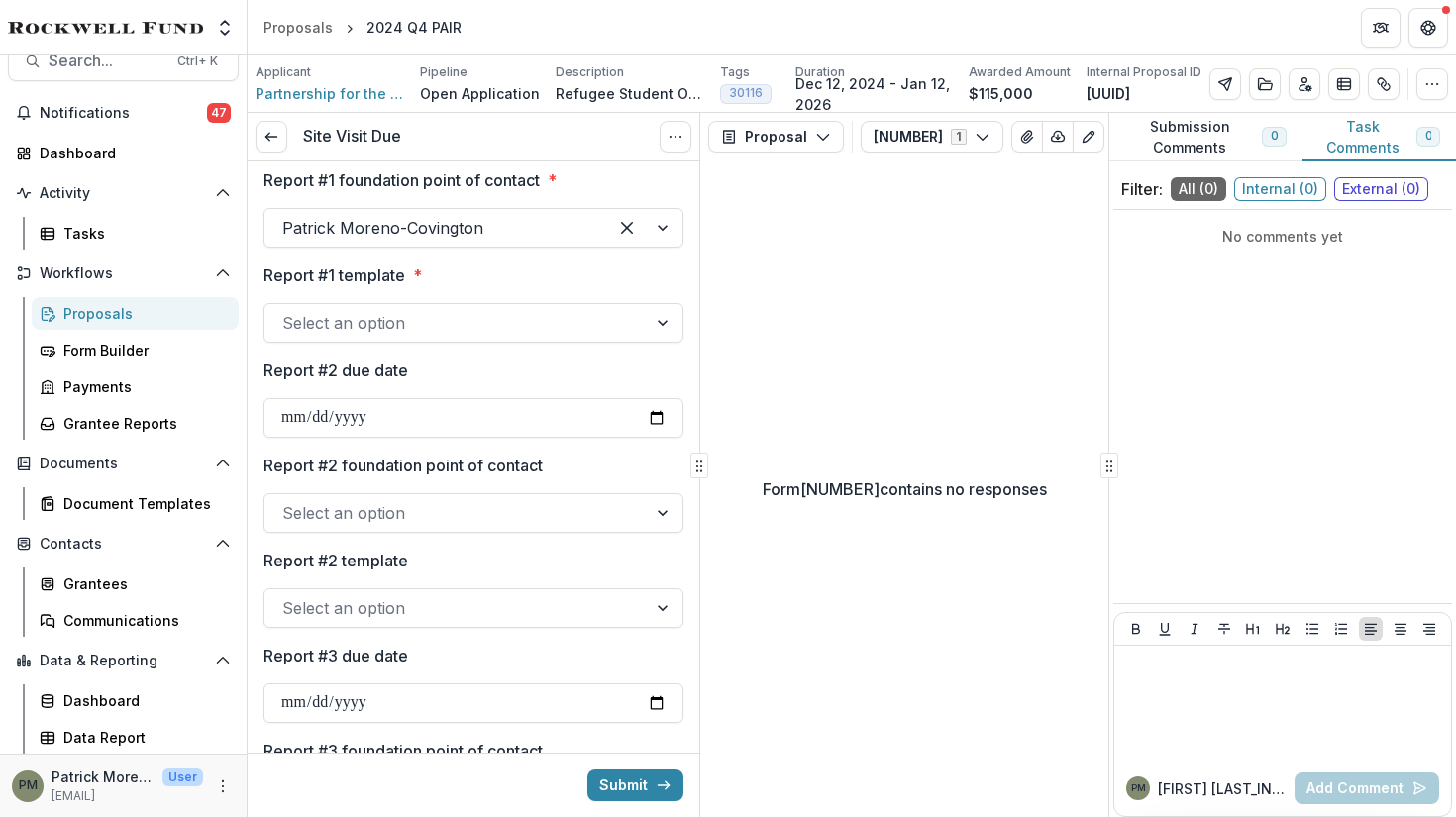 scroll, scrollTop: 0, scrollLeft: 0, axis: both 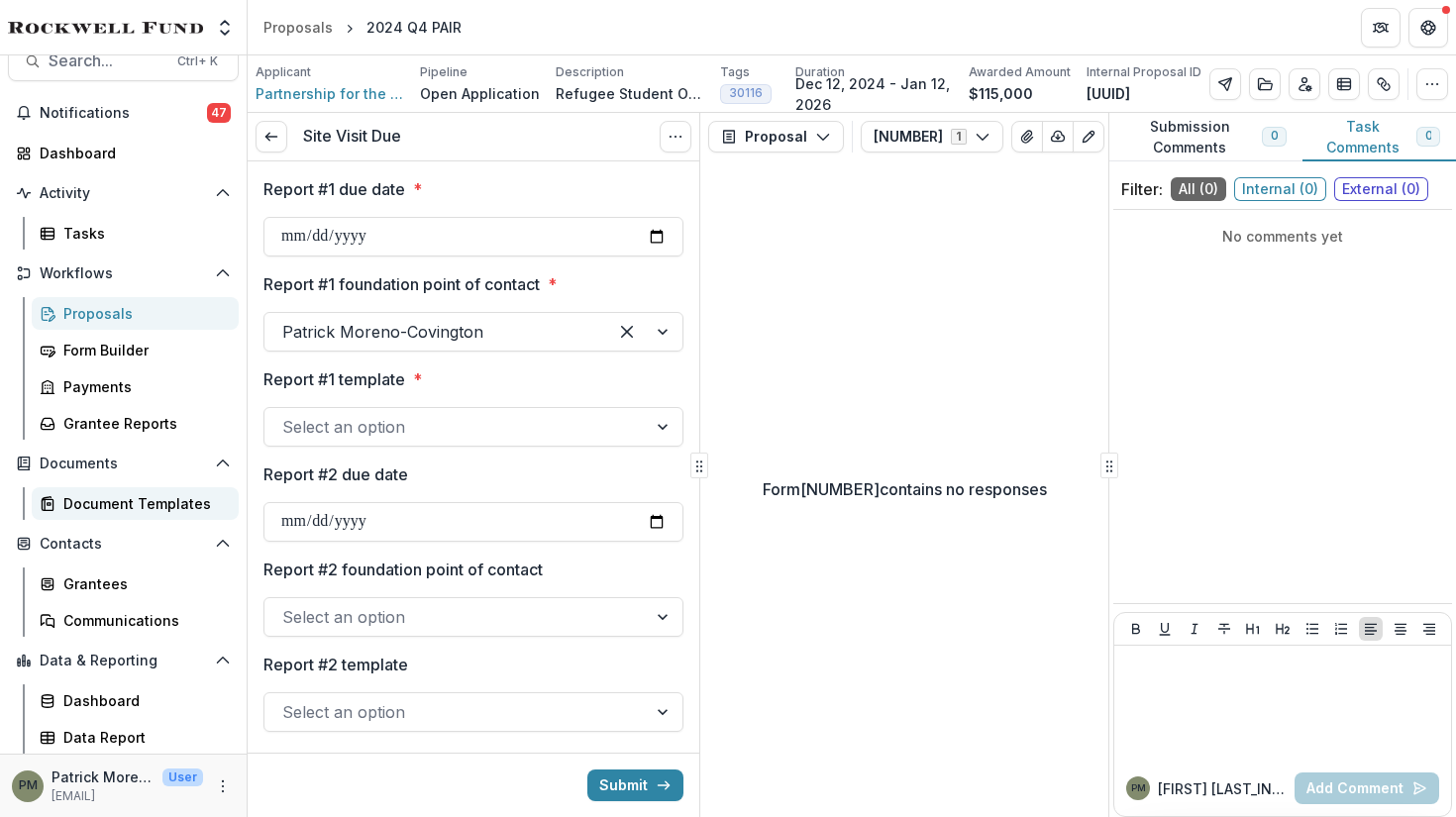 click on "Document Templates" at bounding box center [135, 503] 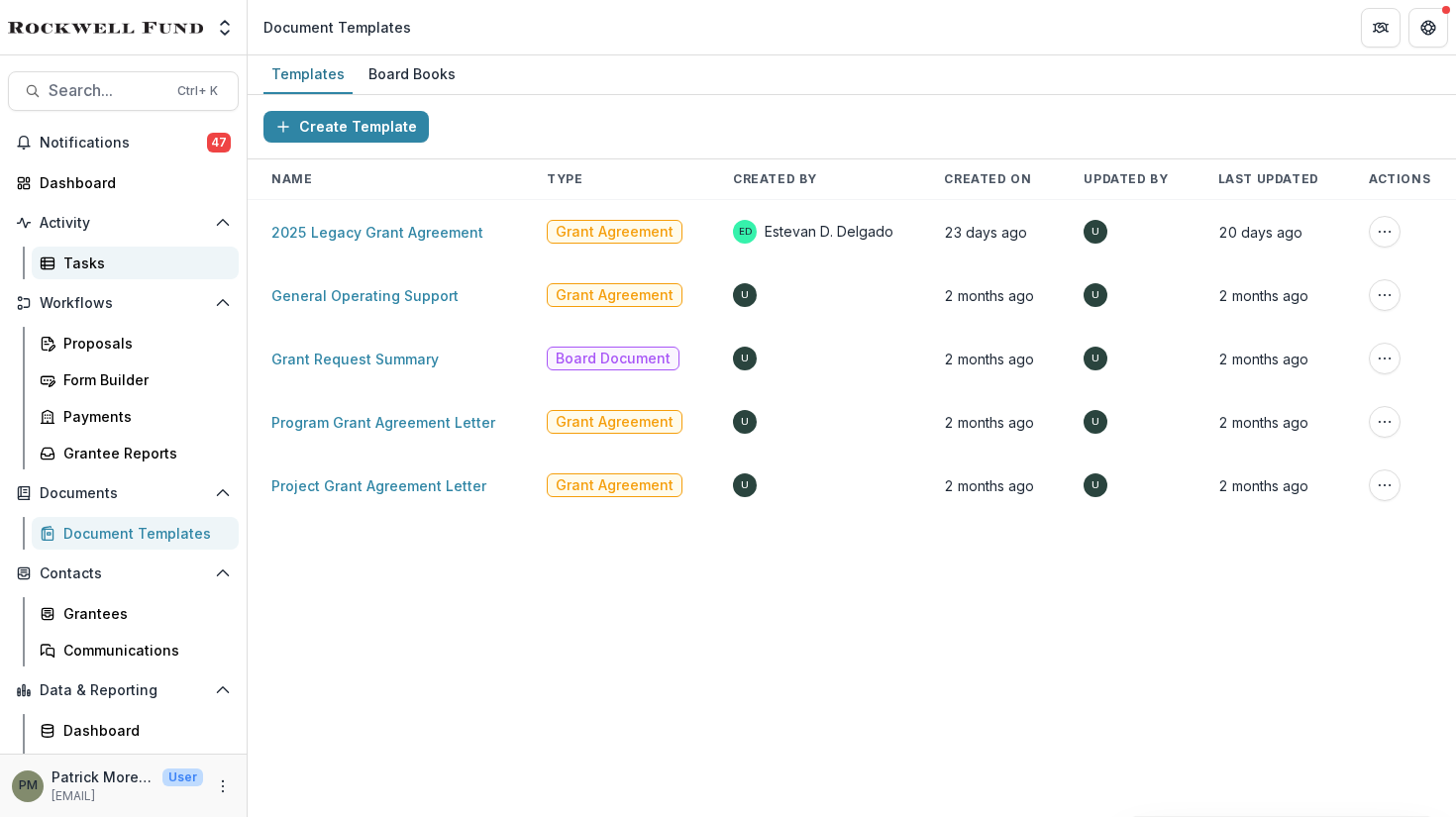 click on "Tasks" at bounding box center (143, 262) 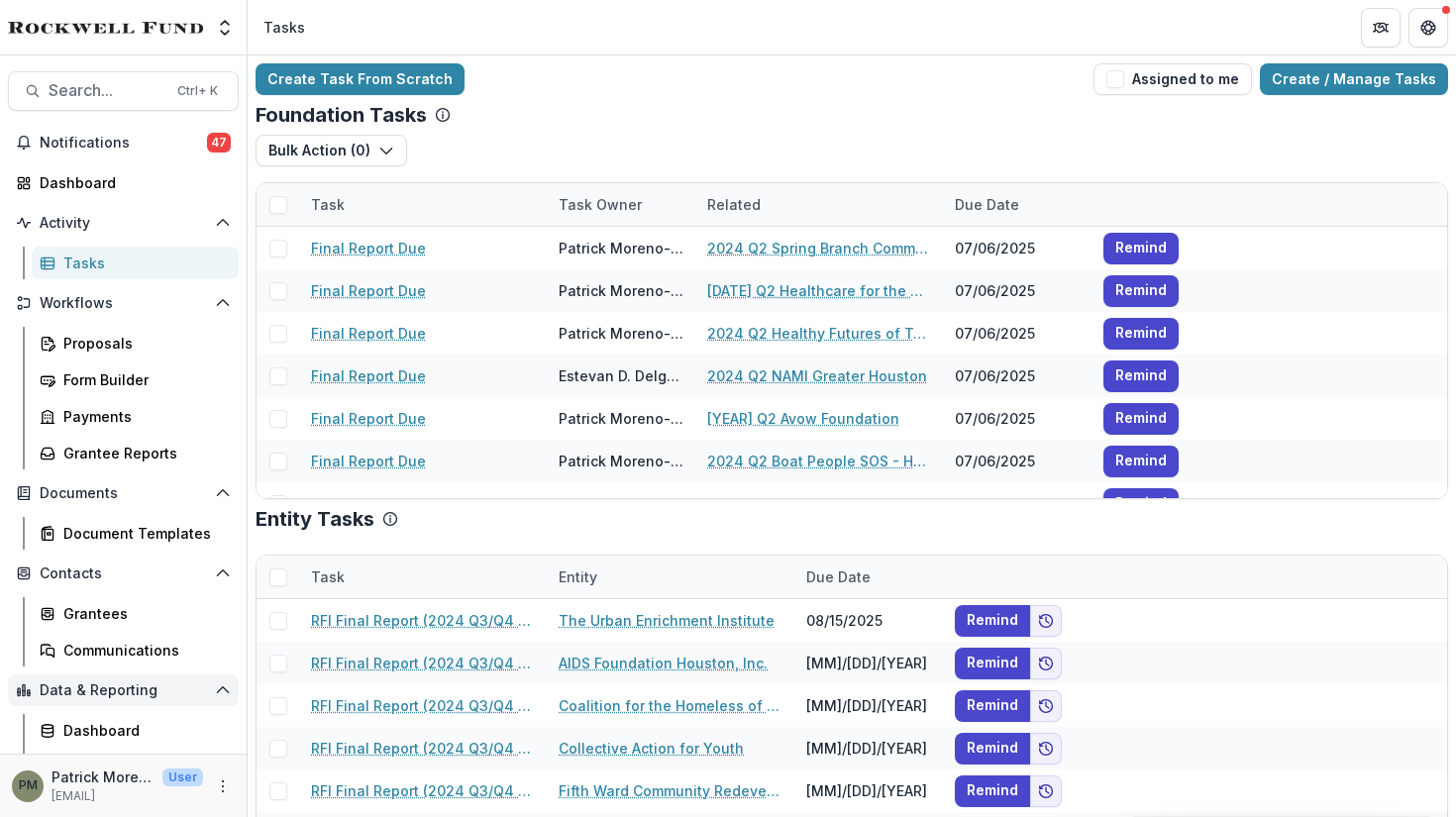 scroll, scrollTop: 30, scrollLeft: 0, axis: vertical 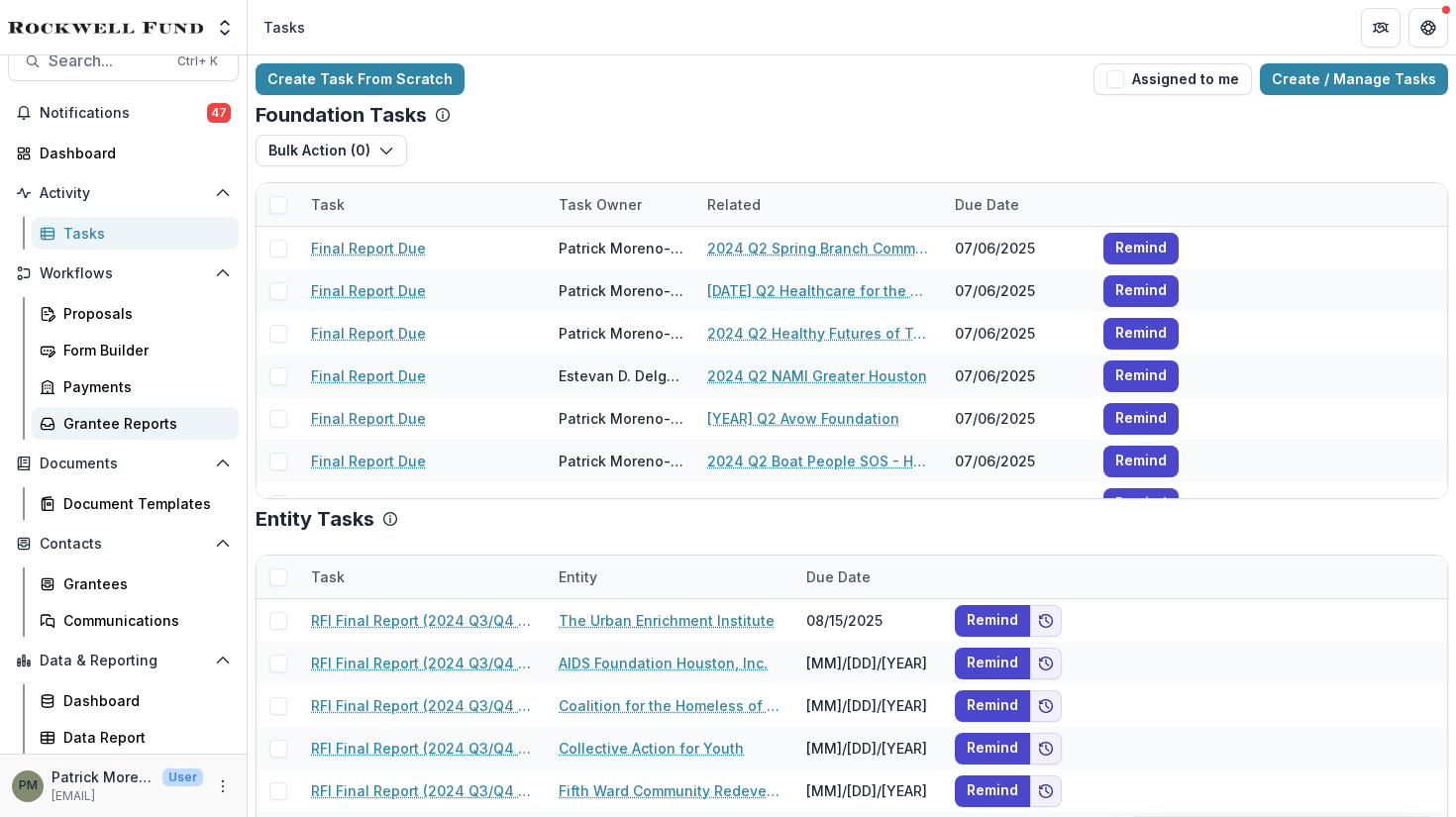 click on "Grantee Reports" at bounding box center [143, 423] 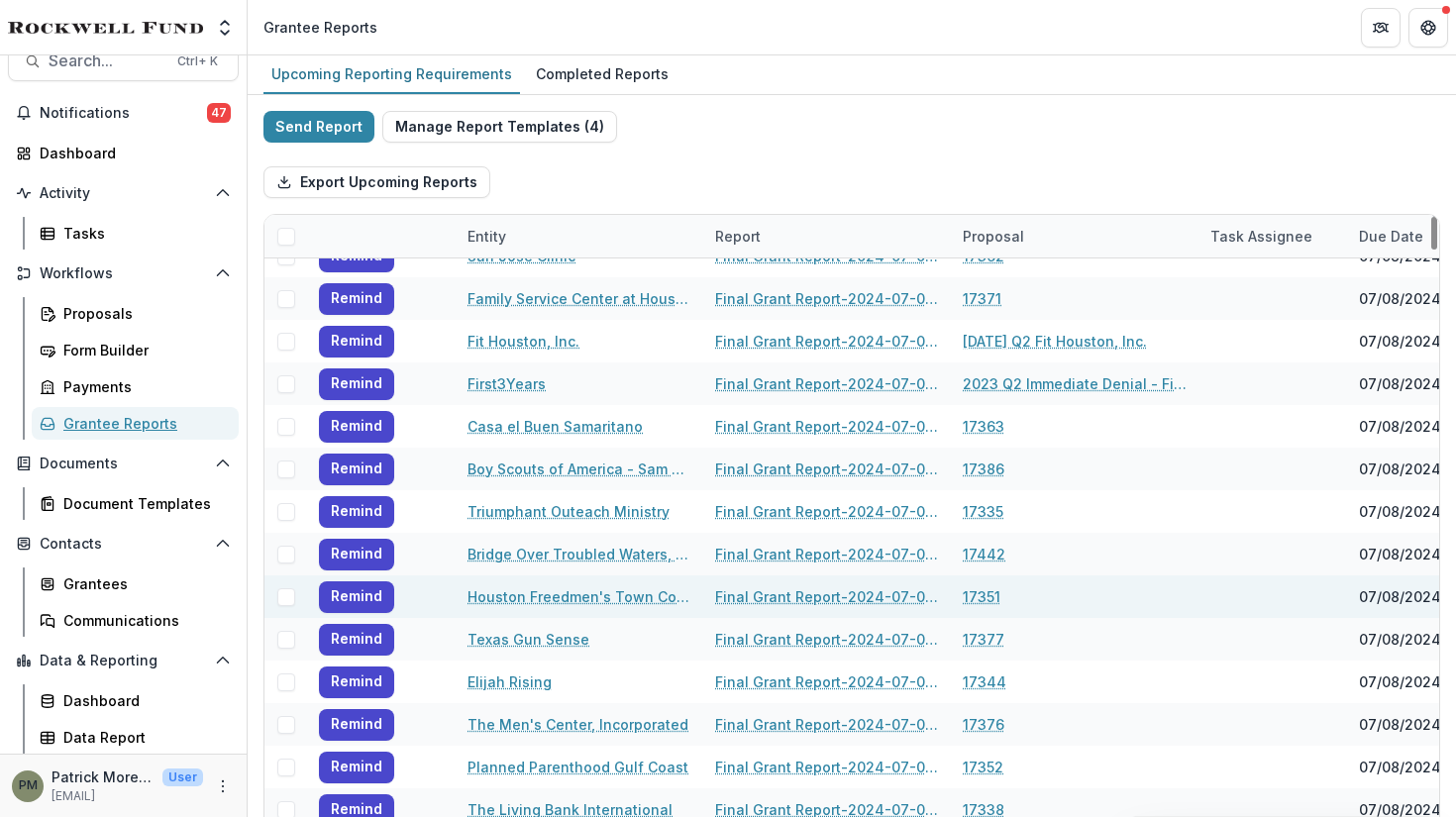 scroll, scrollTop: 1584, scrollLeft: 0, axis: vertical 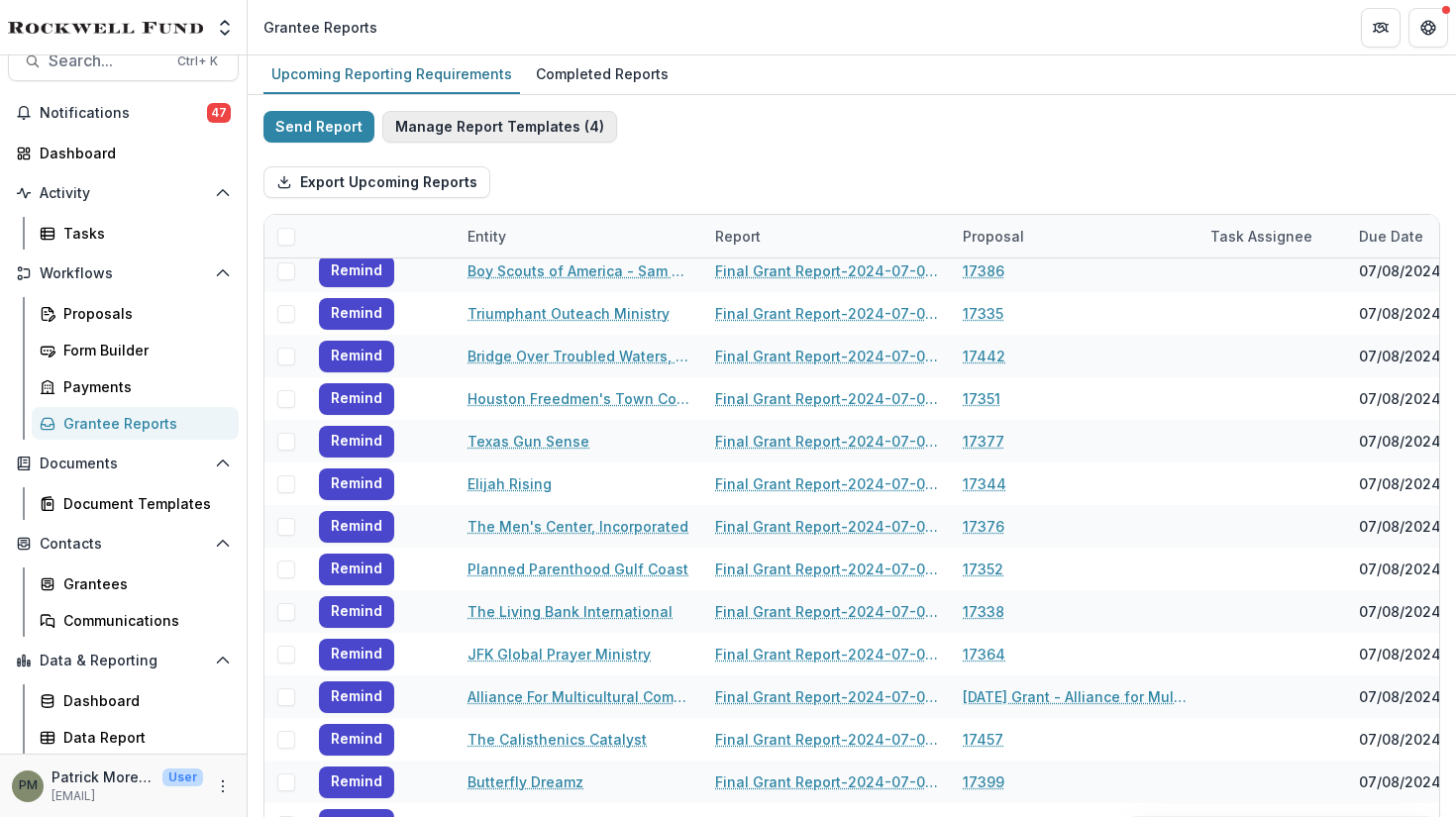 click on "Manage Report Templates ( 4 )" at bounding box center [499, 127] 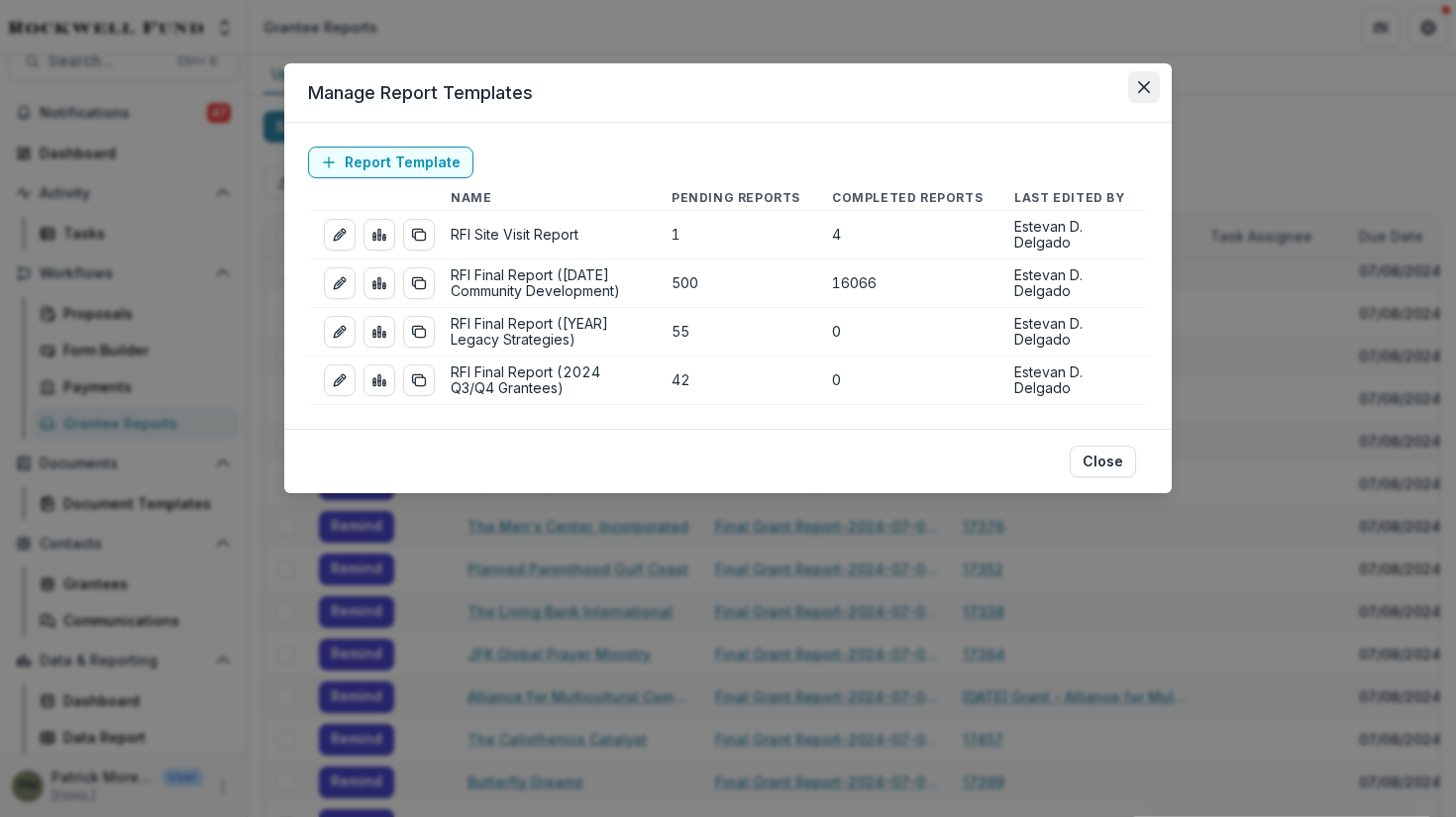 click at bounding box center (1144, 87) 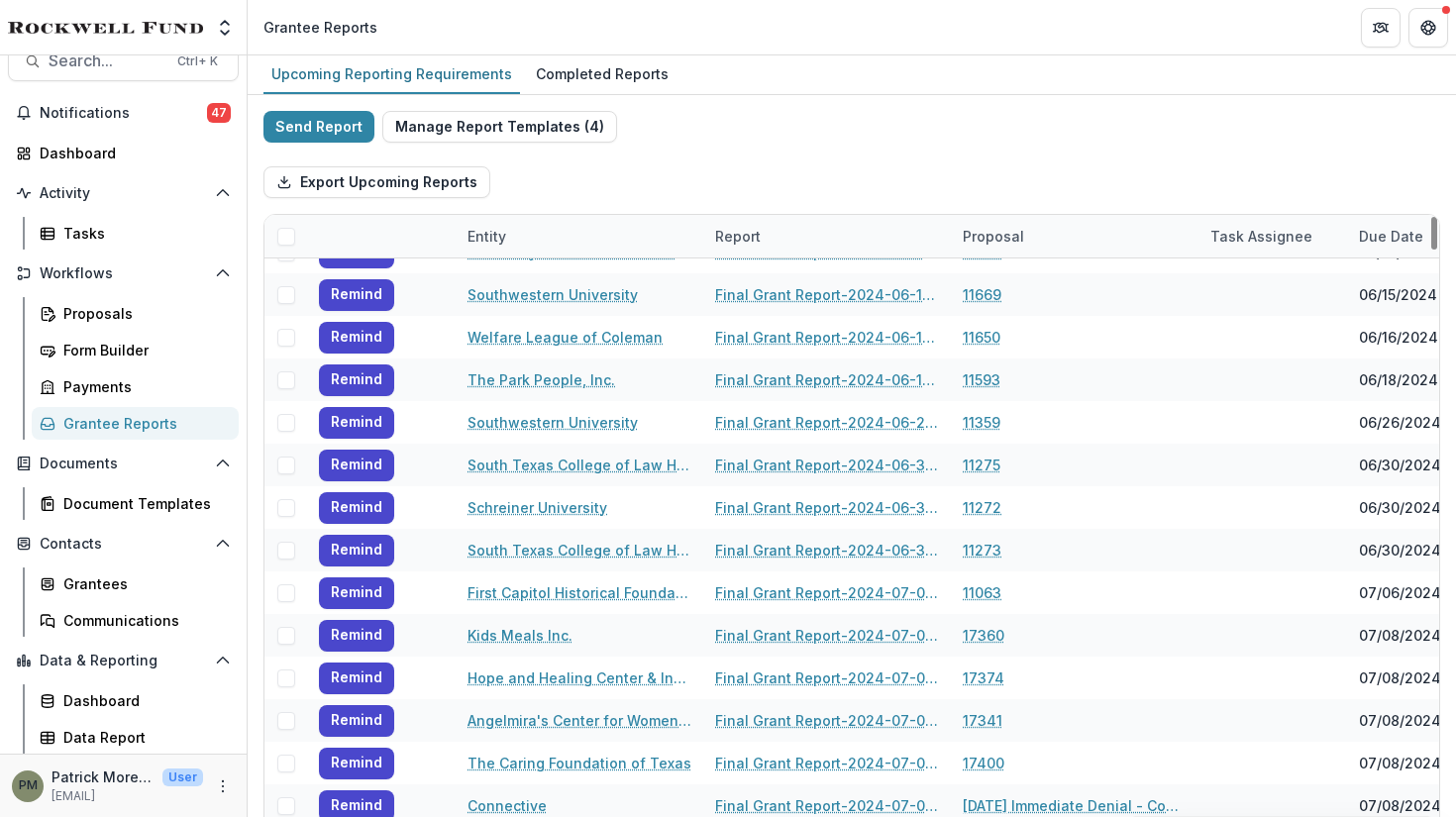 scroll, scrollTop: 0, scrollLeft: 0, axis: both 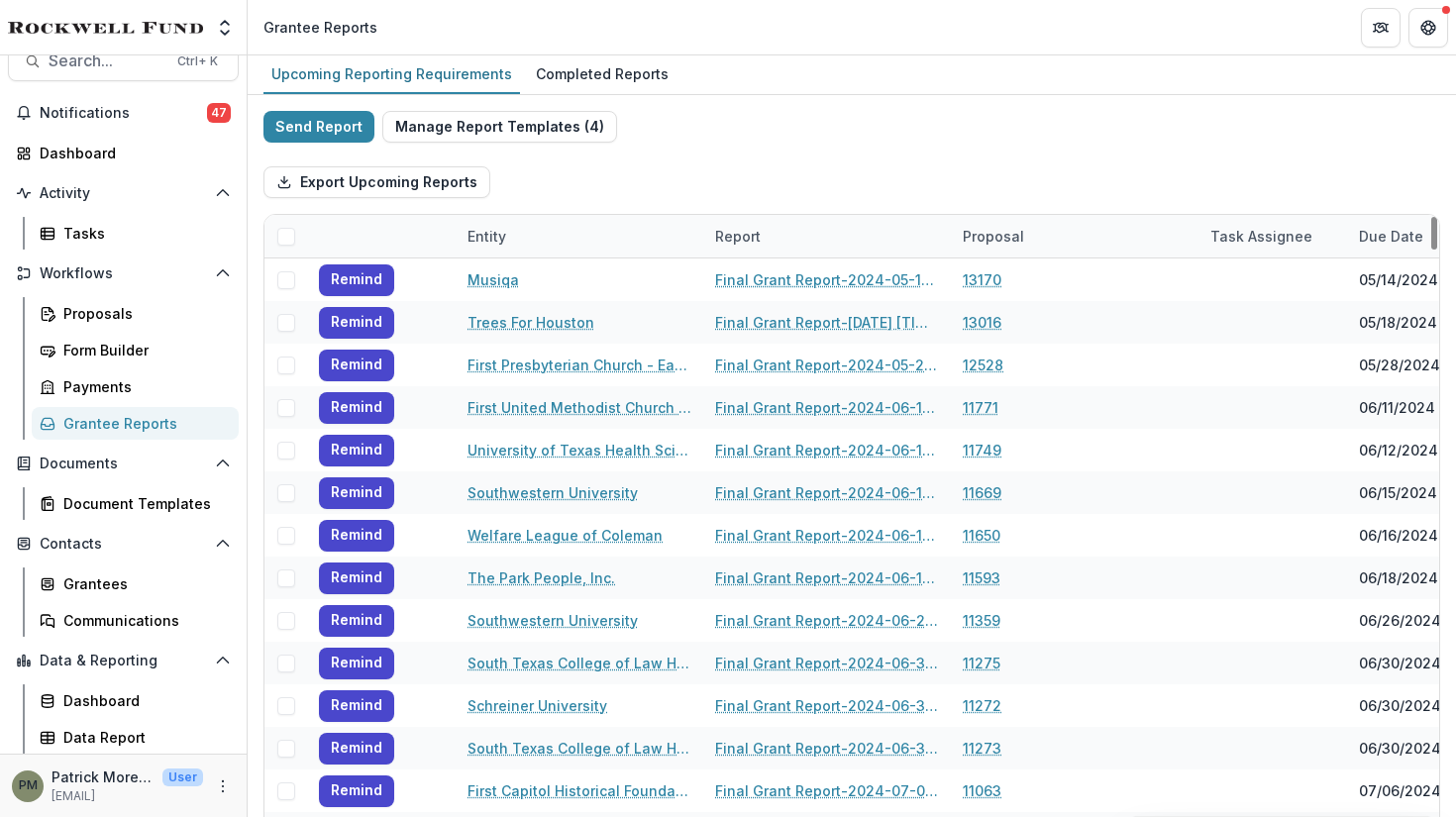 click on "Report" at bounding box center (738, 236) 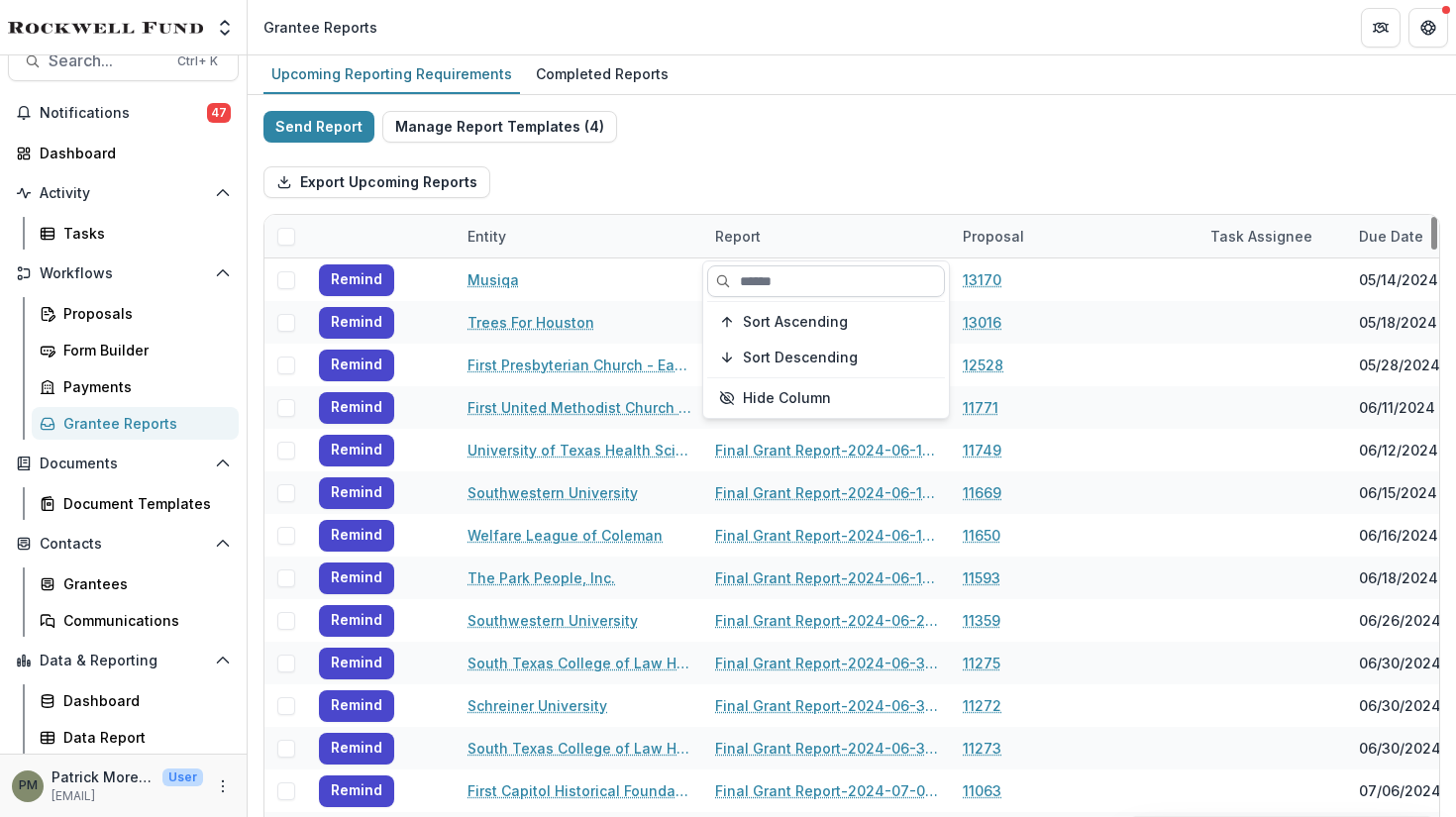 click at bounding box center (826, 281) 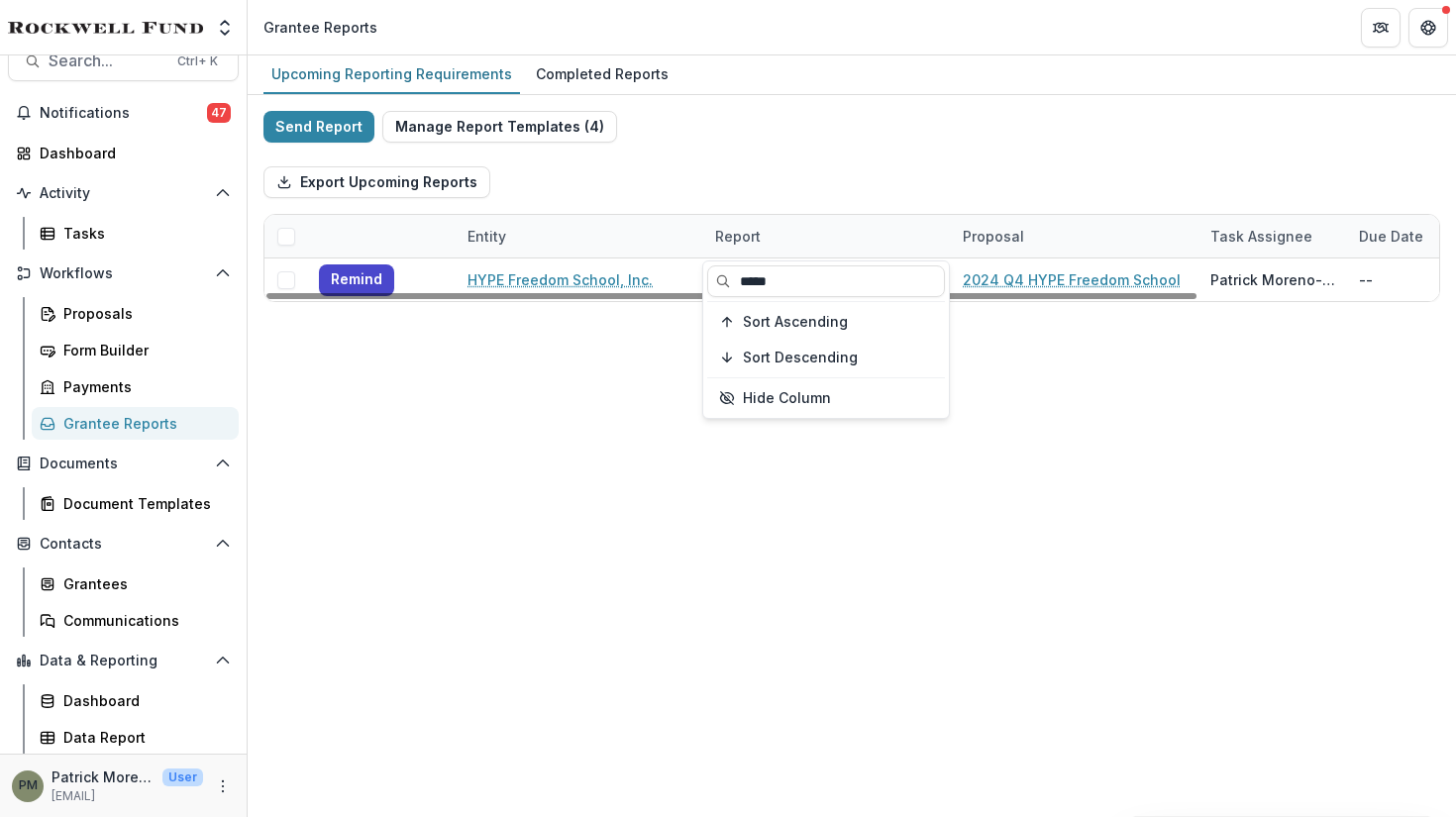 type on "****" 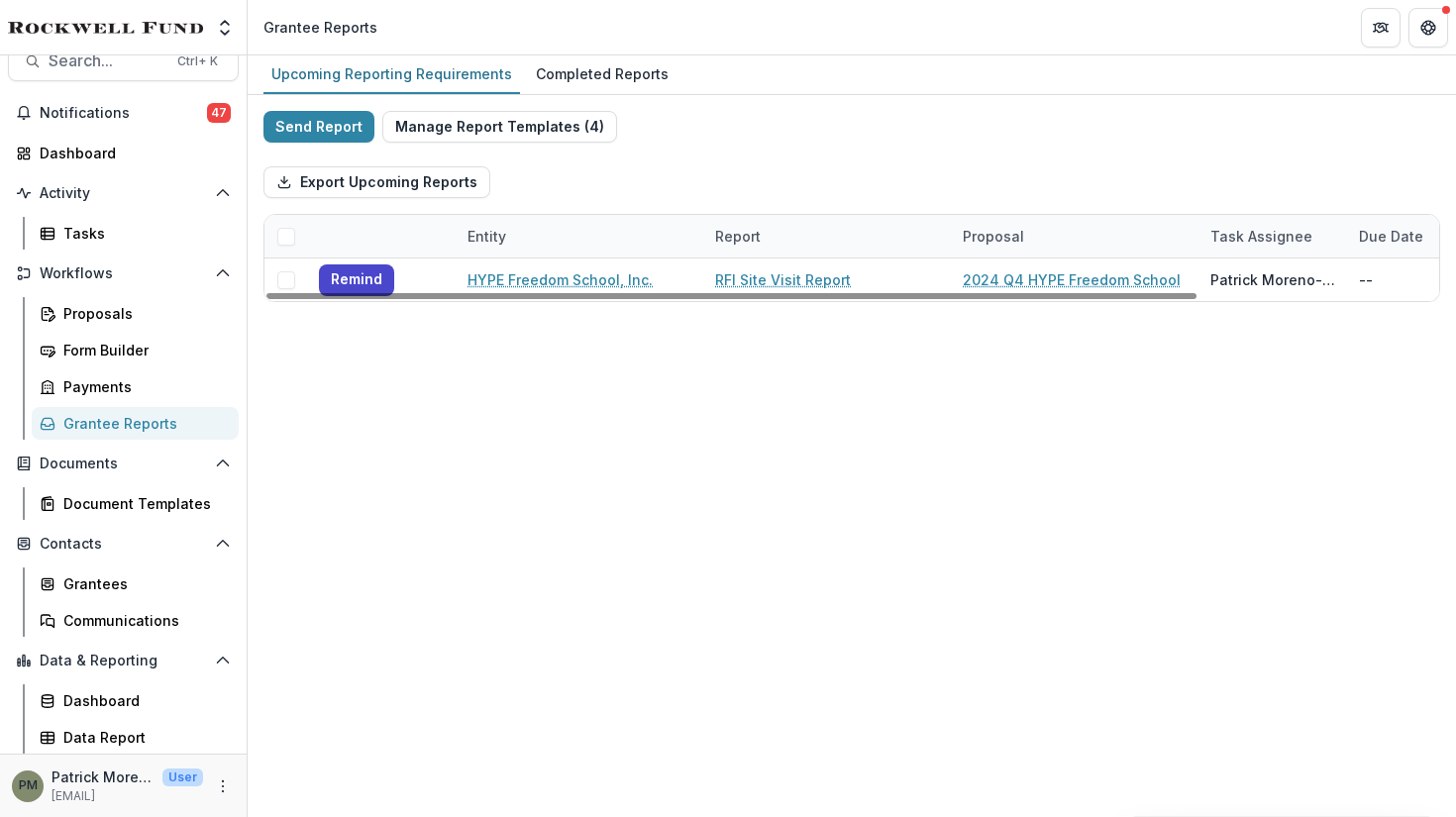 click on "Export Upcoming Reports" at bounding box center [852, 182] 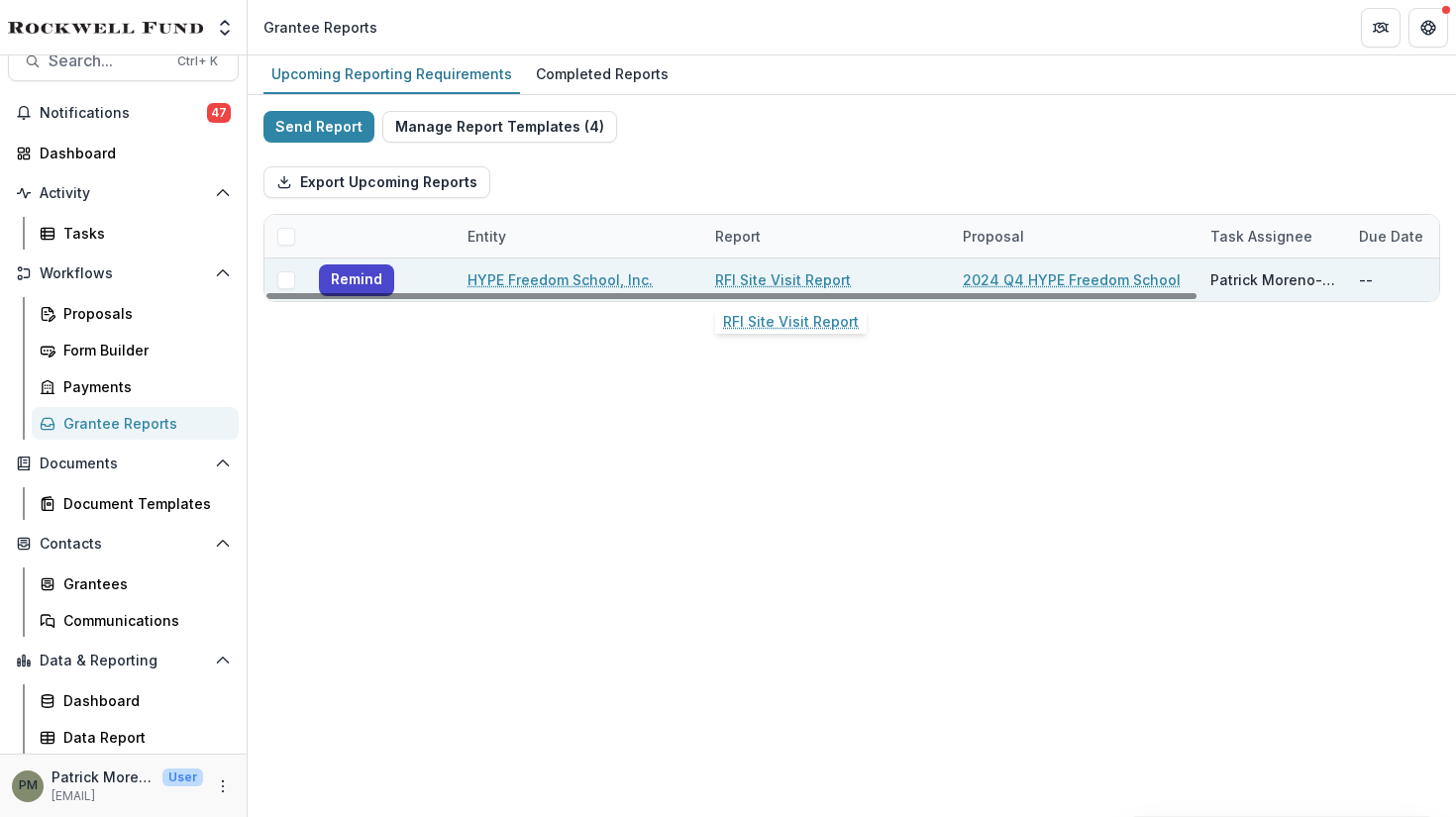 click on "RFI Site Visit Report" at bounding box center [782, 279] 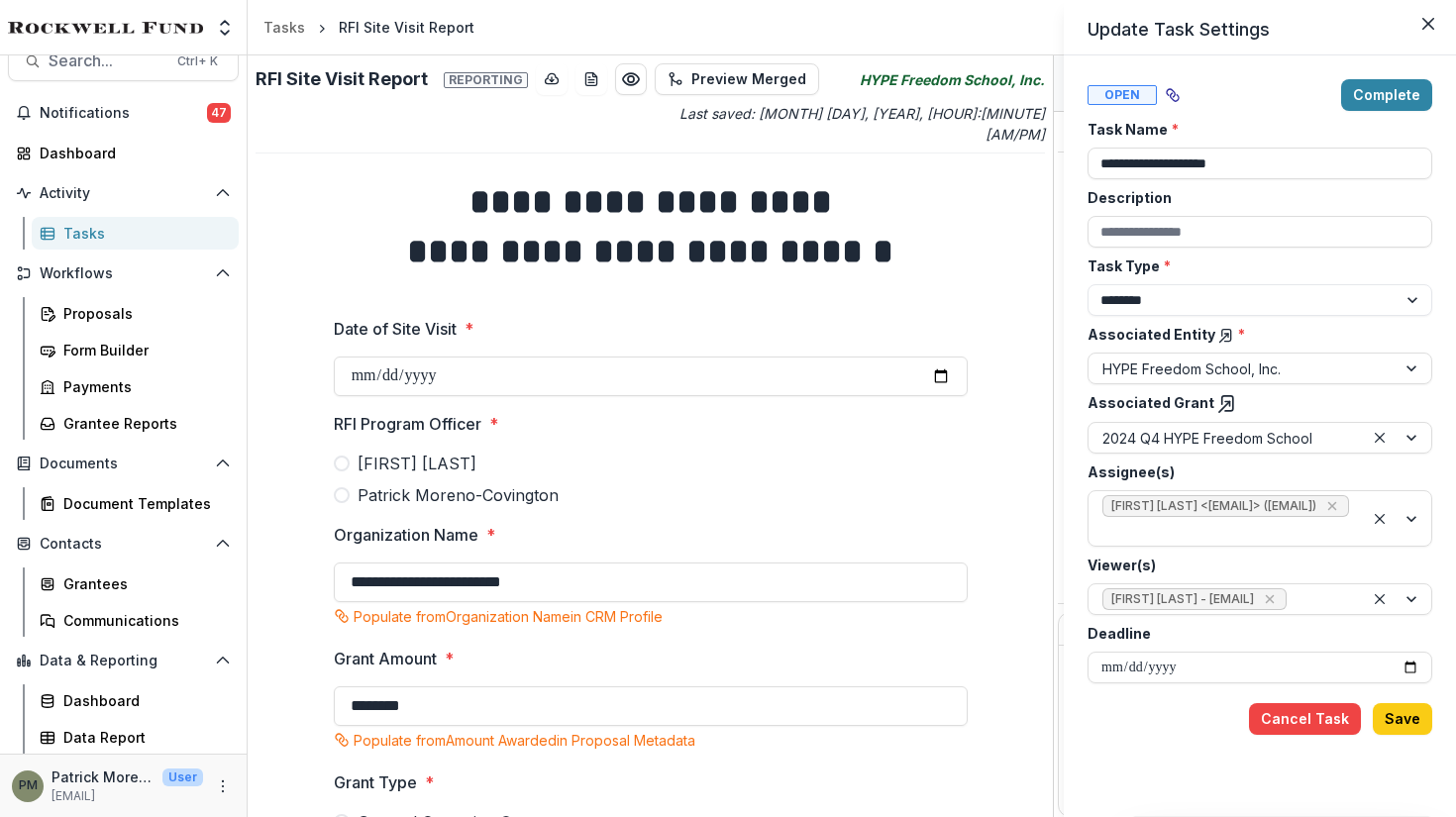 click on "**********" at bounding box center (728, 408) 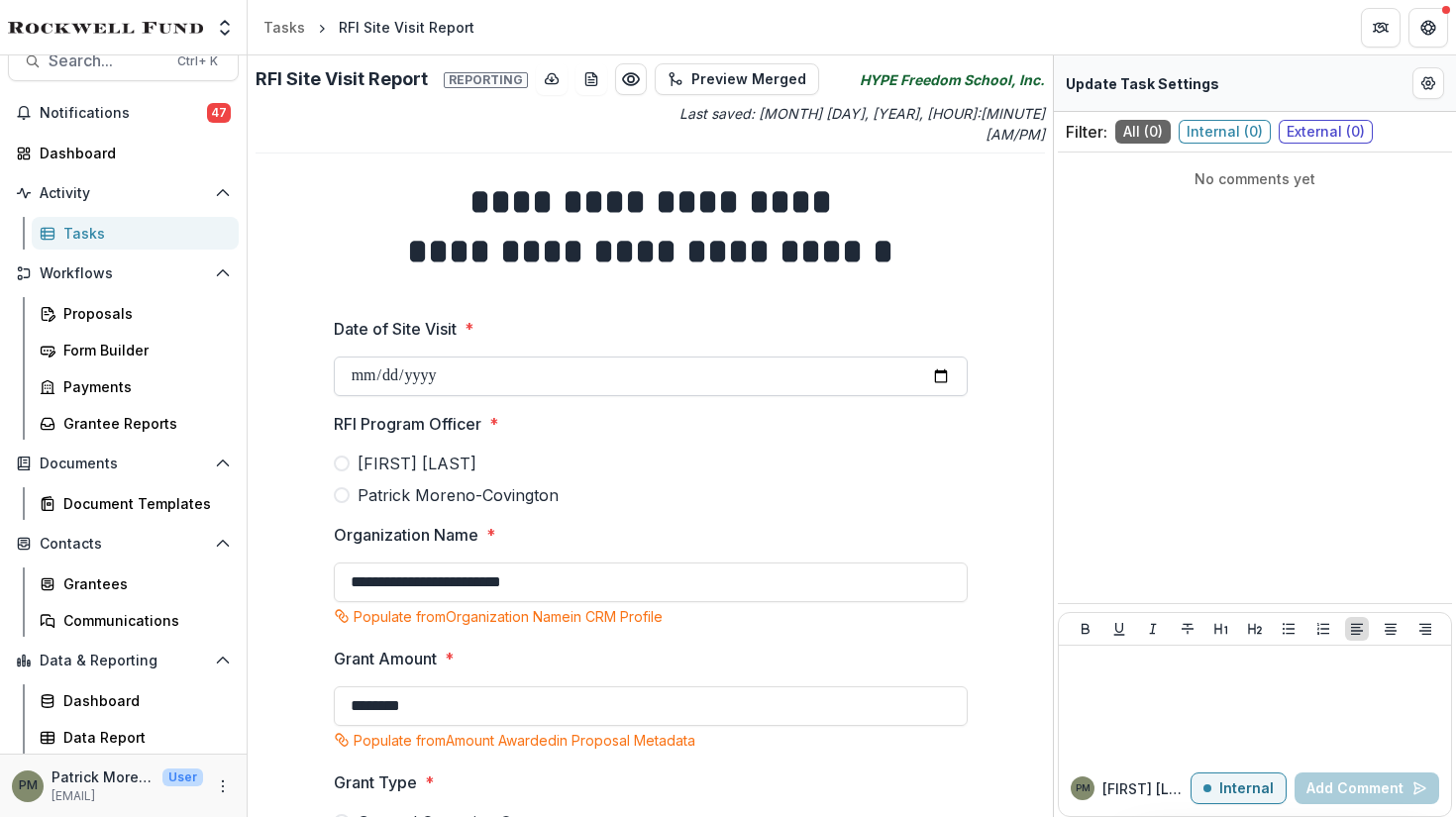 click on "Date of Site Visit *" at bounding box center (651, 376) 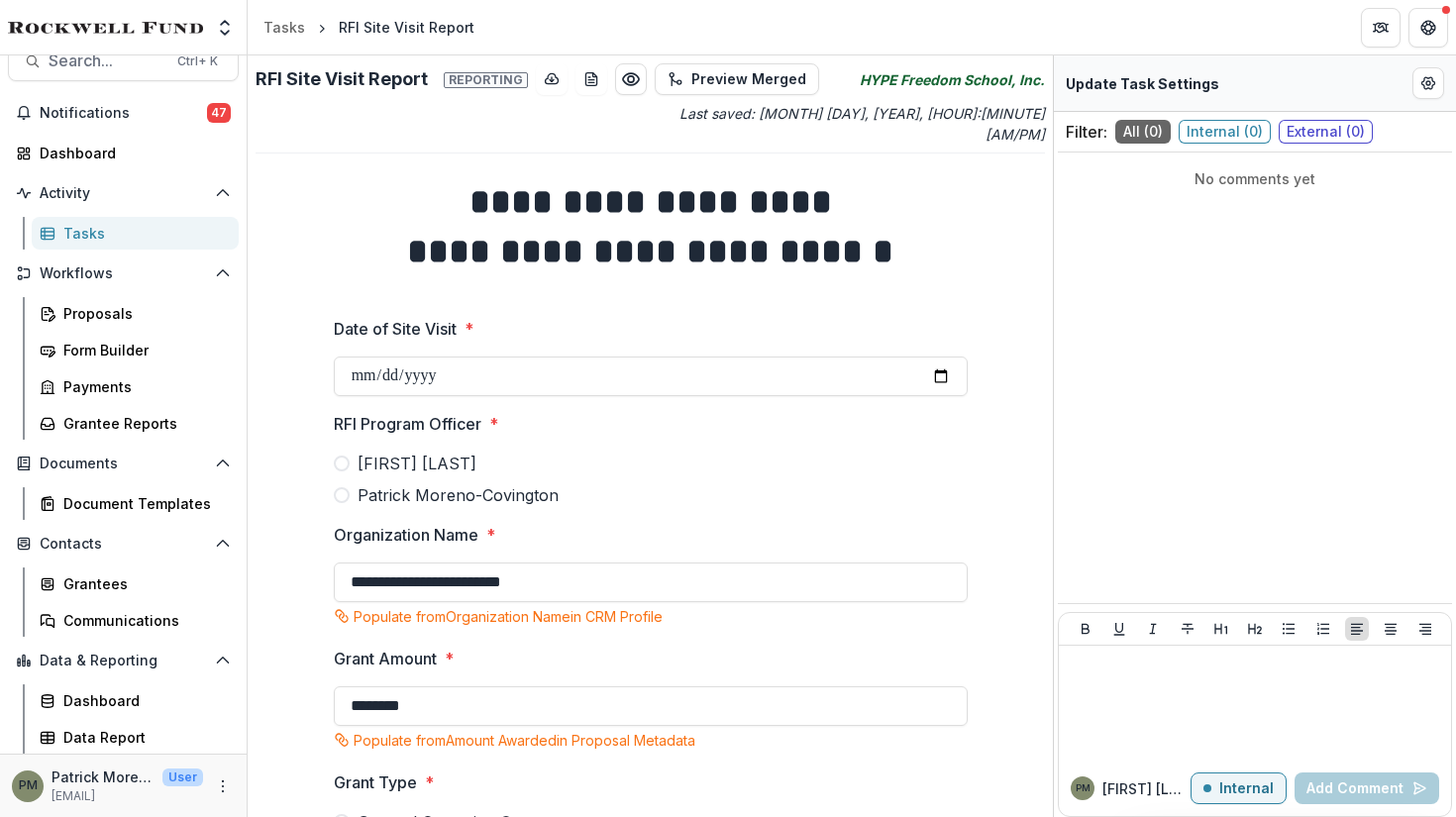 type on "**********" 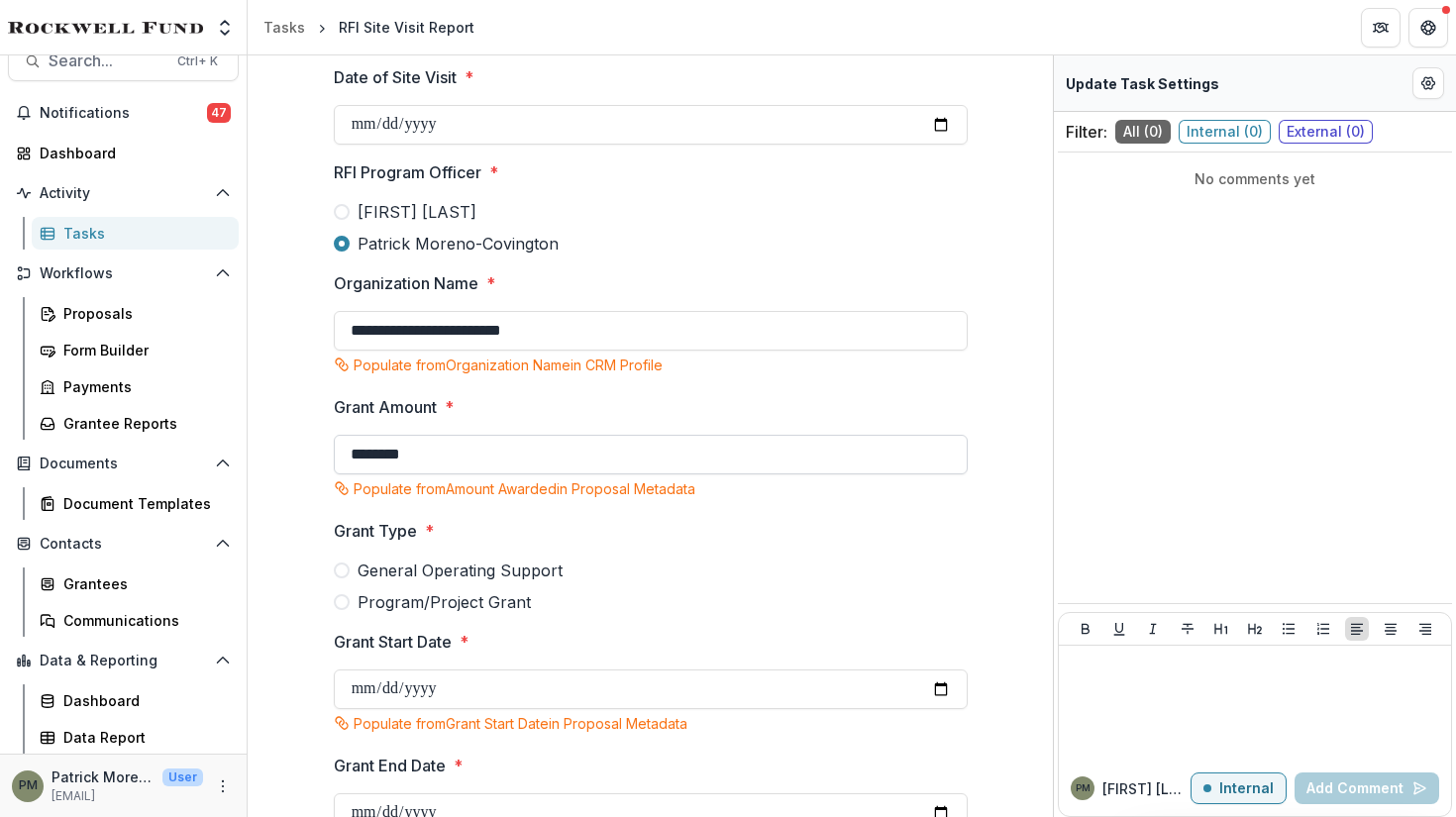 scroll, scrollTop: 297, scrollLeft: 0, axis: vertical 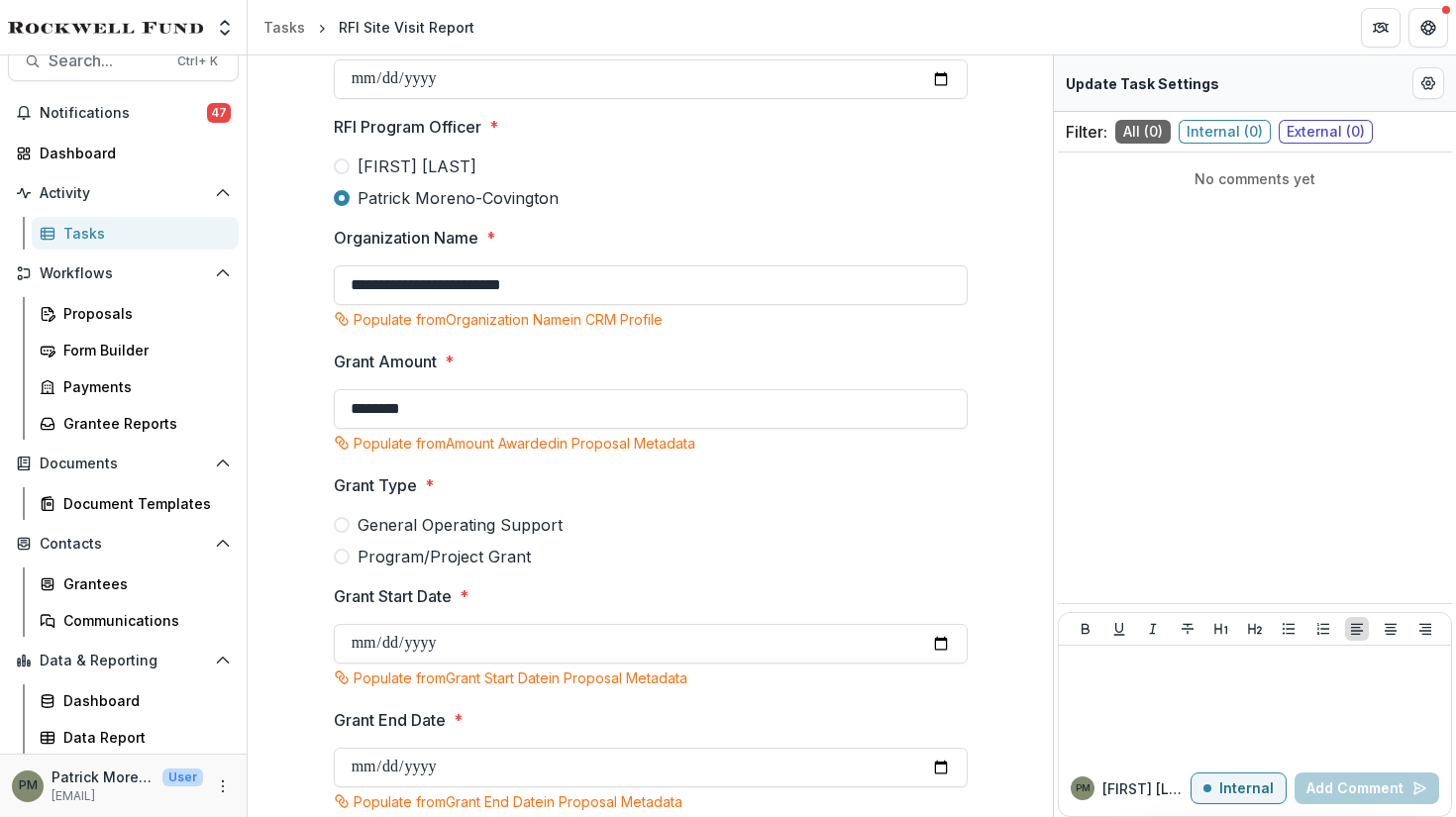 click on "General Operating Support" at bounding box center [460, 525] 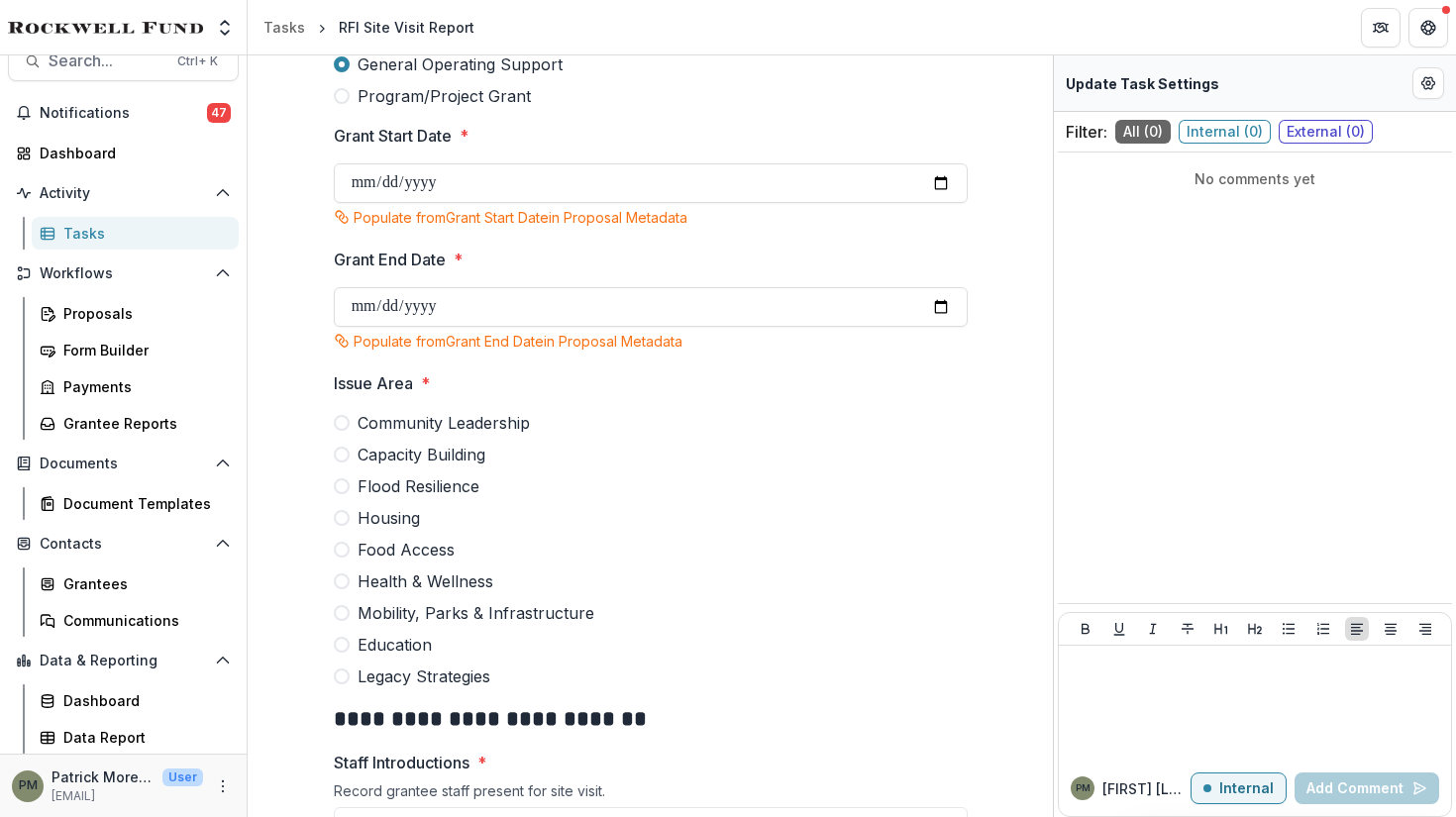 scroll, scrollTop: 792, scrollLeft: 0, axis: vertical 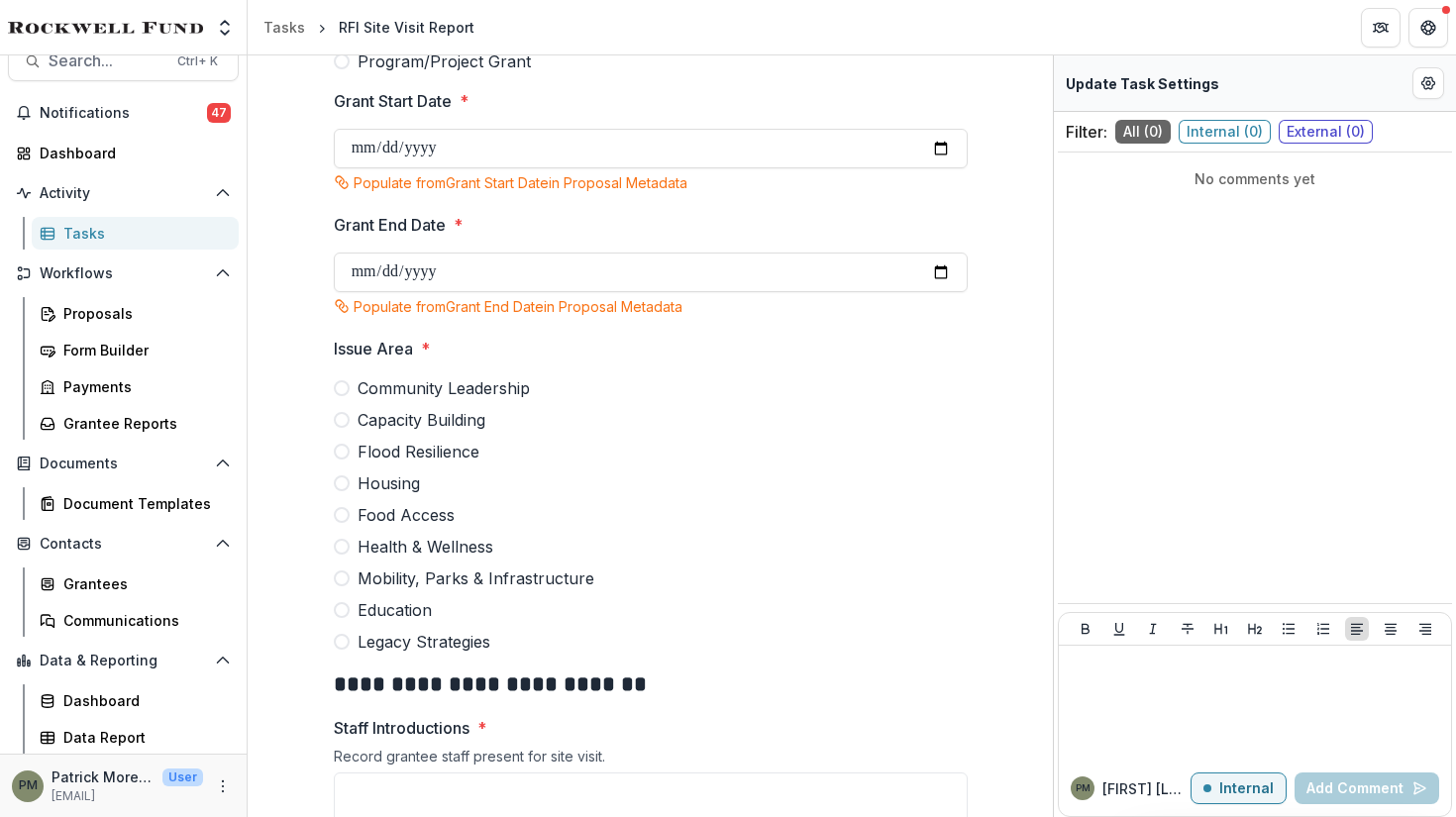 click on "Legacy Strategies" at bounding box center [424, 642] 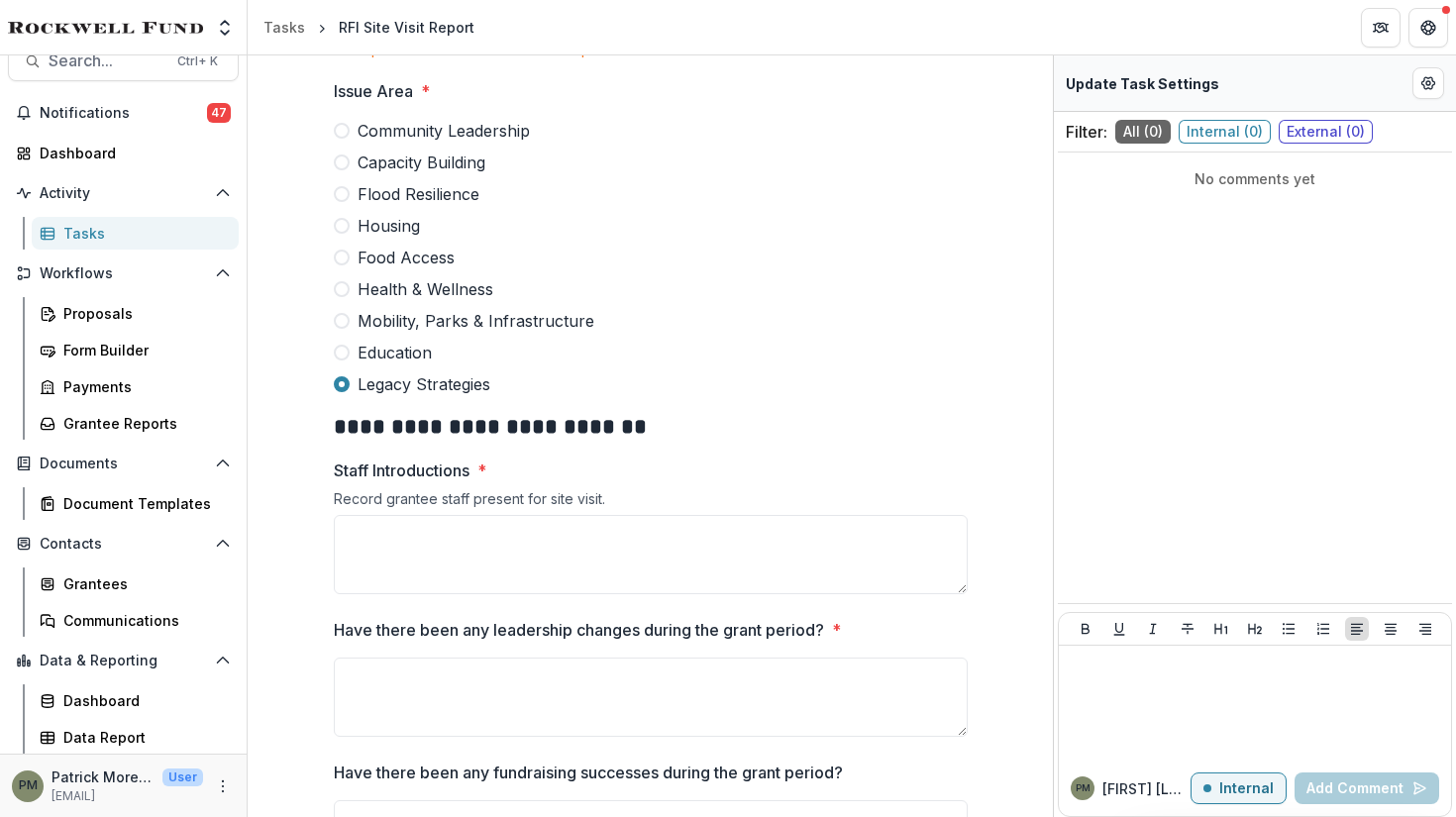 scroll, scrollTop: 1089, scrollLeft: 0, axis: vertical 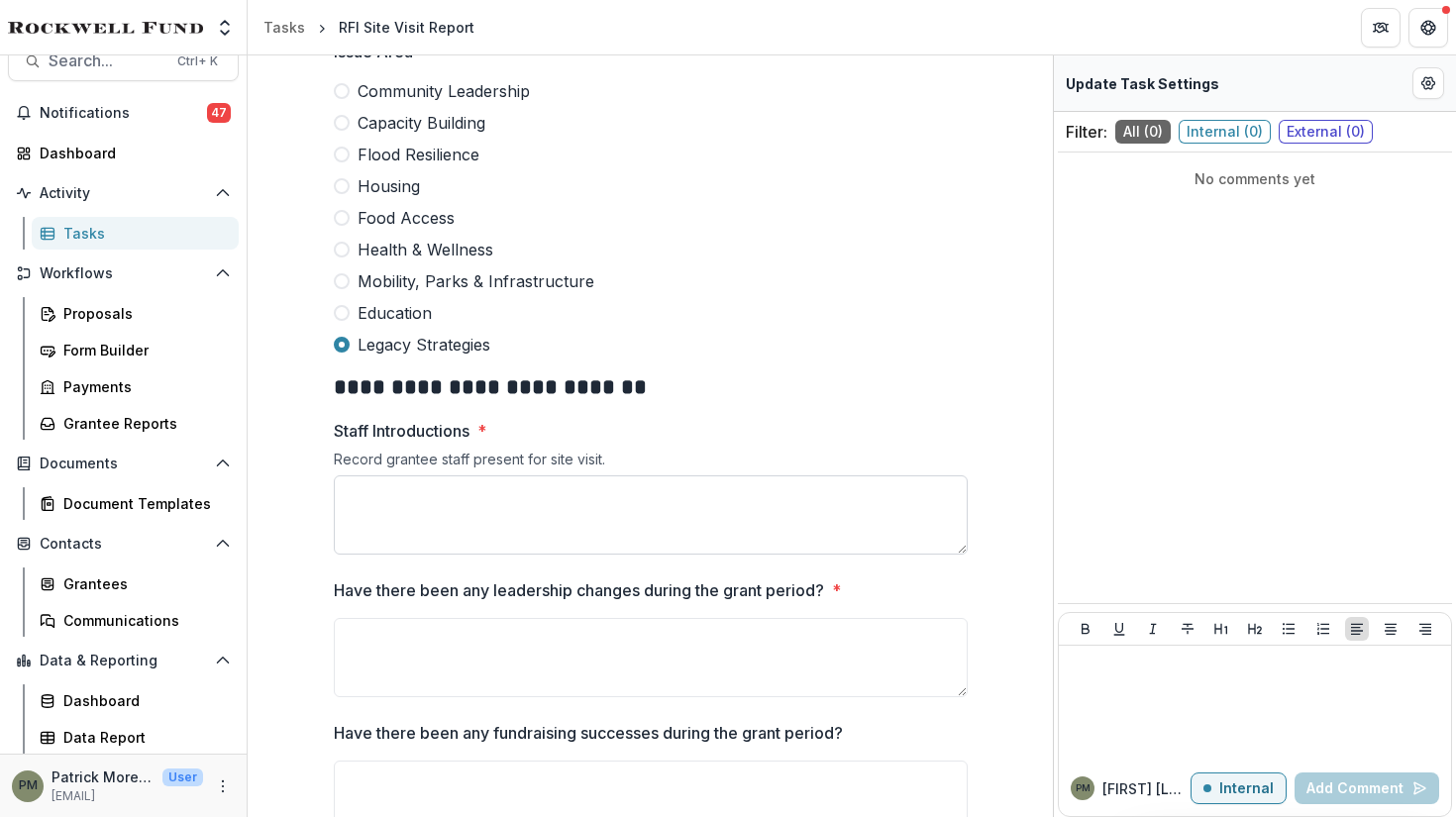 click on "Staff Introductions *" at bounding box center [651, 515] 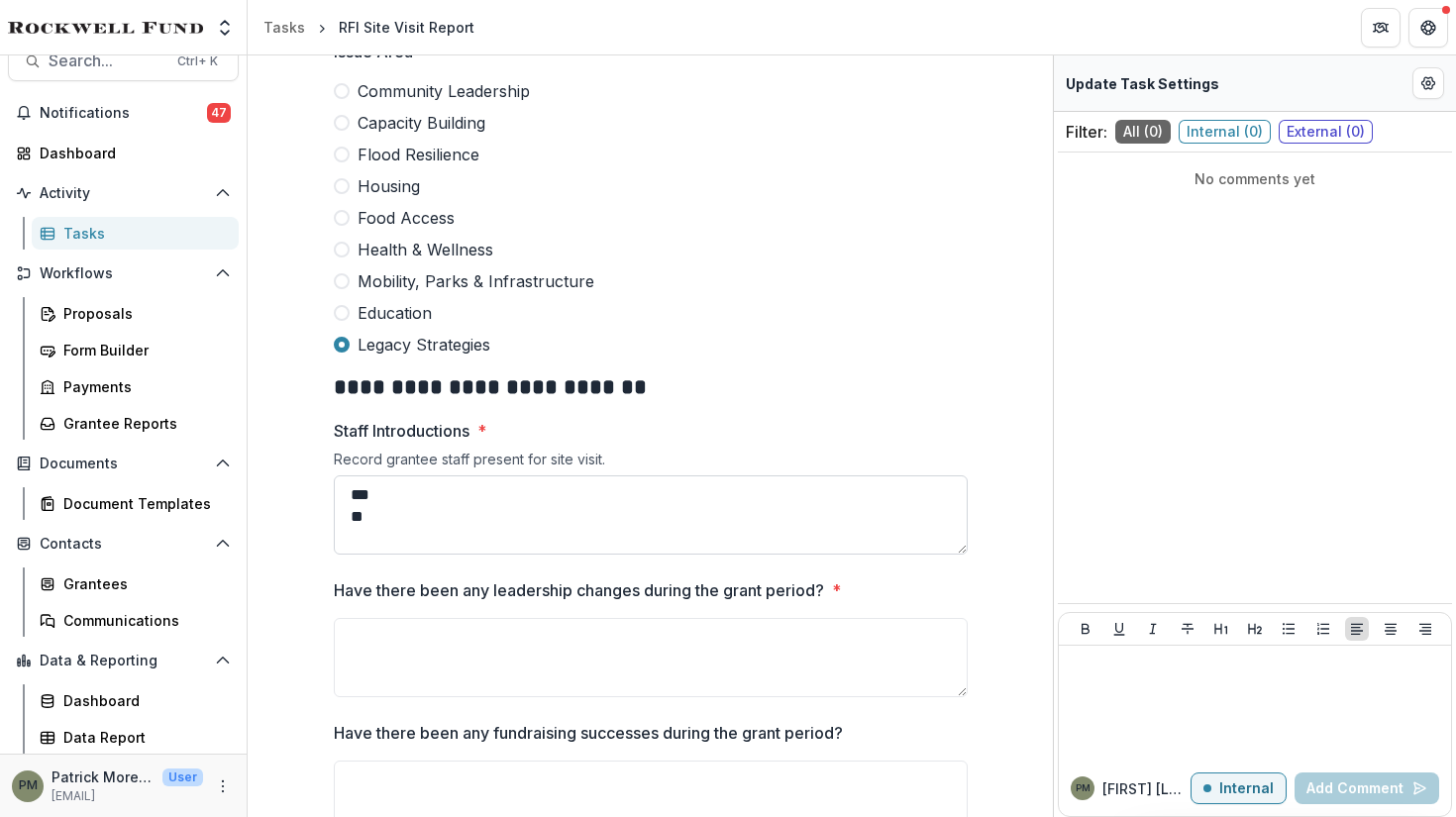 type on "***
***" 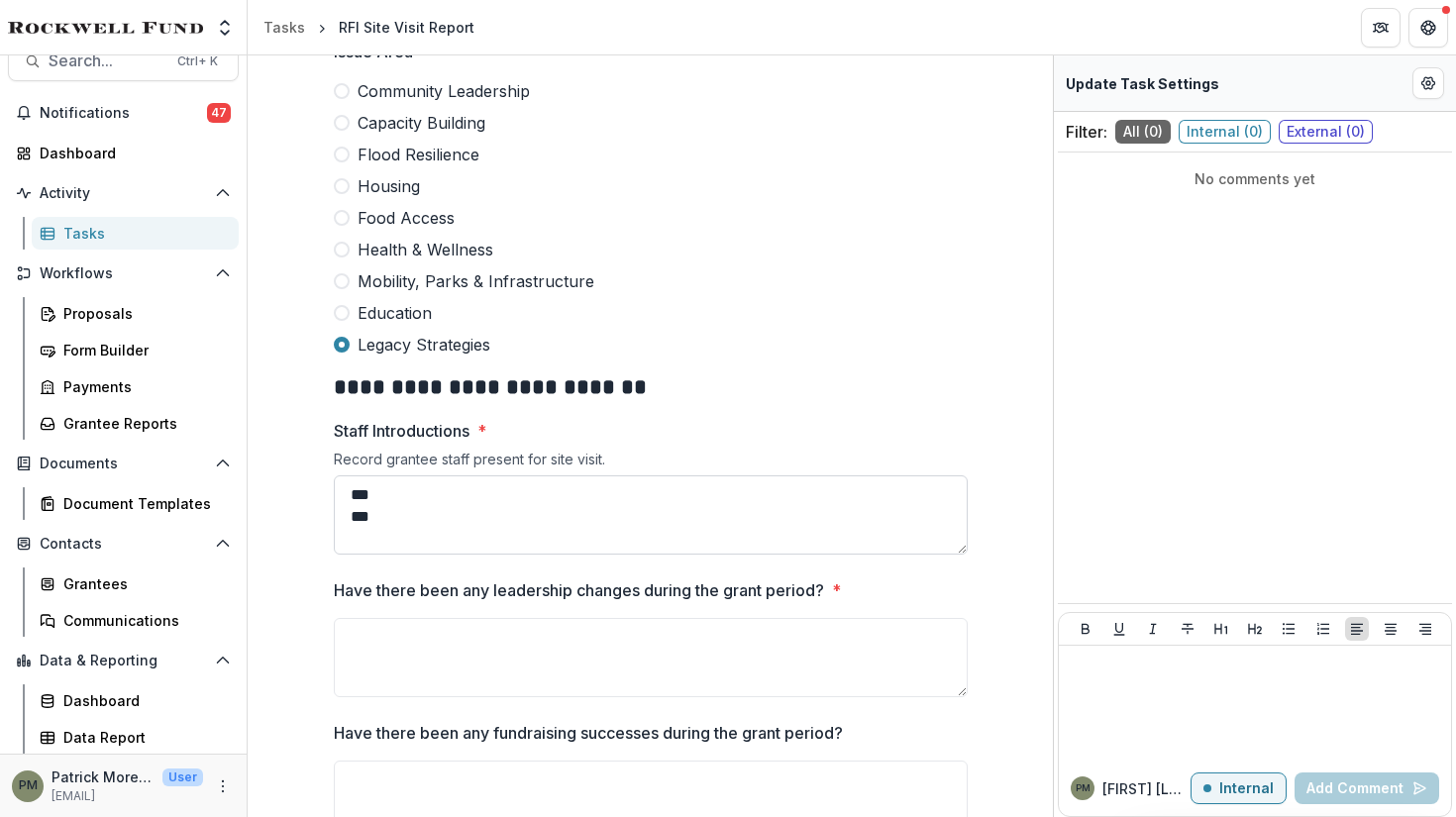 drag, startPoint x: 430, startPoint y: 501, endPoint x: 333, endPoint y: 474, distance: 100.68764 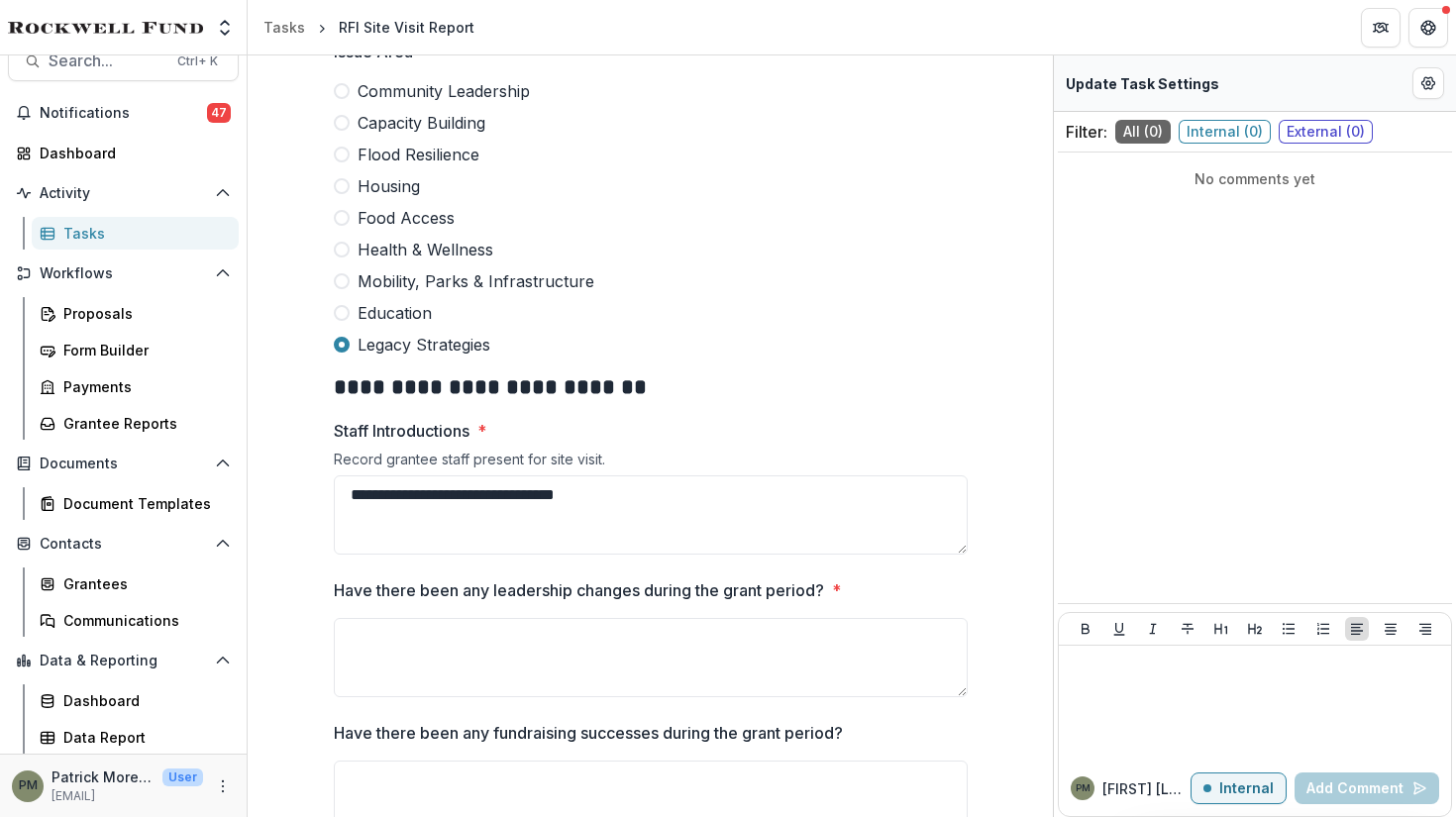 type on "**********" 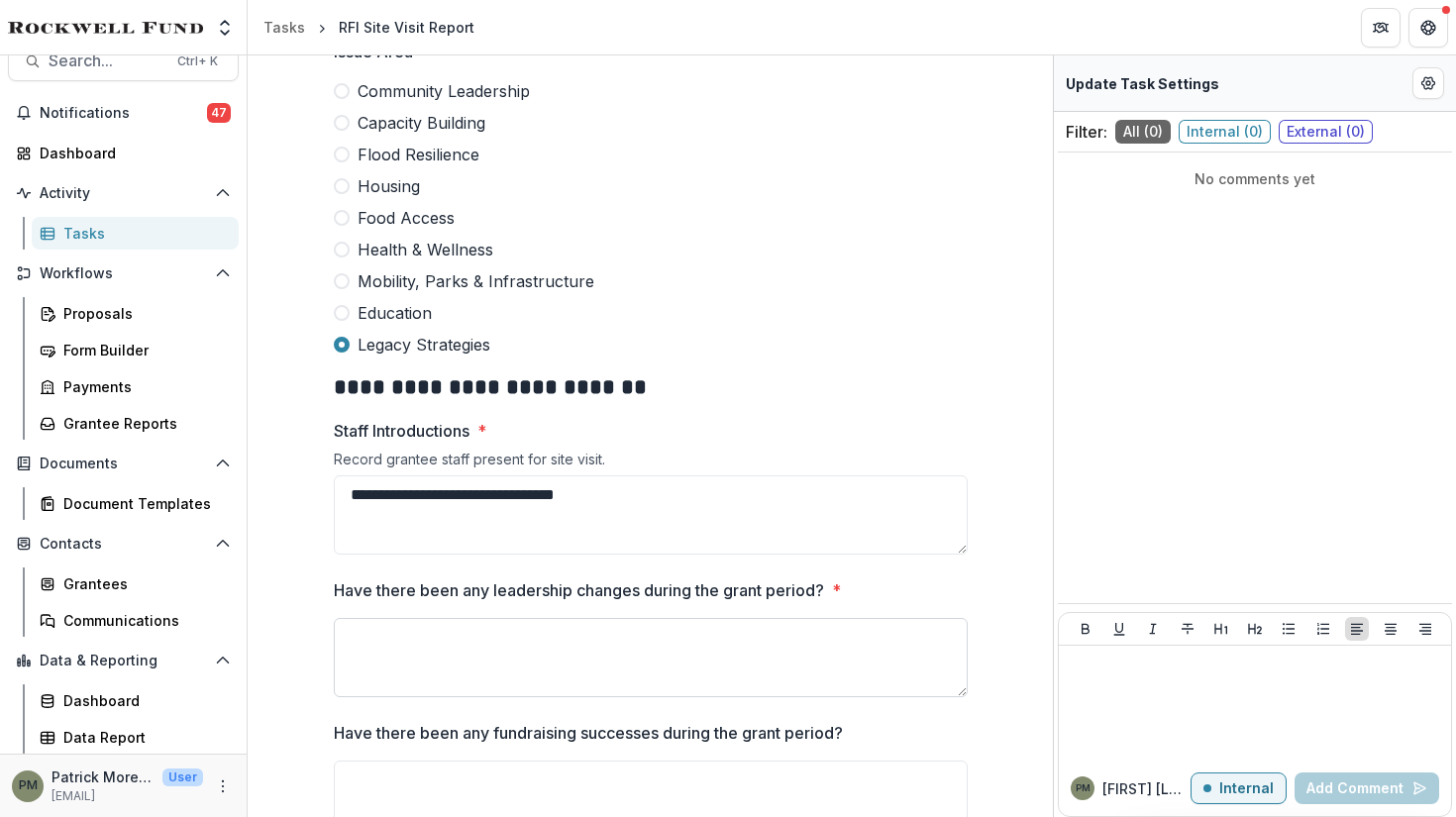 drag, startPoint x: 415, startPoint y: 631, endPoint x: 405, endPoint y: 625, distance: 11.661904 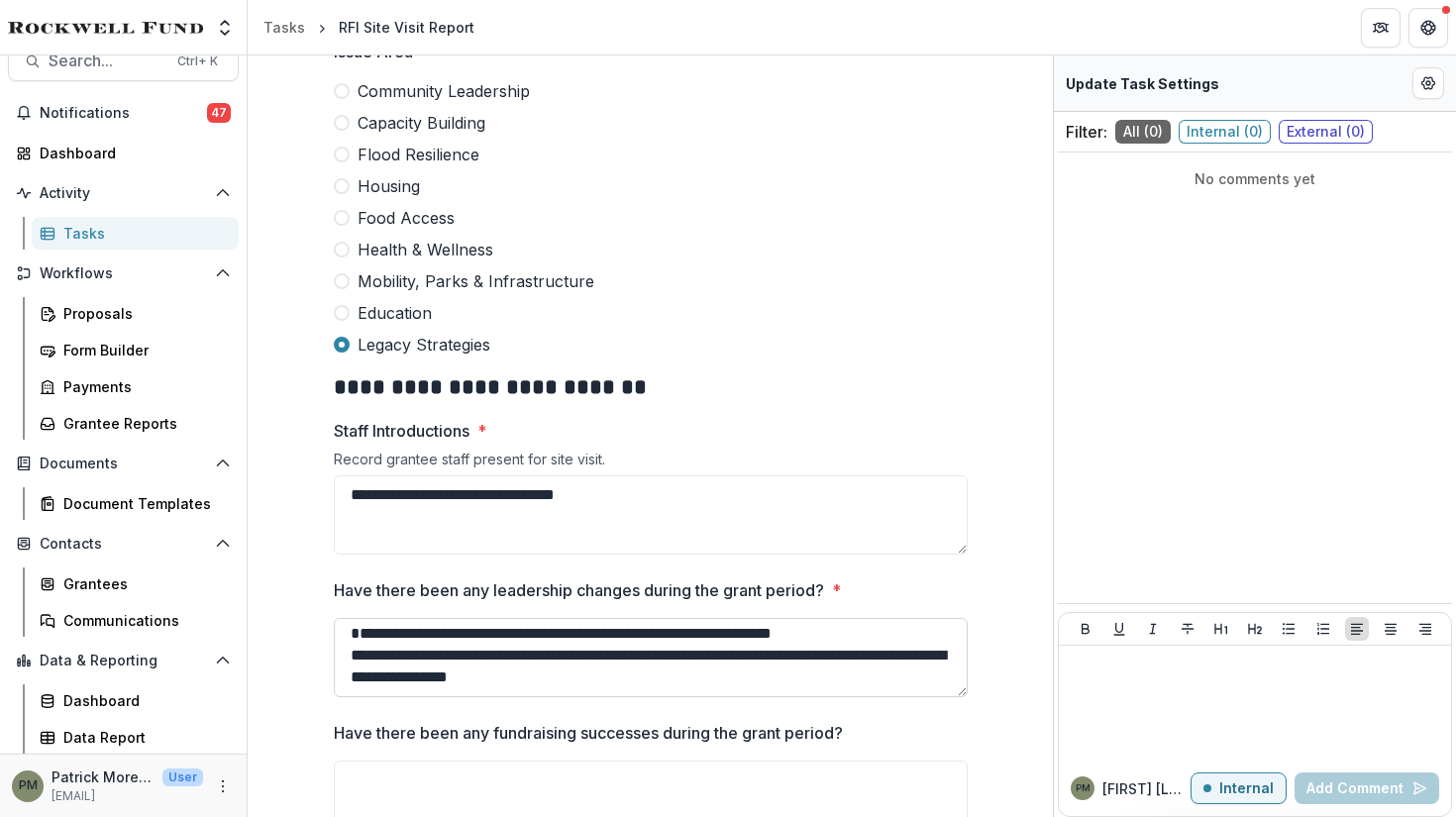 scroll, scrollTop: 0, scrollLeft: 0, axis: both 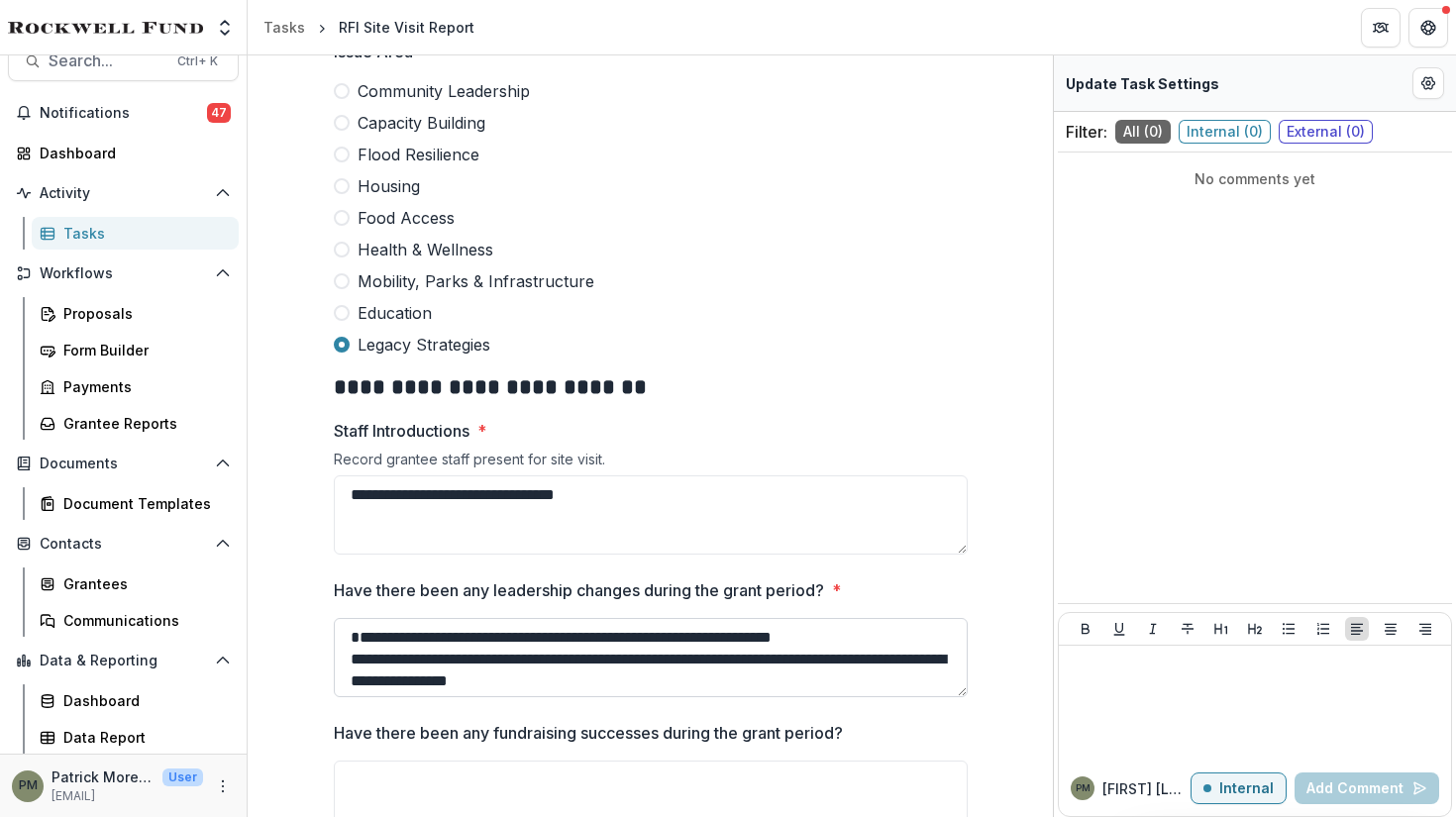 click on "**********" at bounding box center (651, 658) 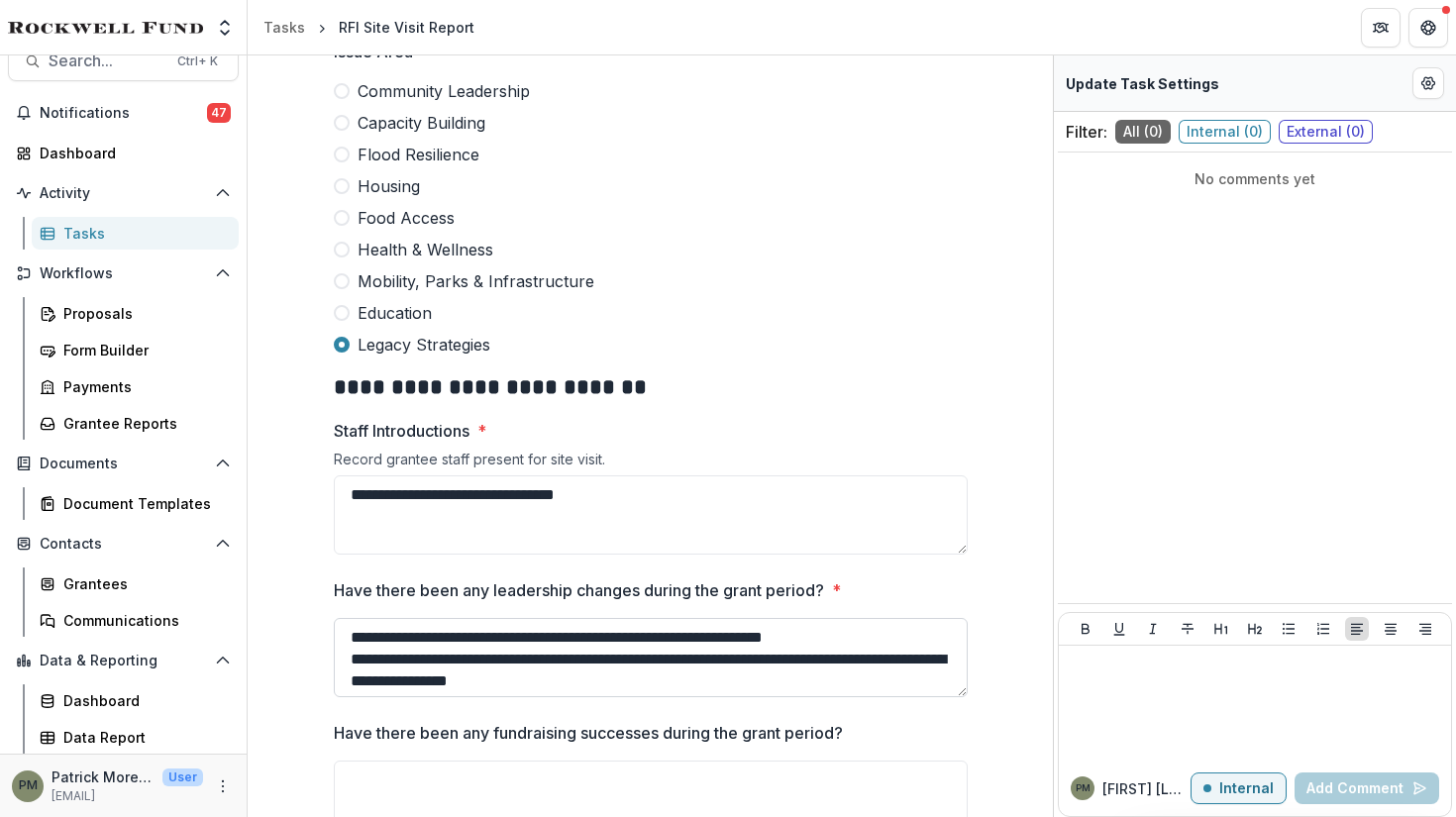 click on "**********" at bounding box center [651, 658] 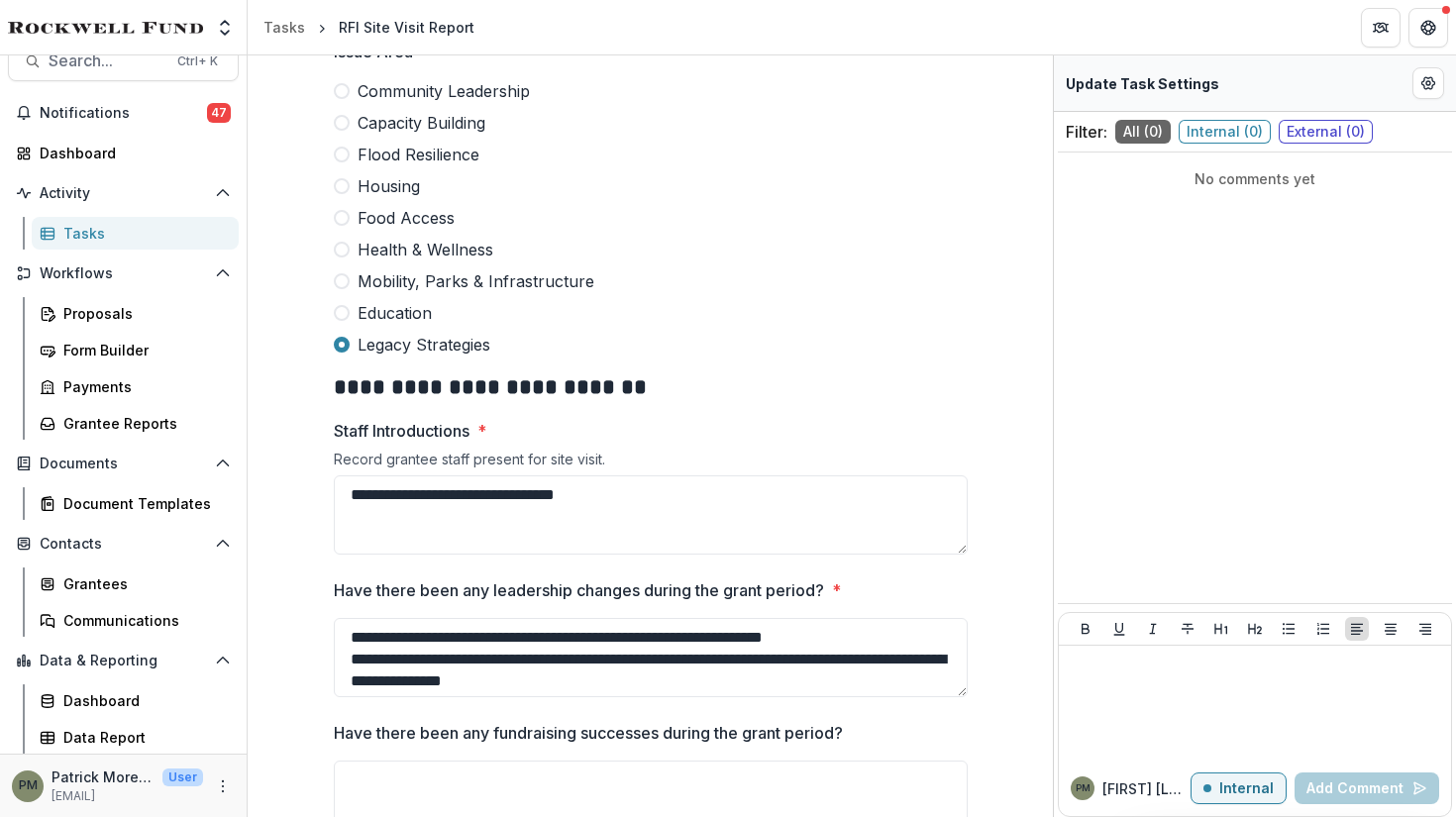 click on "Have there been any fundraising successes during the grant period?" at bounding box center [645, 733] 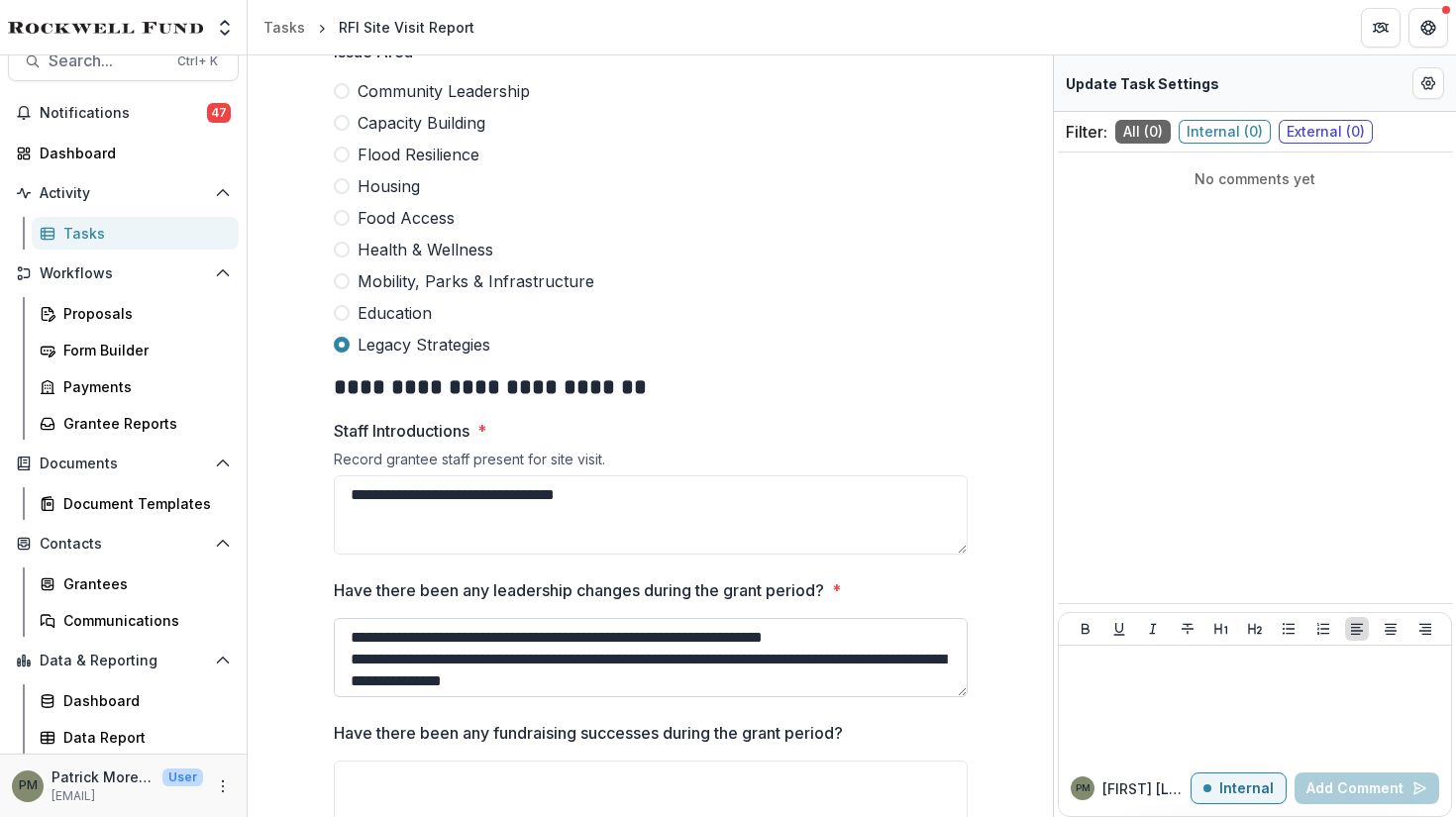 click on "**********" at bounding box center (651, 658) 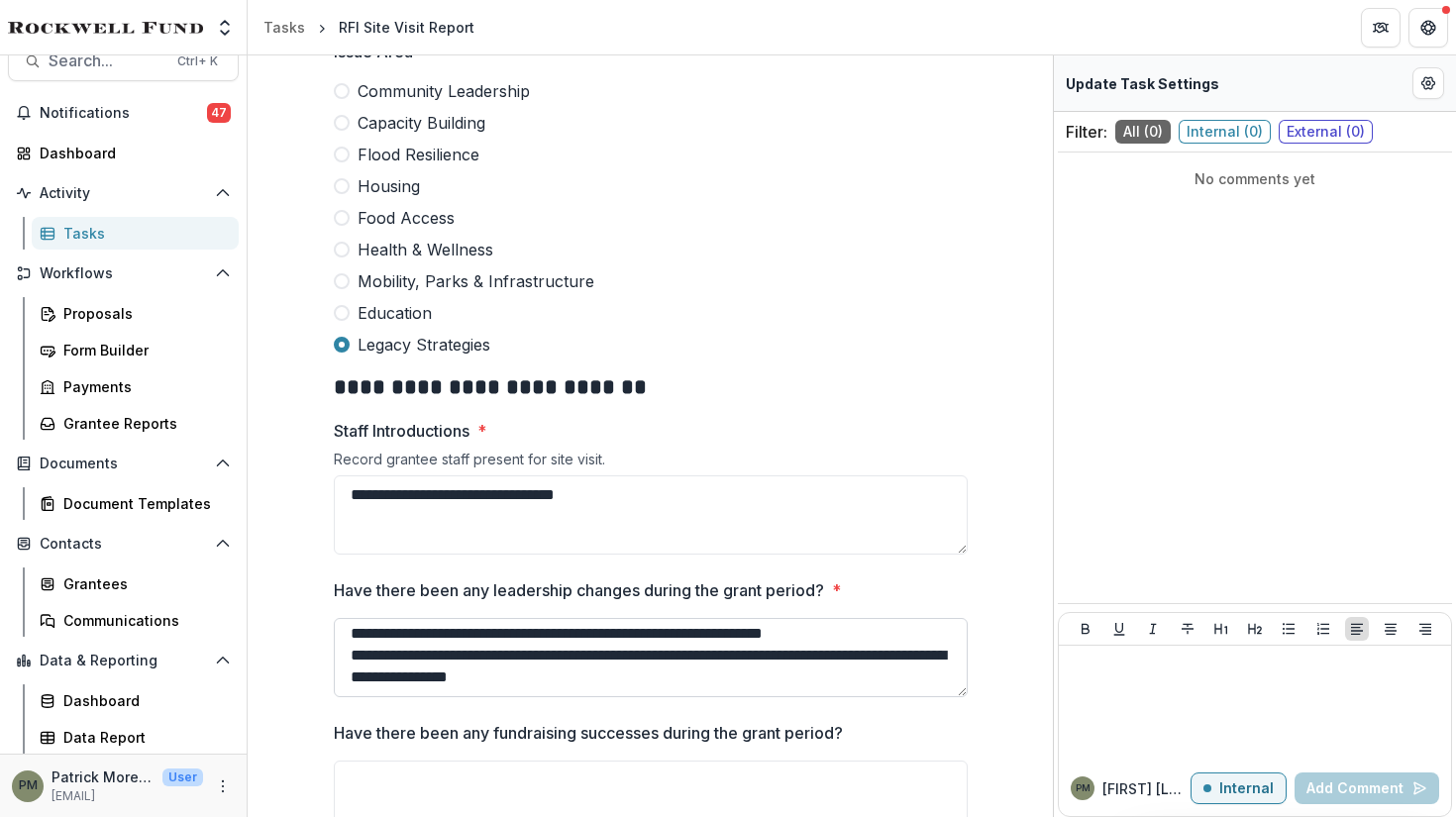 paste on "**********" 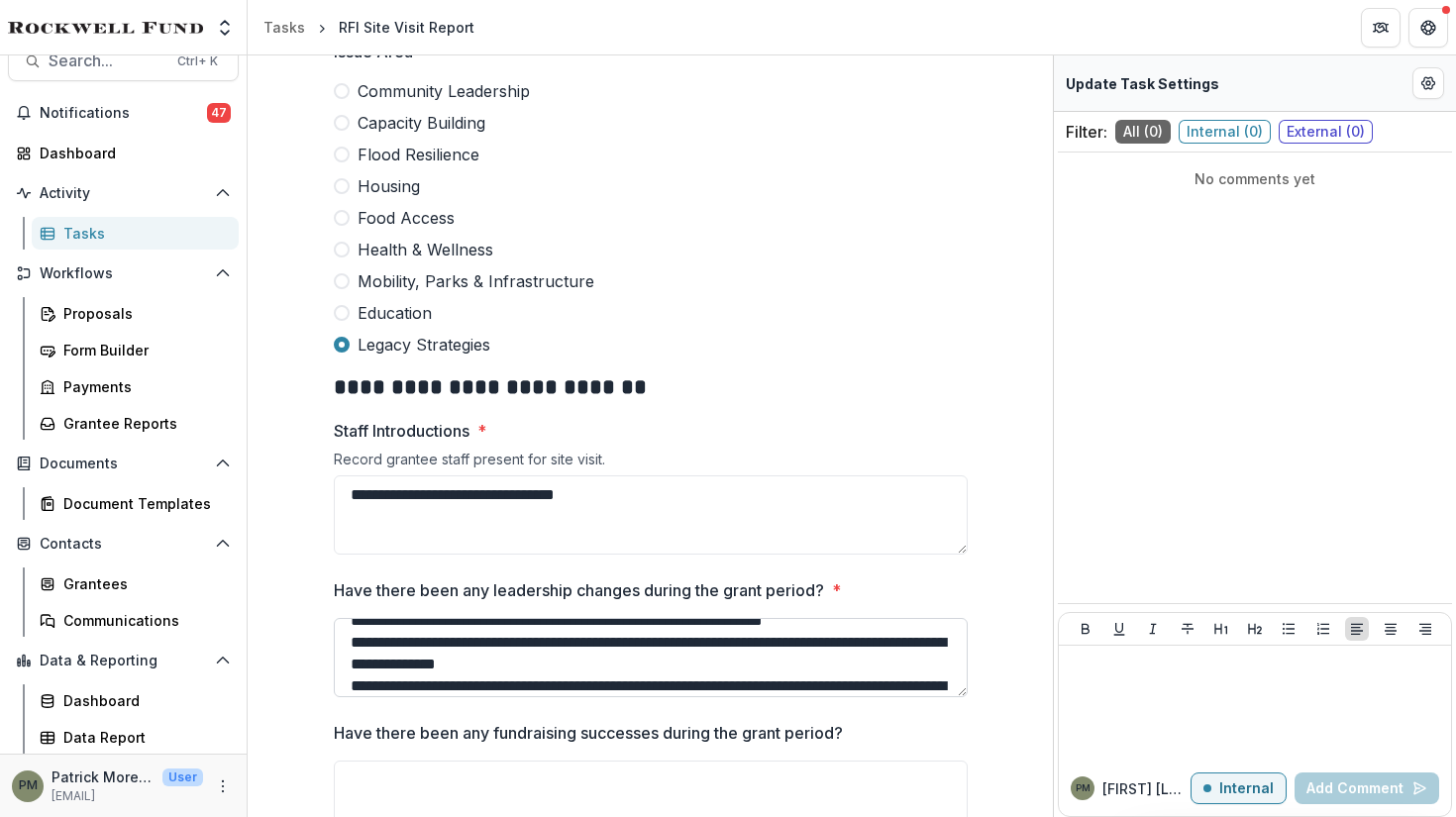 scroll, scrollTop: 104, scrollLeft: 0, axis: vertical 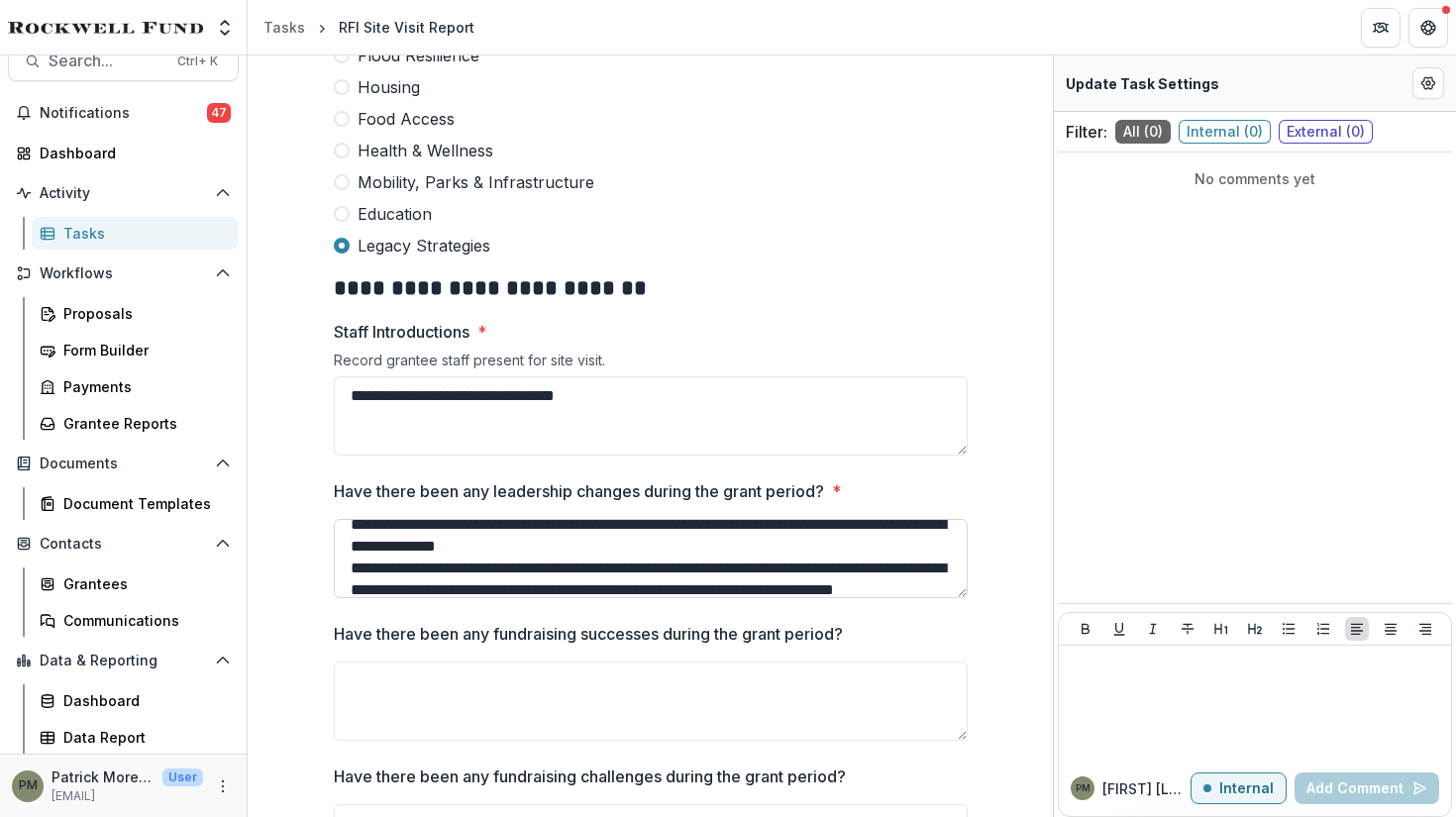 click on "**********" at bounding box center [651, 559] 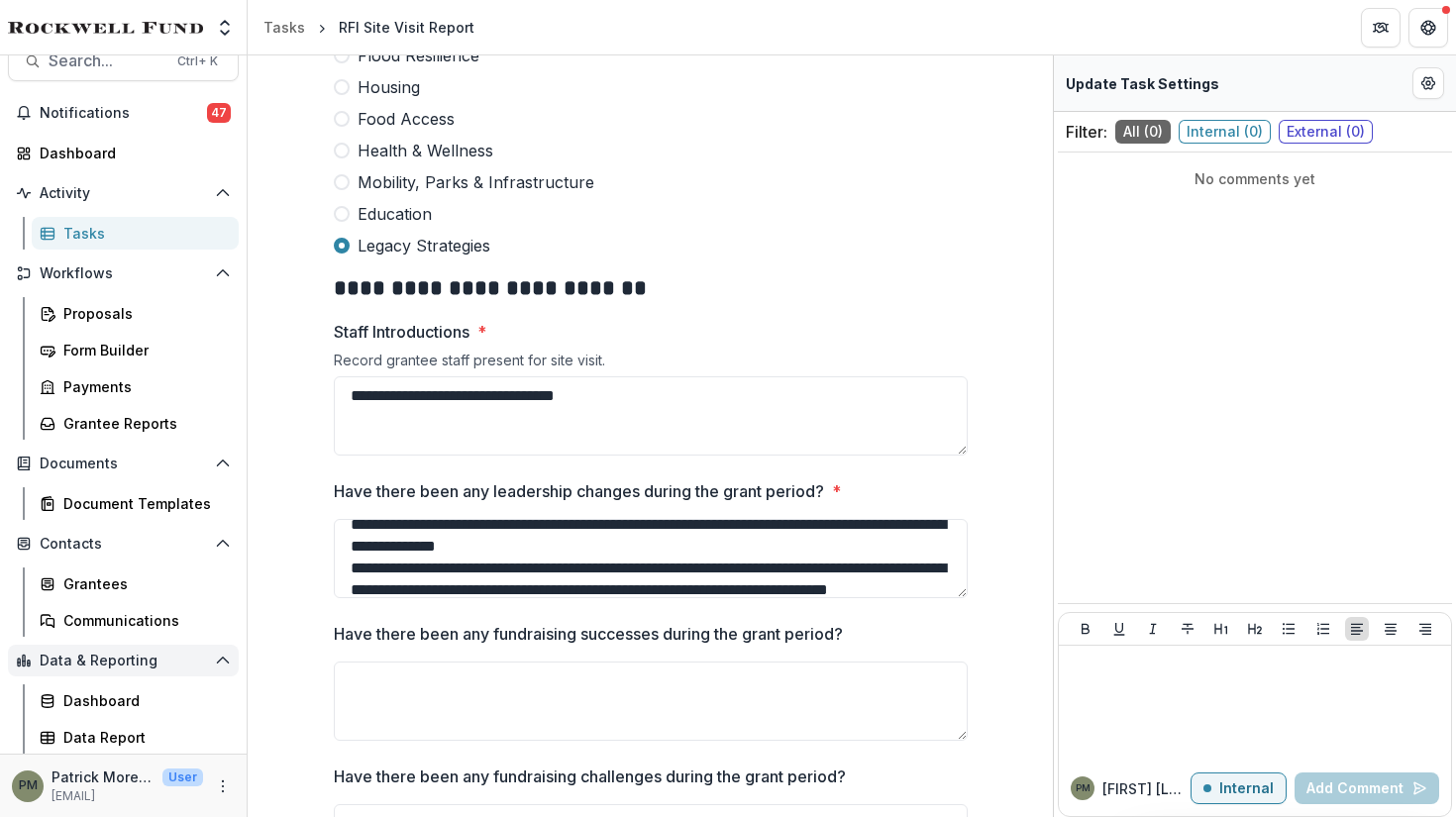 type on "**********" 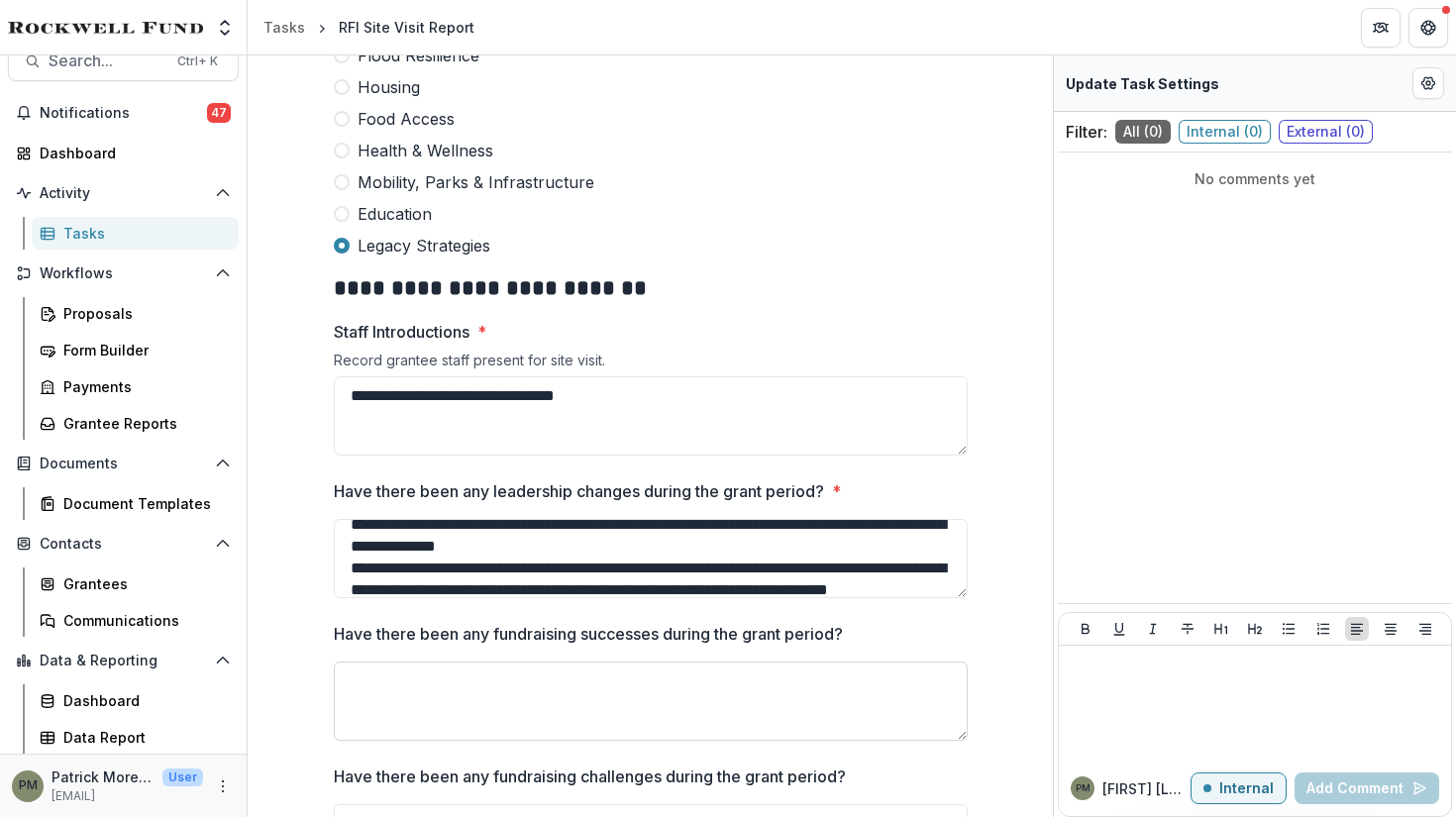 click on "Have there been any fundraising successes during the grant period?" at bounding box center (651, 701) 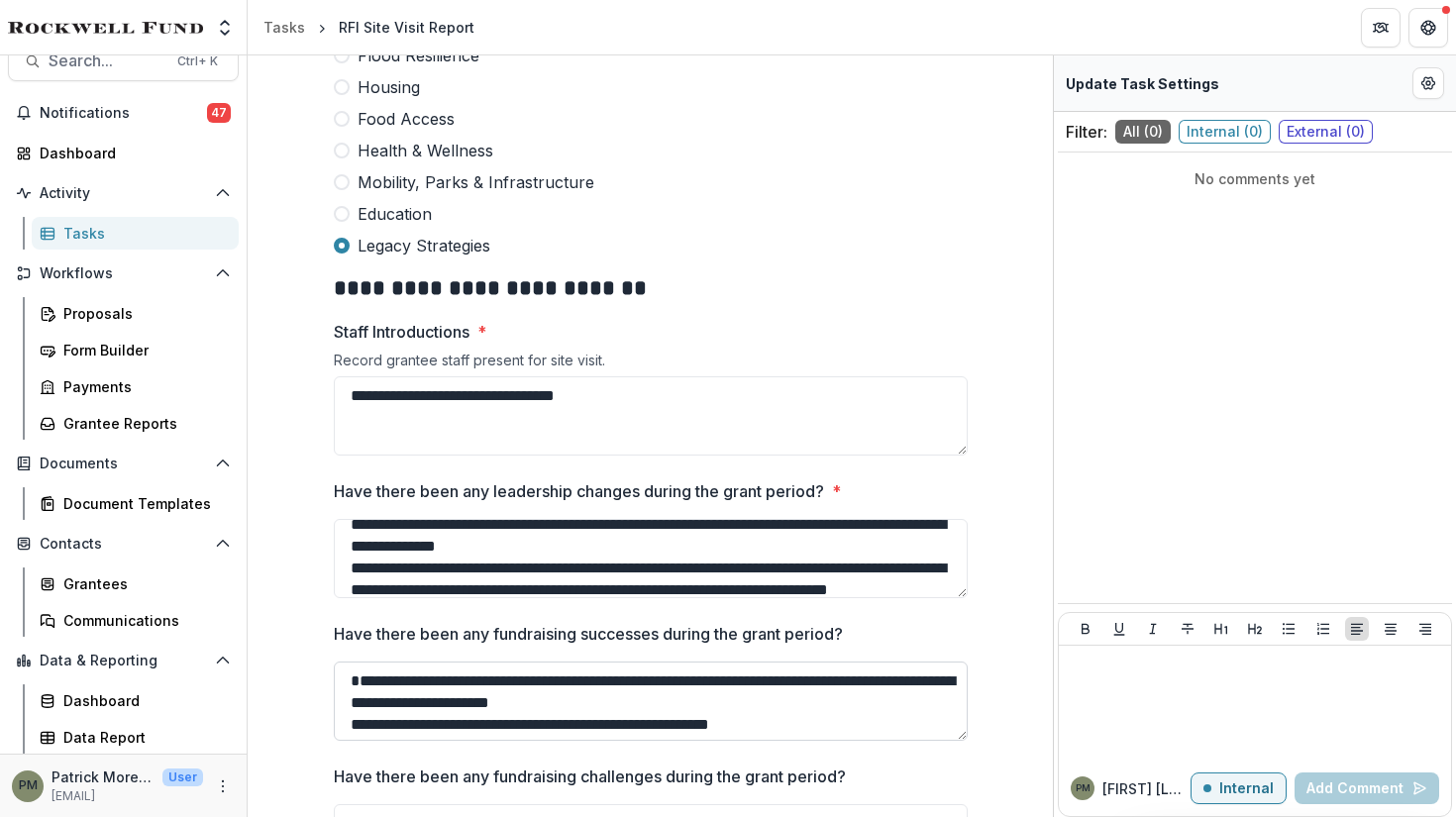 scroll, scrollTop: 39, scrollLeft: 0, axis: vertical 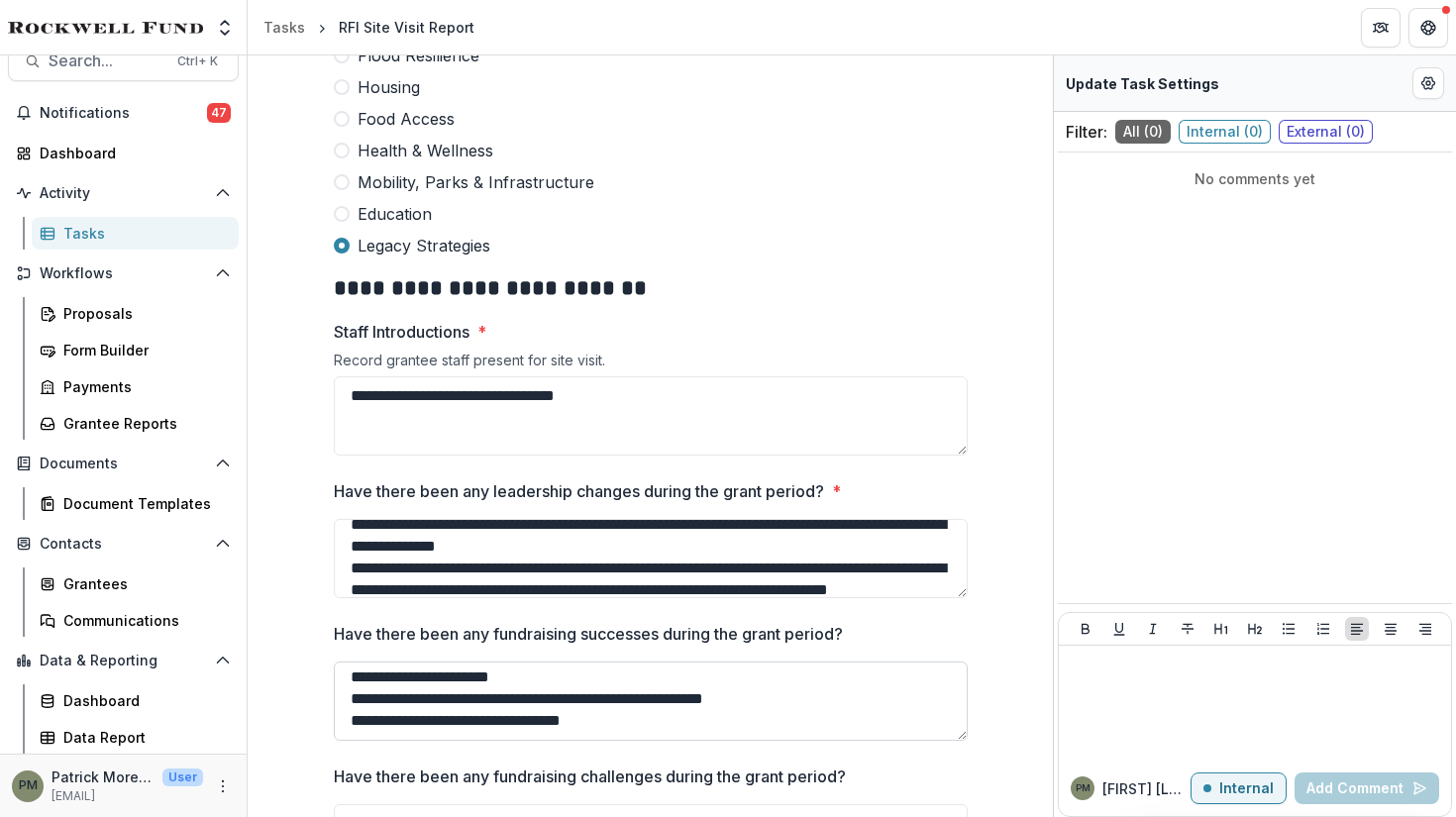 click on "**********" at bounding box center [651, 701] 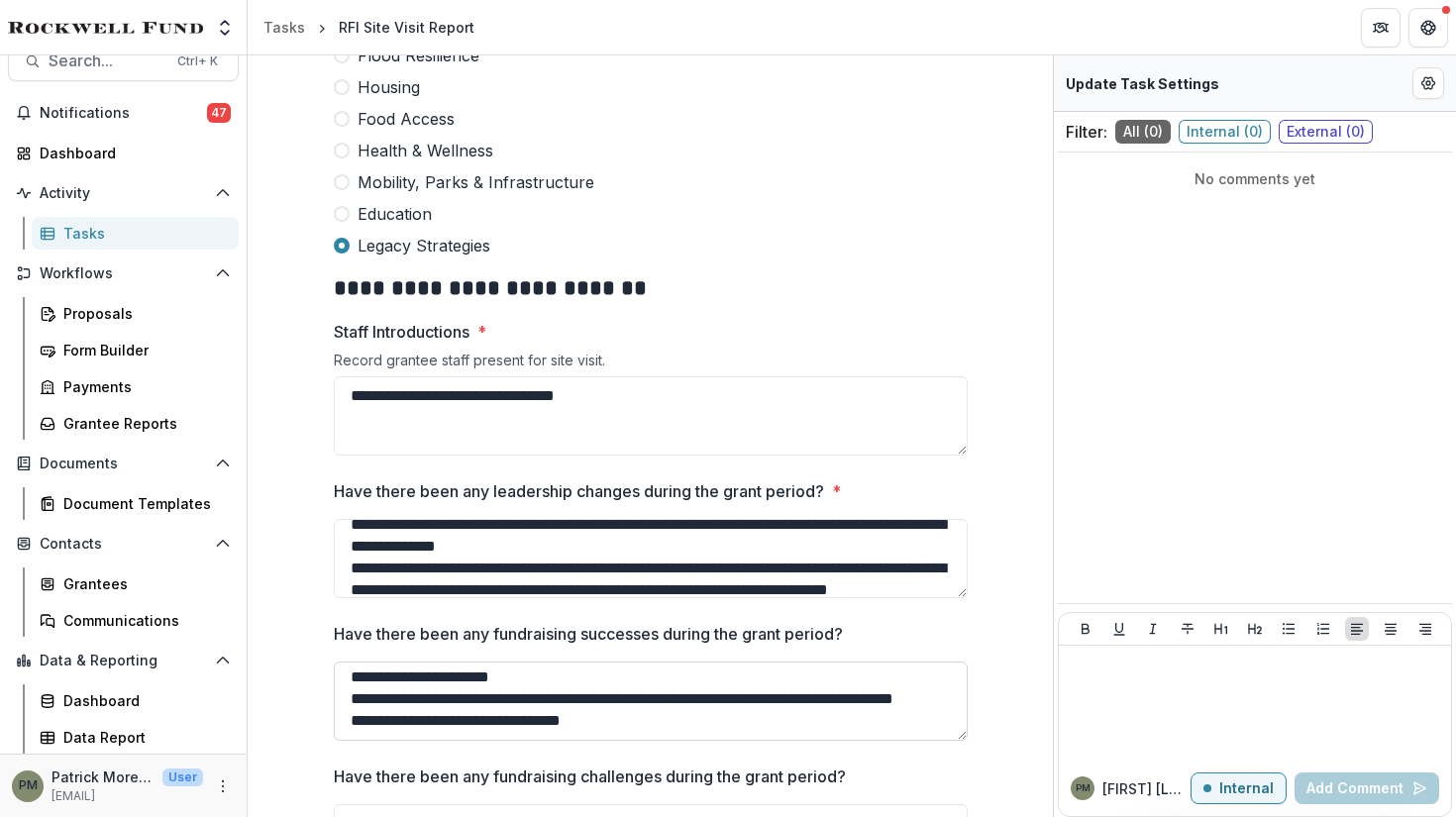 click on "**********" at bounding box center [651, 701] 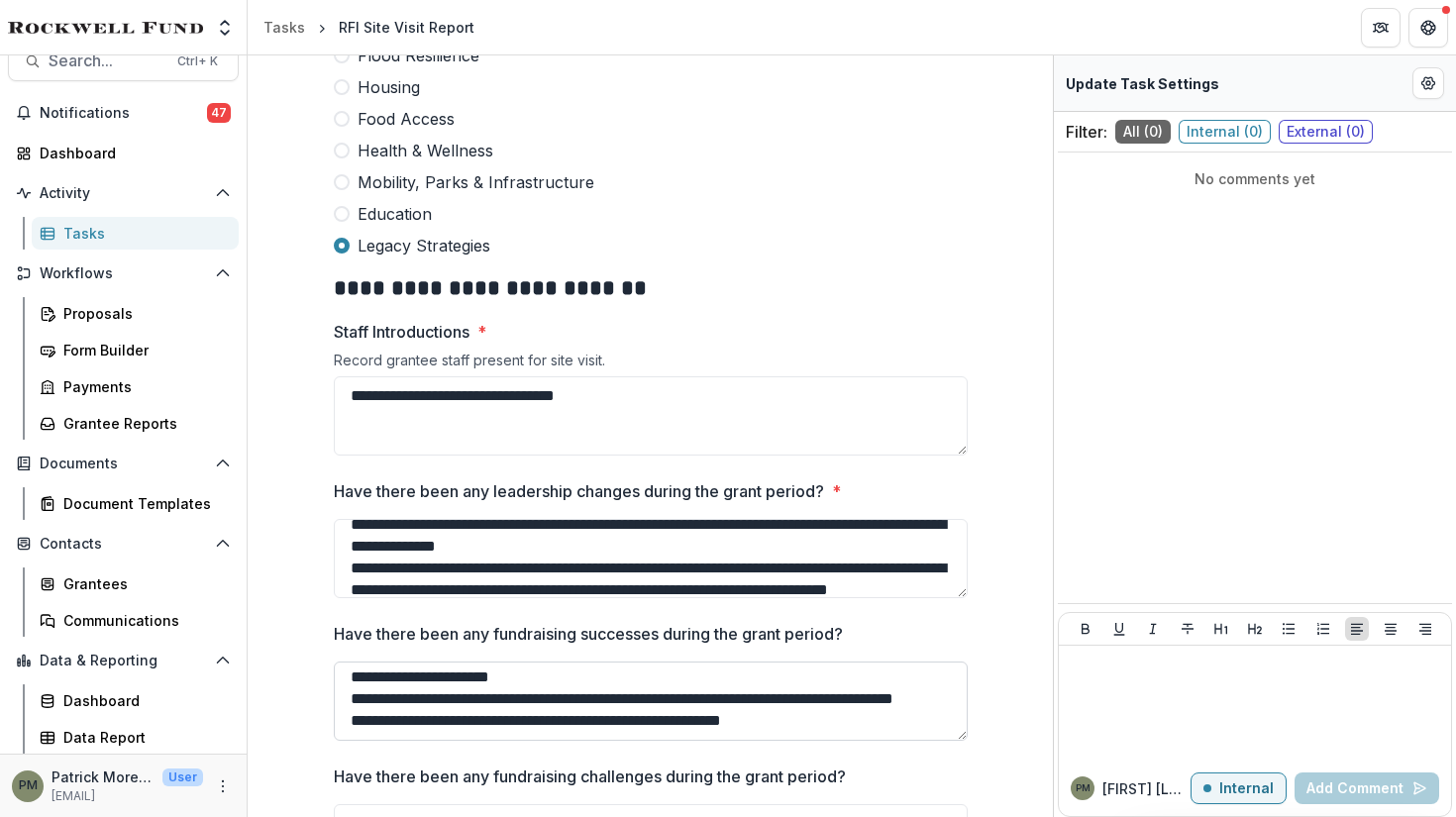 scroll, scrollTop: 0, scrollLeft: 0, axis: both 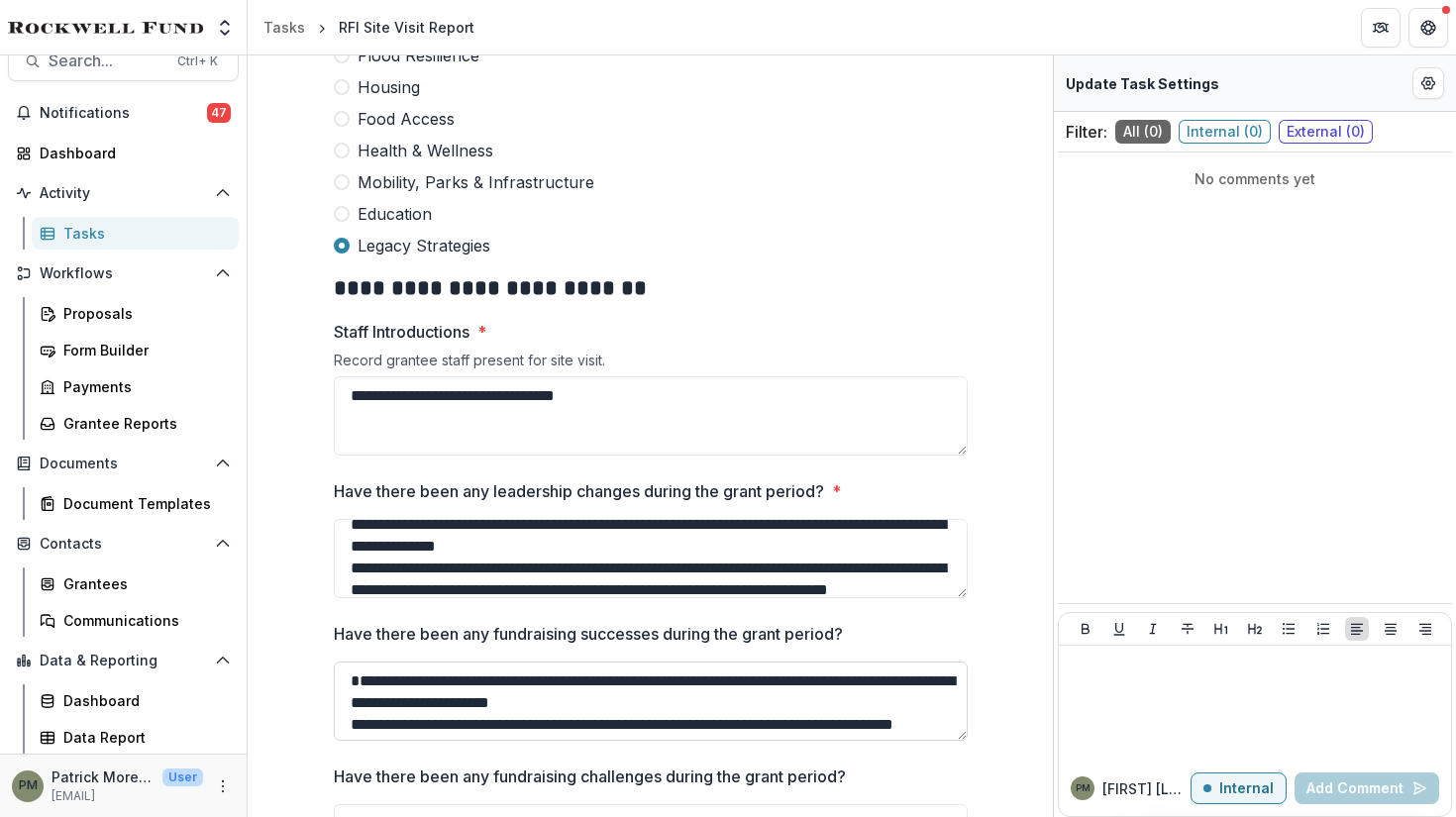 click on "**********" at bounding box center (651, 701) 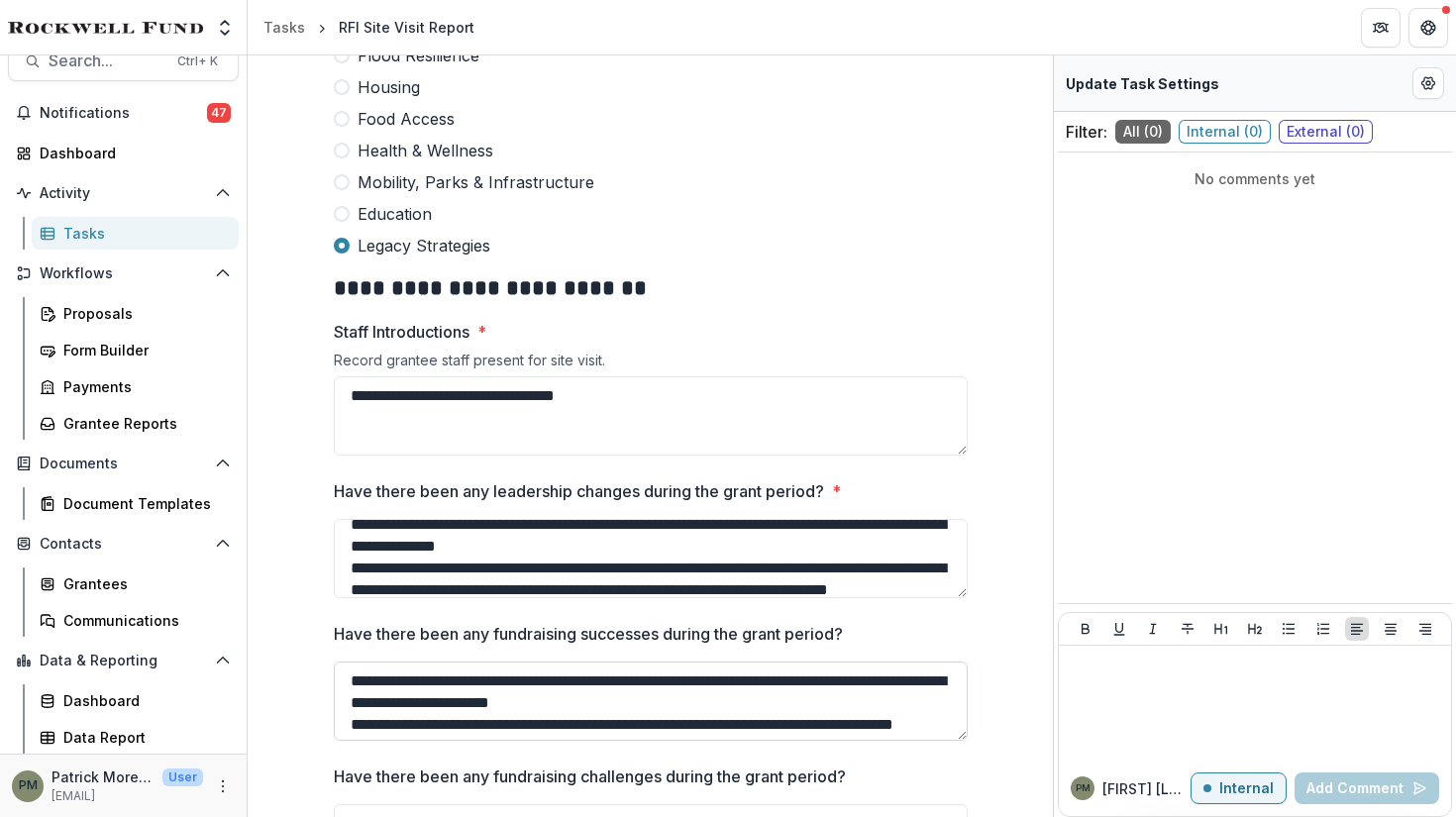 click on "**********" at bounding box center (651, 701) 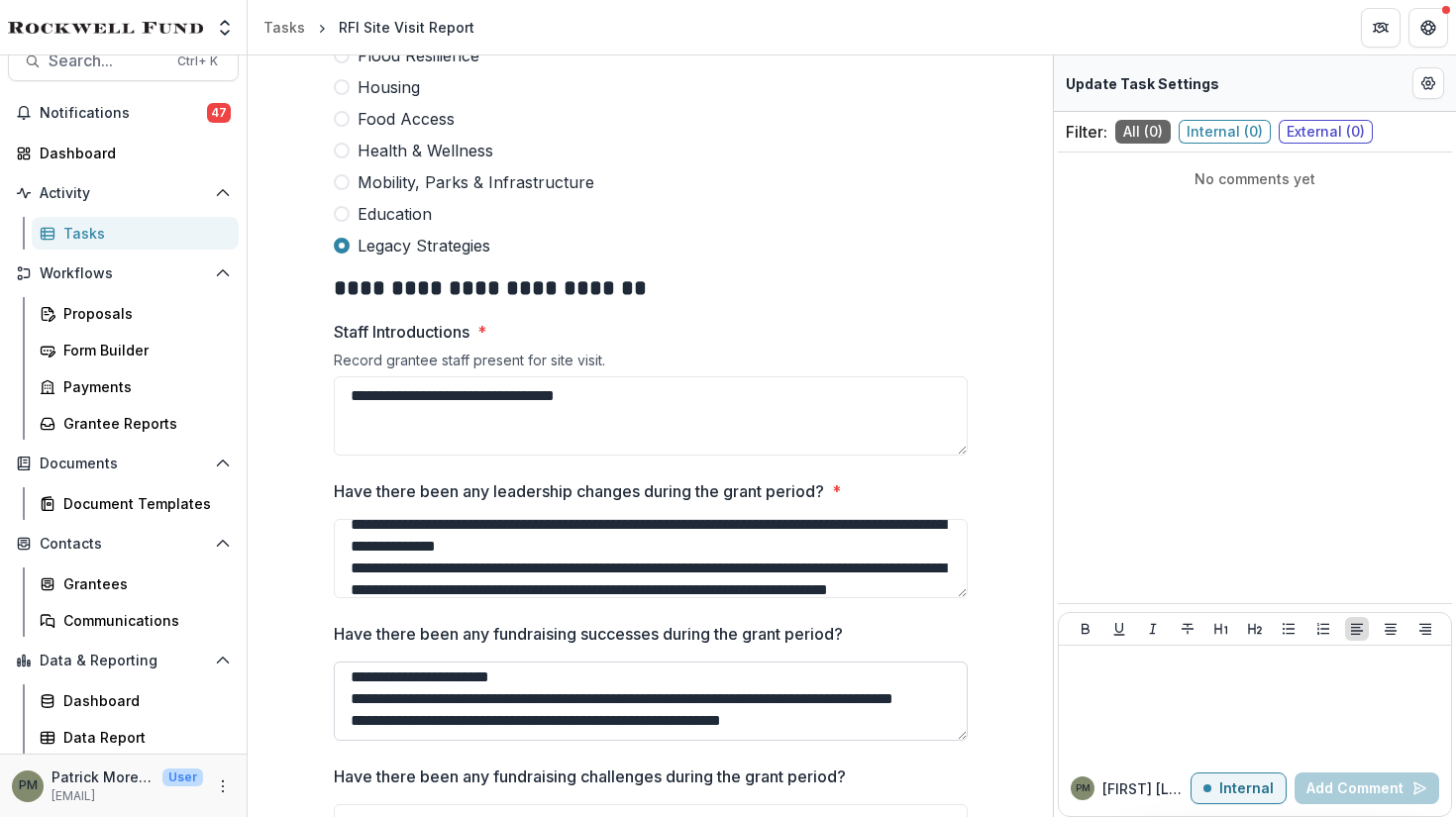 scroll, scrollTop: 69, scrollLeft: 0, axis: vertical 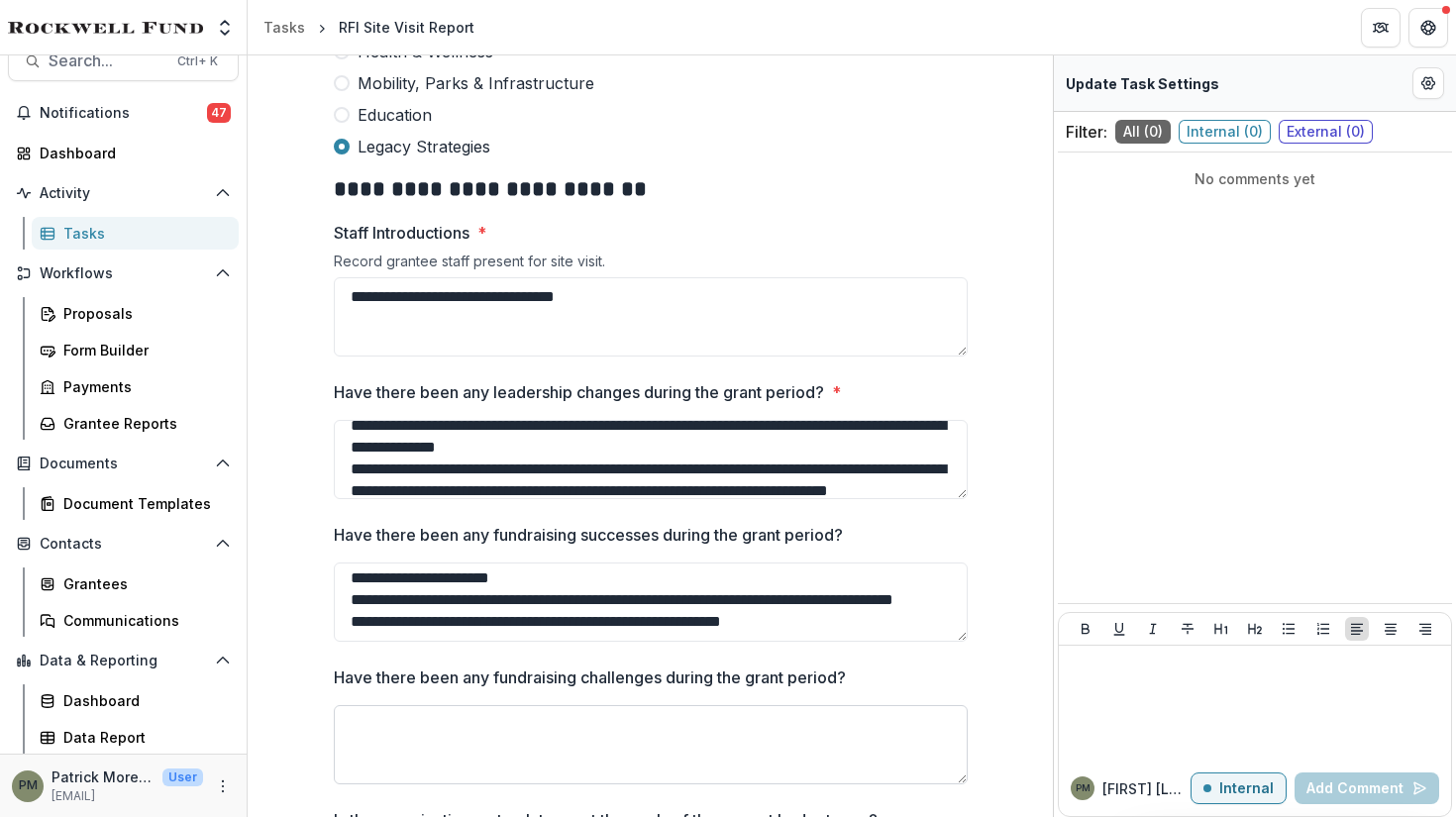 type on "**********" 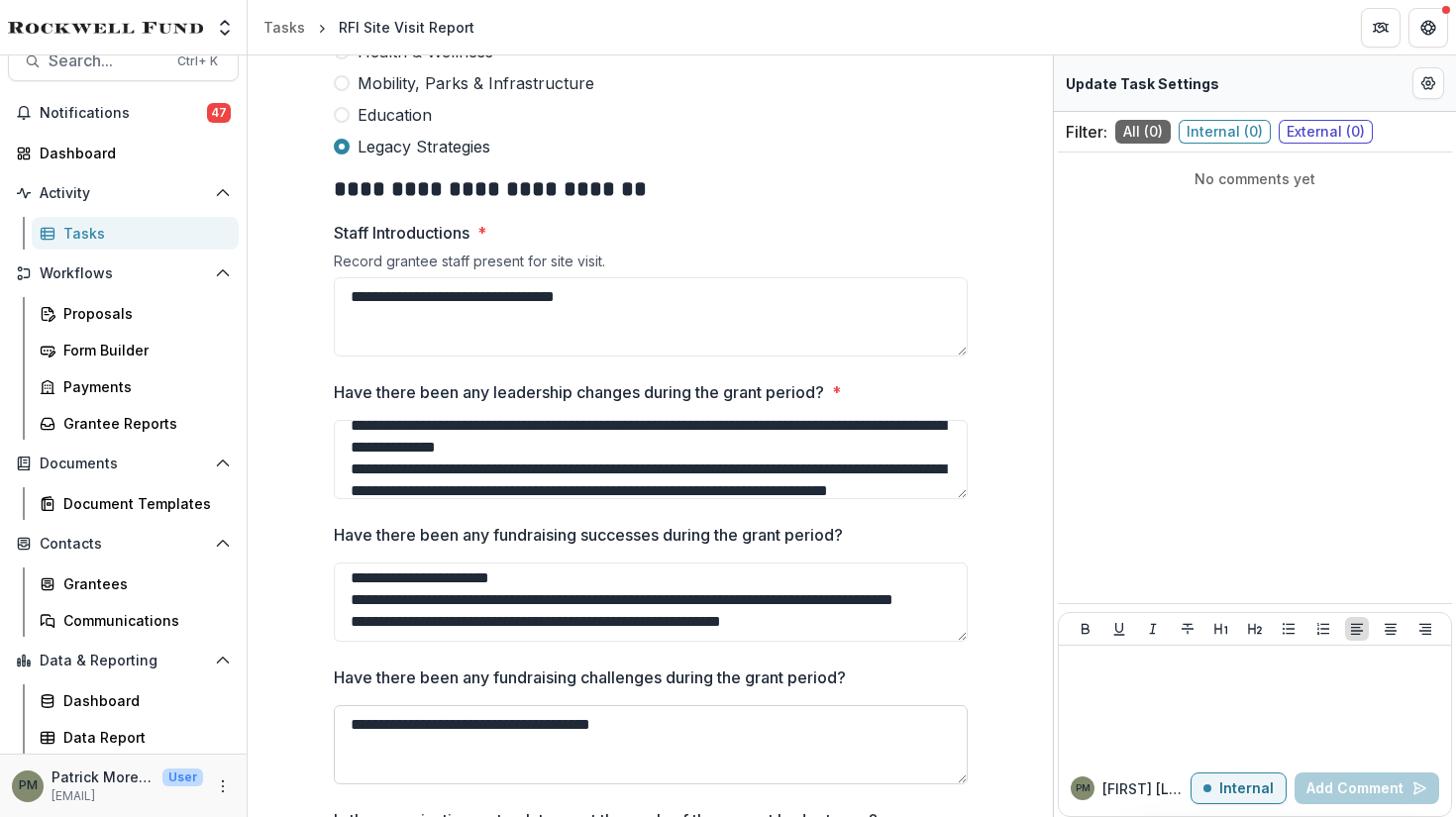 drag, startPoint x: 657, startPoint y: 706, endPoint x: 626, endPoint y: 710, distance: 31.257 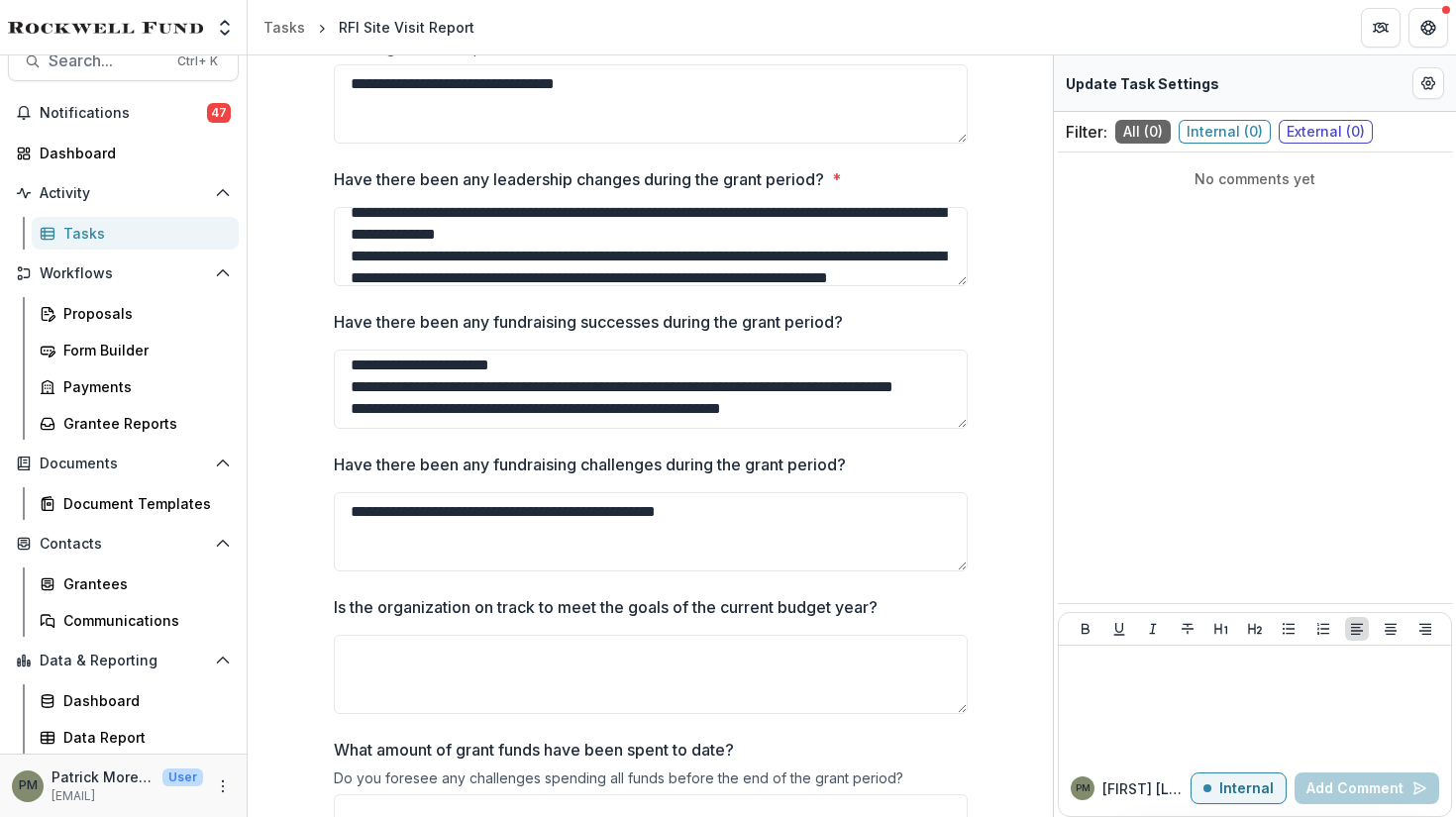 scroll, scrollTop: 1584, scrollLeft: 0, axis: vertical 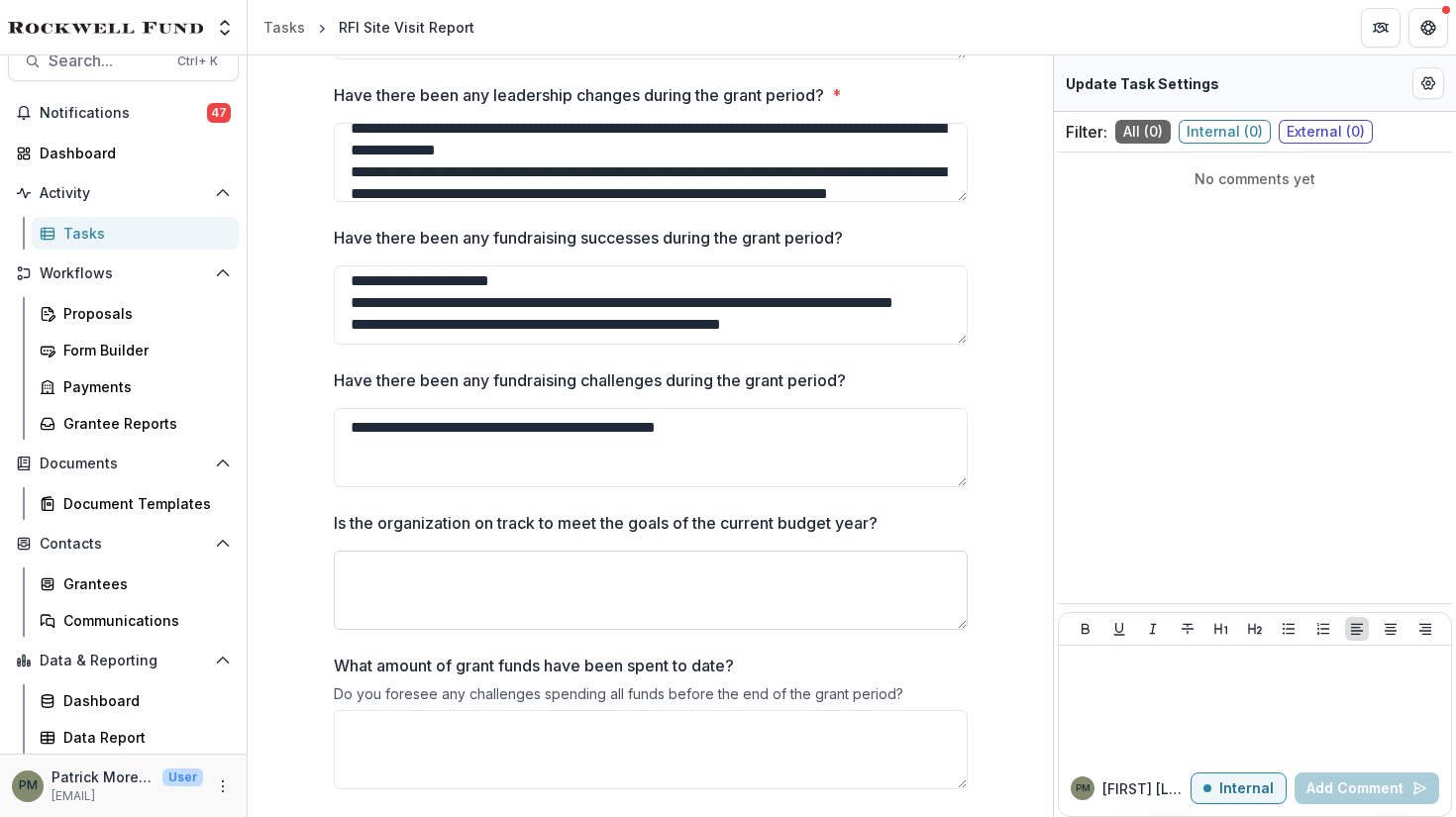 type on "**********" 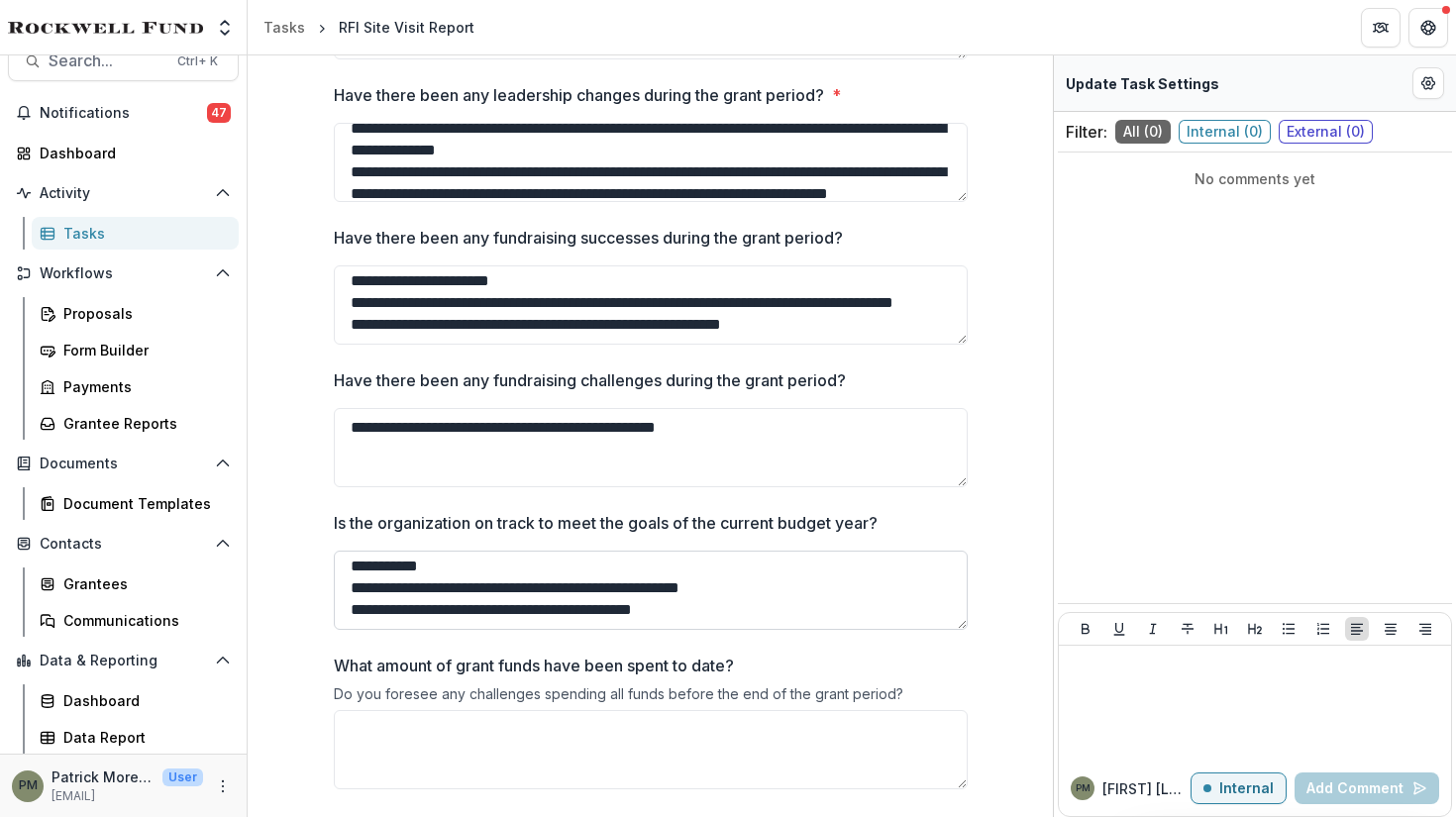 scroll, scrollTop: 0, scrollLeft: 0, axis: both 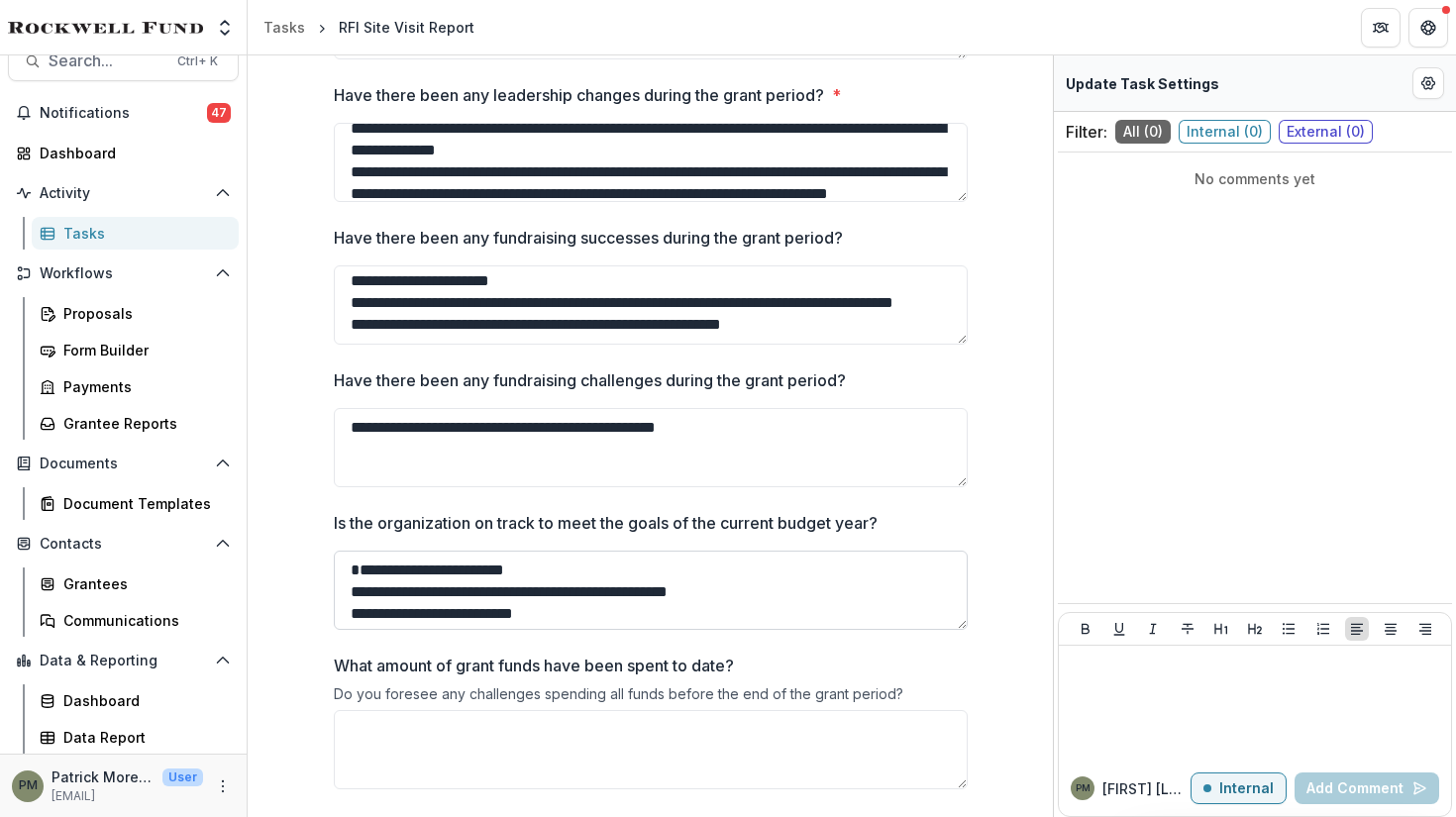 click on "**********" at bounding box center (651, 590) 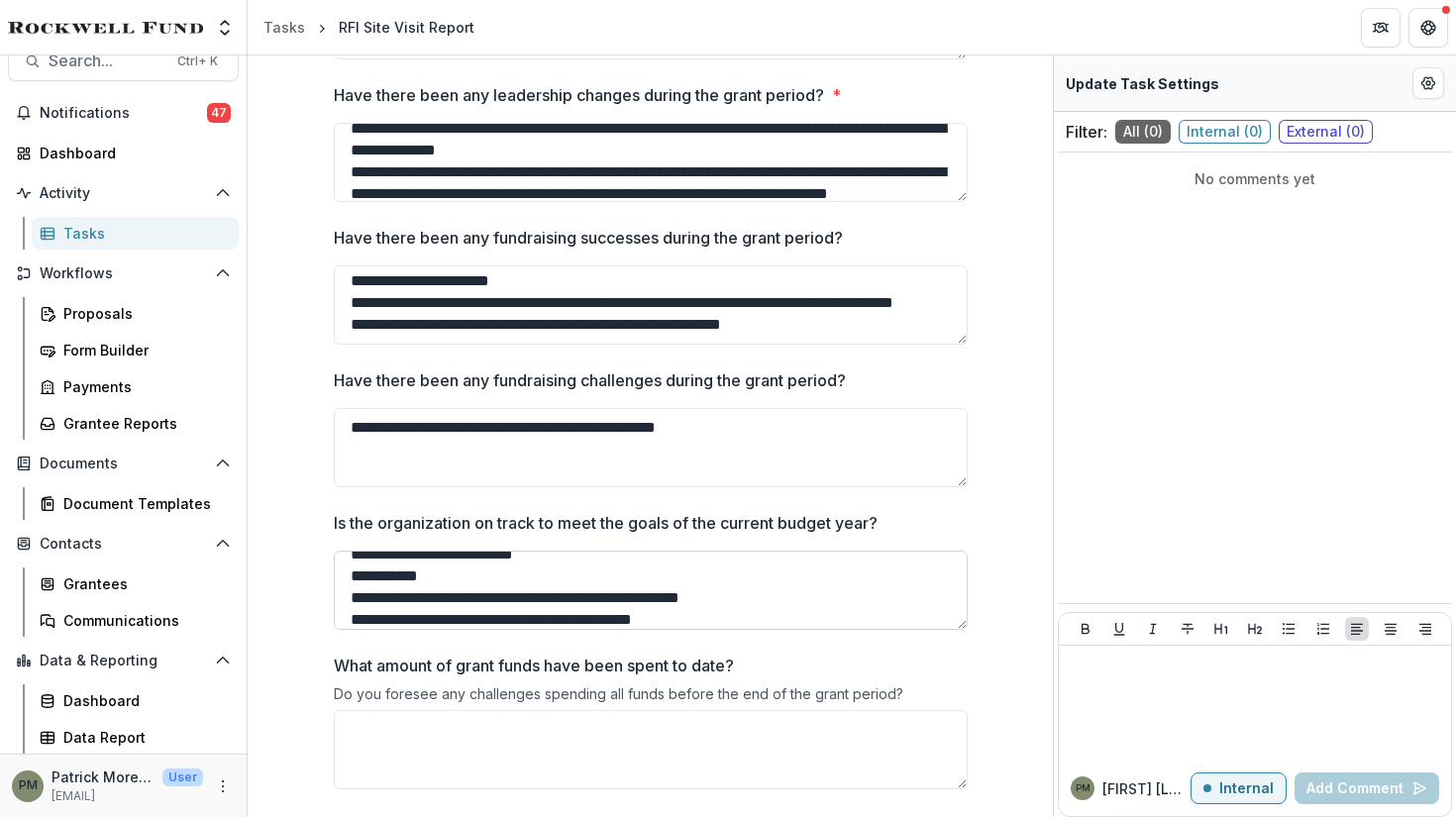 scroll, scrollTop: 91, scrollLeft: 0, axis: vertical 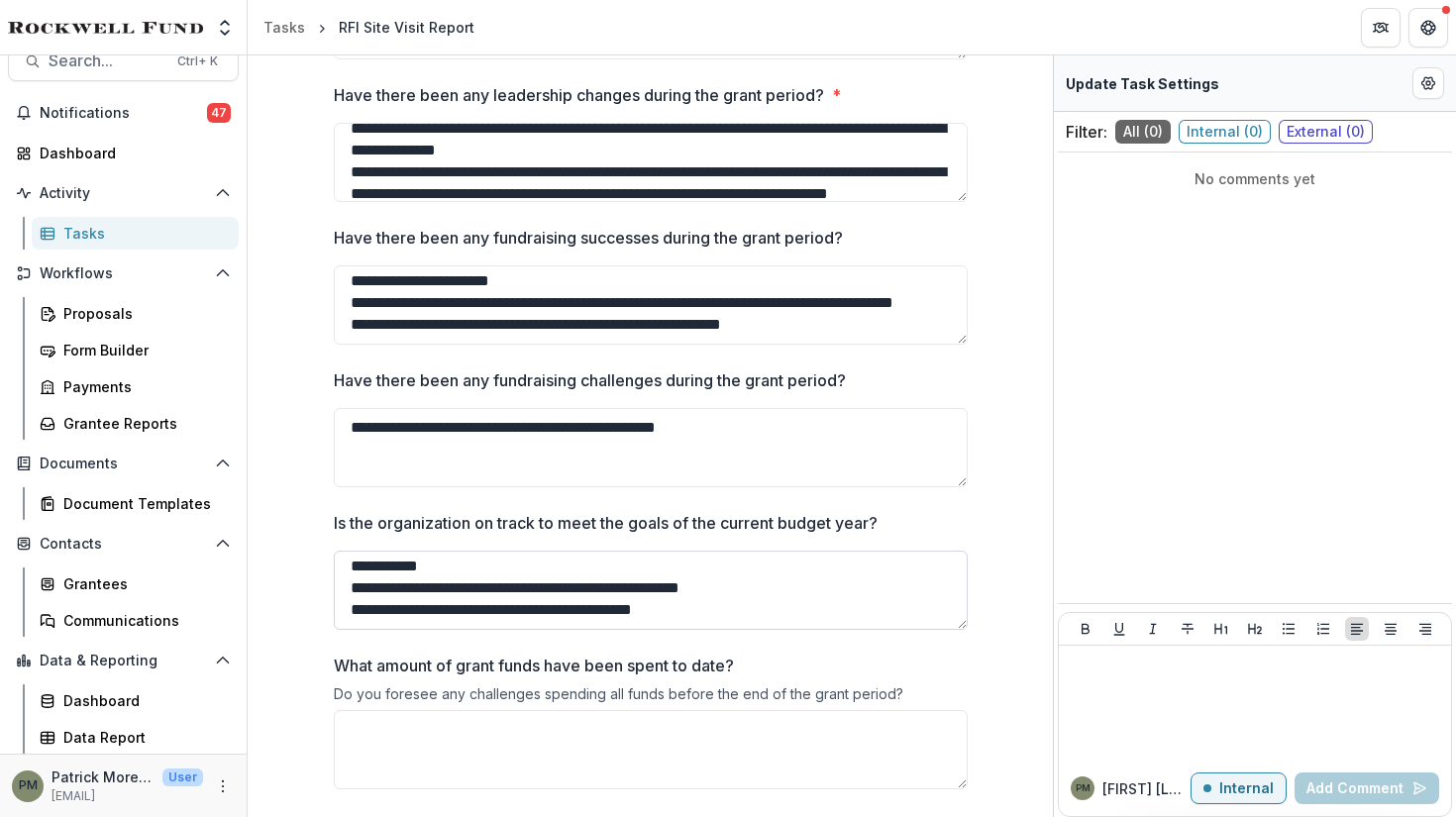 click on "**********" at bounding box center [651, 590] 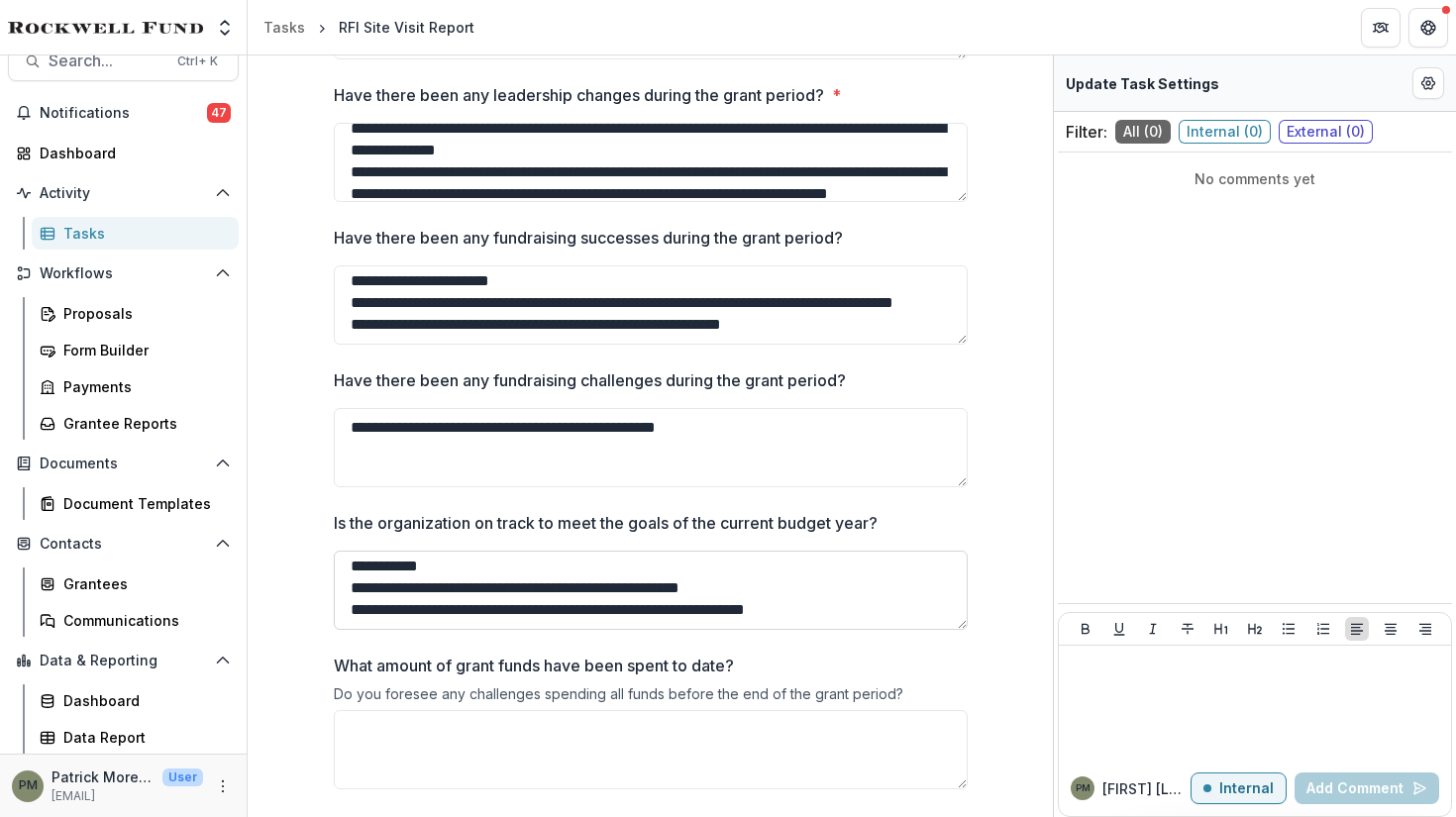 click on "**********" at bounding box center (651, 590) 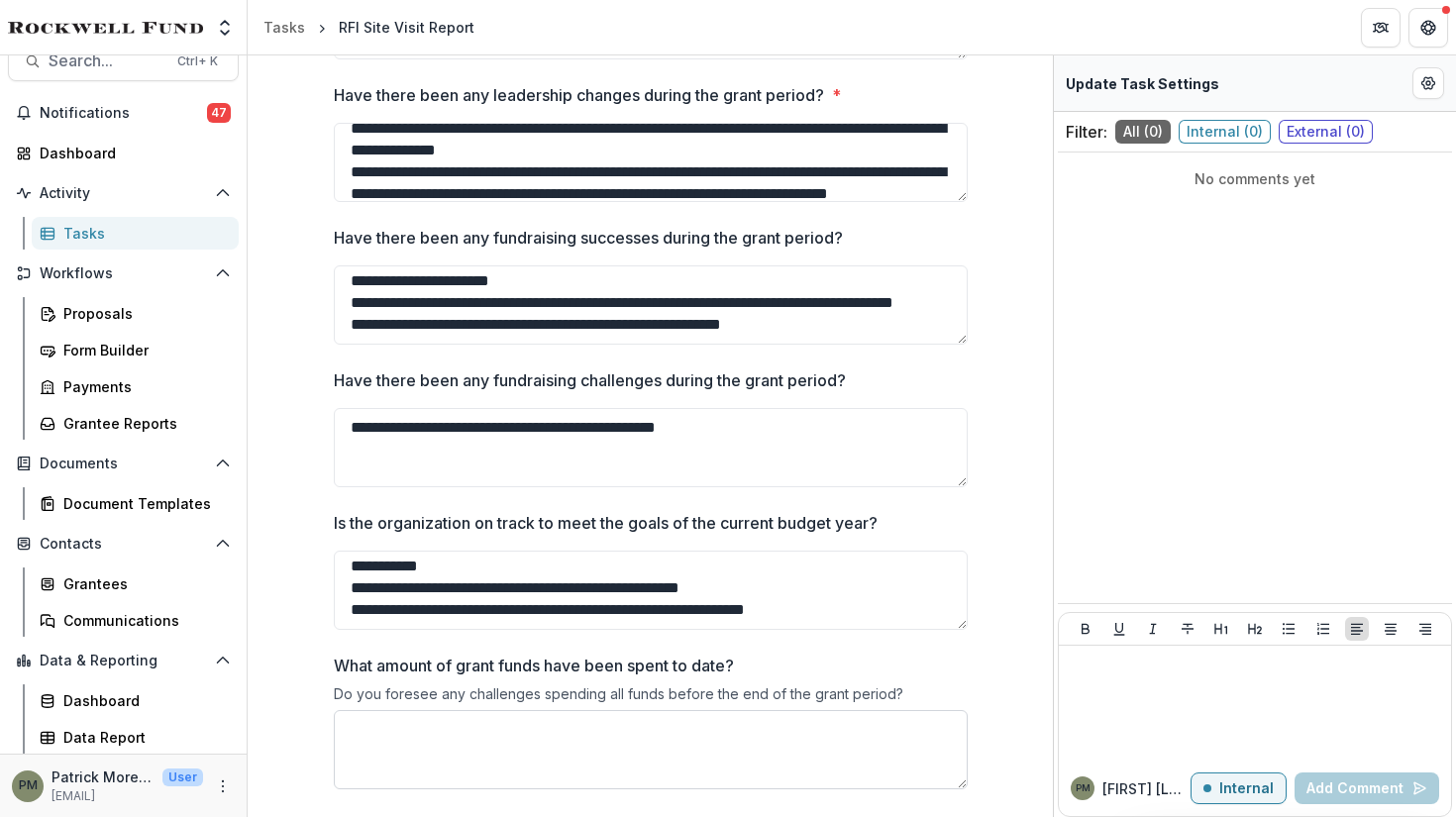 type on "**********" 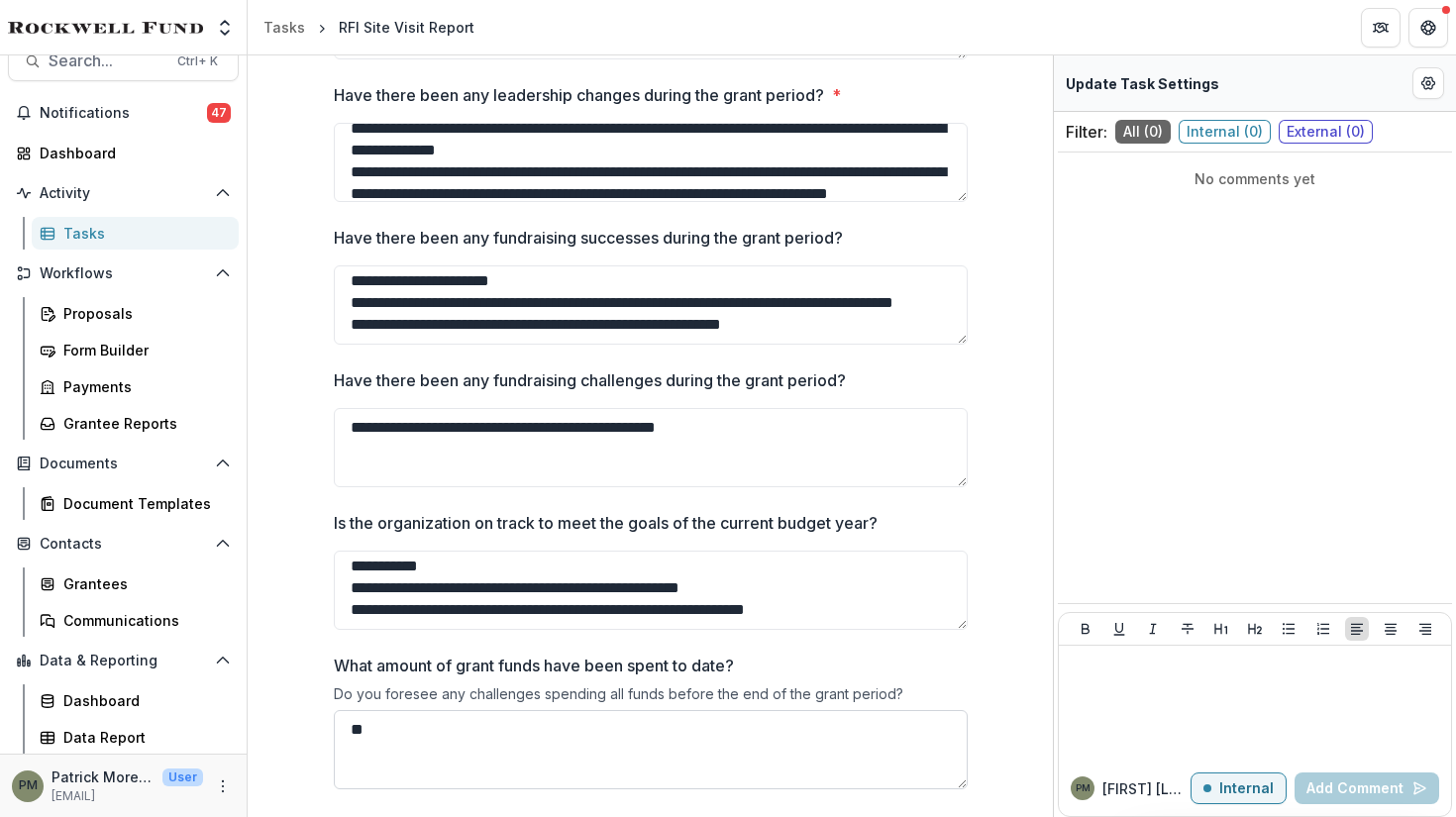type on "*" 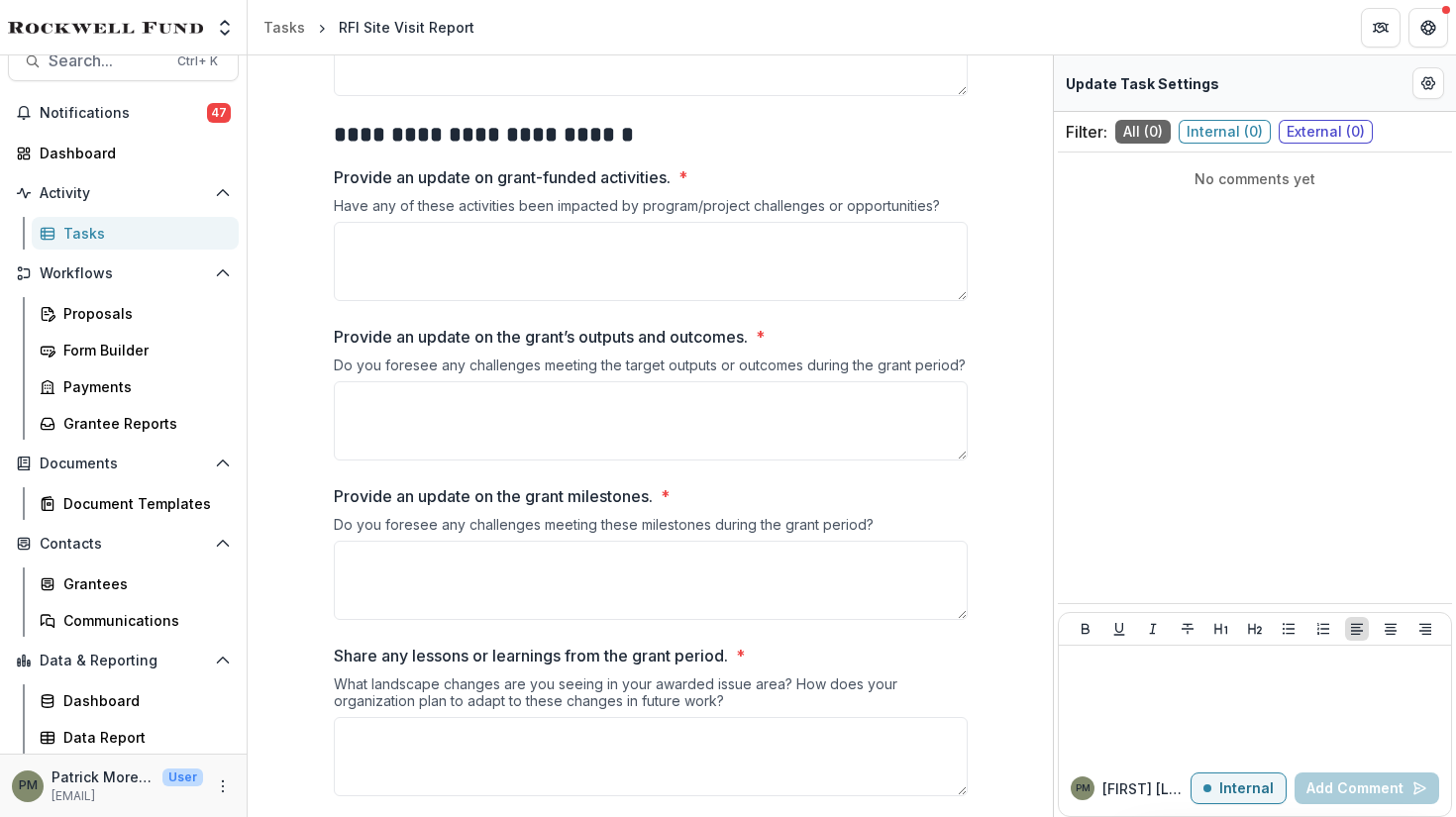 scroll, scrollTop: 2284, scrollLeft: 0, axis: vertical 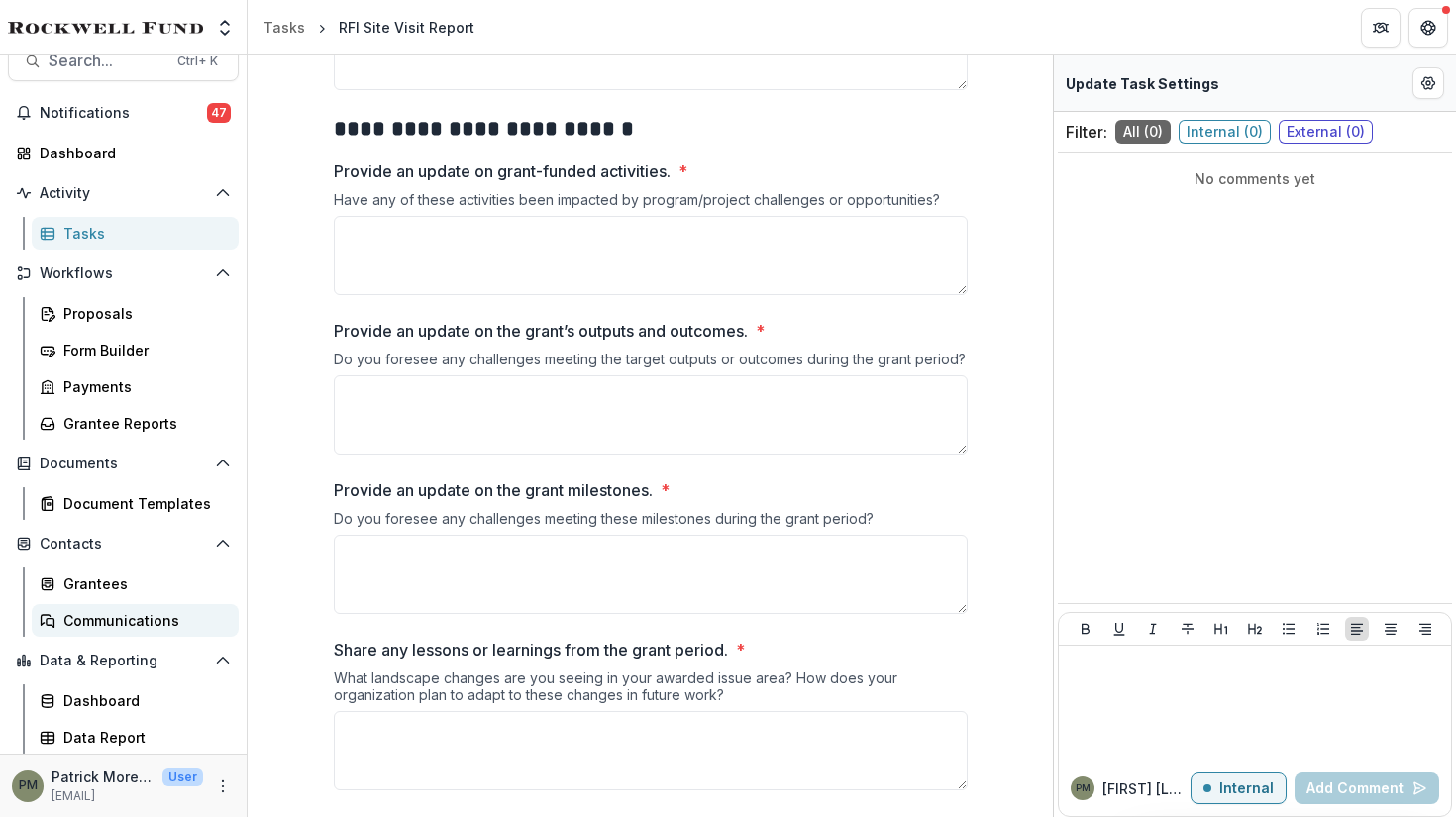 type on "**********" 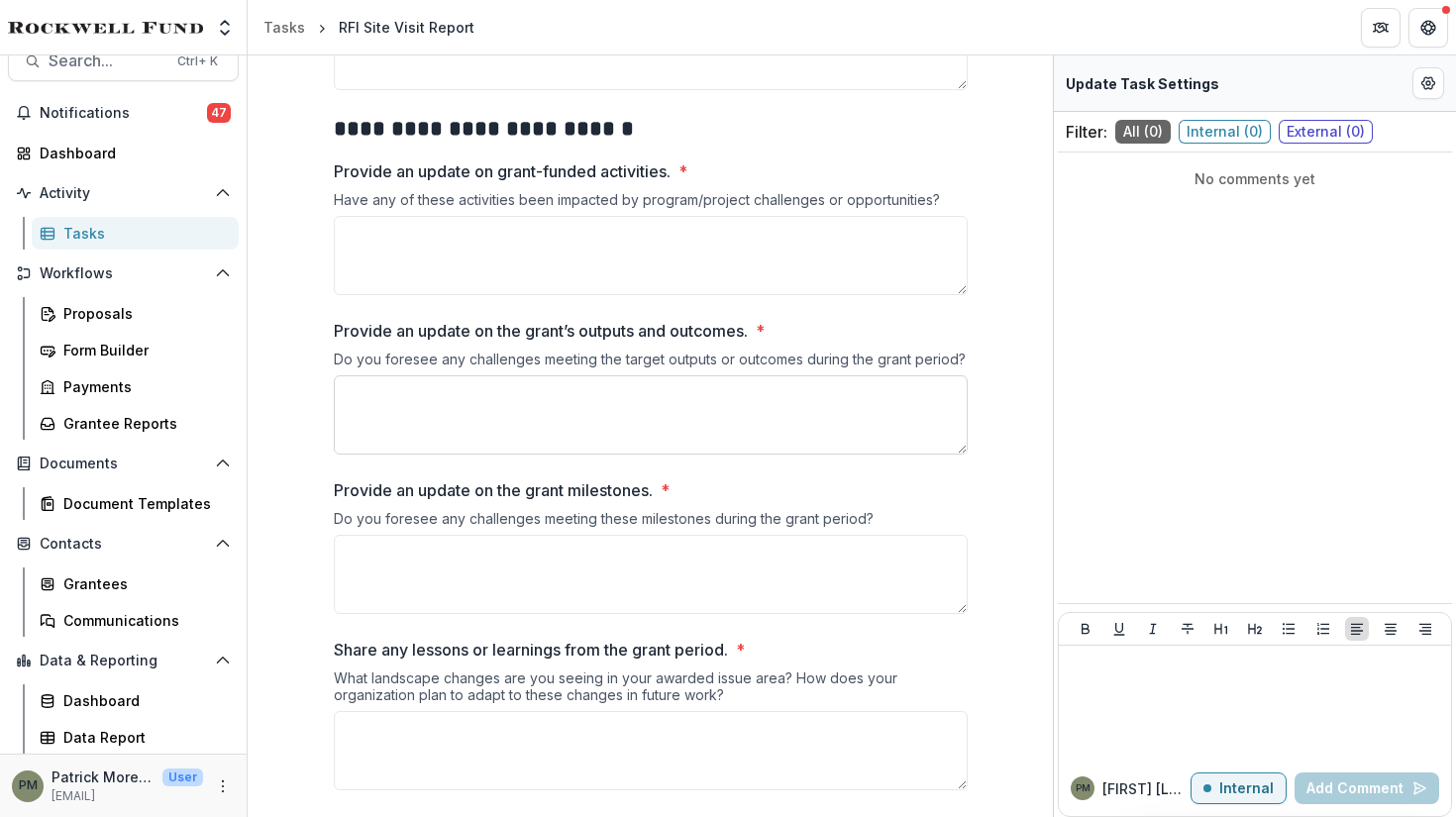 click on "Provide an update on the grant’s outputs and outcomes.   *" at bounding box center [651, 415] 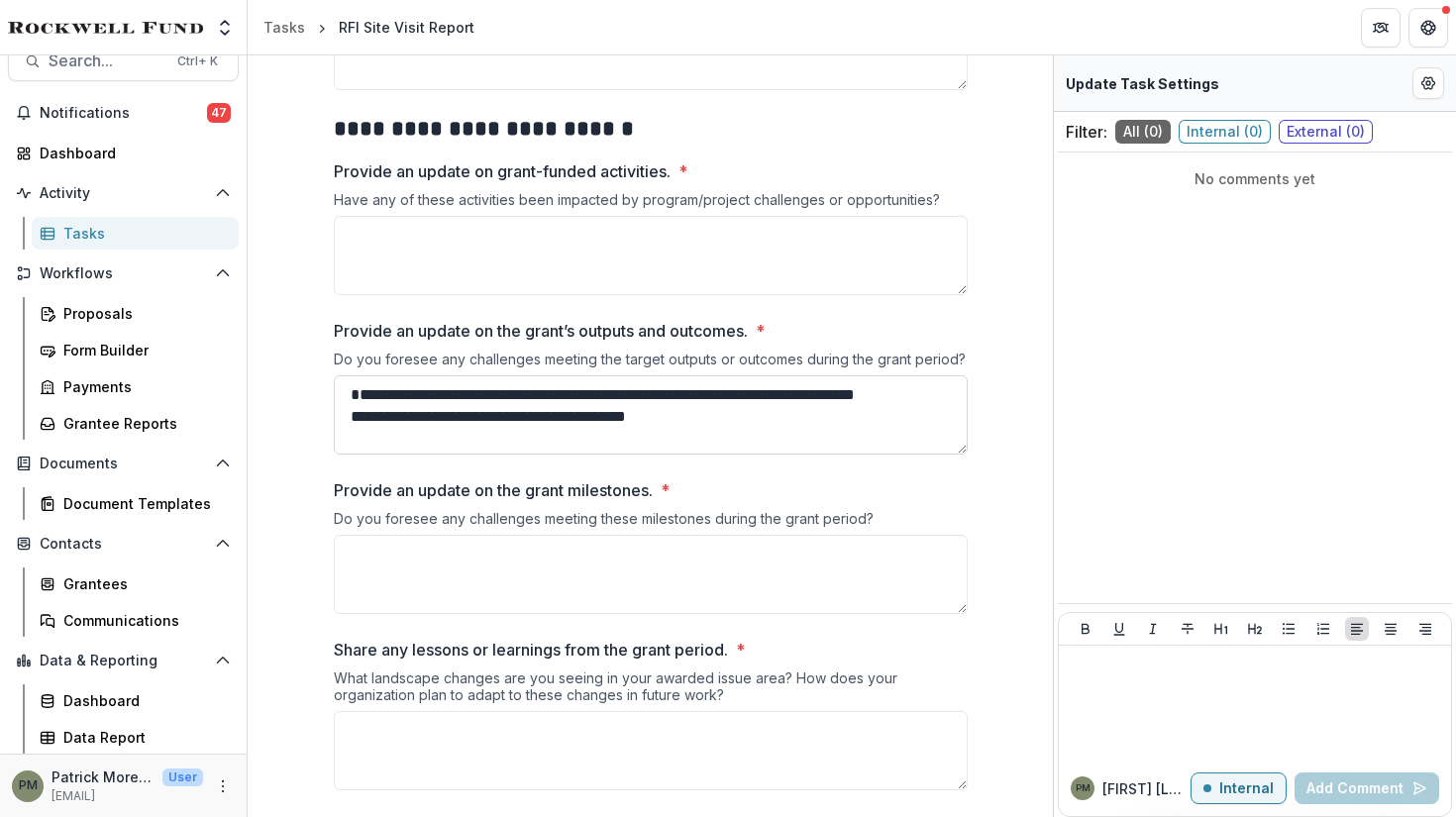 scroll, scrollTop: 18, scrollLeft: 0, axis: vertical 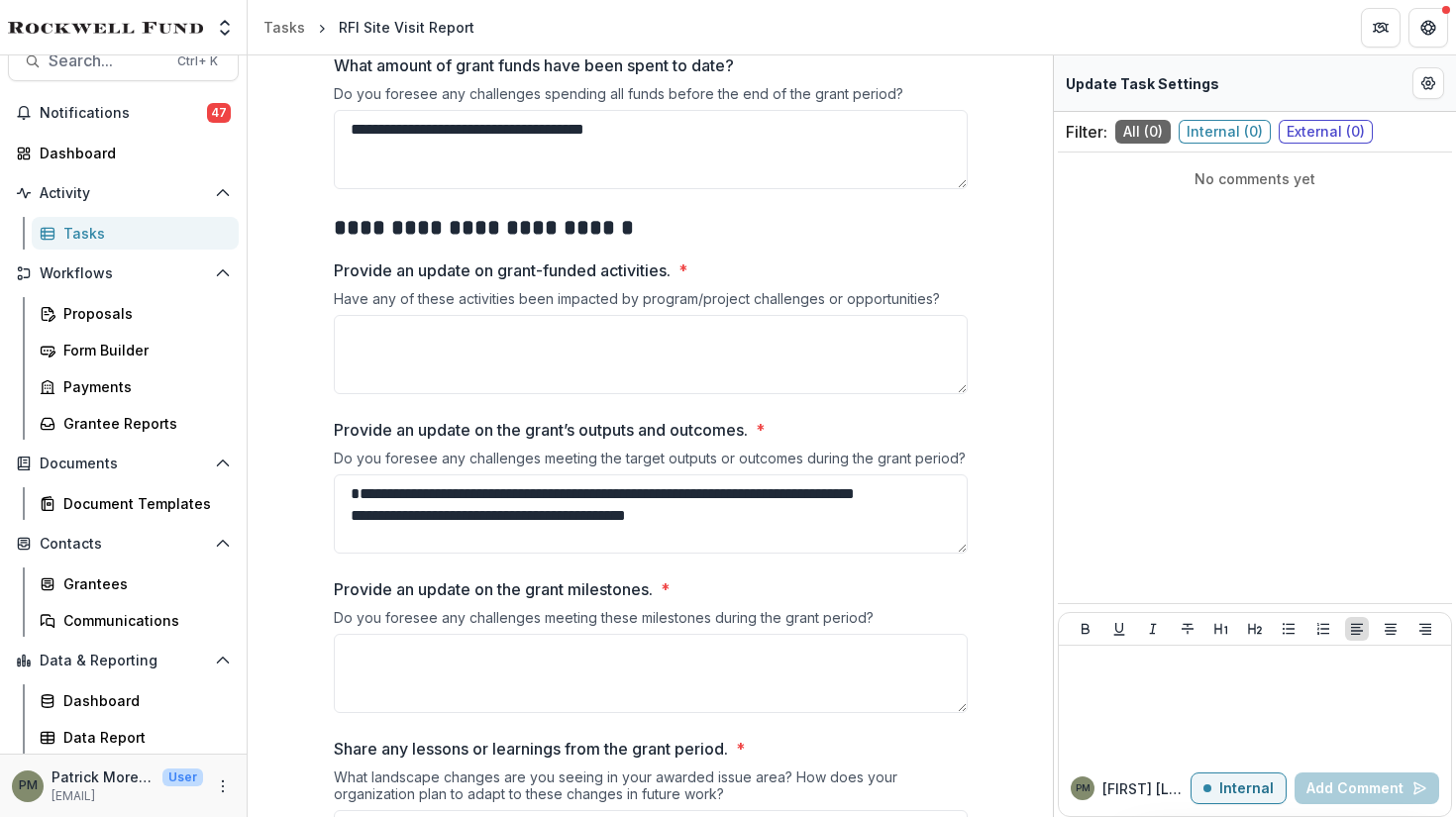 type on "**********" 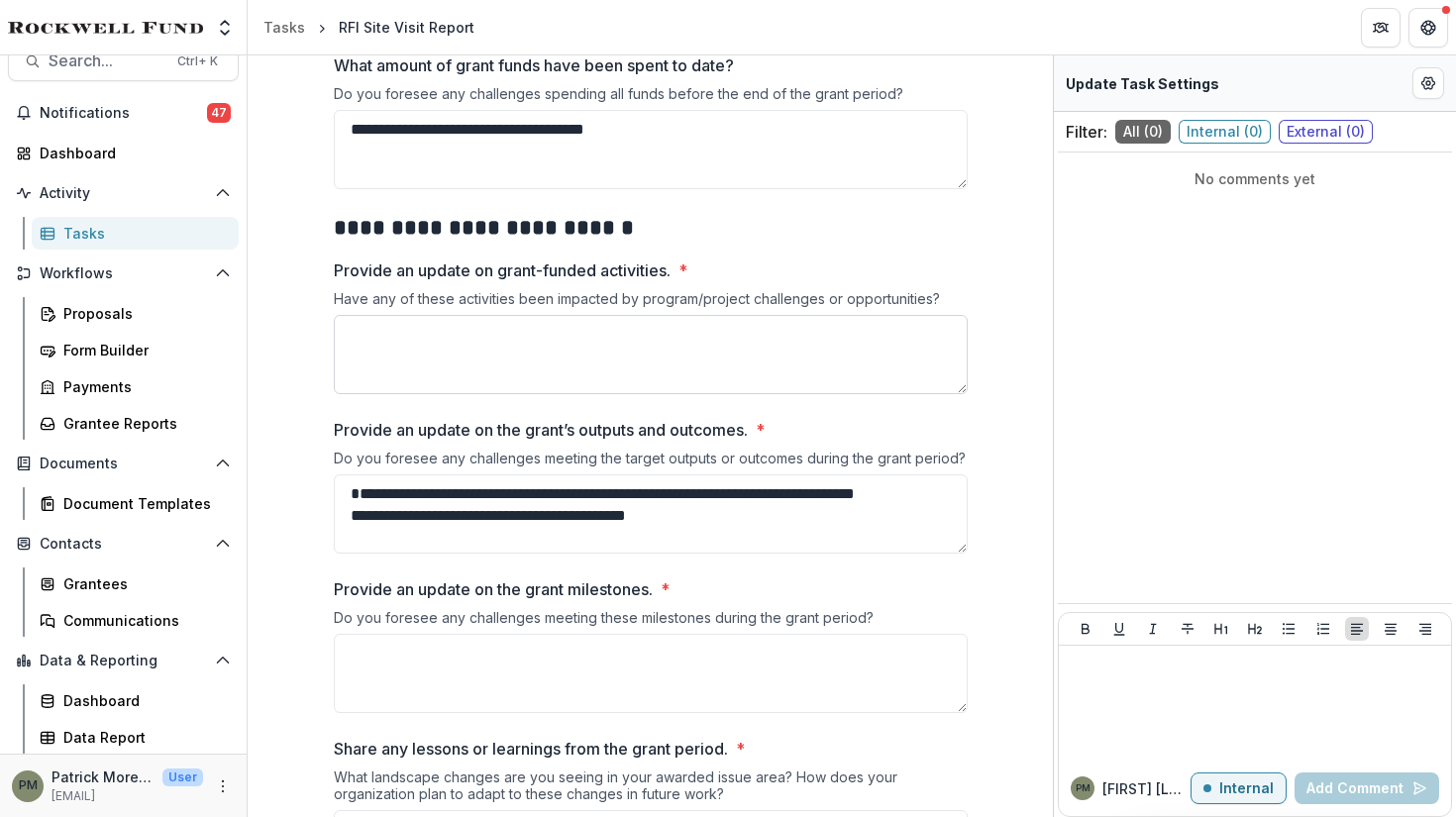 click on "Provide an update on grant-funded activities.   *" at bounding box center (651, 355) 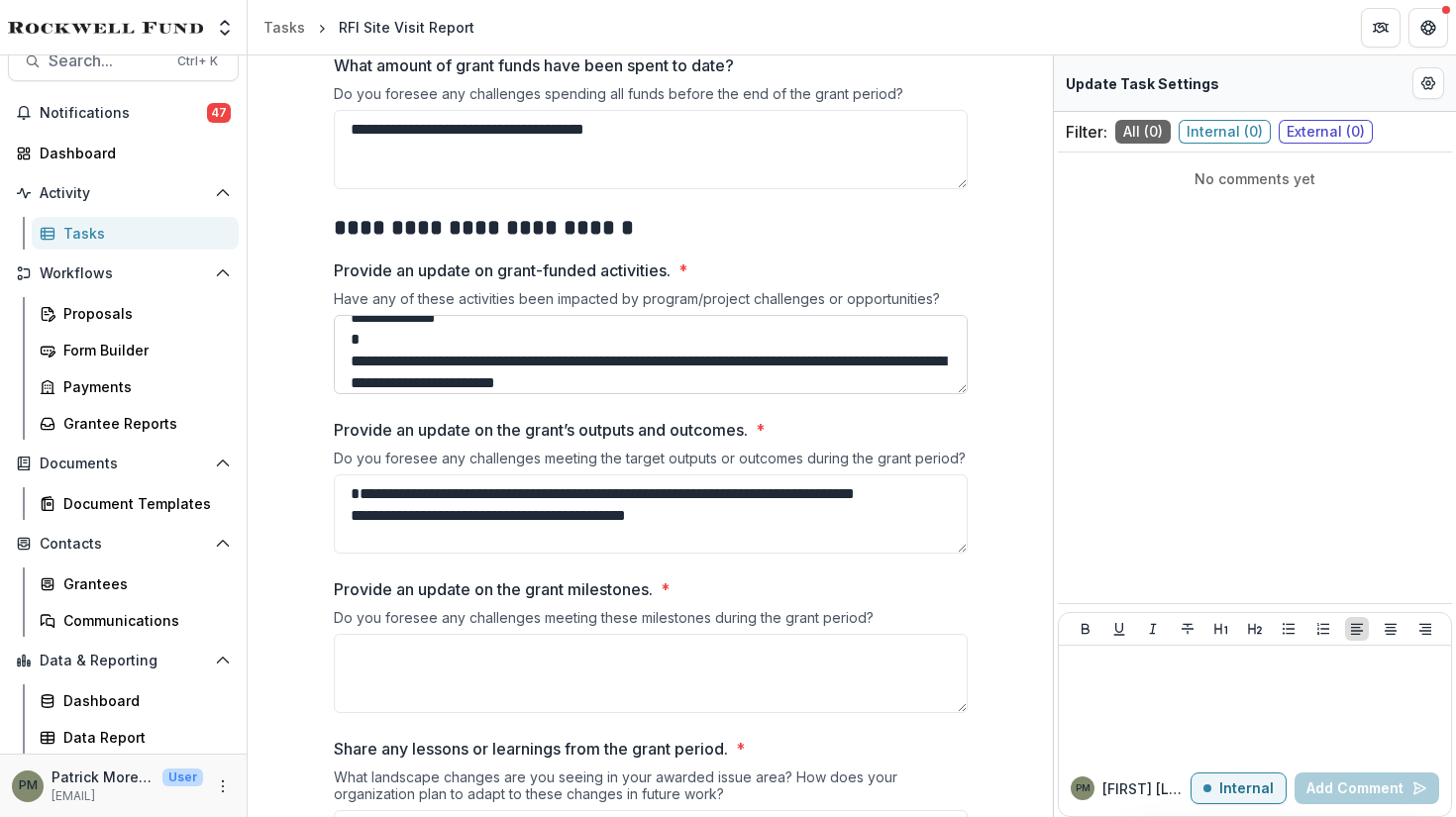 scroll, scrollTop: 0, scrollLeft: 0, axis: both 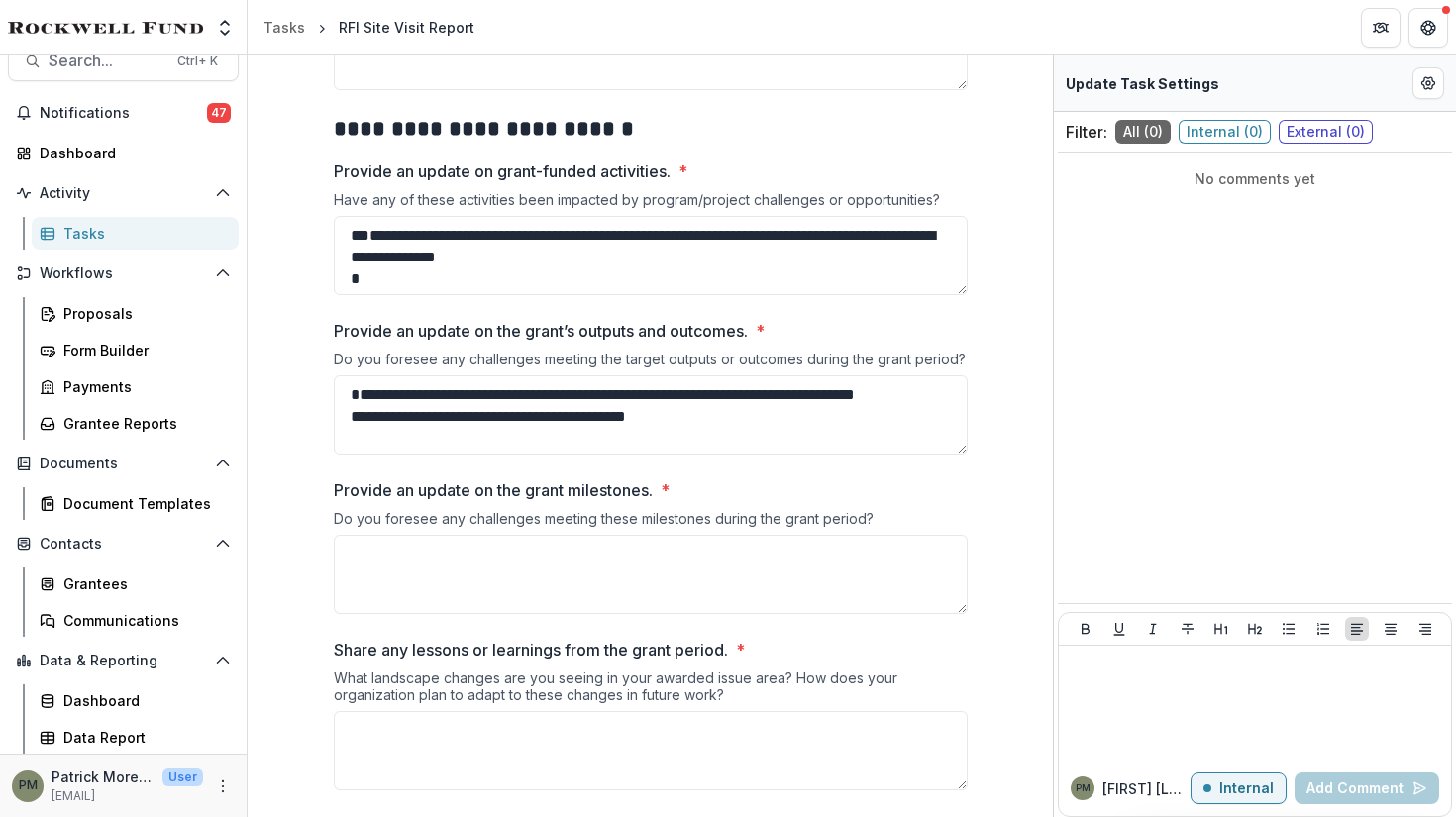 type on "**********" 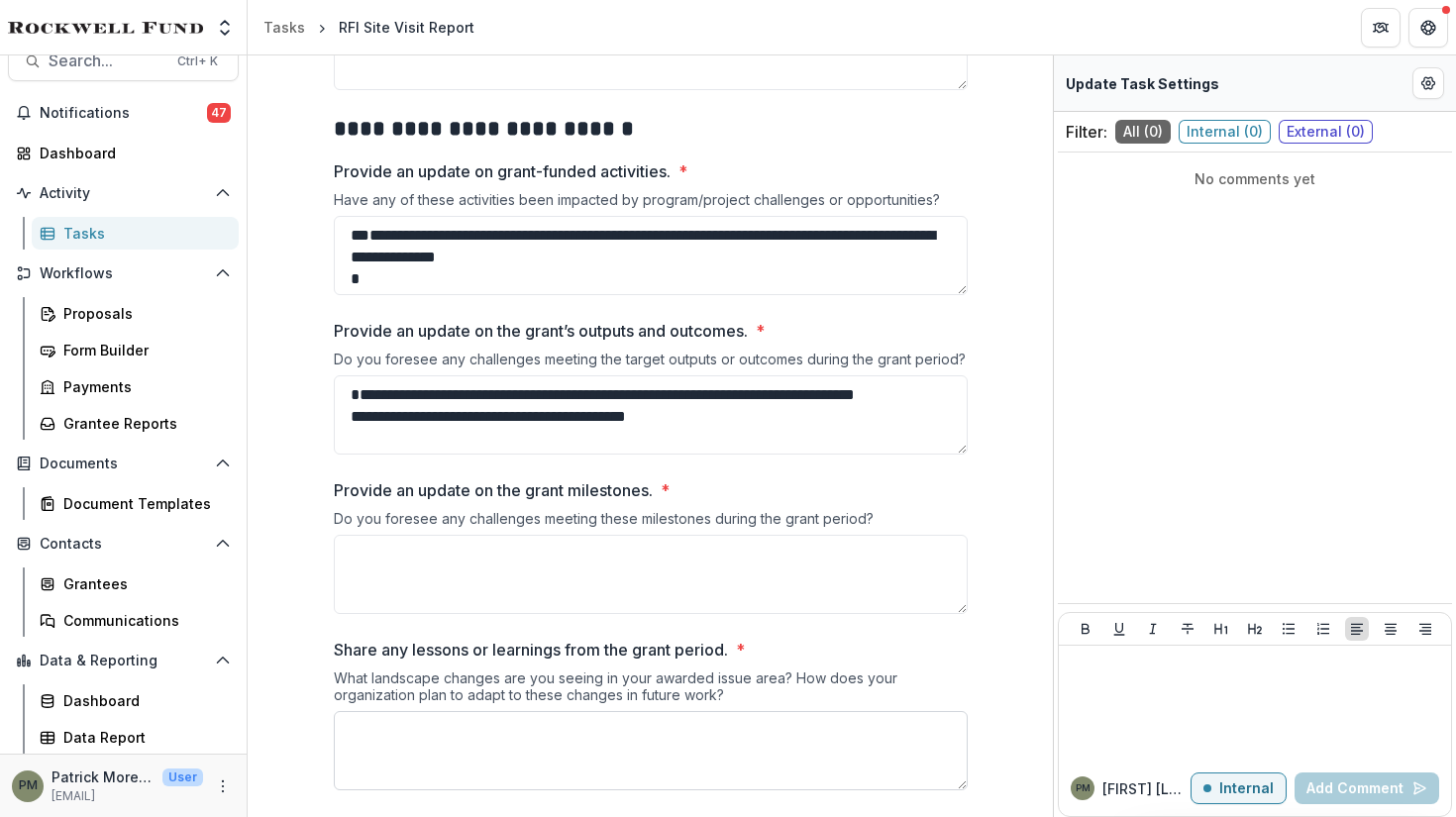 click on "Share any lessons or learnings from the grant period. *" at bounding box center [651, 751] 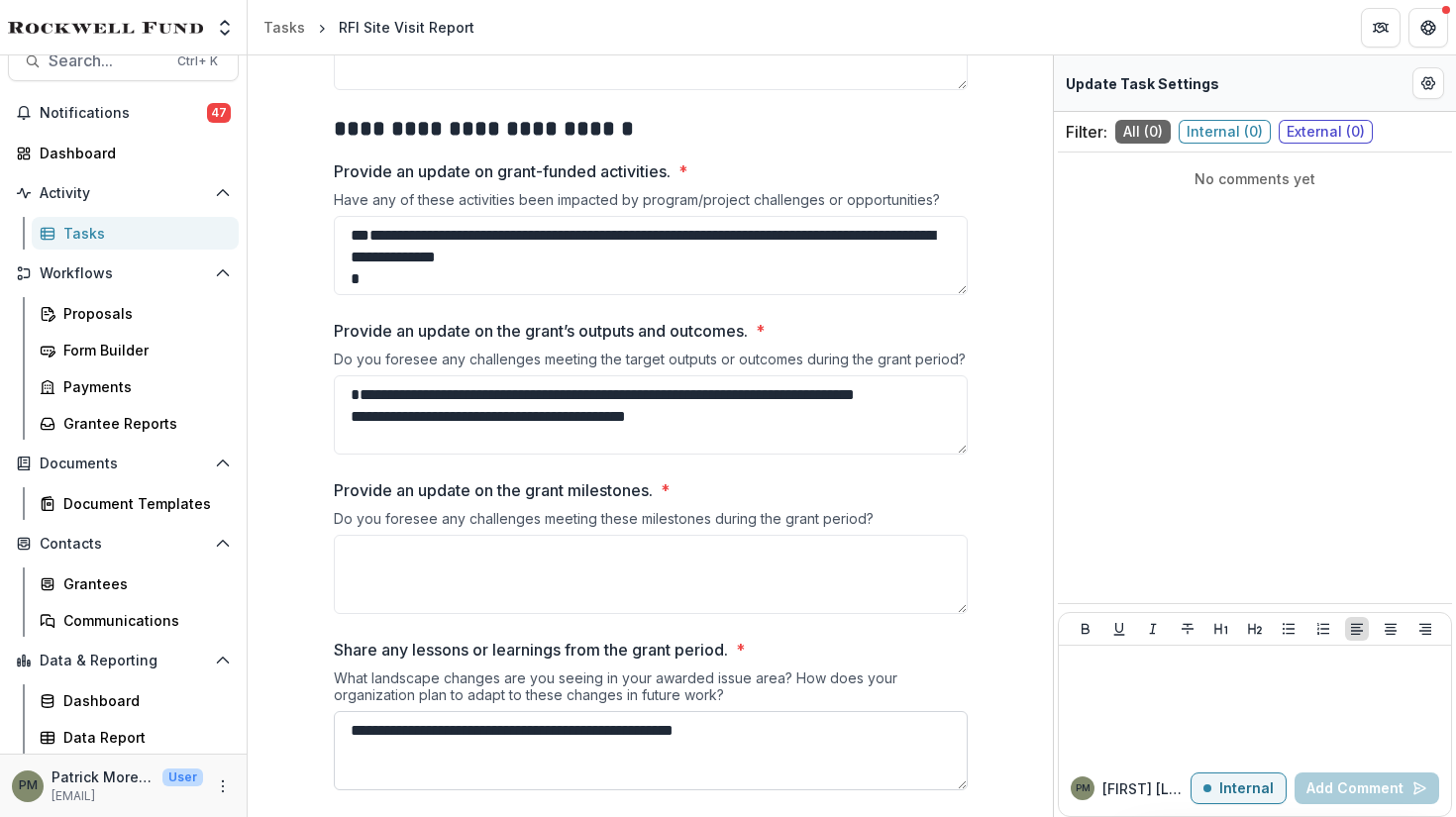 click on "**********" at bounding box center (651, 751) 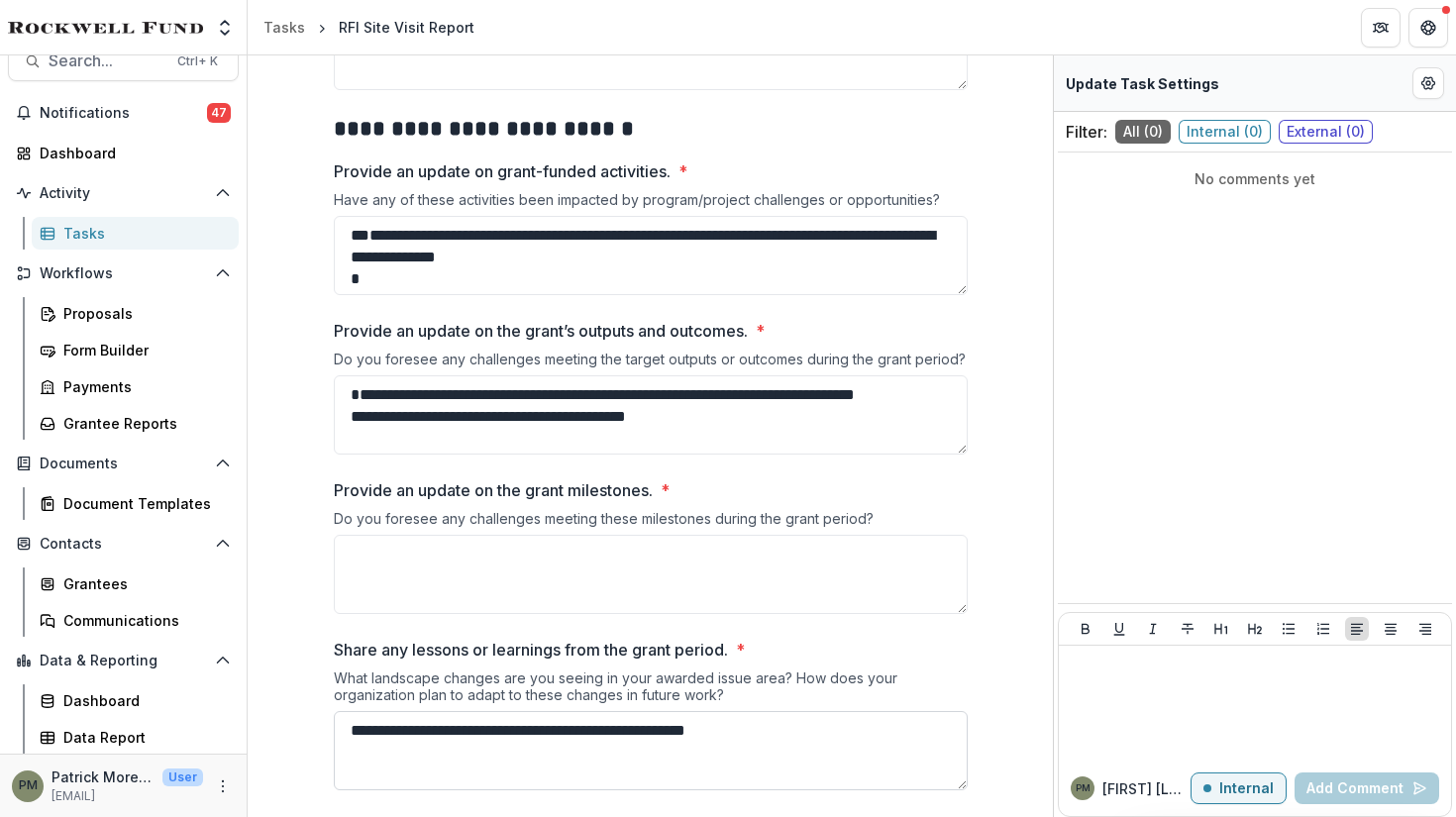 paste on "**********" 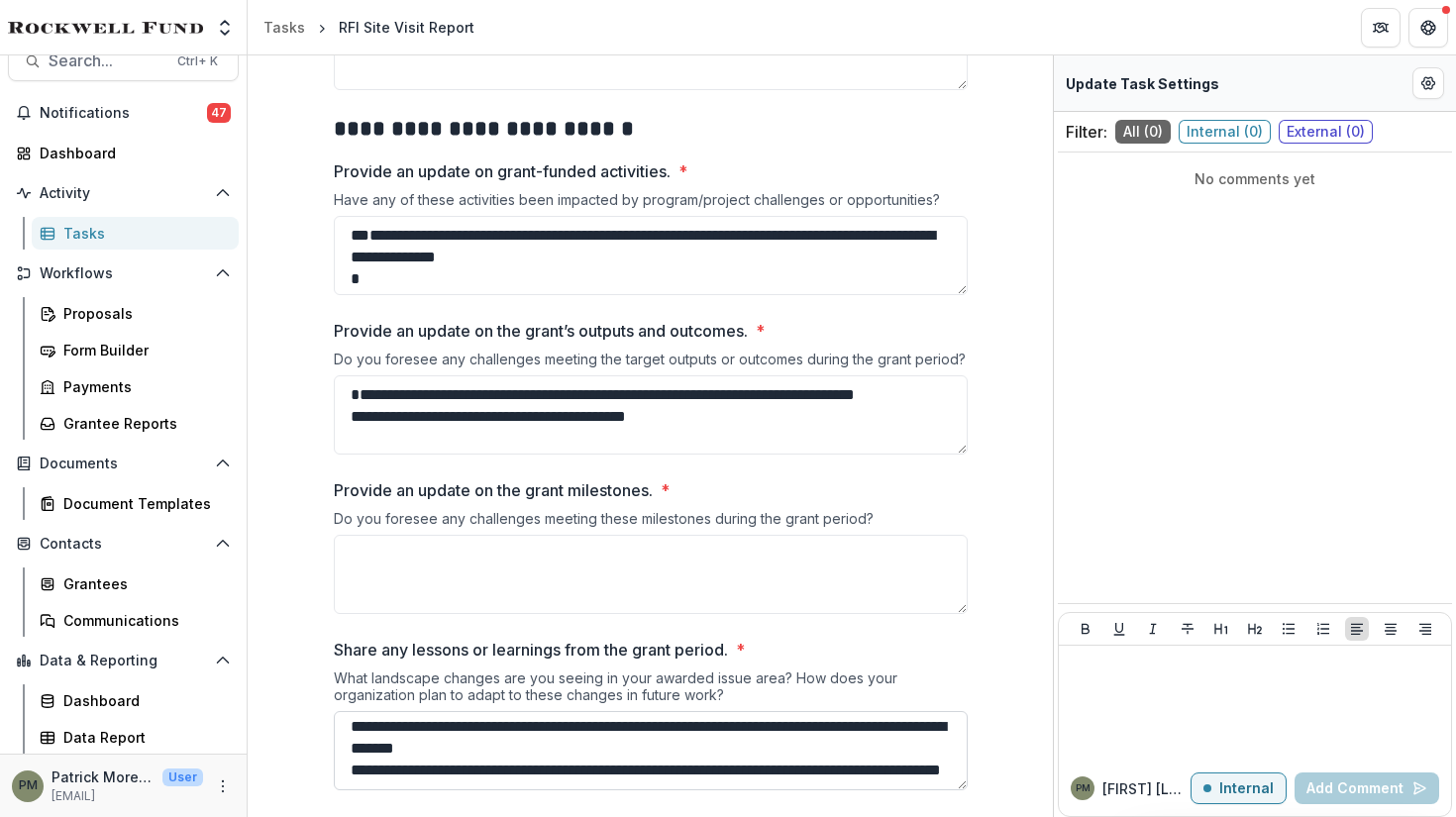 scroll, scrollTop: 149, scrollLeft: 0, axis: vertical 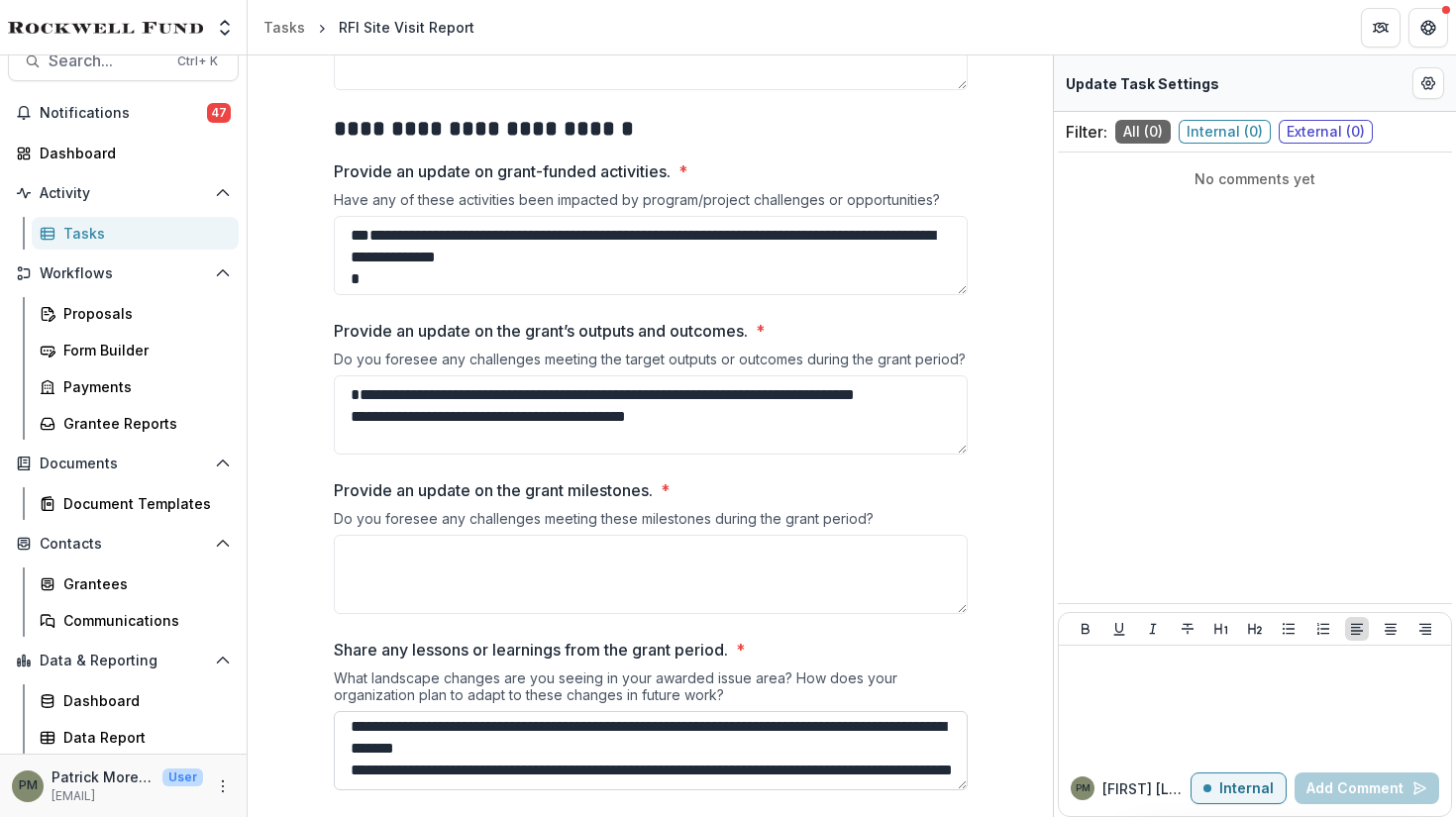 paste on "**********" 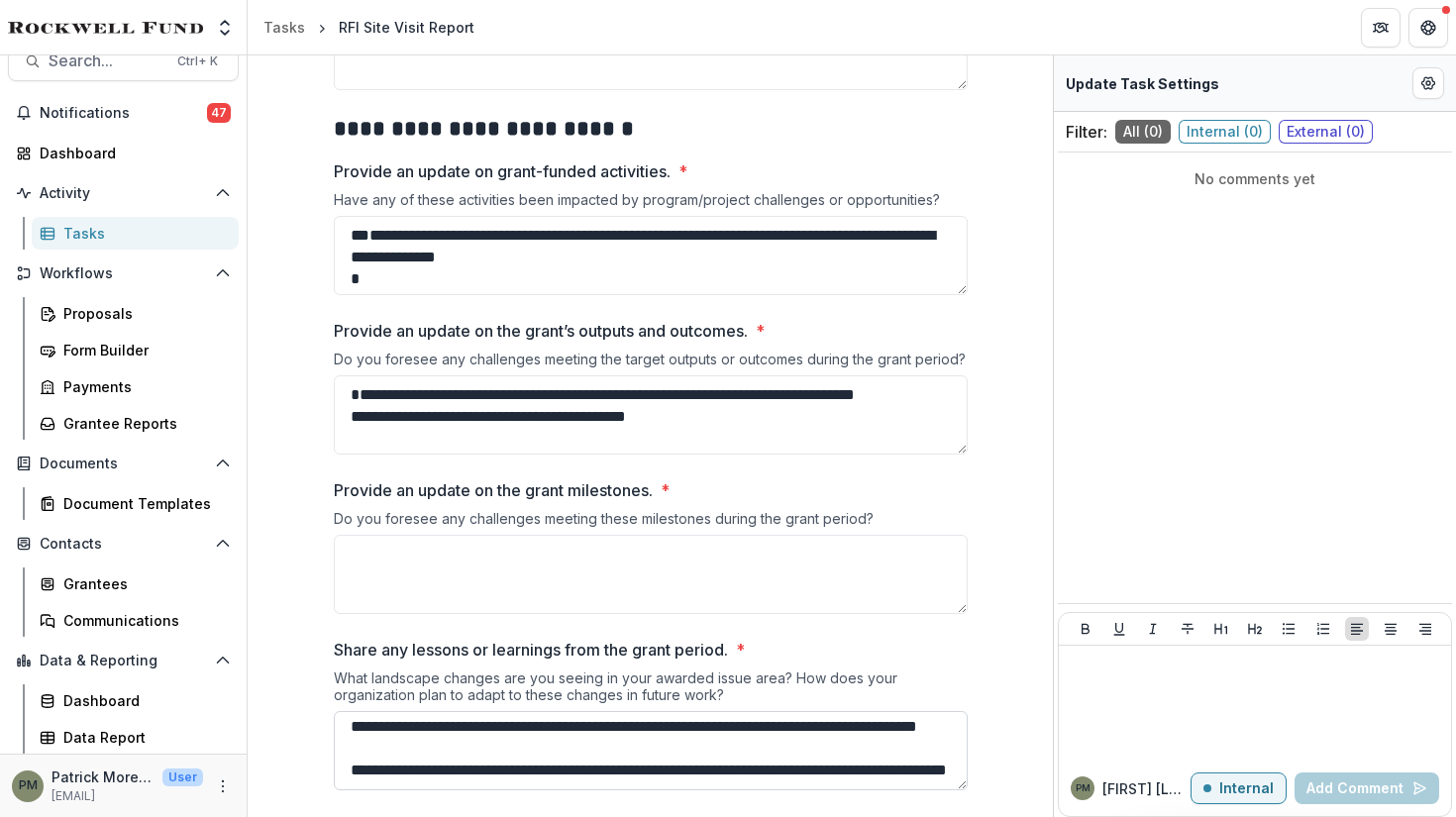 scroll, scrollTop: 192, scrollLeft: 0, axis: vertical 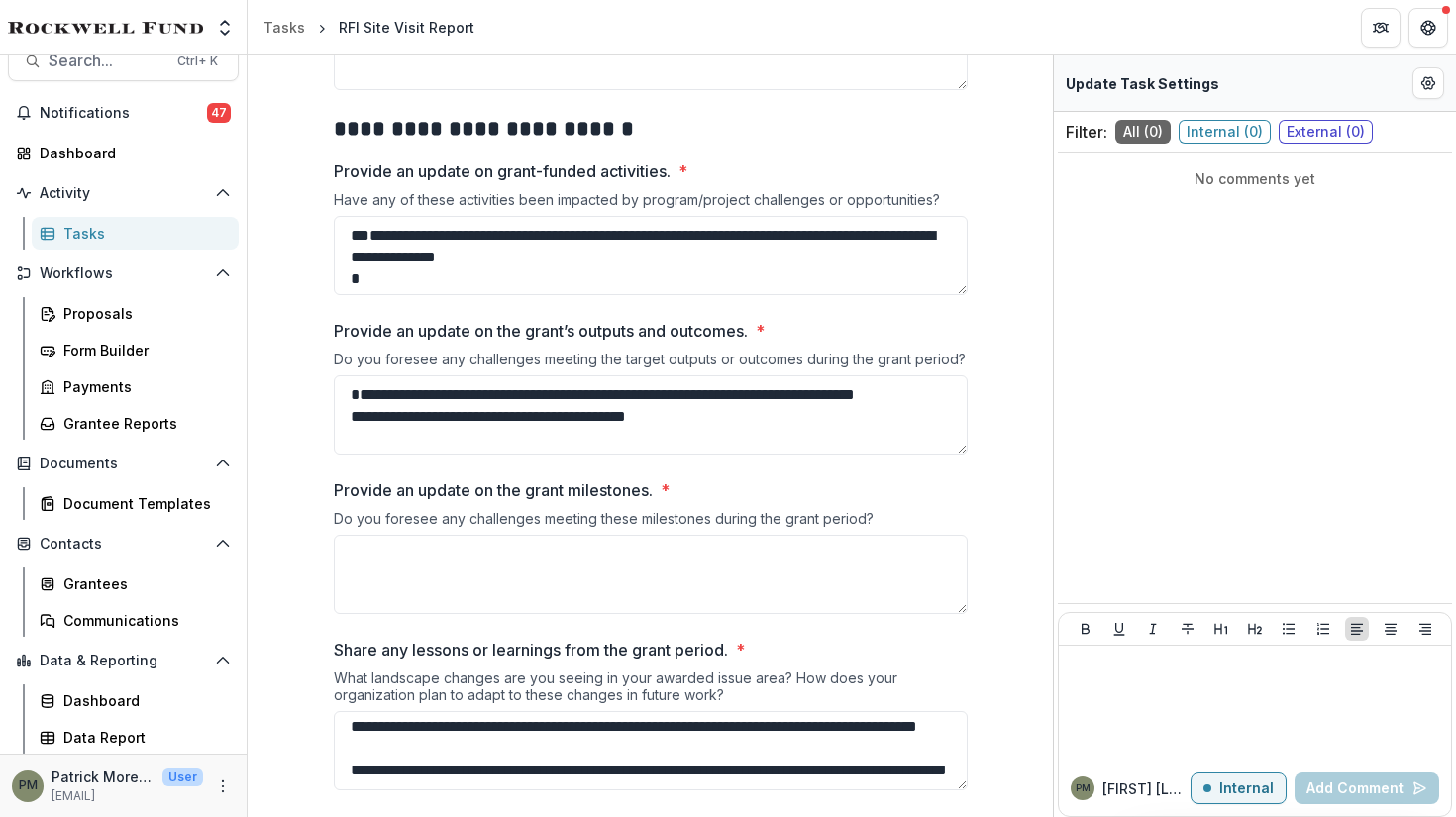type on "**********" 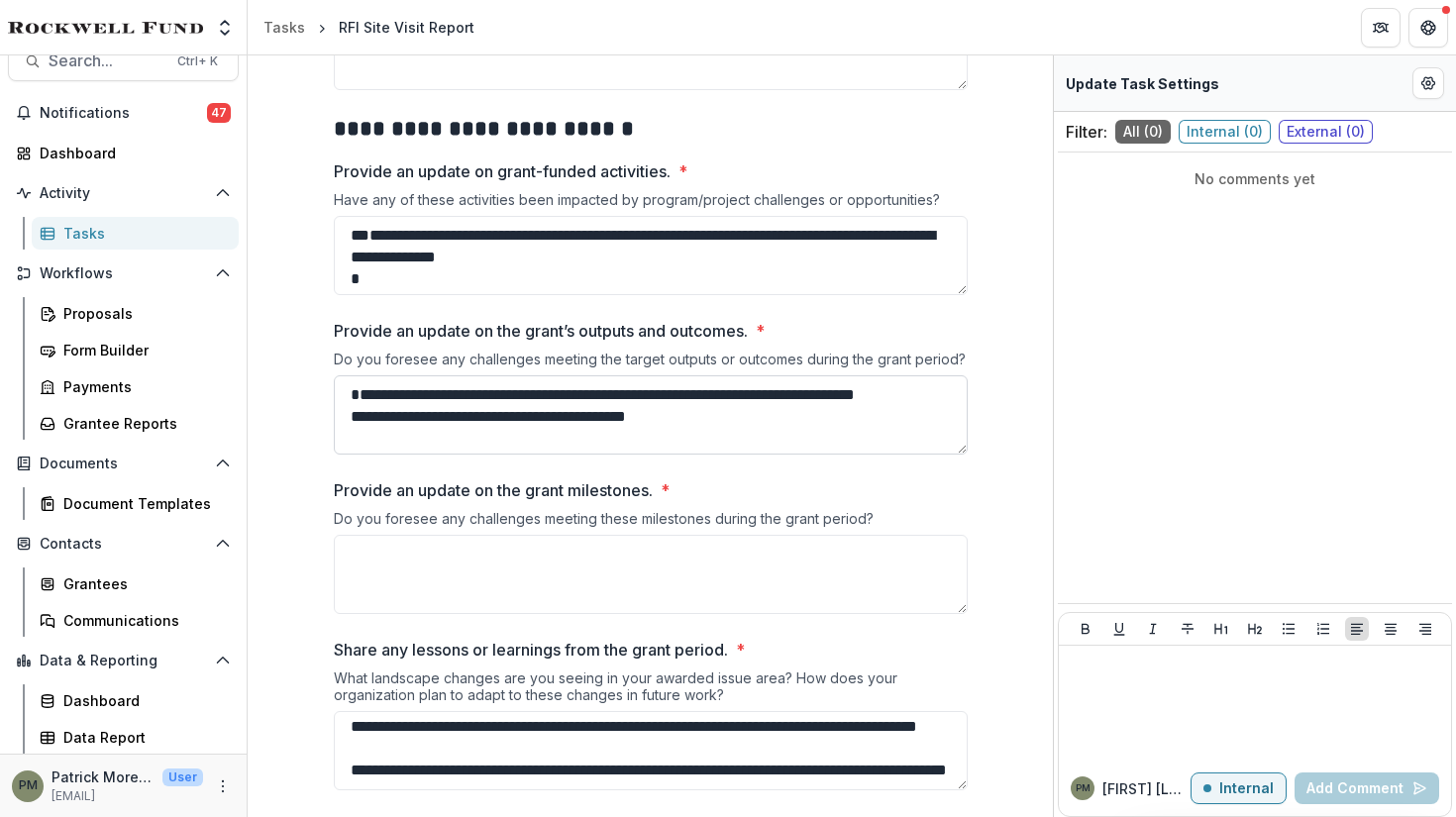 drag, startPoint x: 780, startPoint y: 394, endPoint x: 771, endPoint y: 404, distance: 13.453624 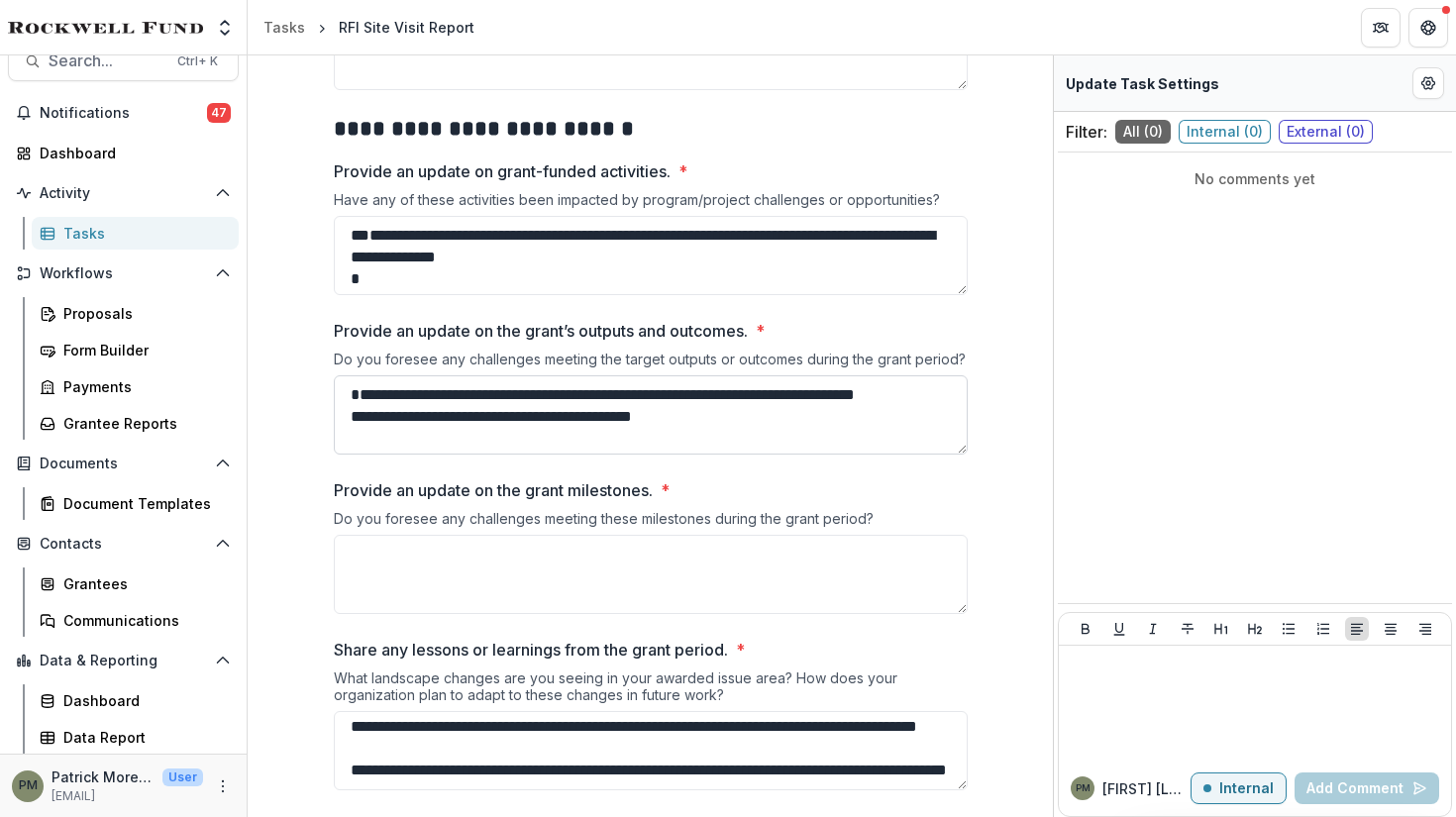 paste on "**********" 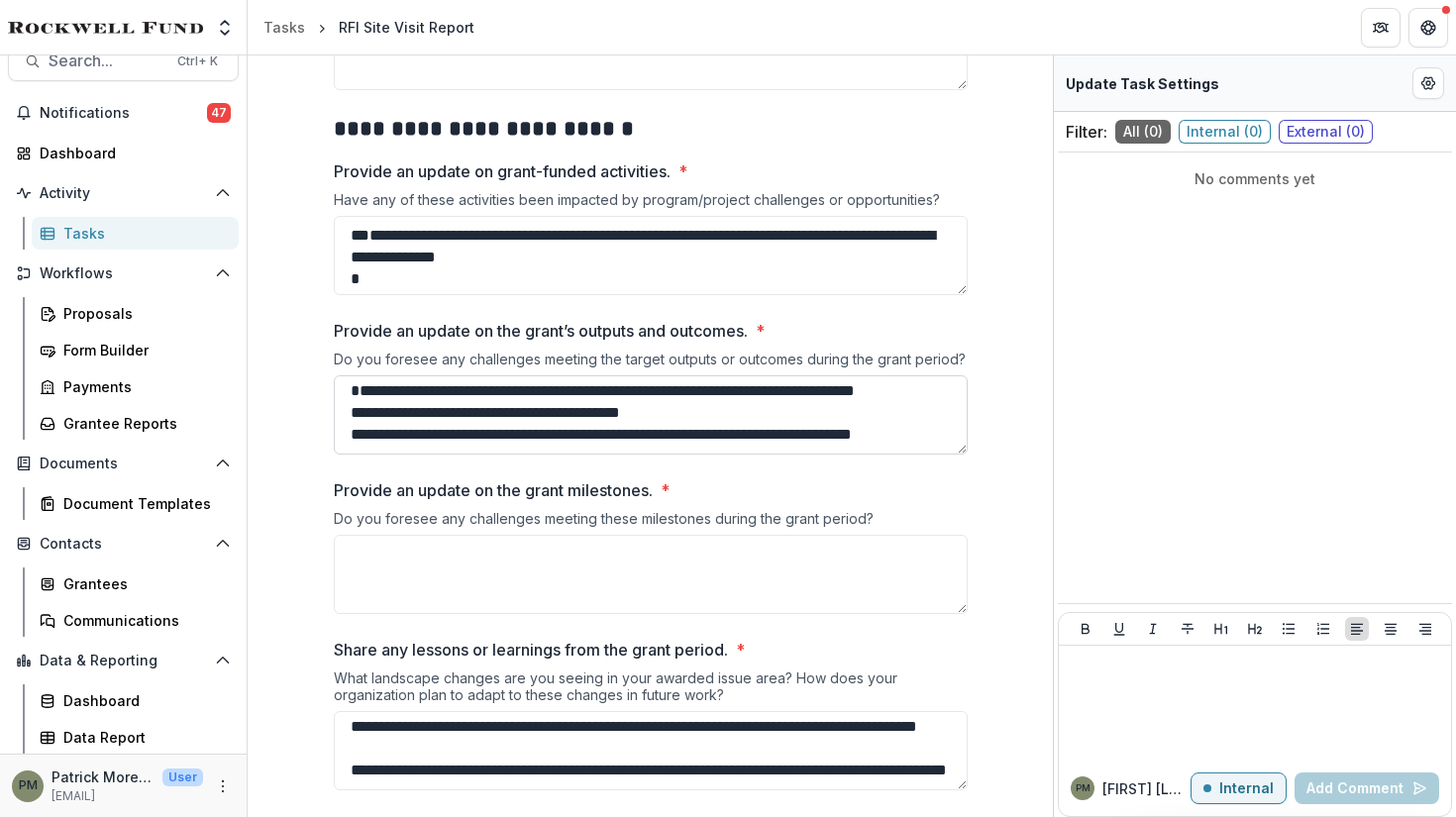 scroll, scrollTop: 40, scrollLeft: 0, axis: vertical 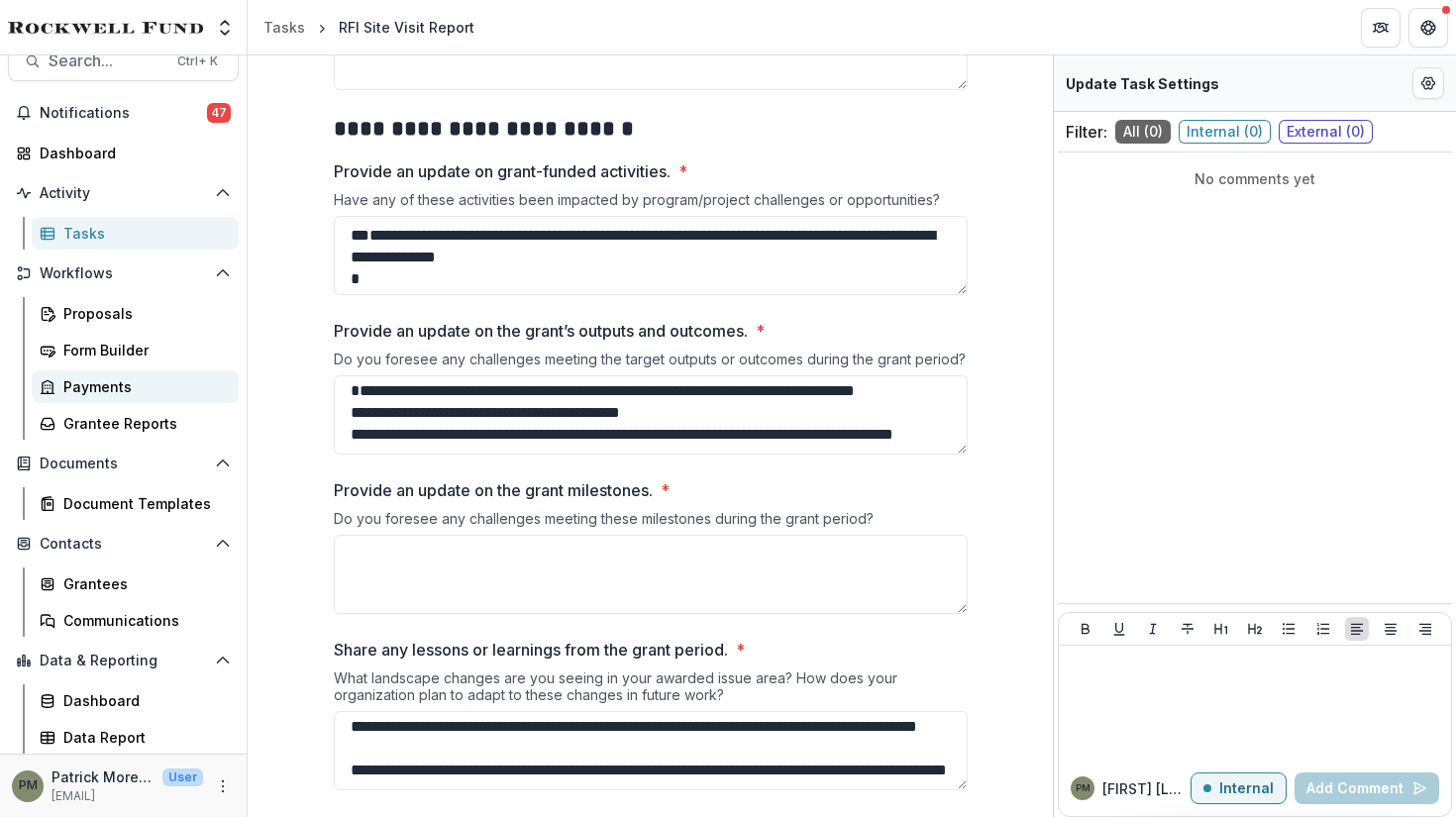 type on "**********" 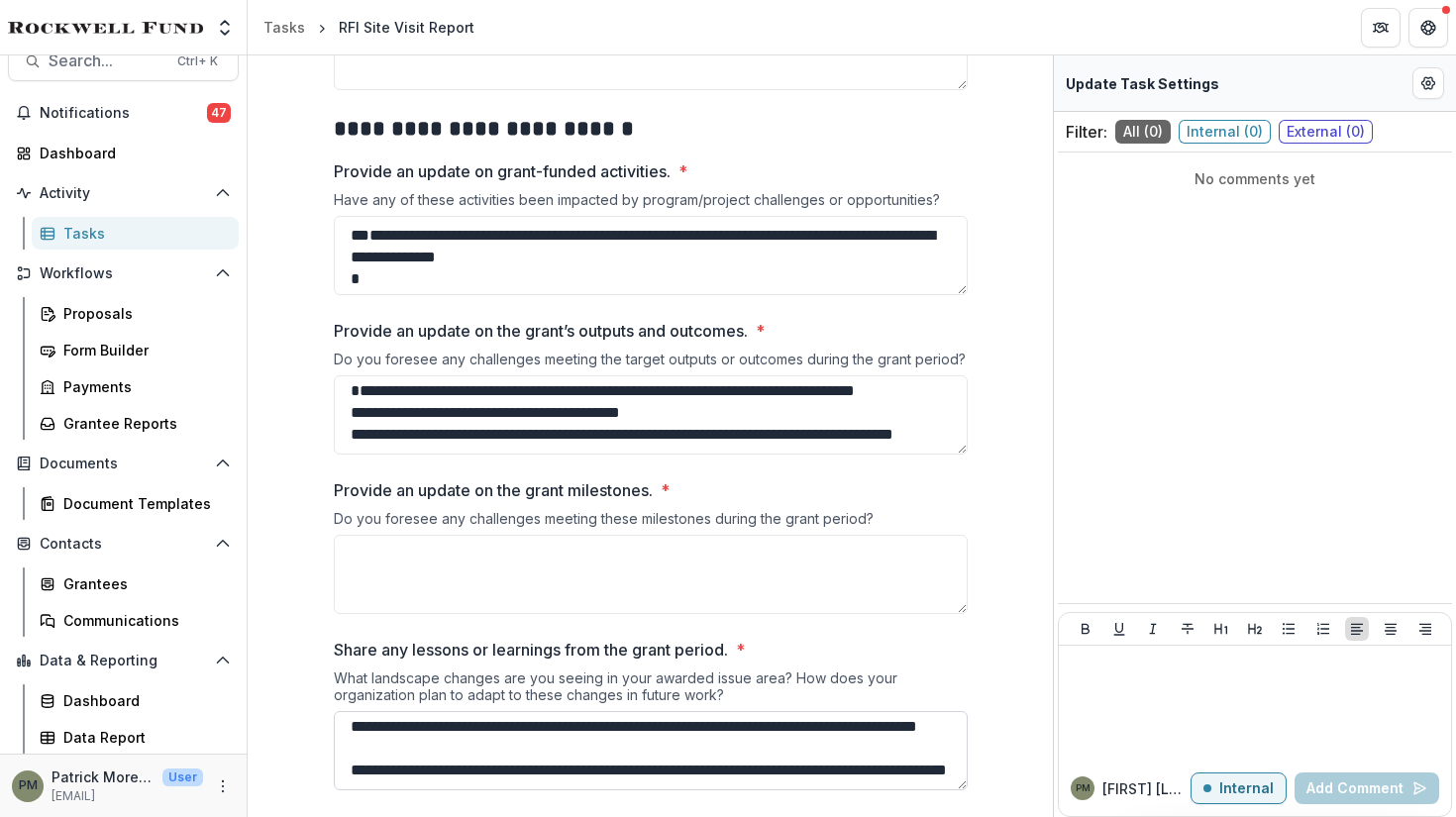 scroll, scrollTop: 287, scrollLeft: 0, axis: vertical 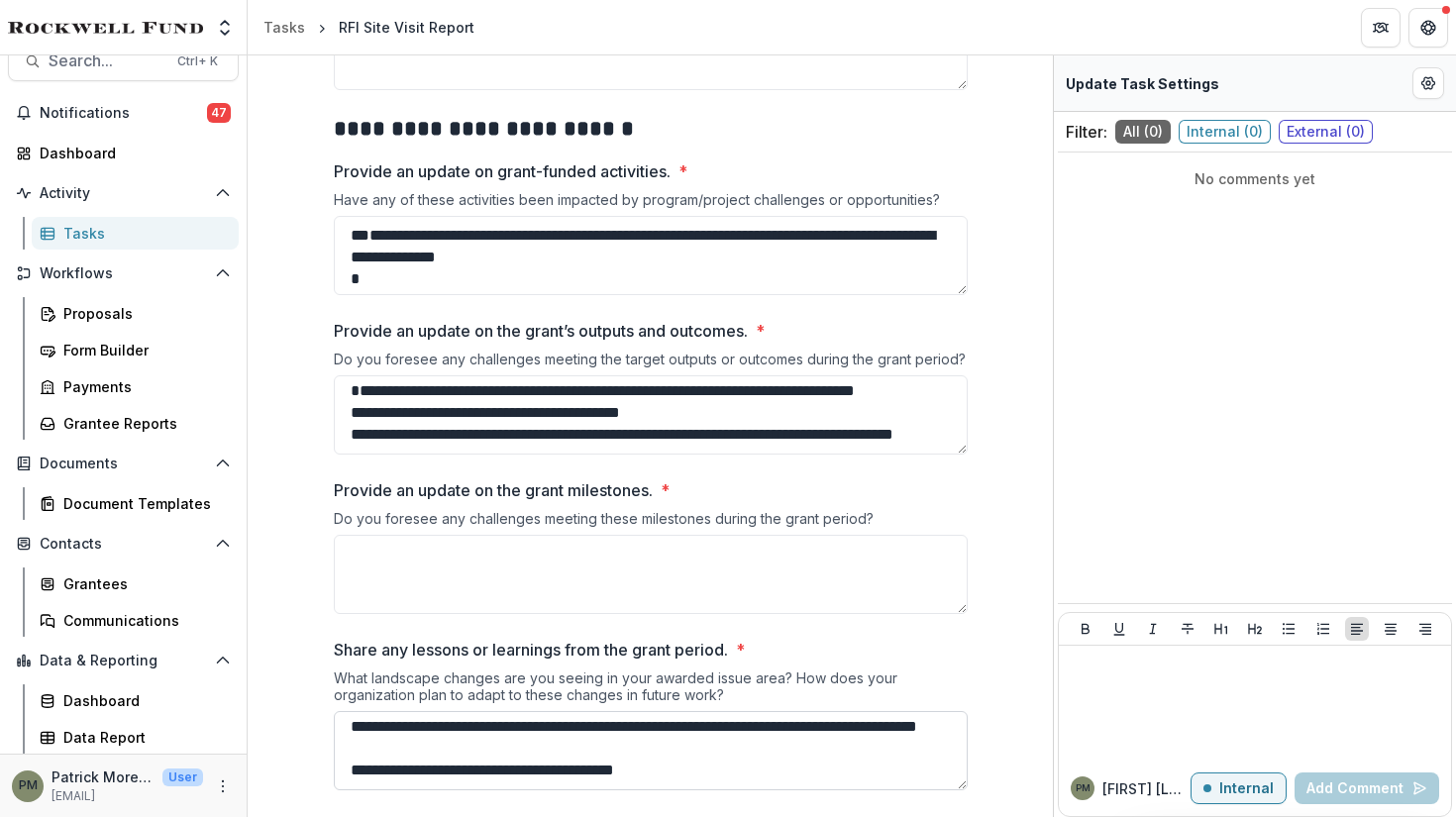 click on "**********" at bounding box center [651, 751] 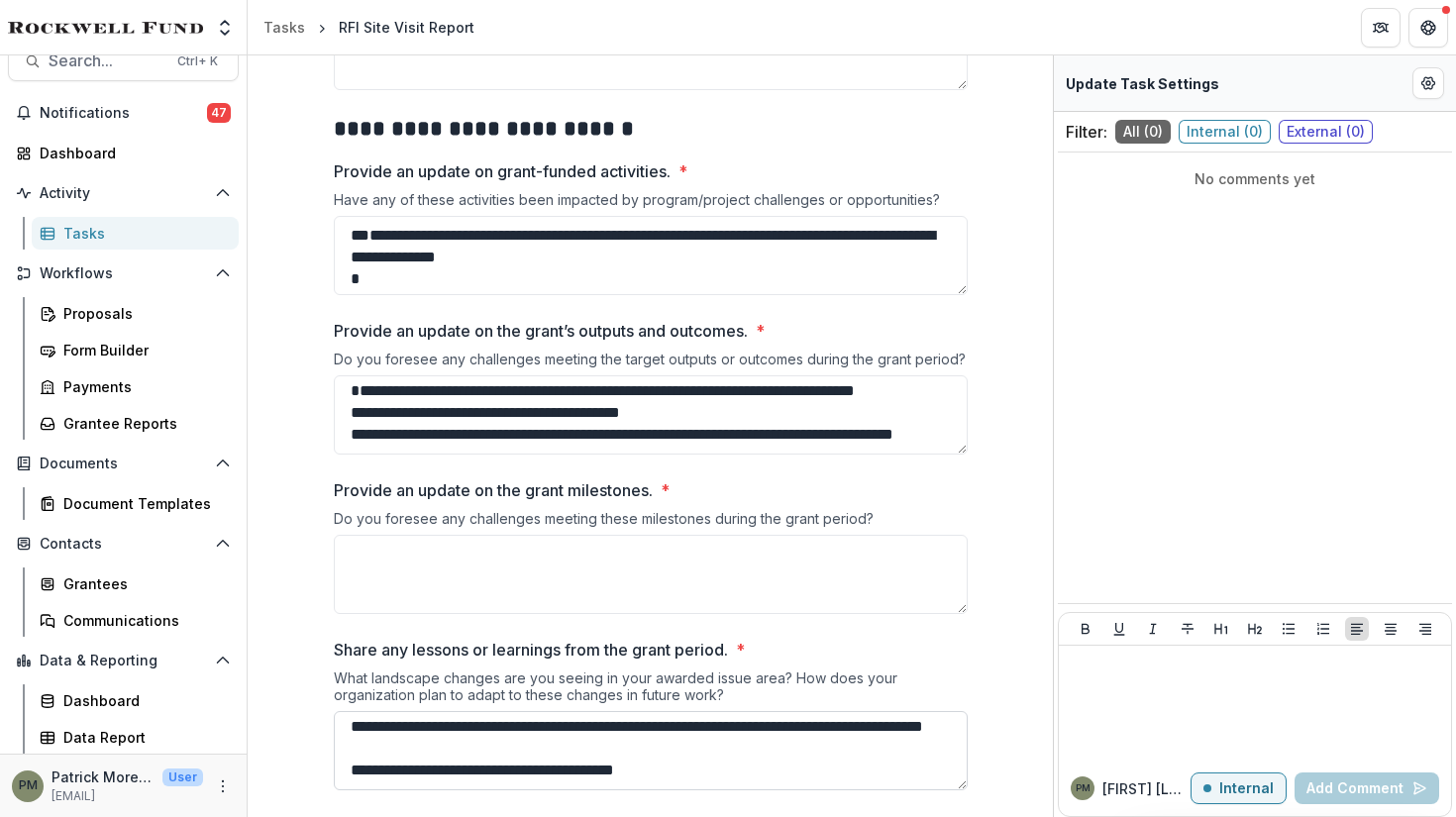 scroll, scrollTop: 205, scrollLeft: 0, axis: vertical 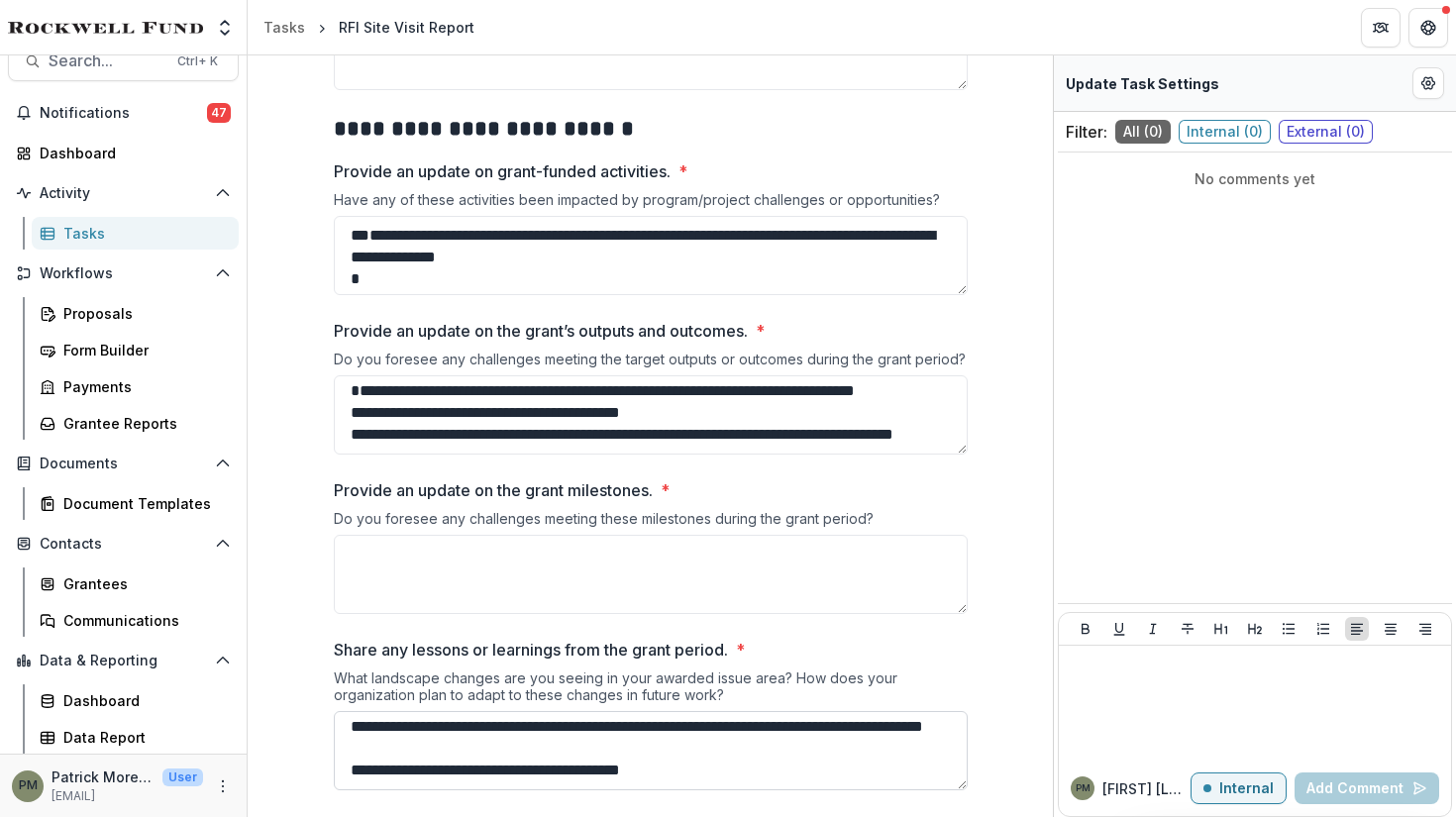 paste on "**********" 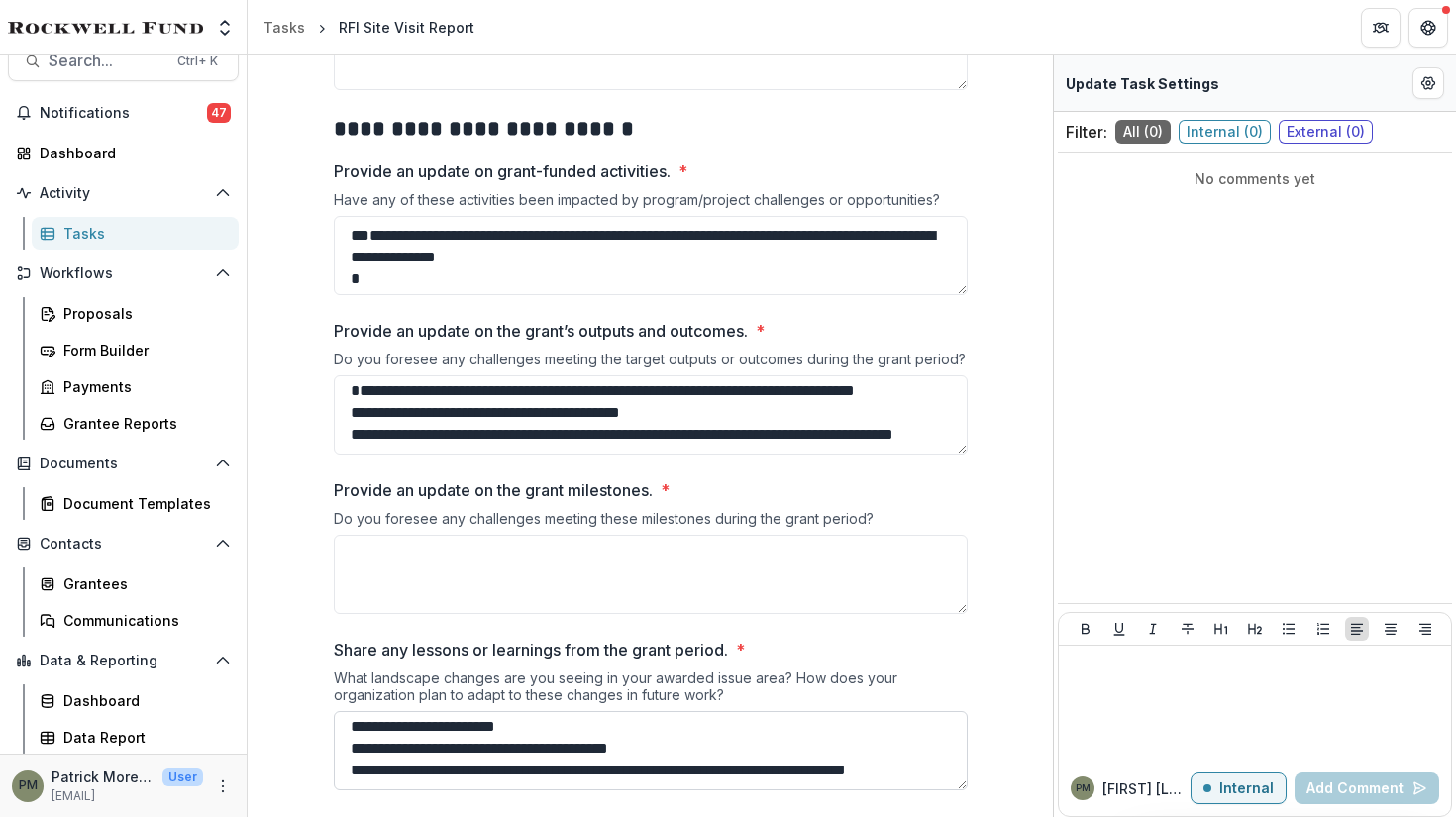 scroll, scrollTop: 275, scrollLeft: 0, axis: vertical 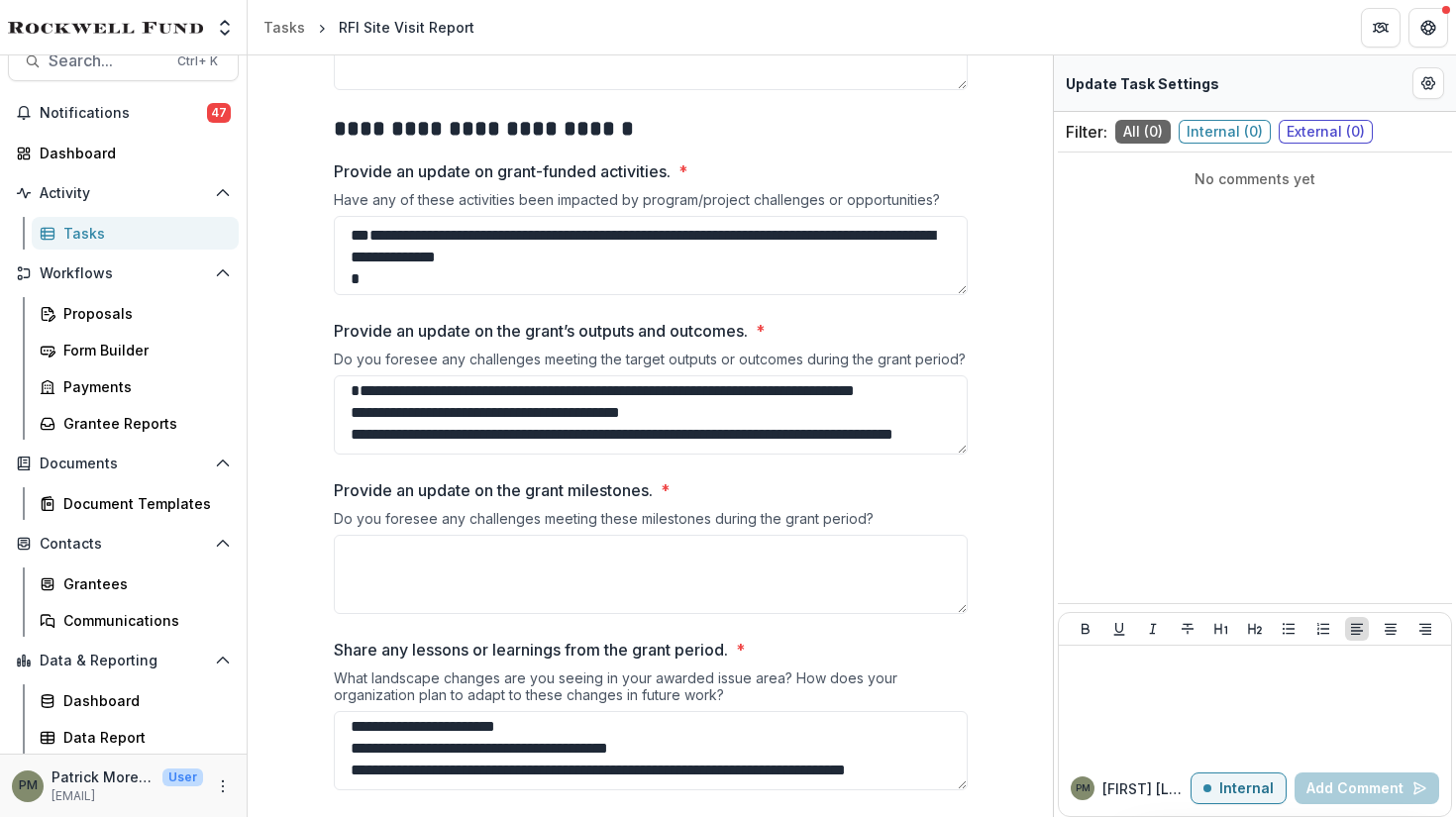 type on "**********" 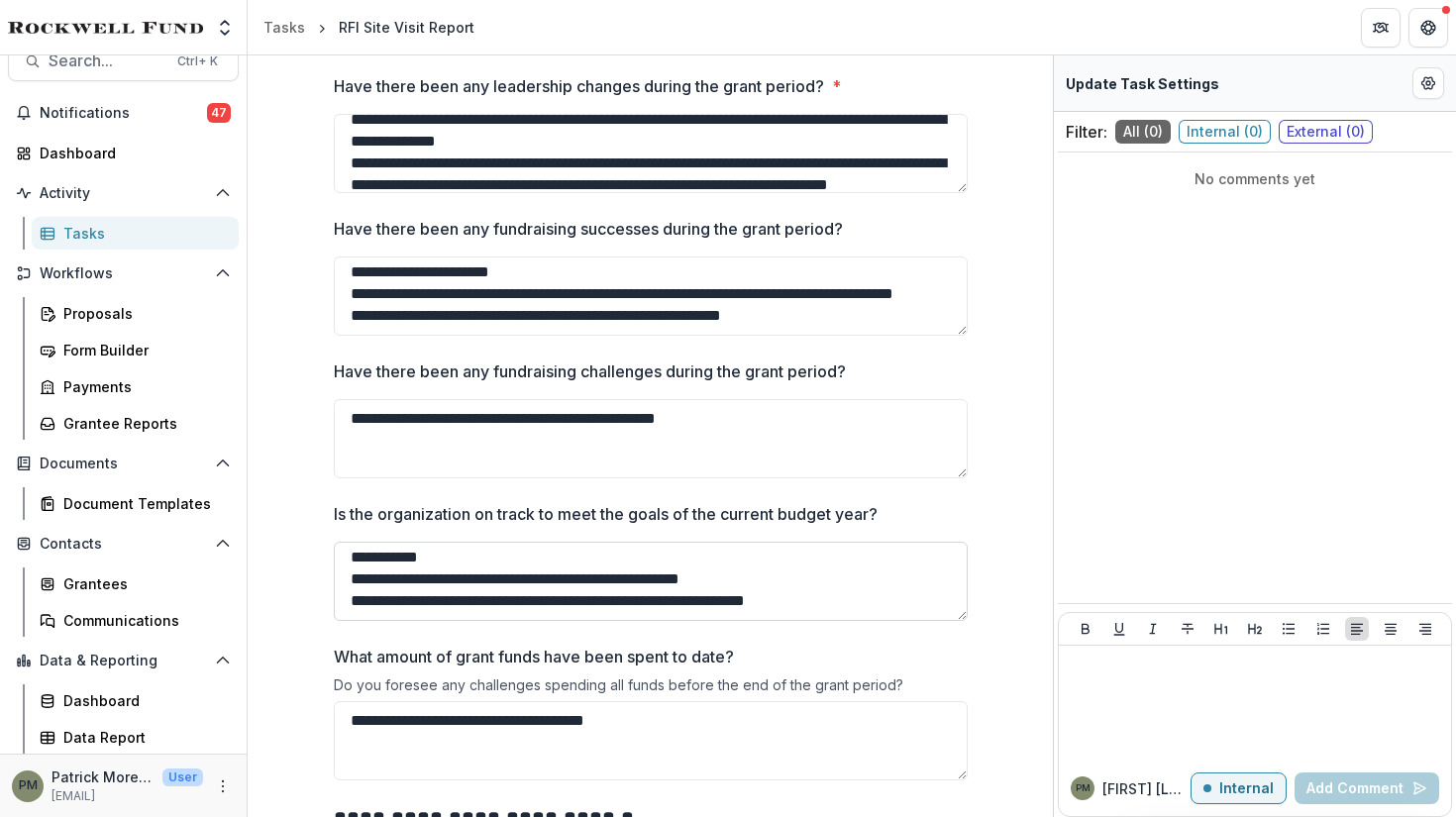 scroll, scrollTop: 1590, scrollLeft: 0, axis: vertical 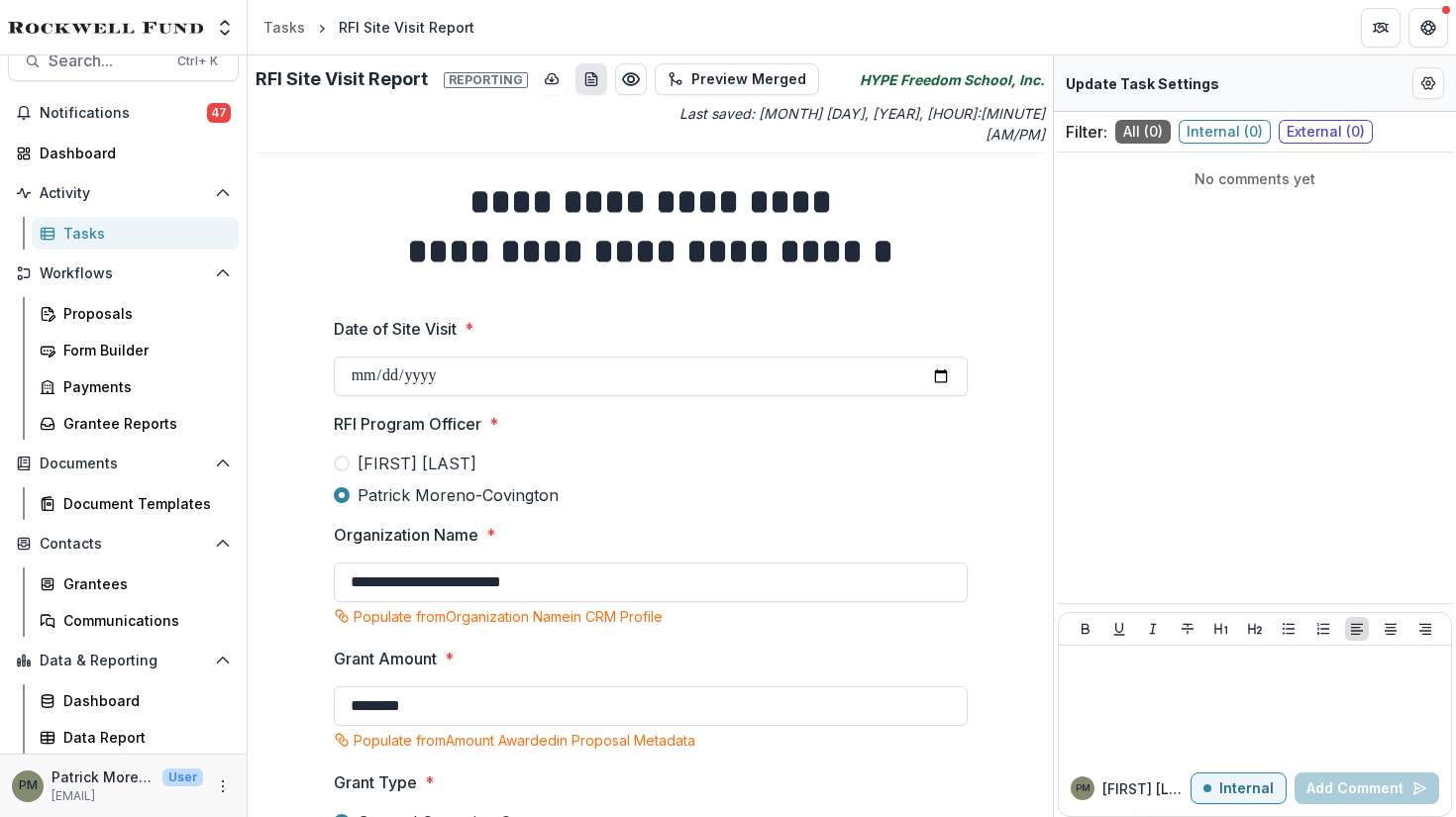 click 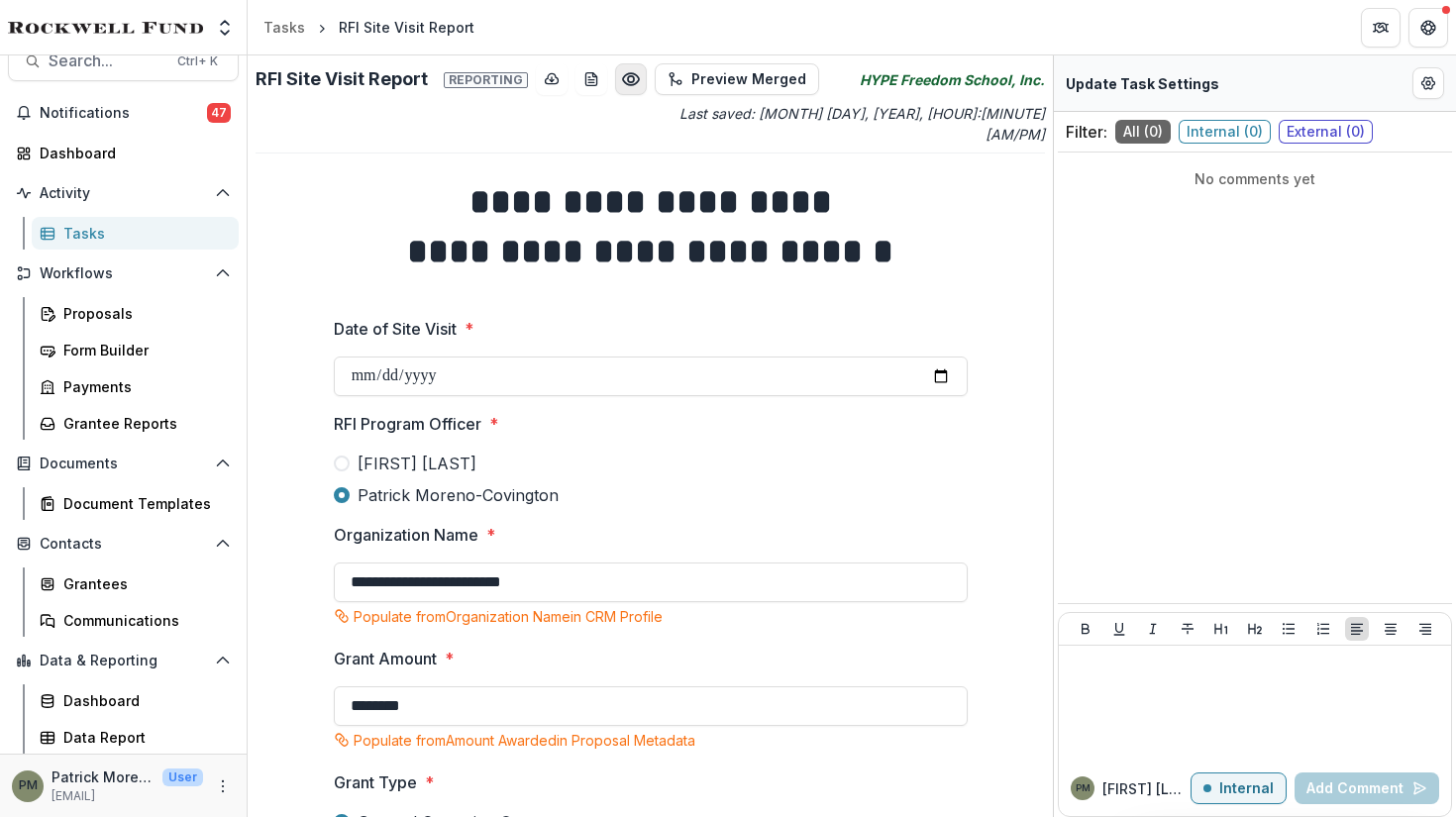 click 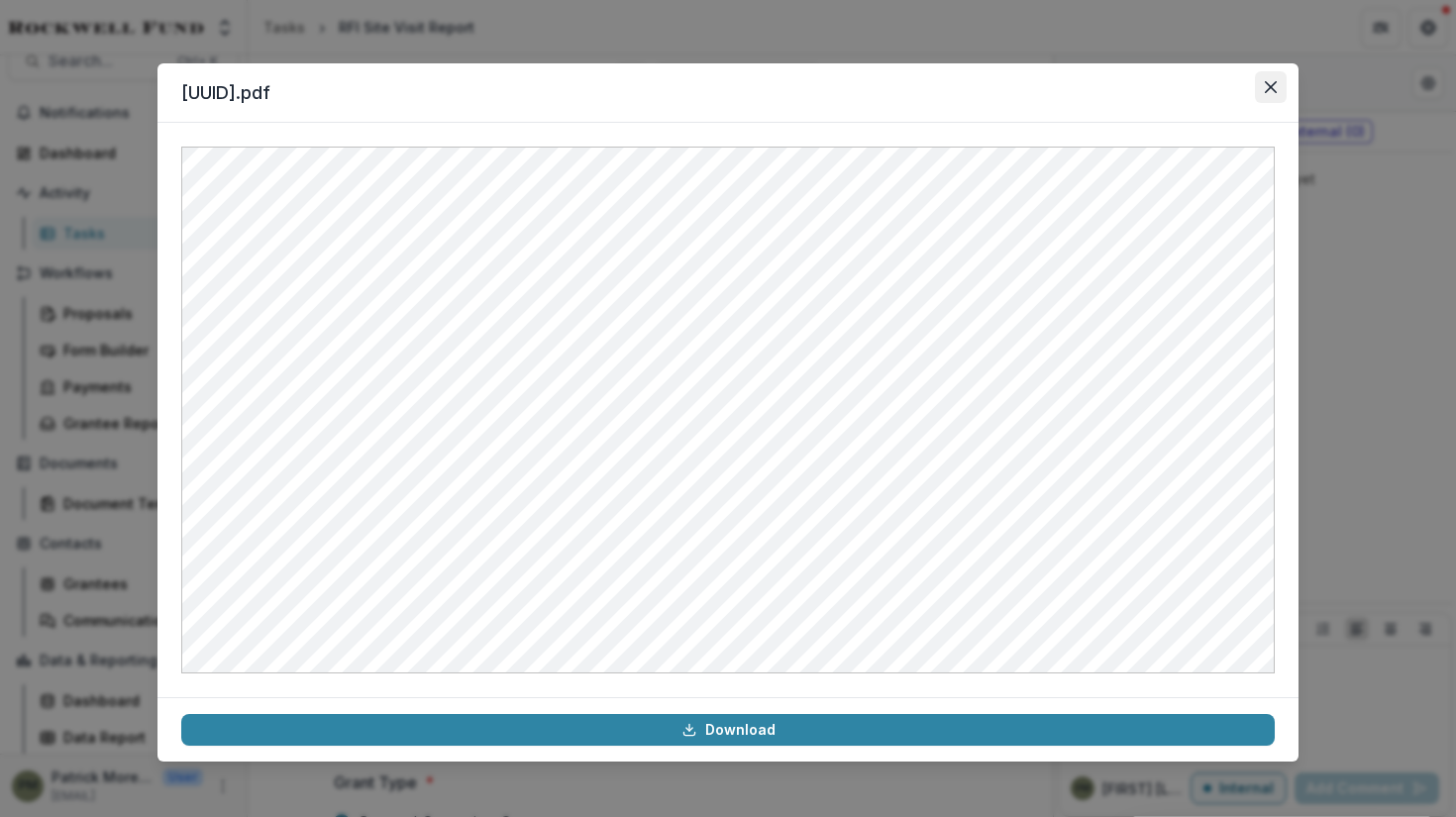 click 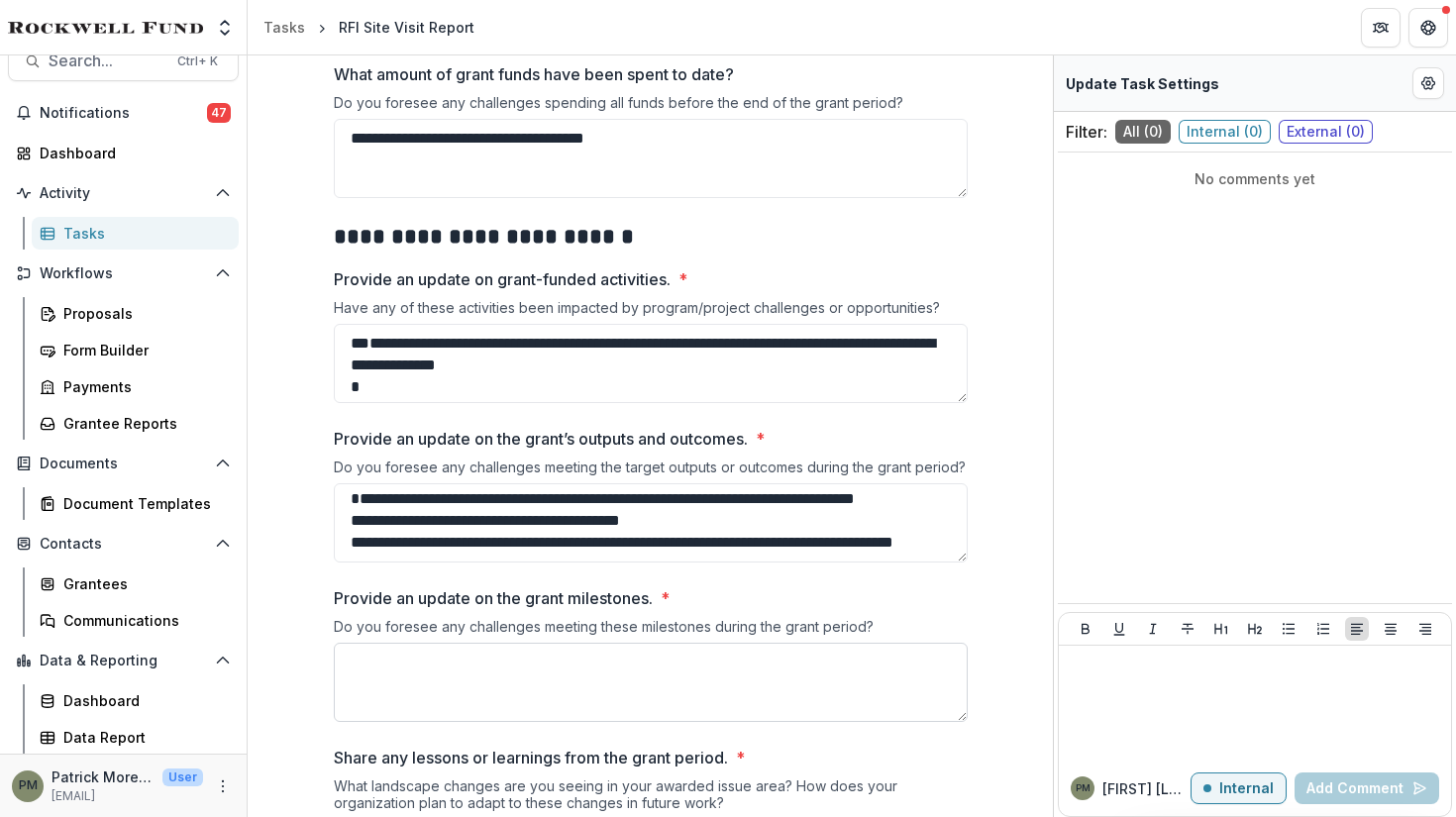 scroll, scrollTop: 2284, scrollLeft: 0, axis: vertical 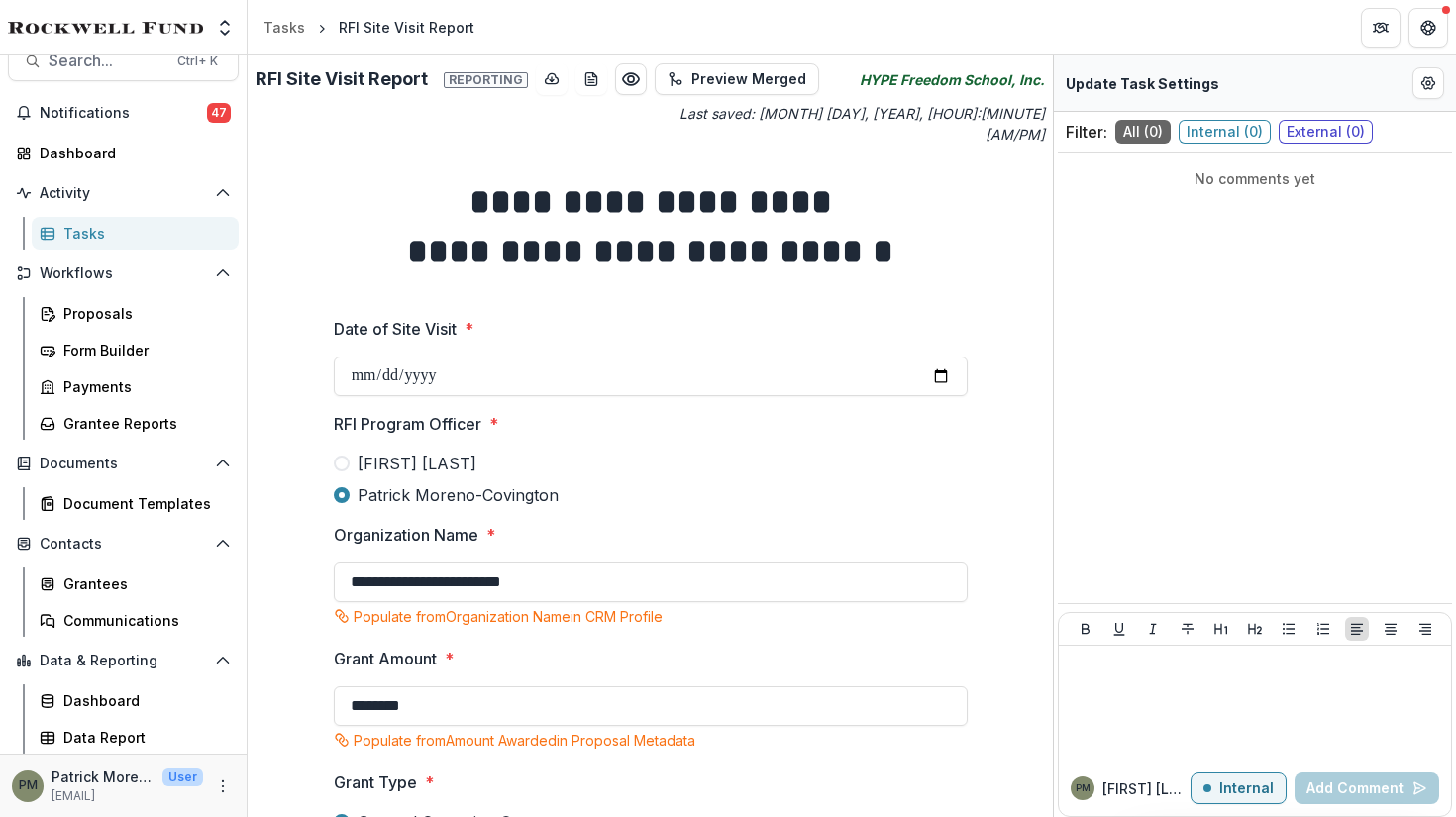 drag, startPoint x: 978, startPoint y: 193, endPoint x: 910, endPoint y: 176, distance: 70.0928 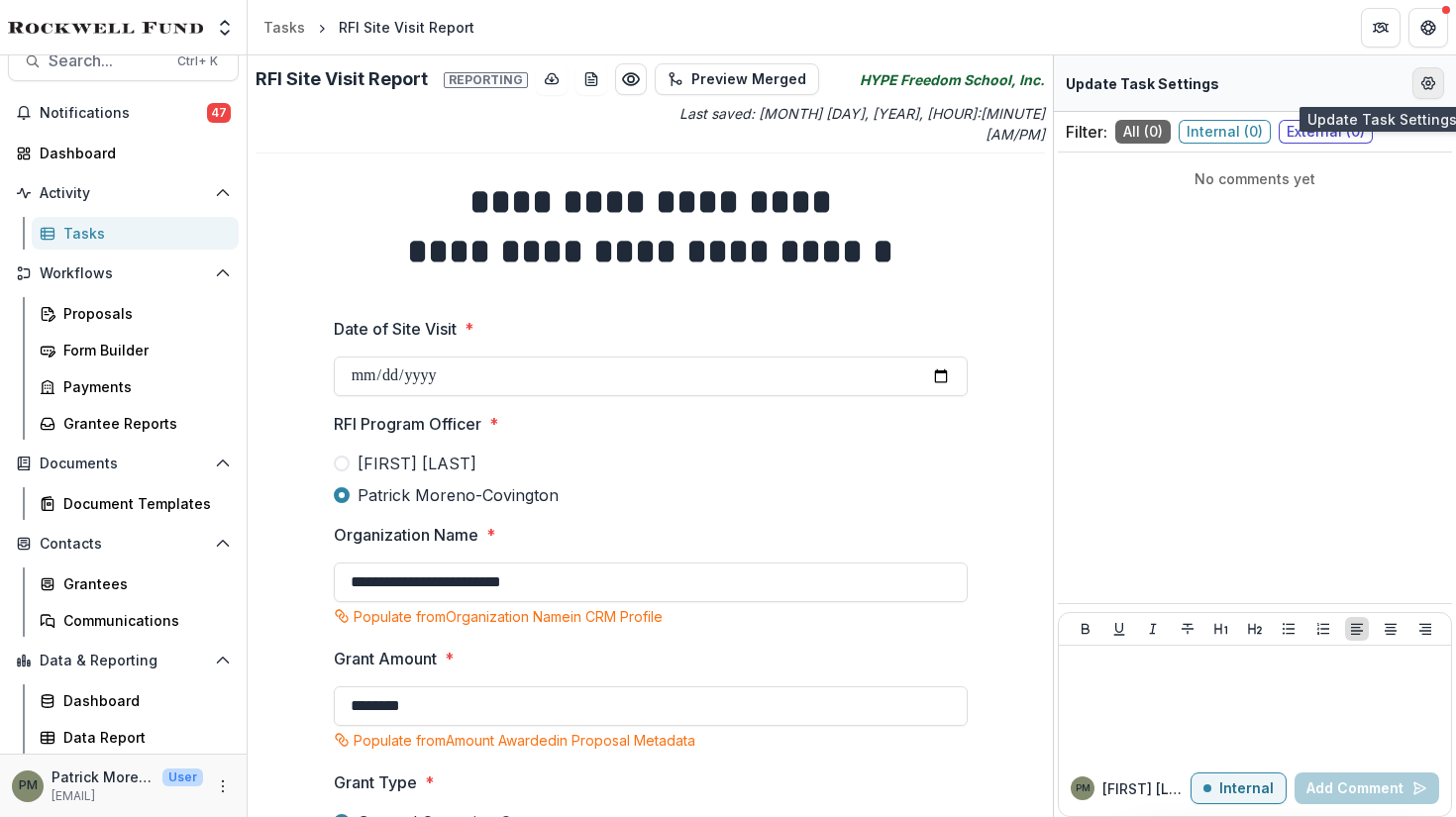 click 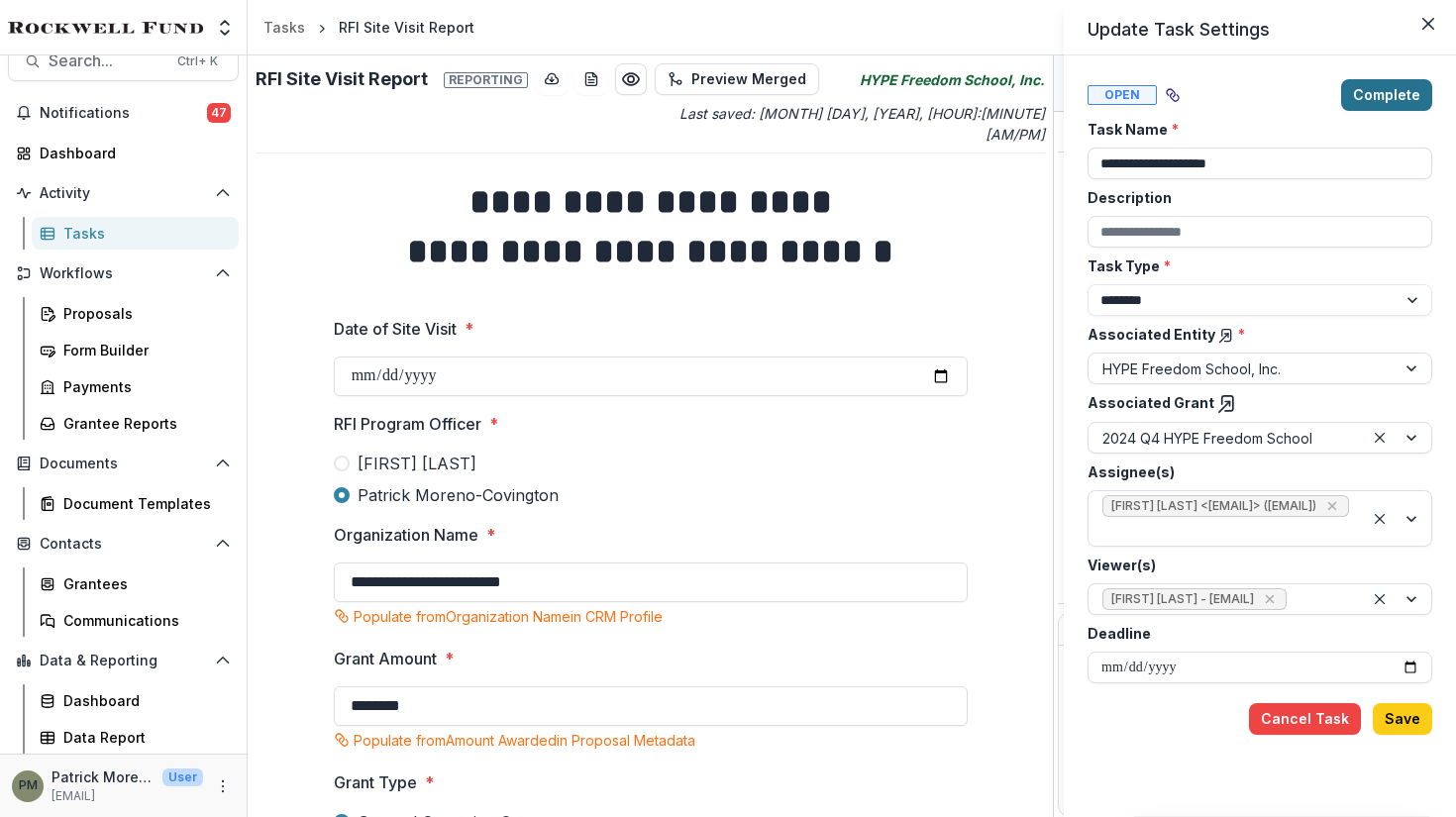 click on "Complete" at bounding box center [1387, 95] 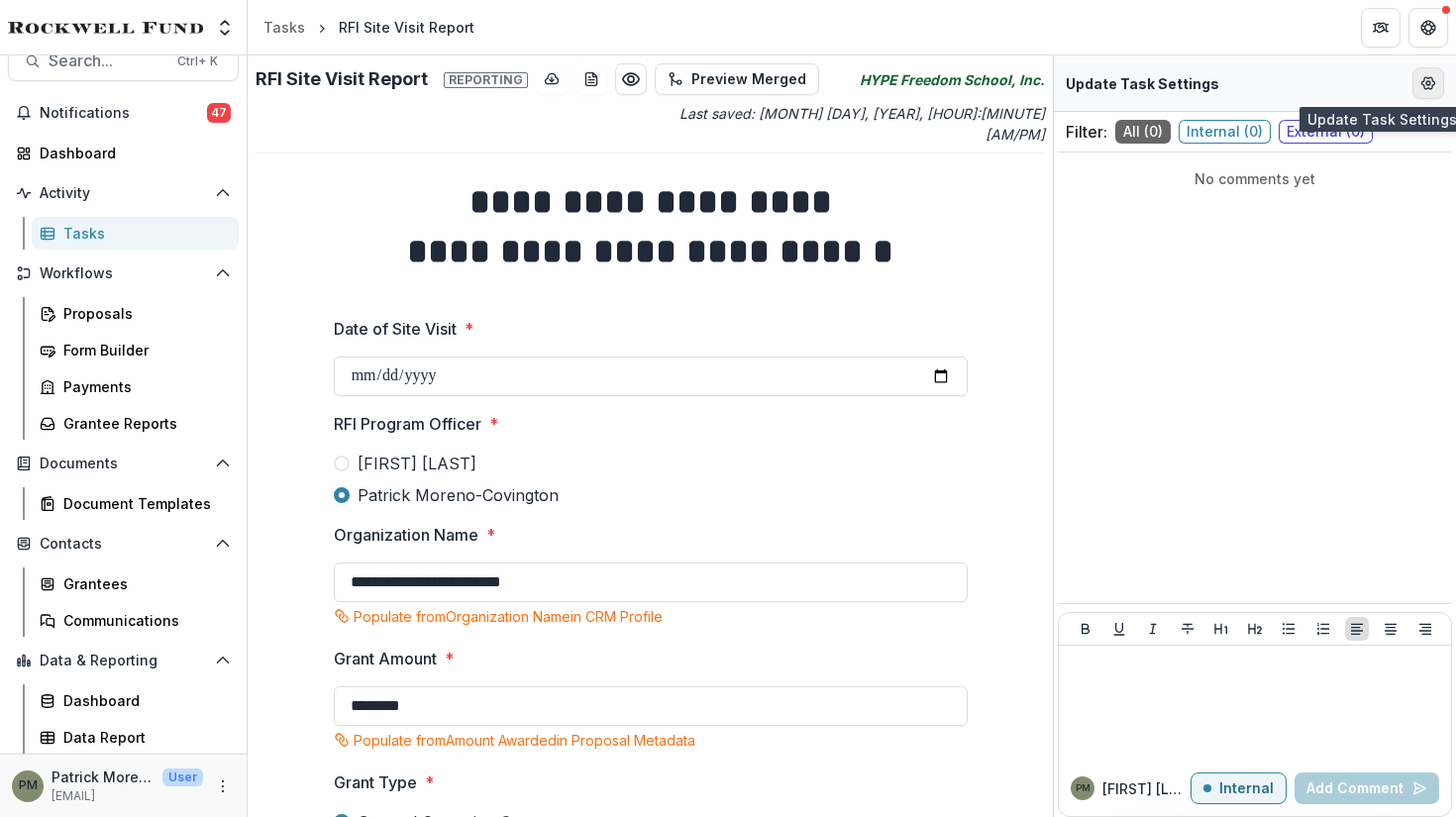 click 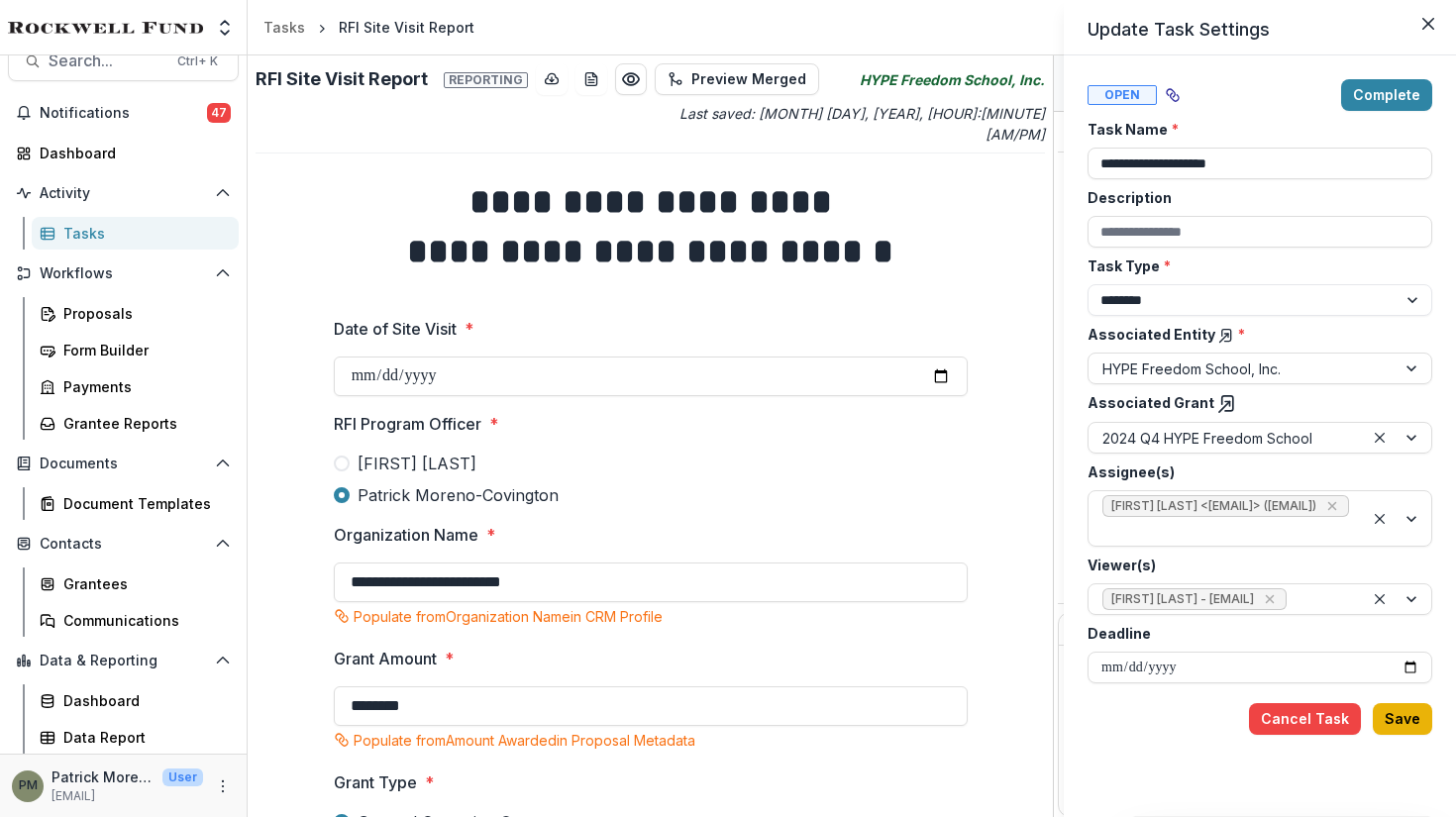 click on "Save" at bounding box center [1403, 719] 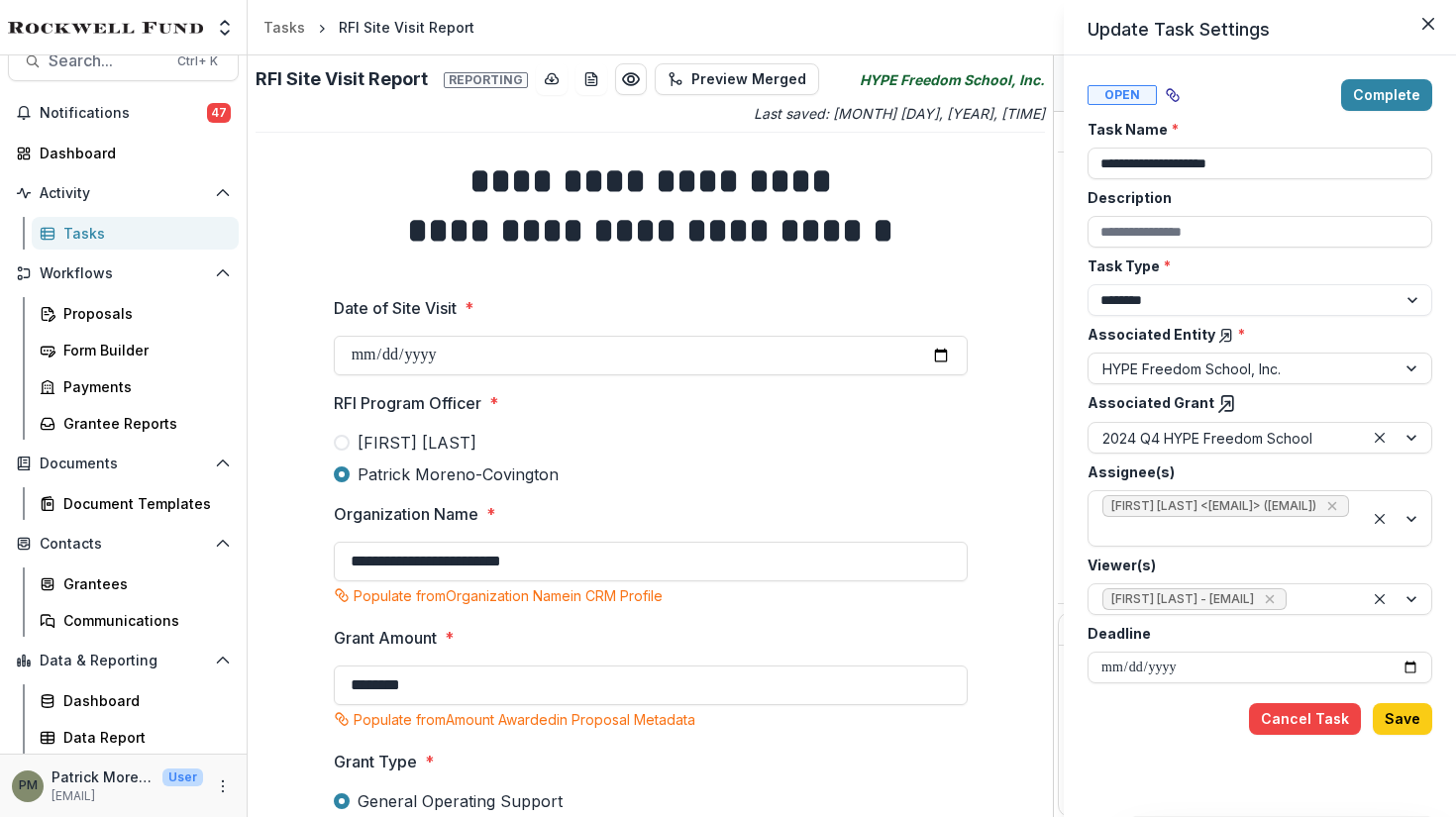 drag, startPoint x: 1048, startPoint y: 230, endPoint x: 1049, endPoint y: 265, distance: 35.014283 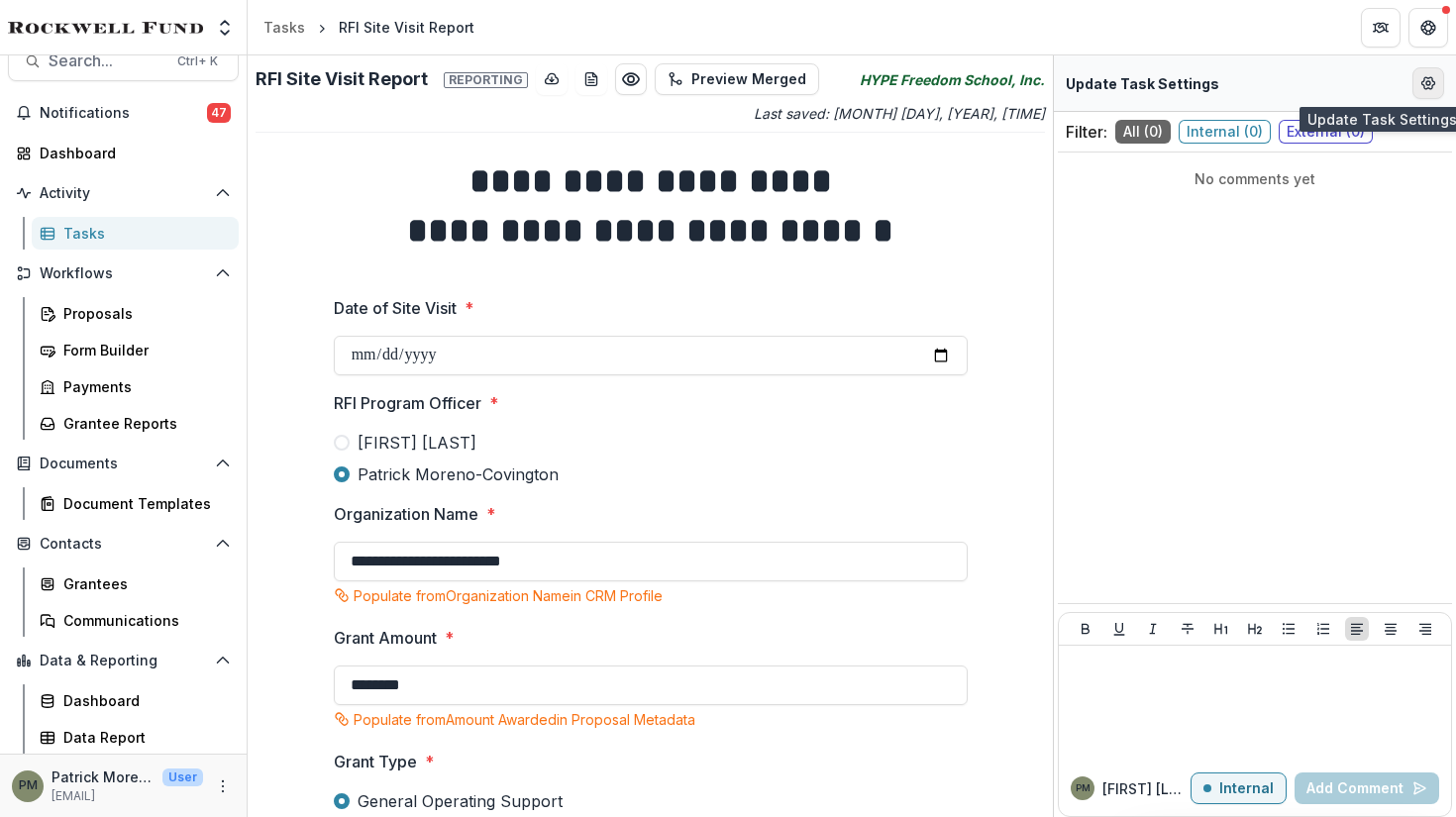 click 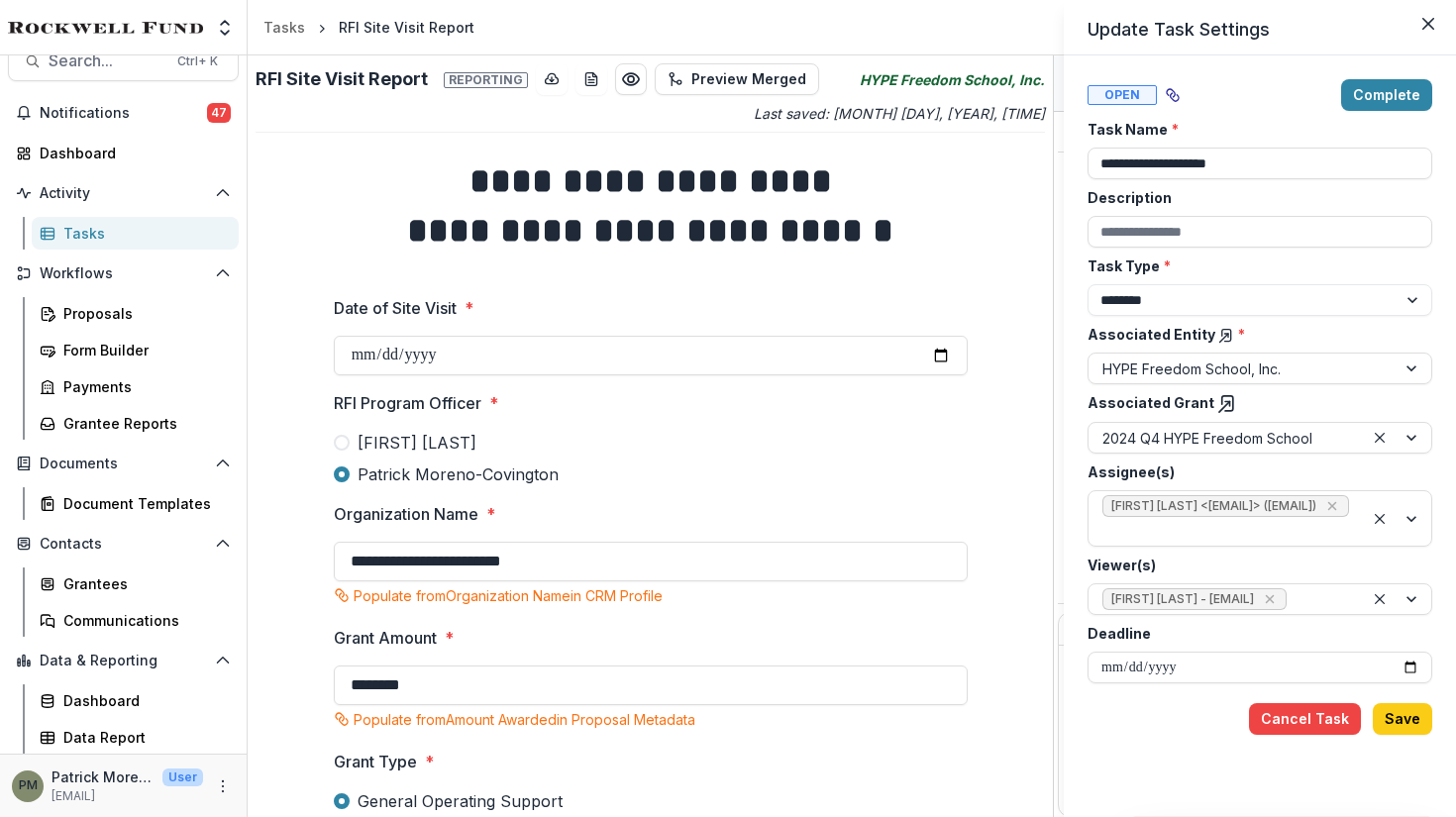 click on "**********" at bounding box center [728, 408] 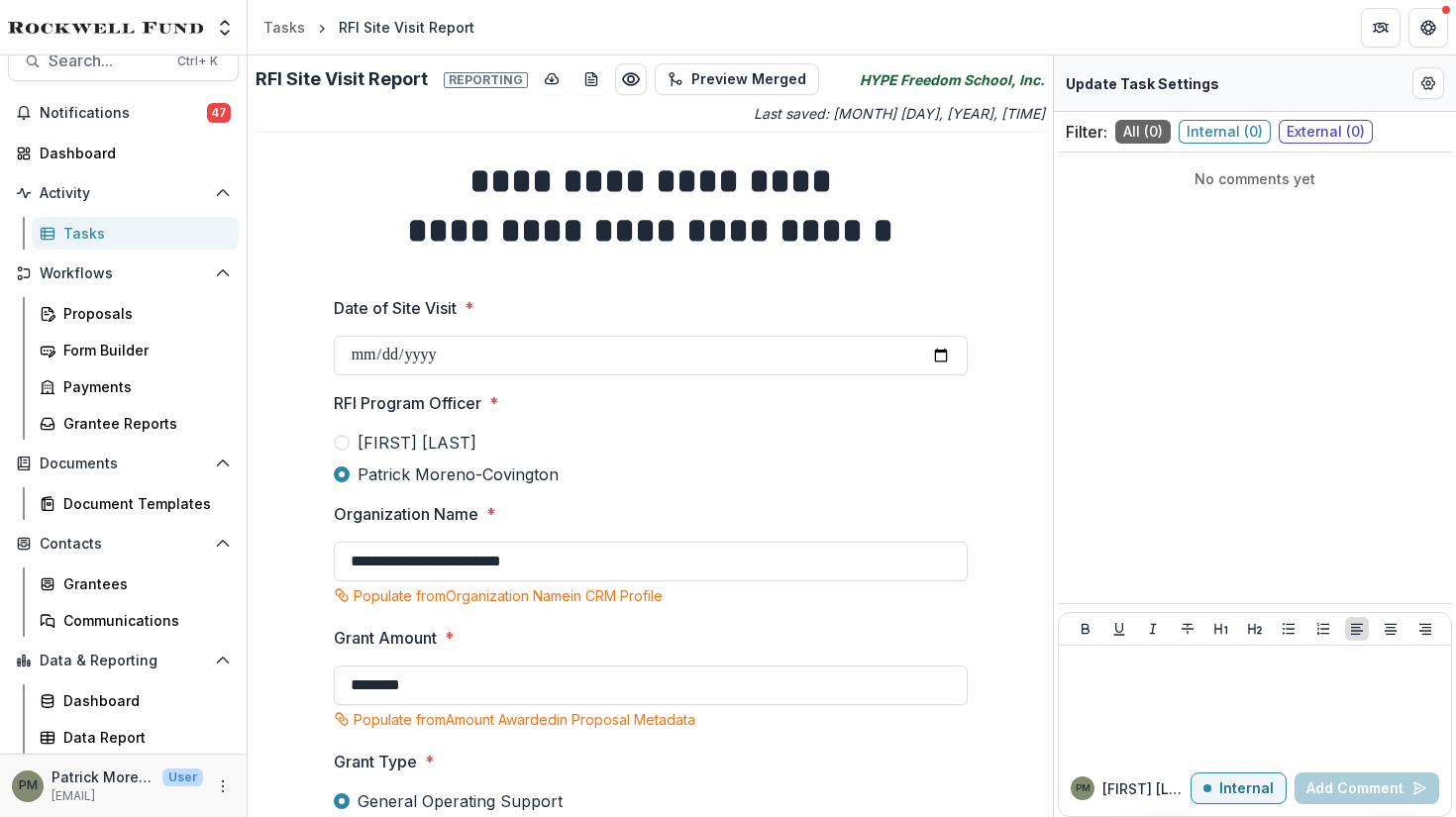 click on "Tasks" at bounding box center [143, 233] 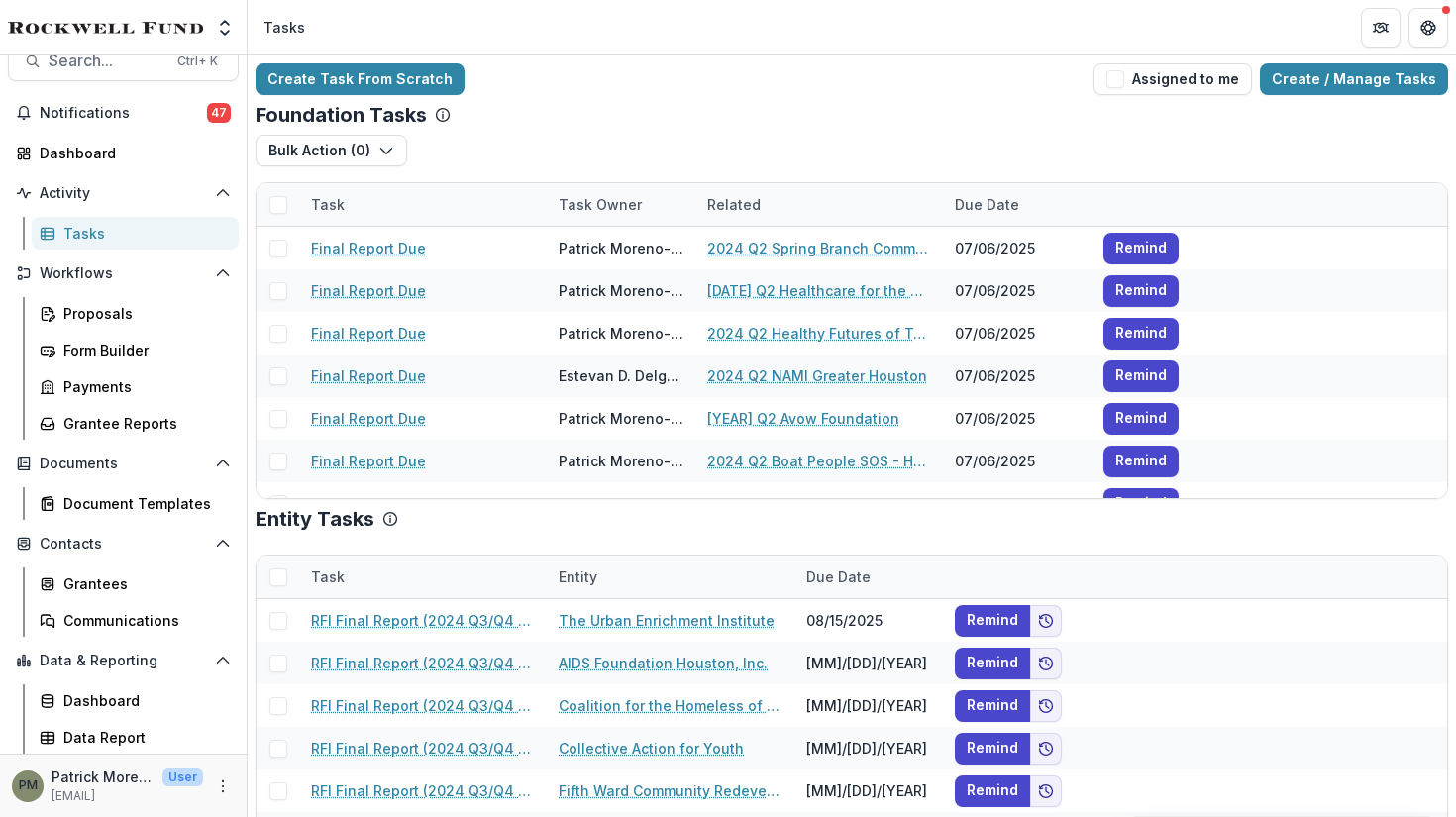 click on "Task" at bounding box center [423, 204] 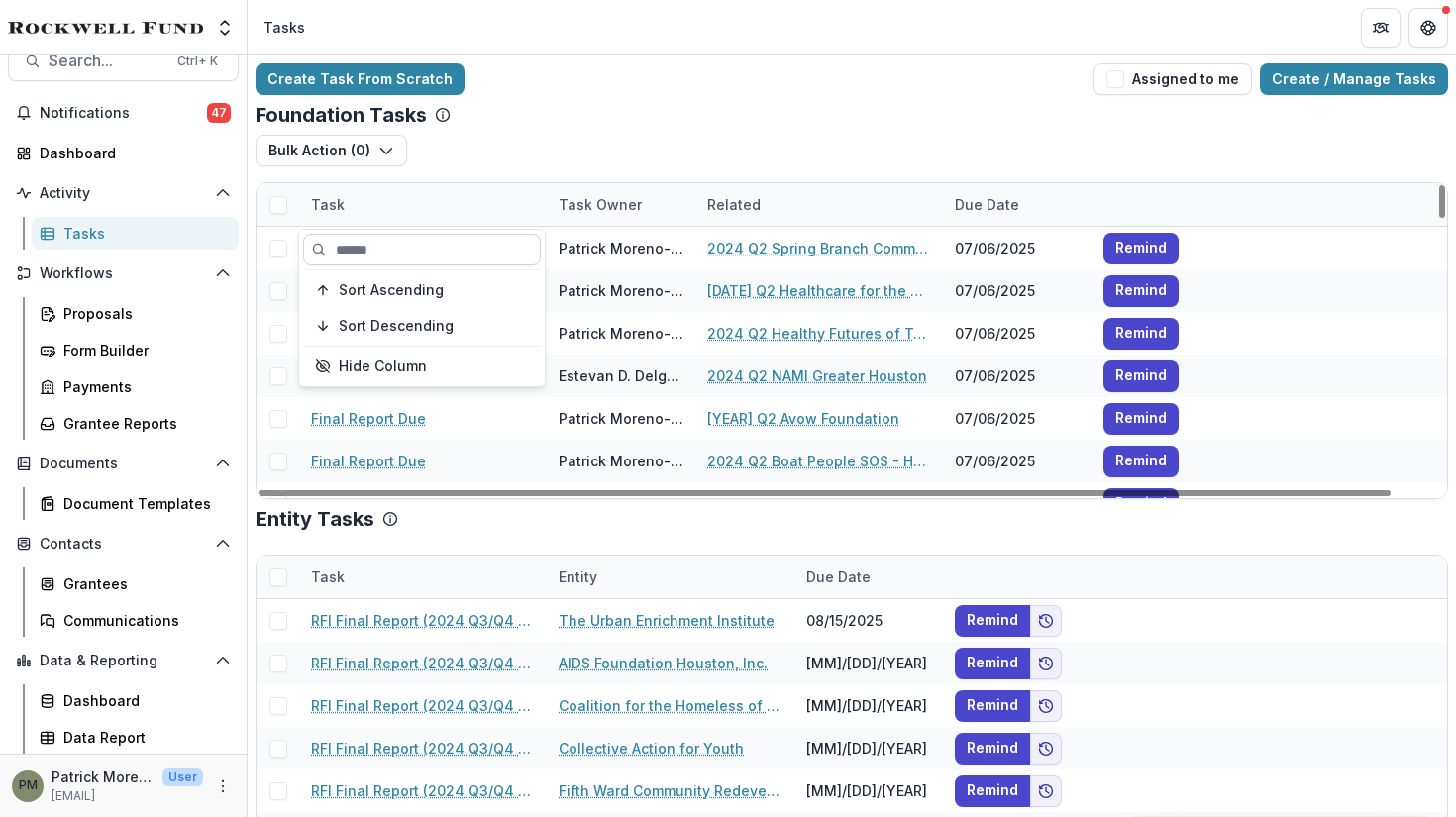 click at bounding box center [422, 250] 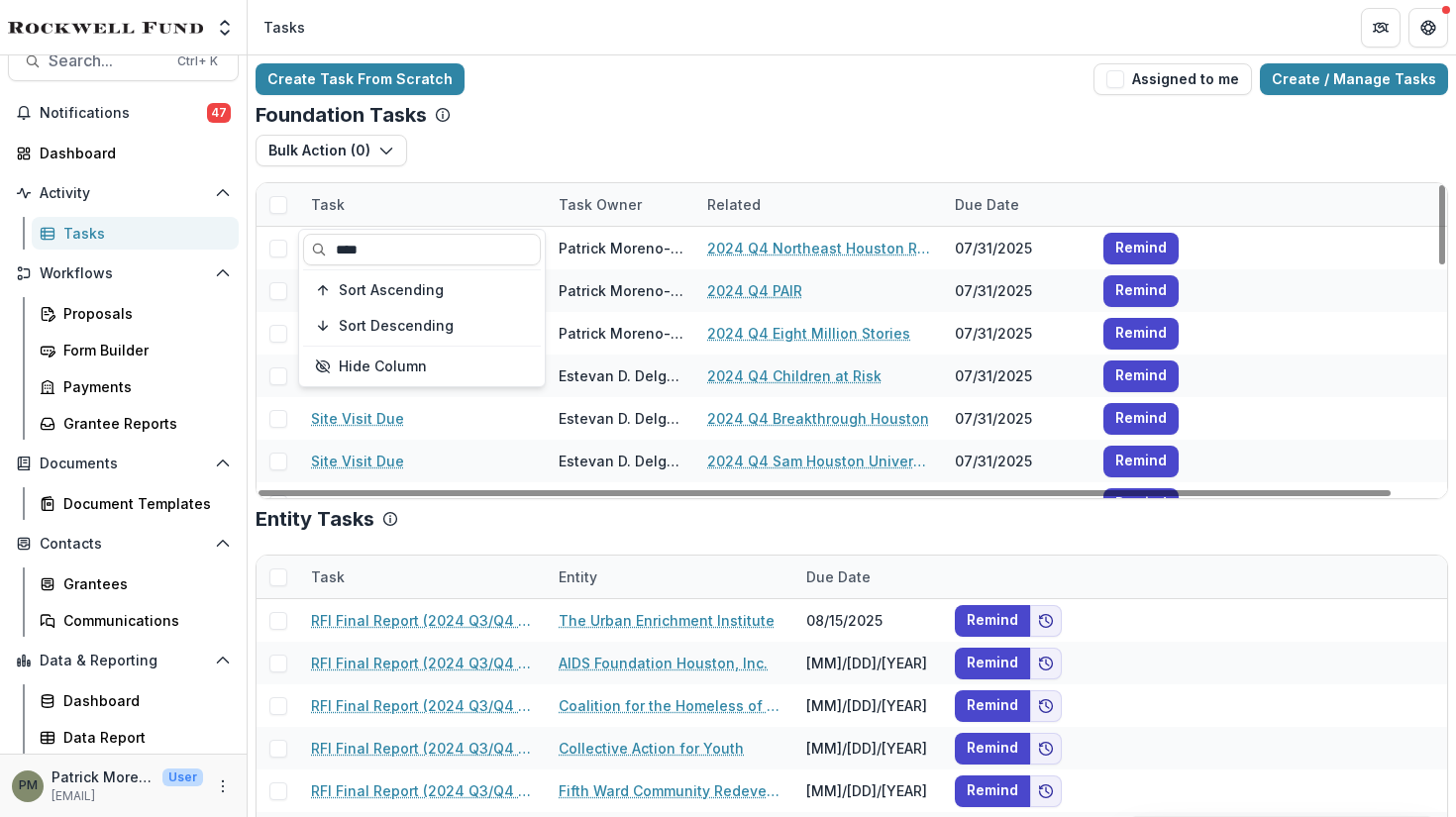 type on "****" 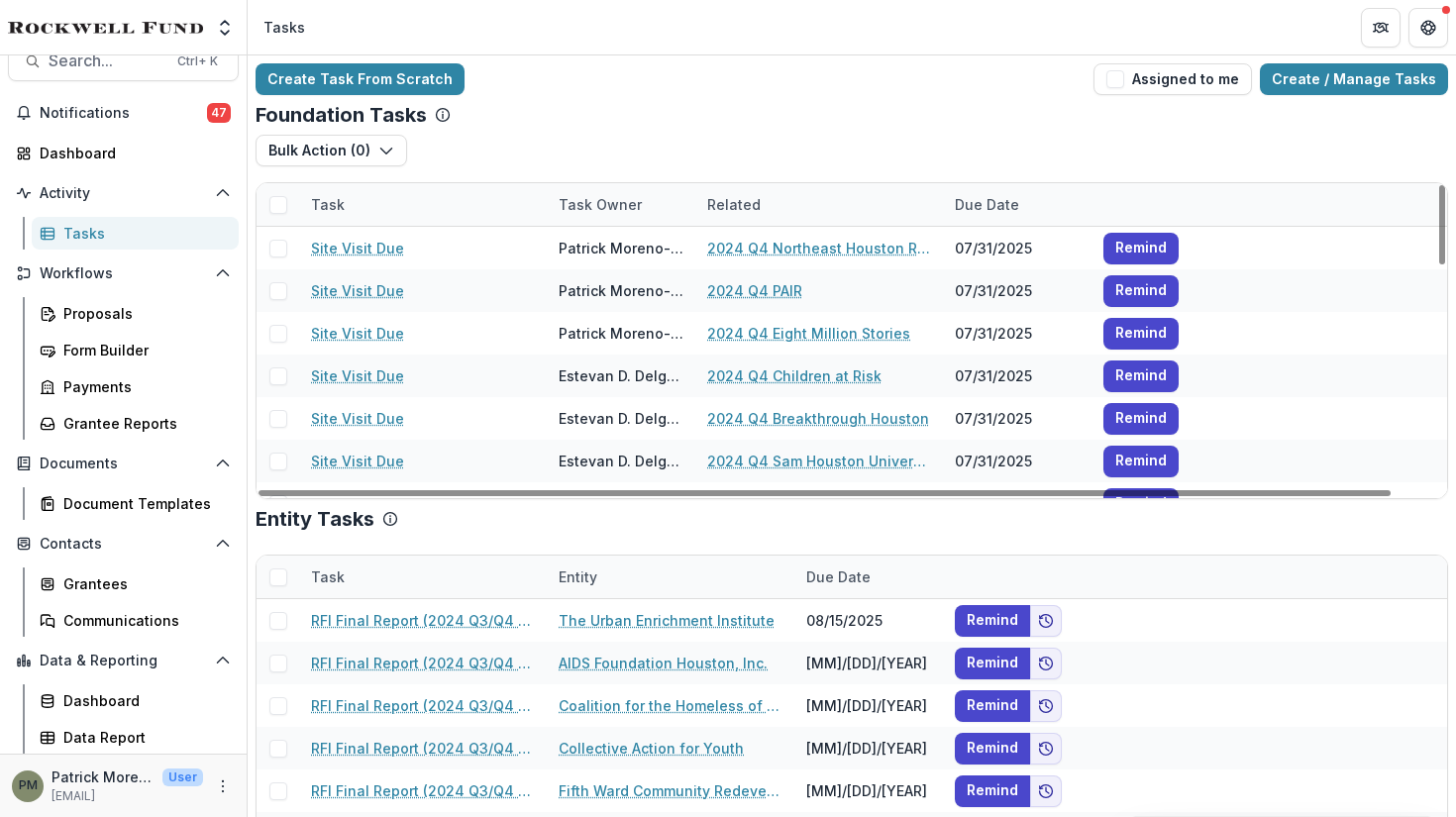 click on "Bulk Action ( 0 ) Reporting Schedule Tasks" at bounding box center (852, 158) 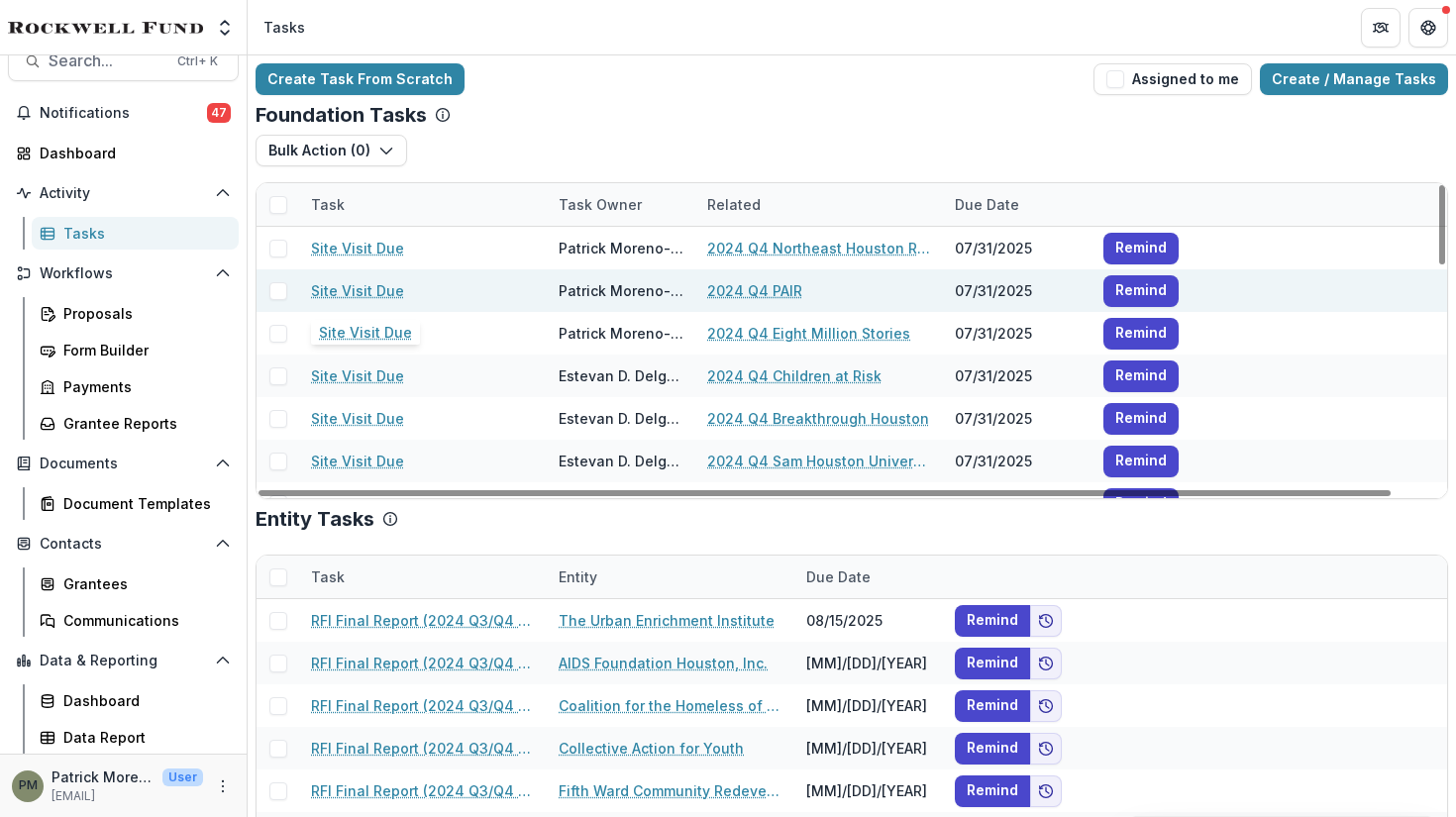 click on "Site Visit Due" at bounding box center (358, 290) 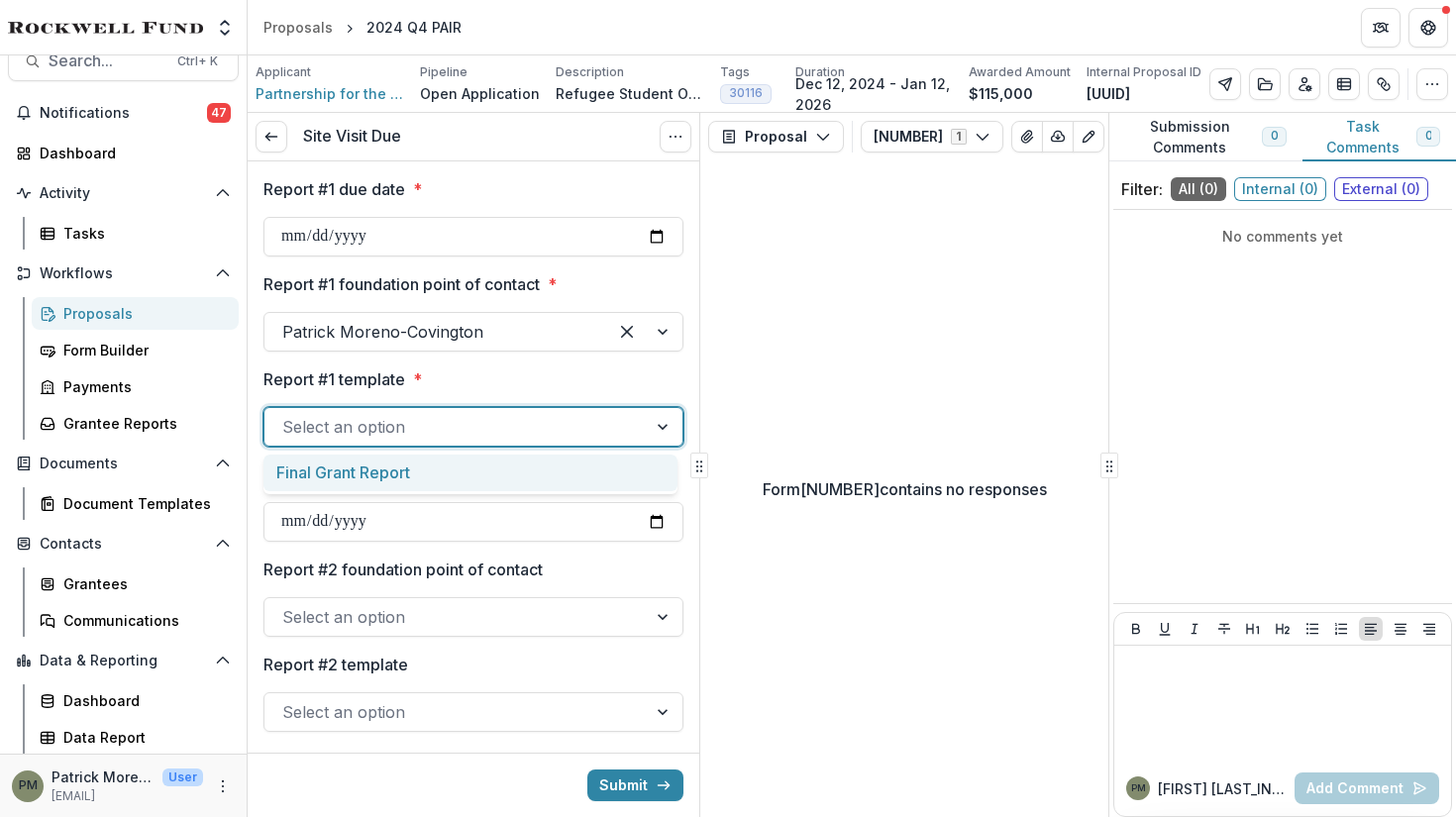 click at bounding box center [456, 427] 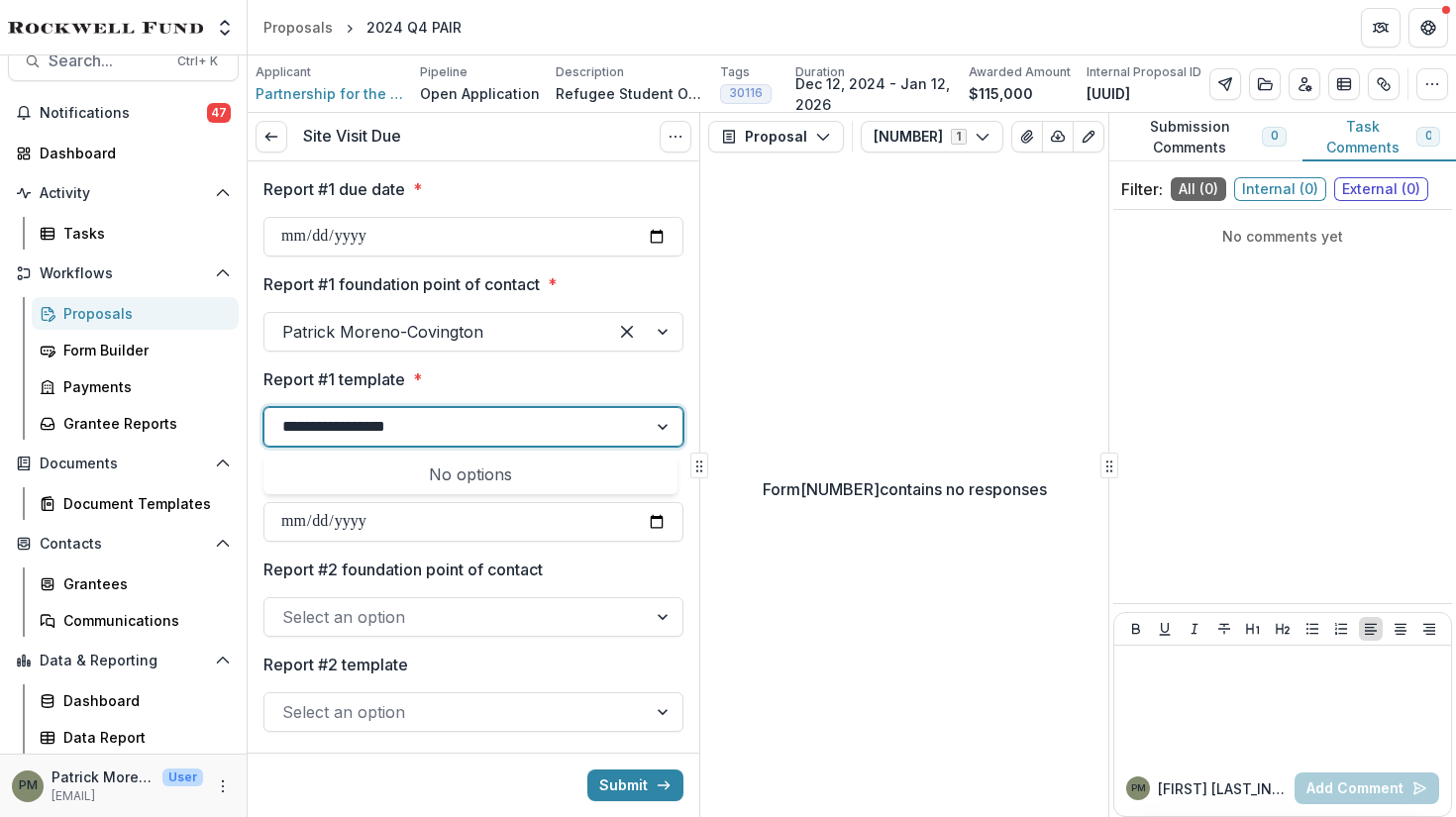 type on "**********" 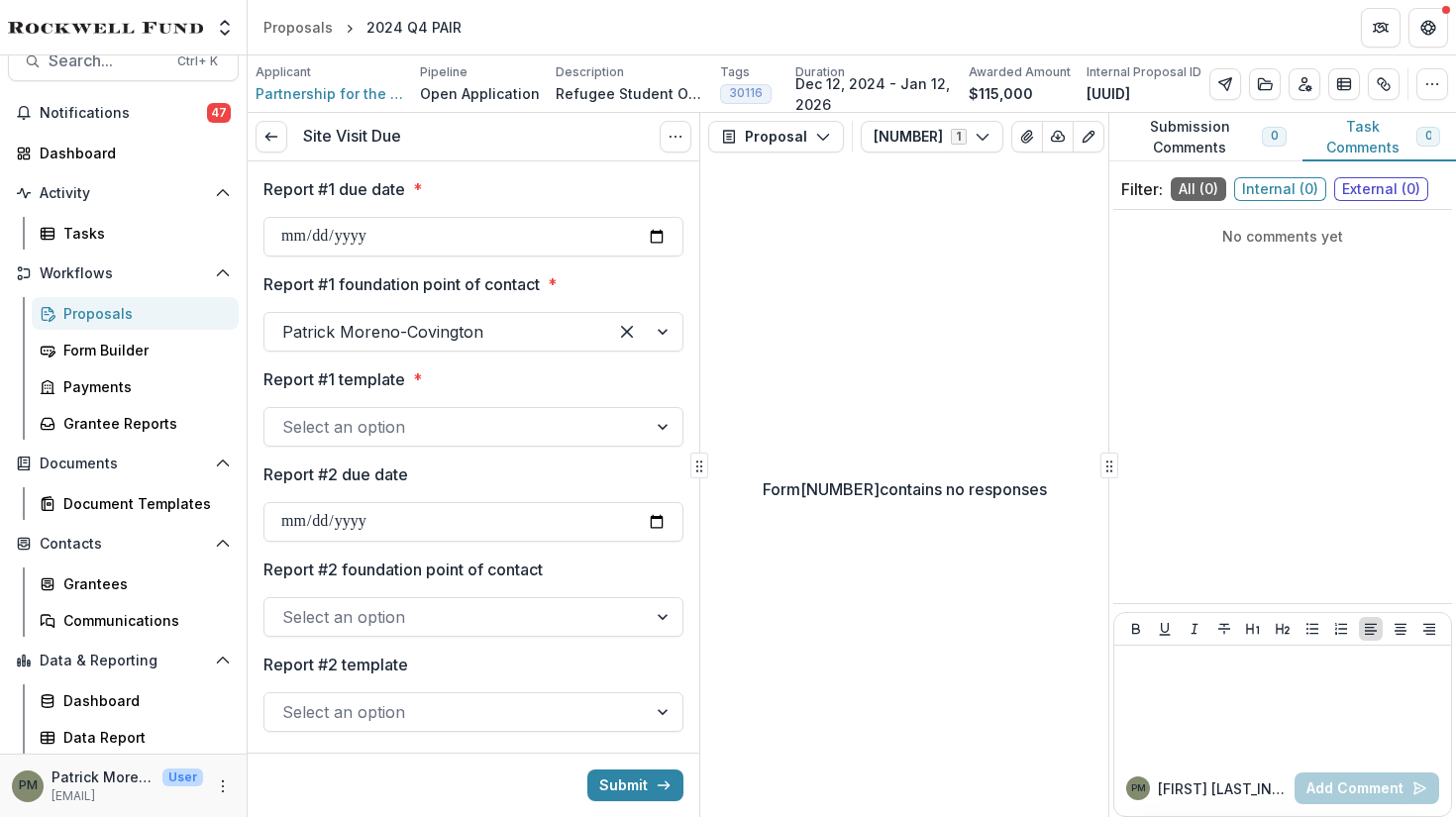 click at bounding box center [473, 403] 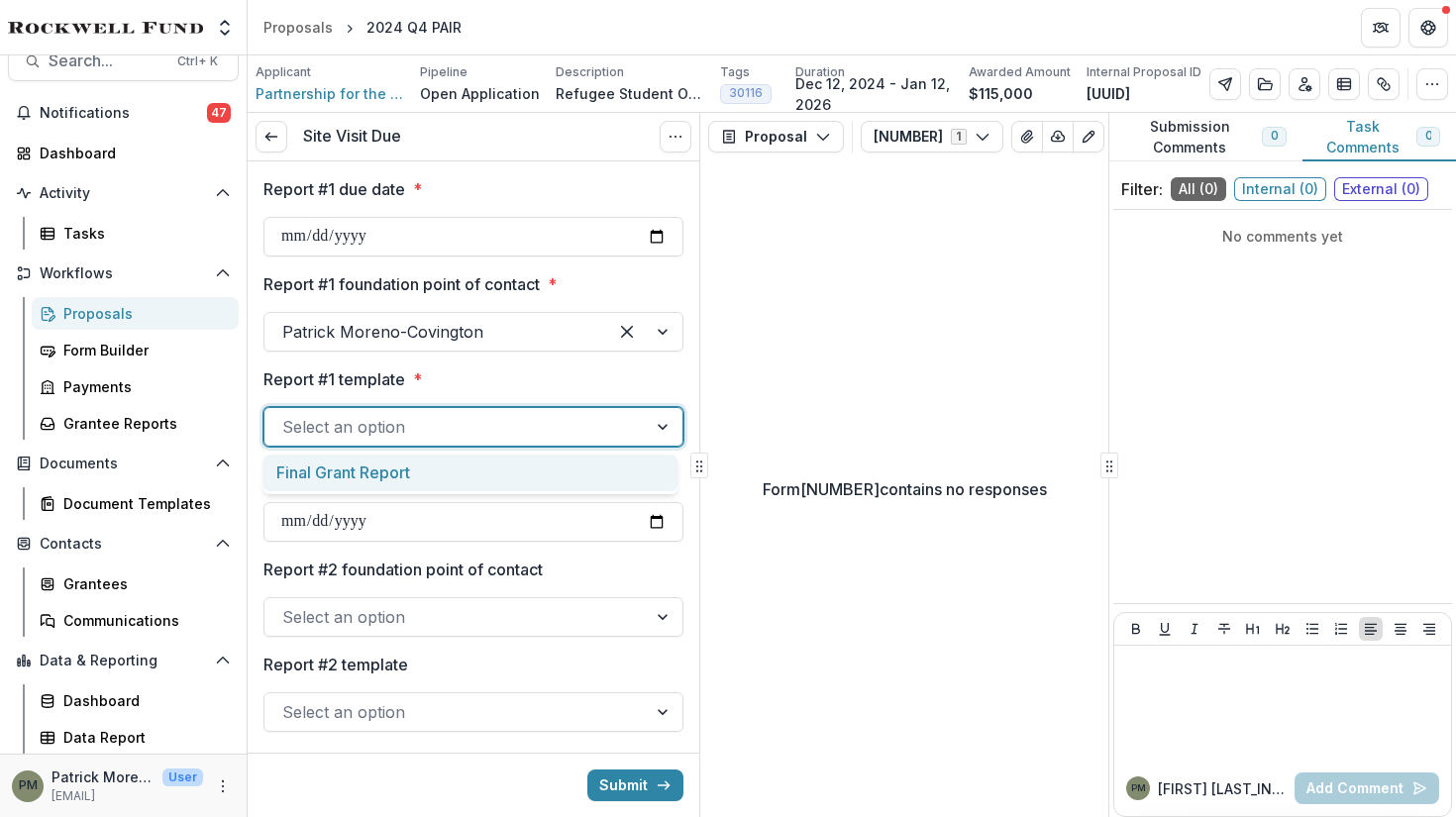 click on "[NUMBER]" at bounding box center [473, 407] 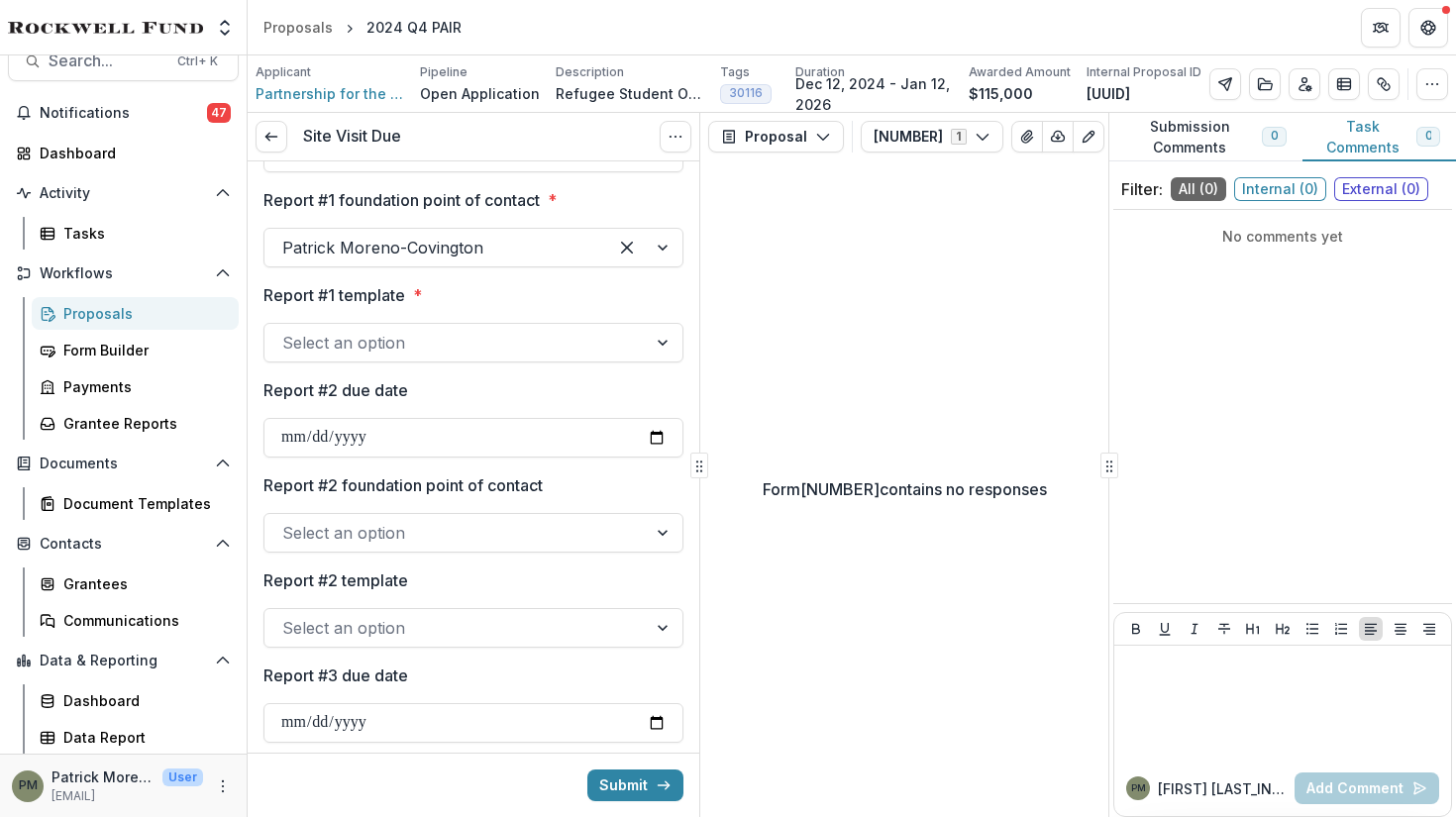 scroll, scrollTop: 0, scrollLeft: 0, axis: both 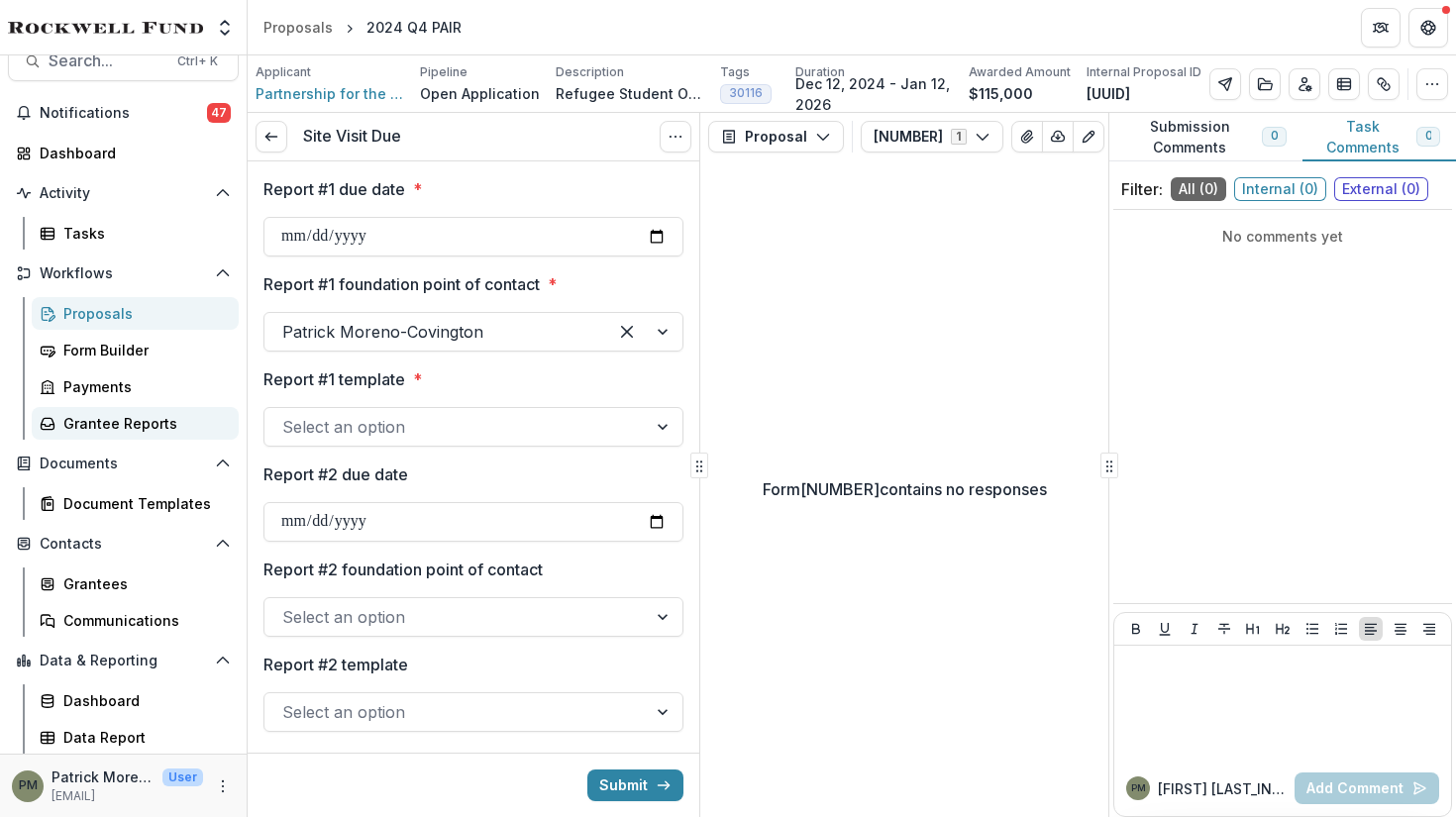 click on "Grantee Reports" at bounding box center (143, 423) 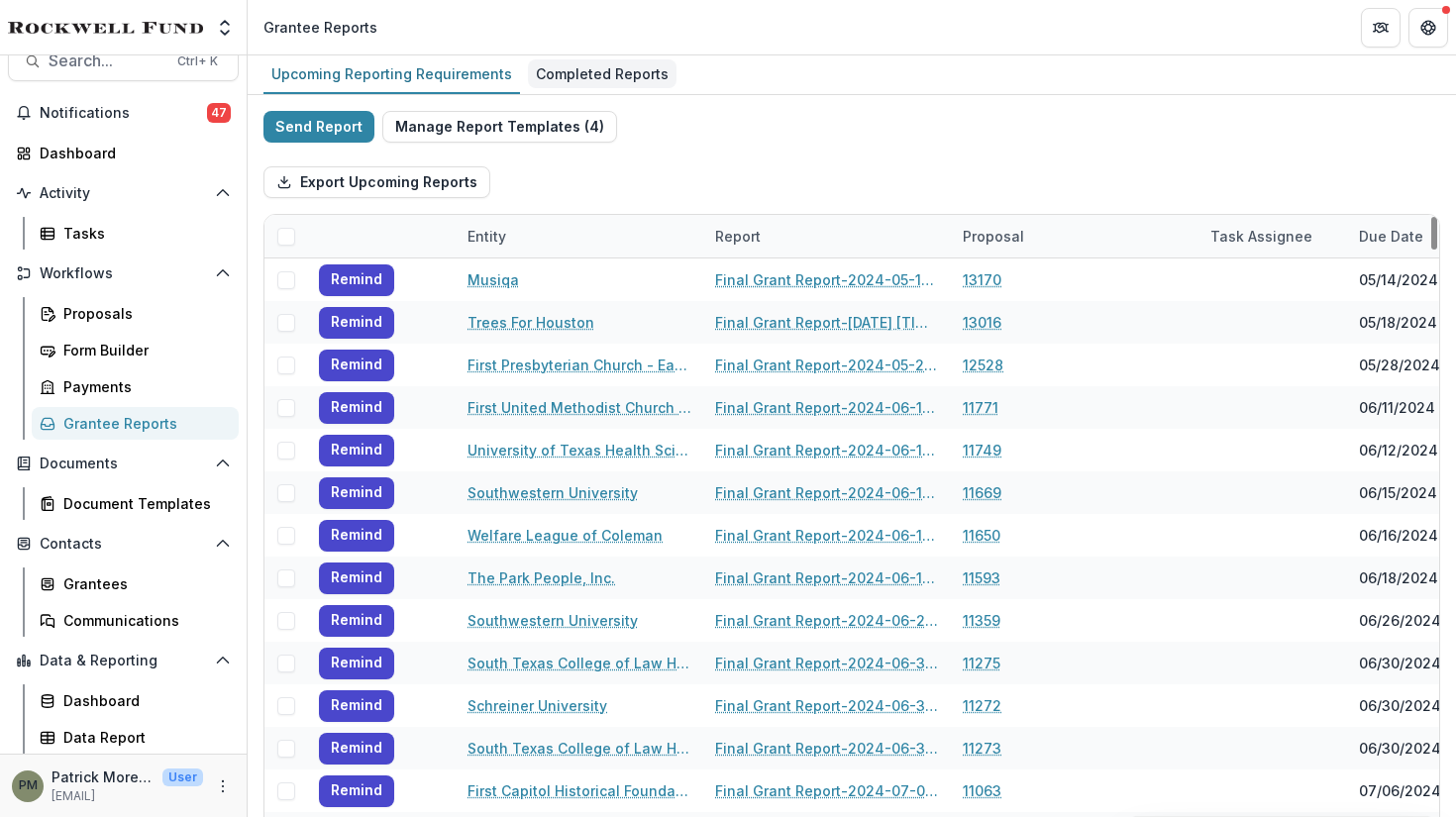 click on "Completed Reports" at bounding box center [602, 73] 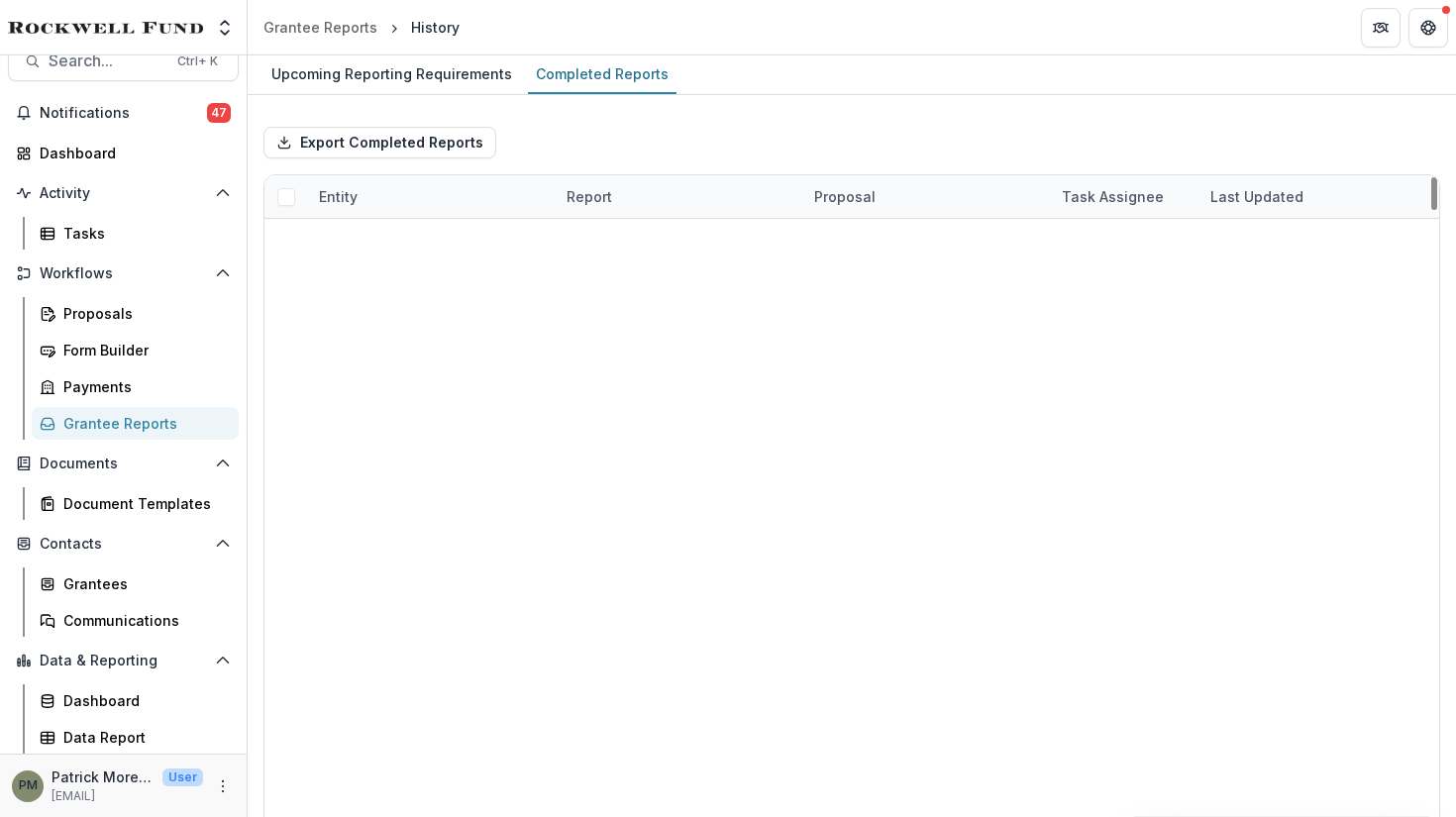 scroll, scrollTop: 2674, scrollLeft: 0, axis: vertical 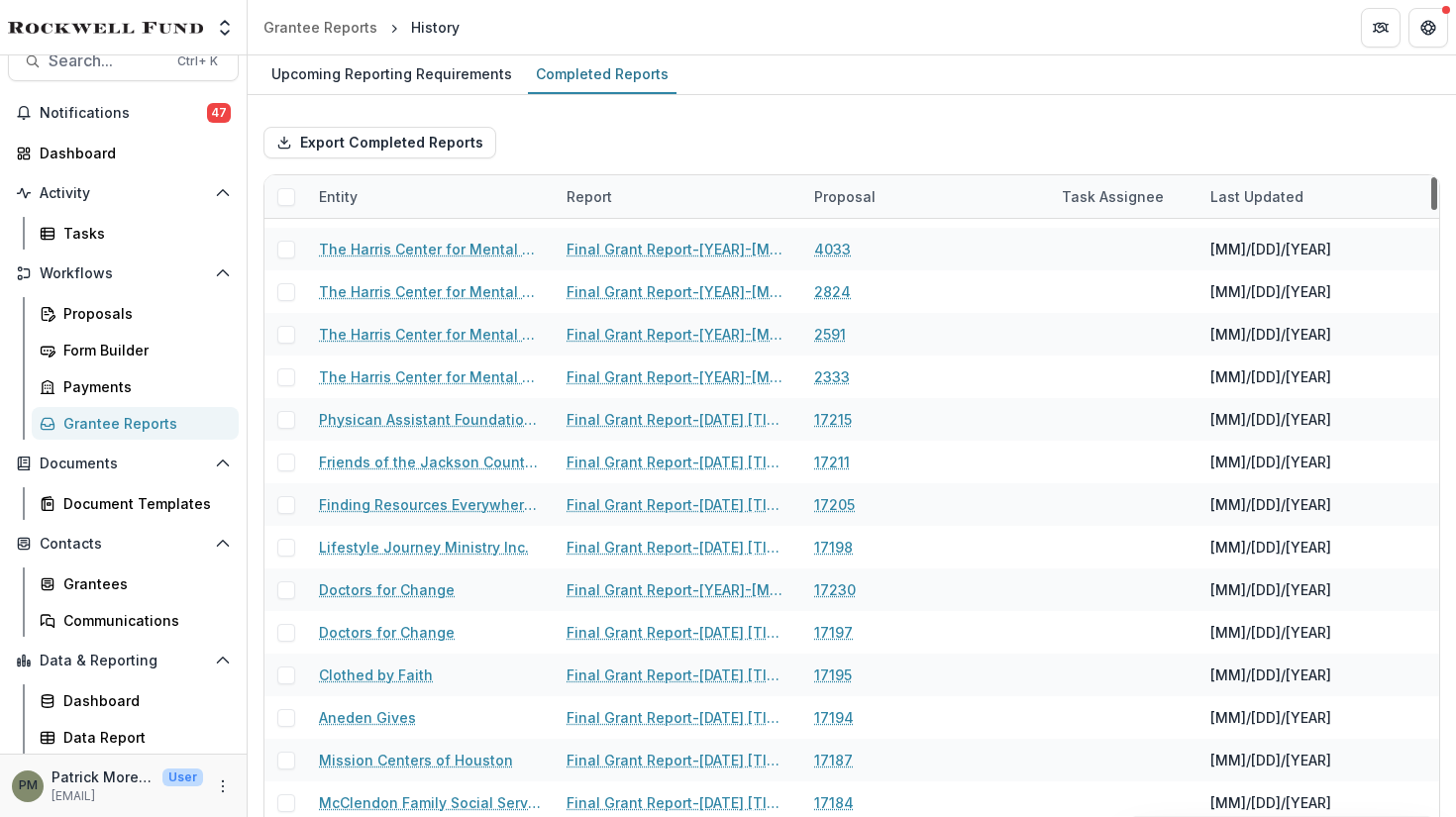 click at bounding box center (1434, 193) 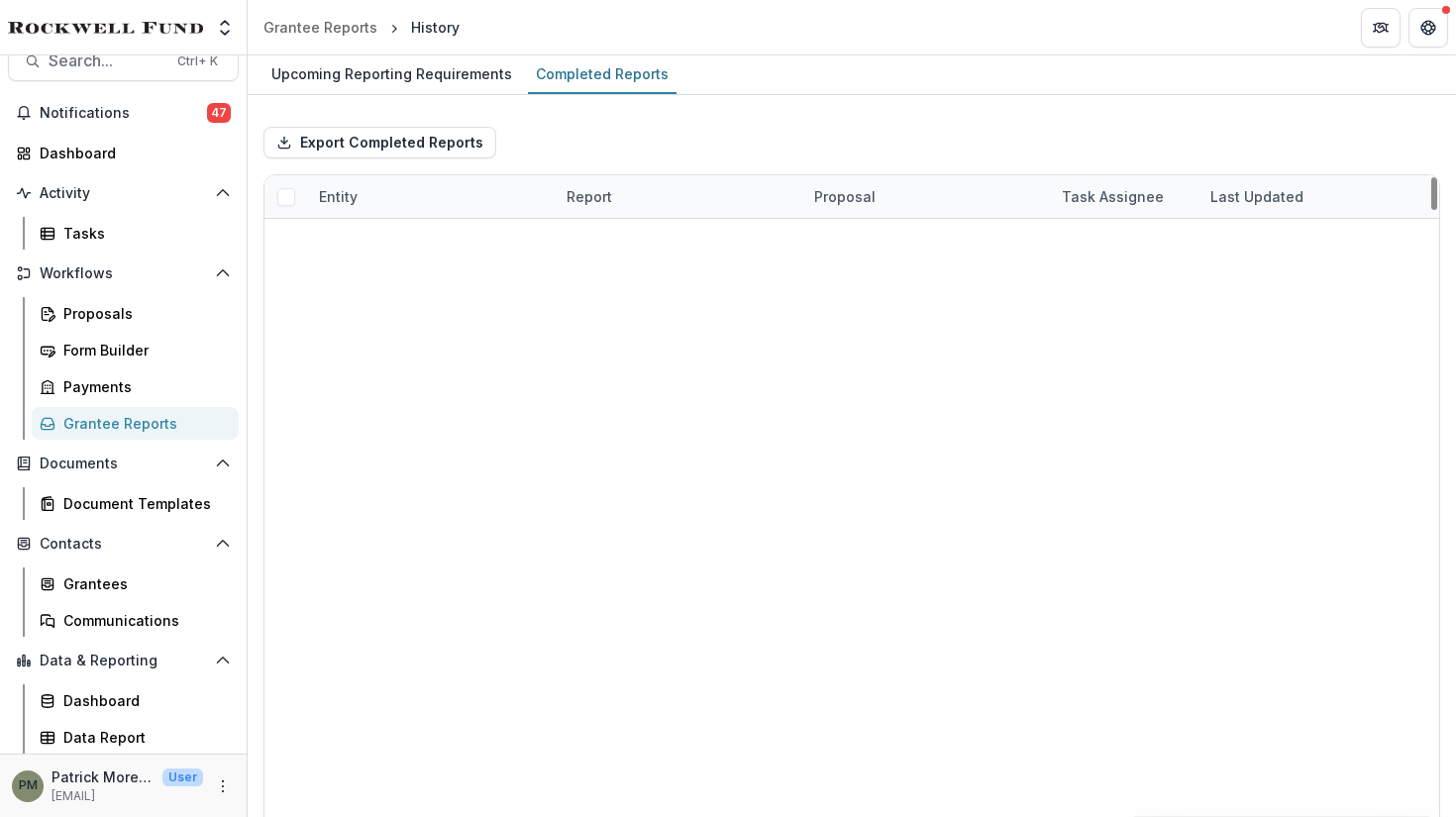 click at bounding box center (1434, 193) 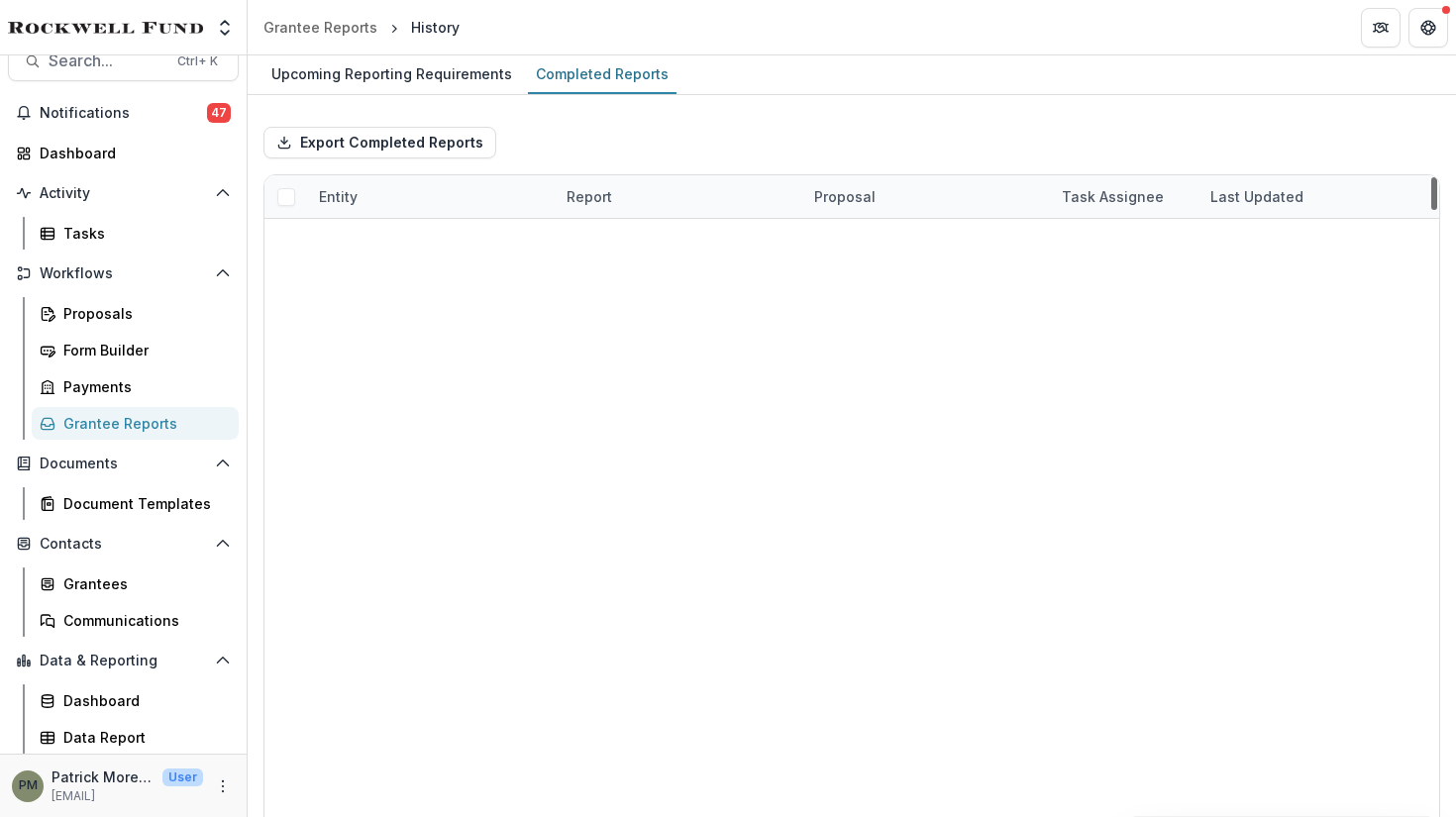 scroll, scrollTop: 0, scrollLeft: 0, axis: both 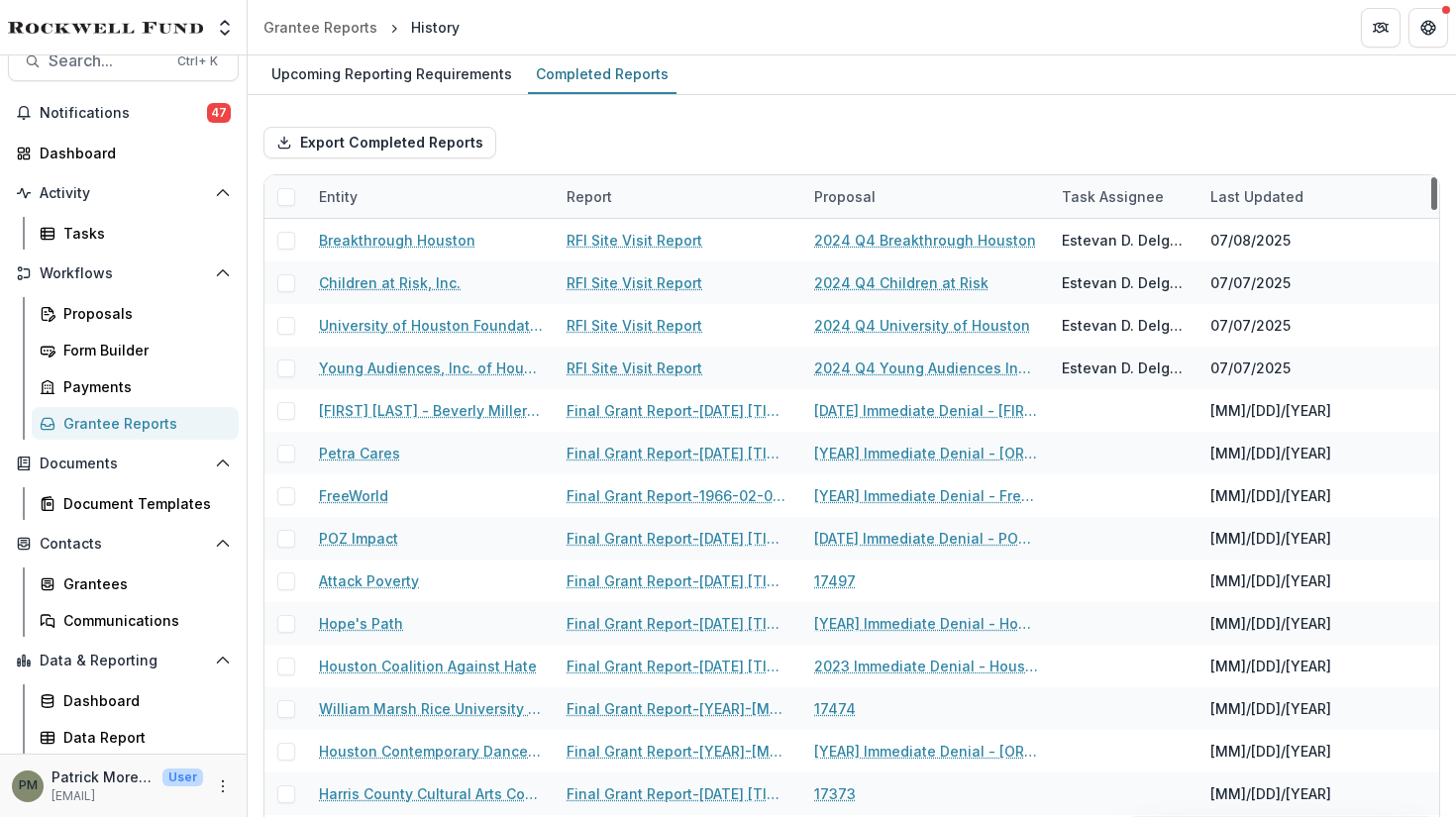 click on "Entity Report Proposal Task Assignee Last Updated Report Submitted Date Breakthrough Houston RFI Site Visit Report [DATE] Q4 Breakthrough Houston [FIRST] [LAST] [MM]/[DD]/[YEAR] [MM]/[DD]/[YEAR] Children at Risk, Inc. RFI Site Visit Report [DATE] Q4 Children at Risk [FIRST] [LAST] [MM]/[DD]/[YEAR] [MM]/[DD]/[YEAR] University of Houston Foundation RFI Site Visit Report [DATE] Q4 University of Houston [FIRST] [LAST] [MM]/[DD]/[YEAR] [MM]/[DD]/[YEAR] Young Audiences, Inc. of Houston RFI Site Visit Report [DATE] Q4 Young Audiences Inc of Houston [FIRST] [LAST] [MM]/[DD]/[YEAR] [MM]/[DD]/[YEAR] [FIRST] [LAST] - Beverly Miller Post [NUMBER] The American Legion Final Grant Report-[DATE] [TIME] [DATE] Immediate Denial - [FIRST] [LAST] - Beverly Miller Post [NUMBER] The American Legion [MM]/[DD]/[YEAR] [MM]/[DD]/[YEAR] Petra Cares Final Grant Report-[DATE] [TIME] [DATE] Immediate Denial - Petra Cares [MM]/[DD]/[YEAR] [MM]/[DD]/[YEAR] FreeWorld Final Grant Report-[DATE] [TIME] [DATE] Immediate Denial - FreeWorld [MM]/[DD]/[YEAR] [MM]/[DD]/[YEAR] POZ Impact [DATE] Immediate Denial - POZ Impact" at bounding box center (852, 539) 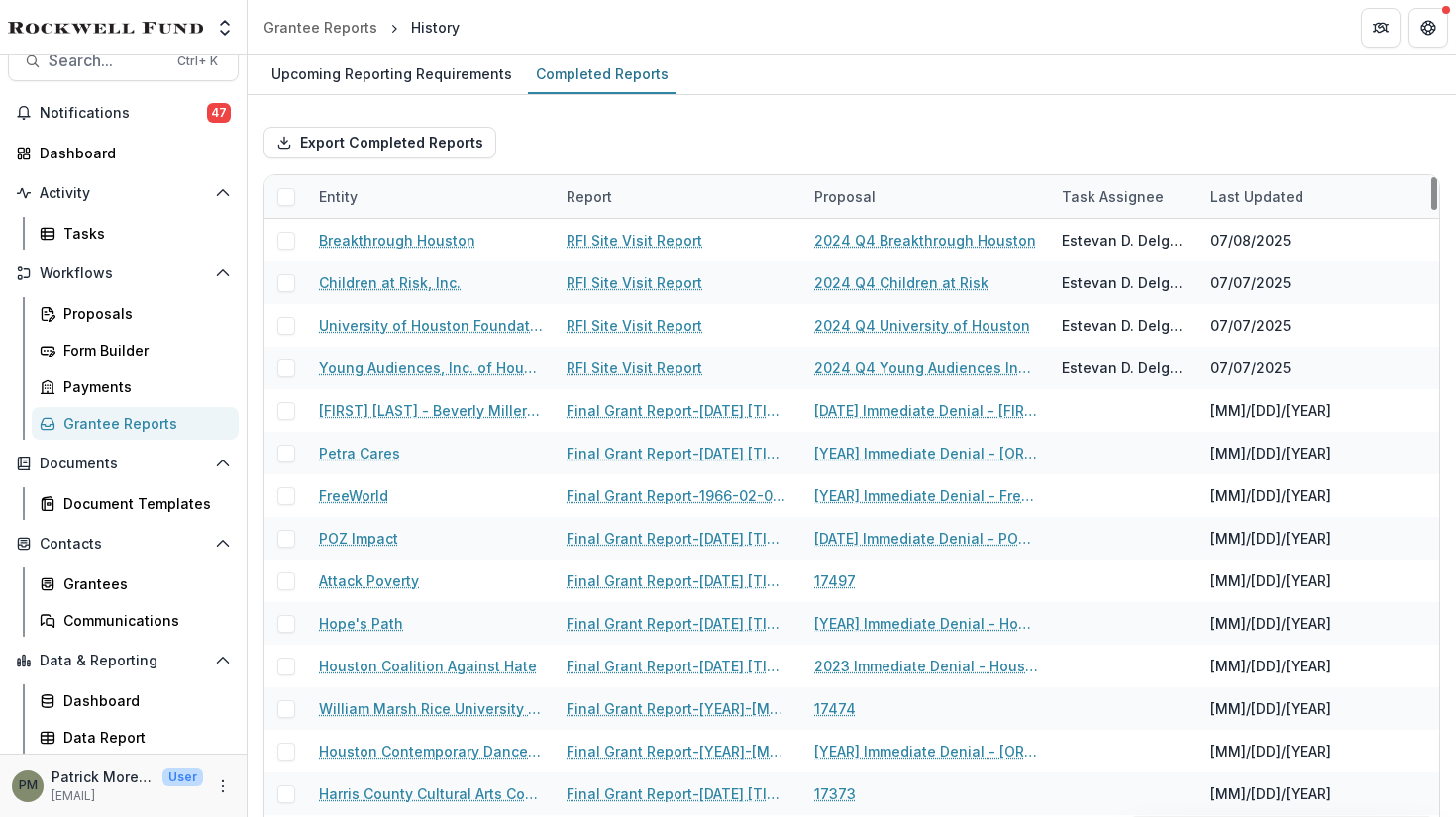 click on "Report" at bounding box center [589, 196] 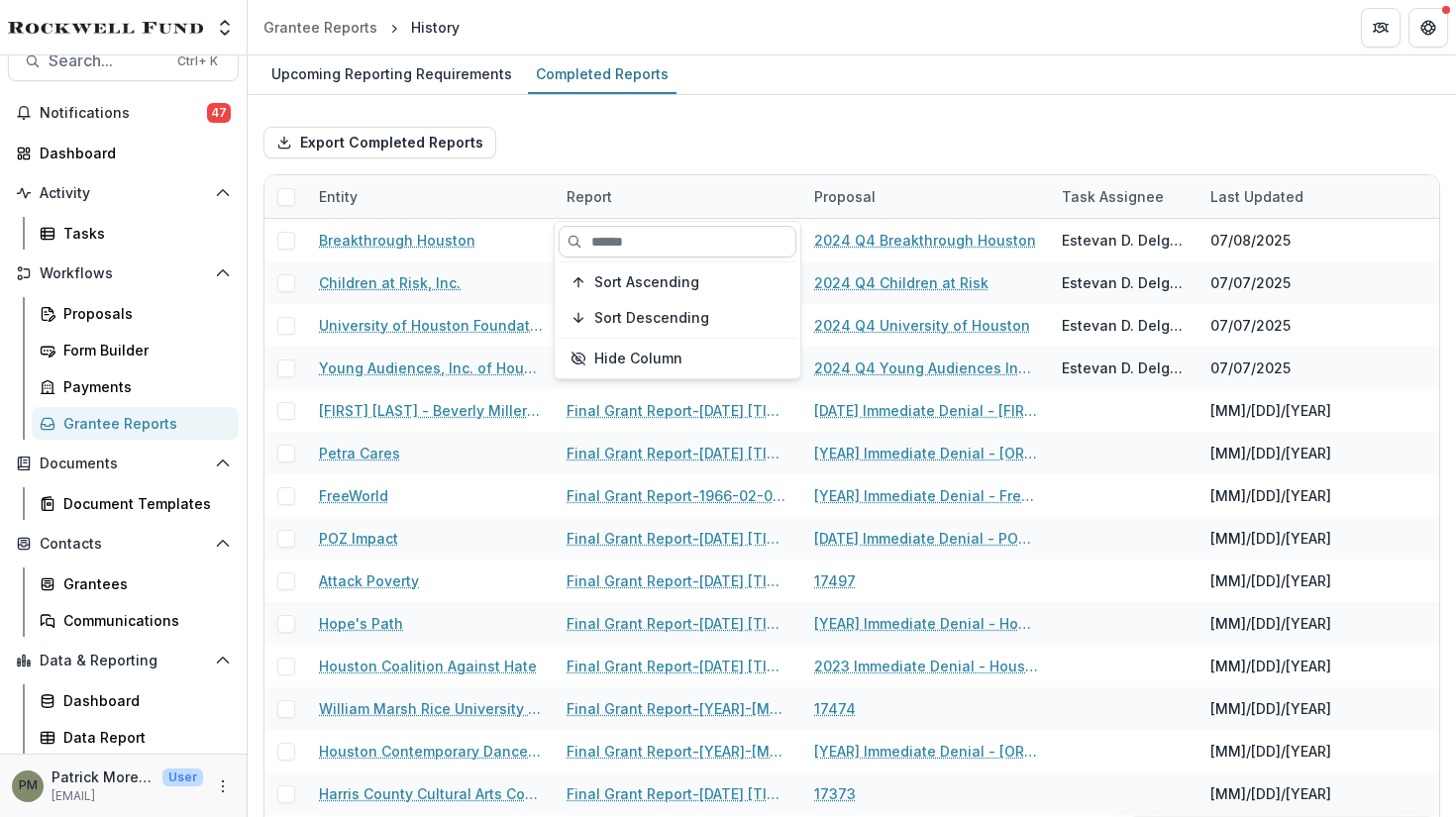 click at bounding box center [677, 242] 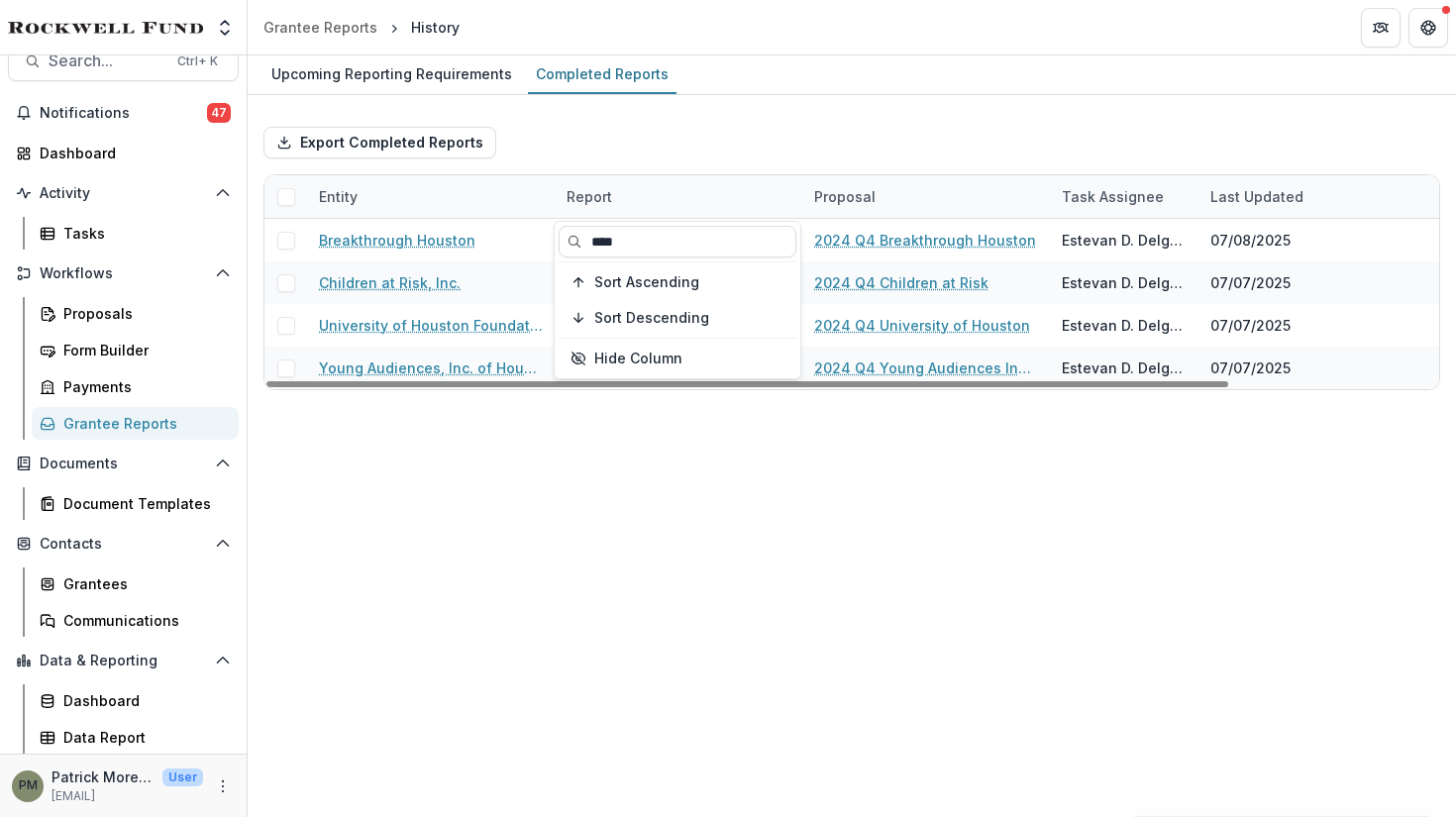type on "****" 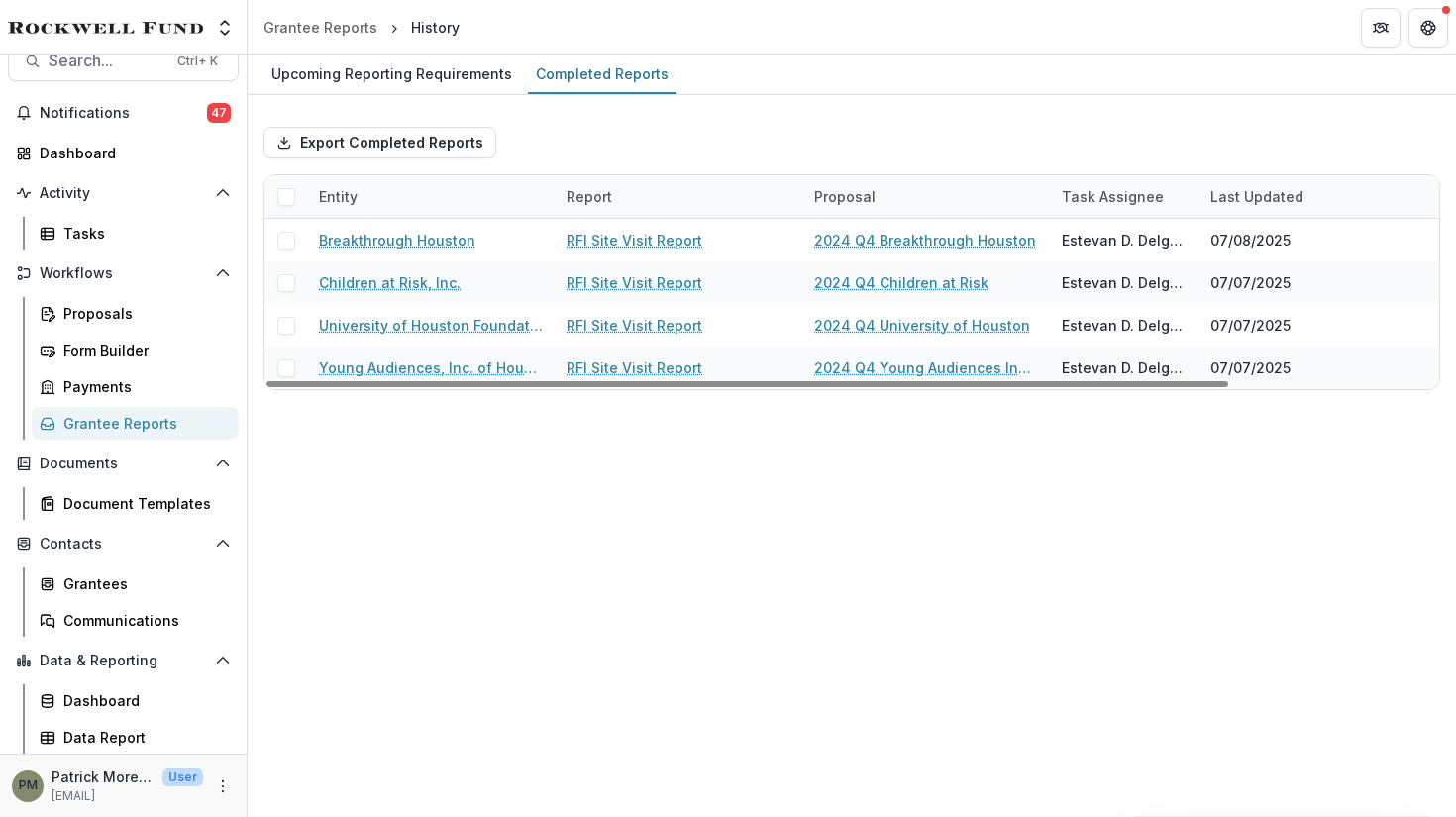click on "Export Completed Reports" at bounding box center [852, 143] 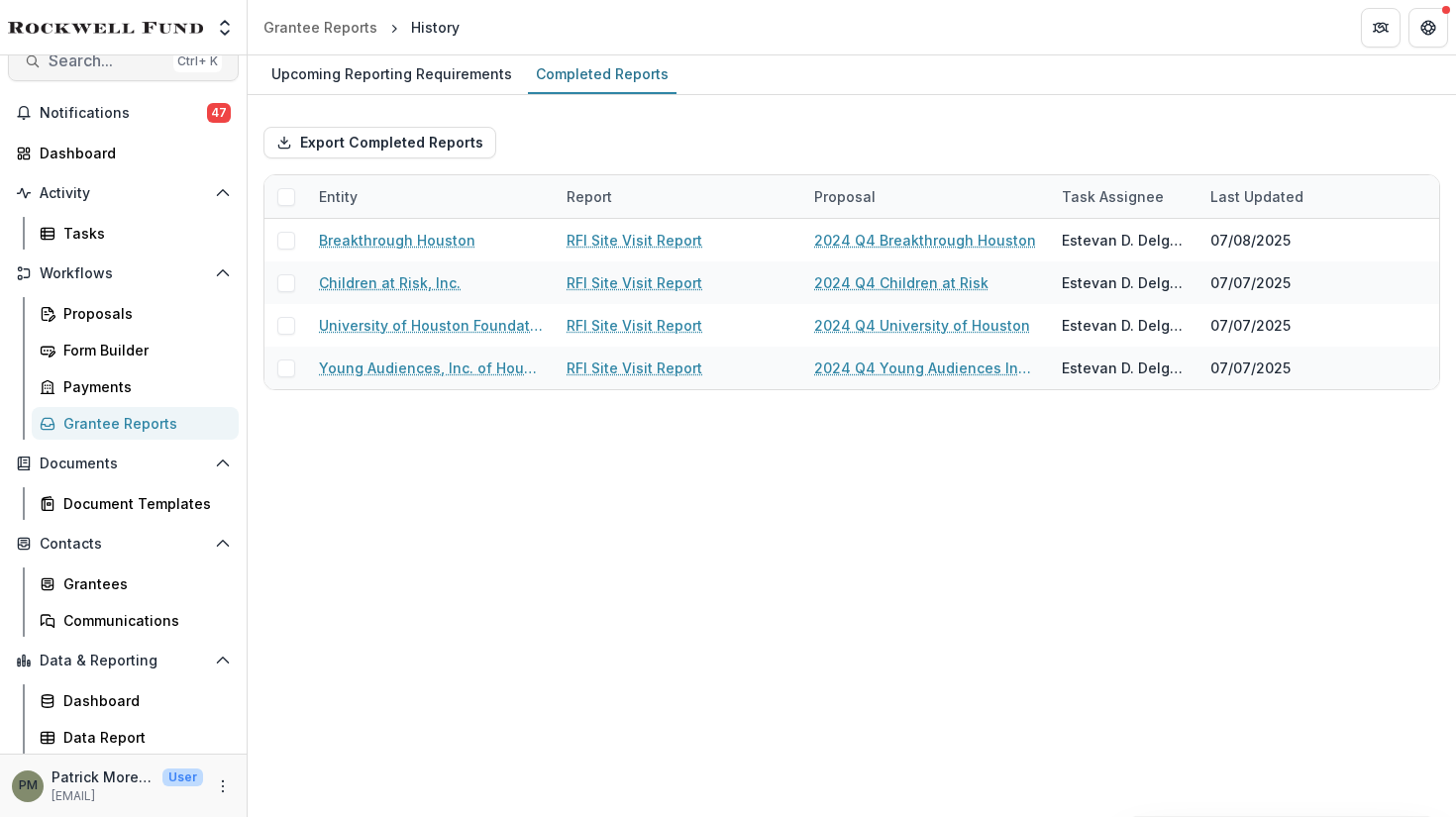 click on "Search..." at bounding box center (107, 60) 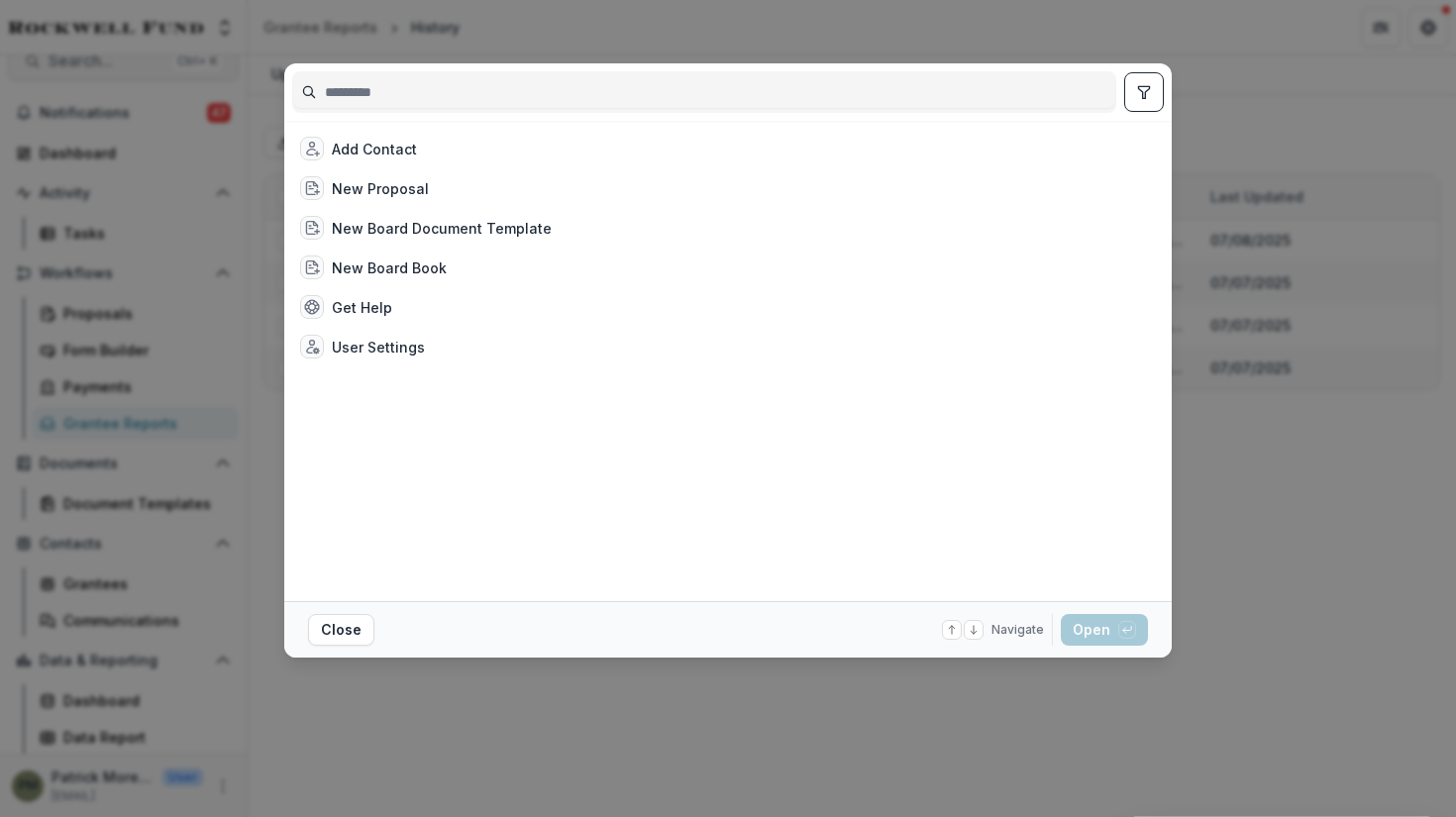 type on "*" 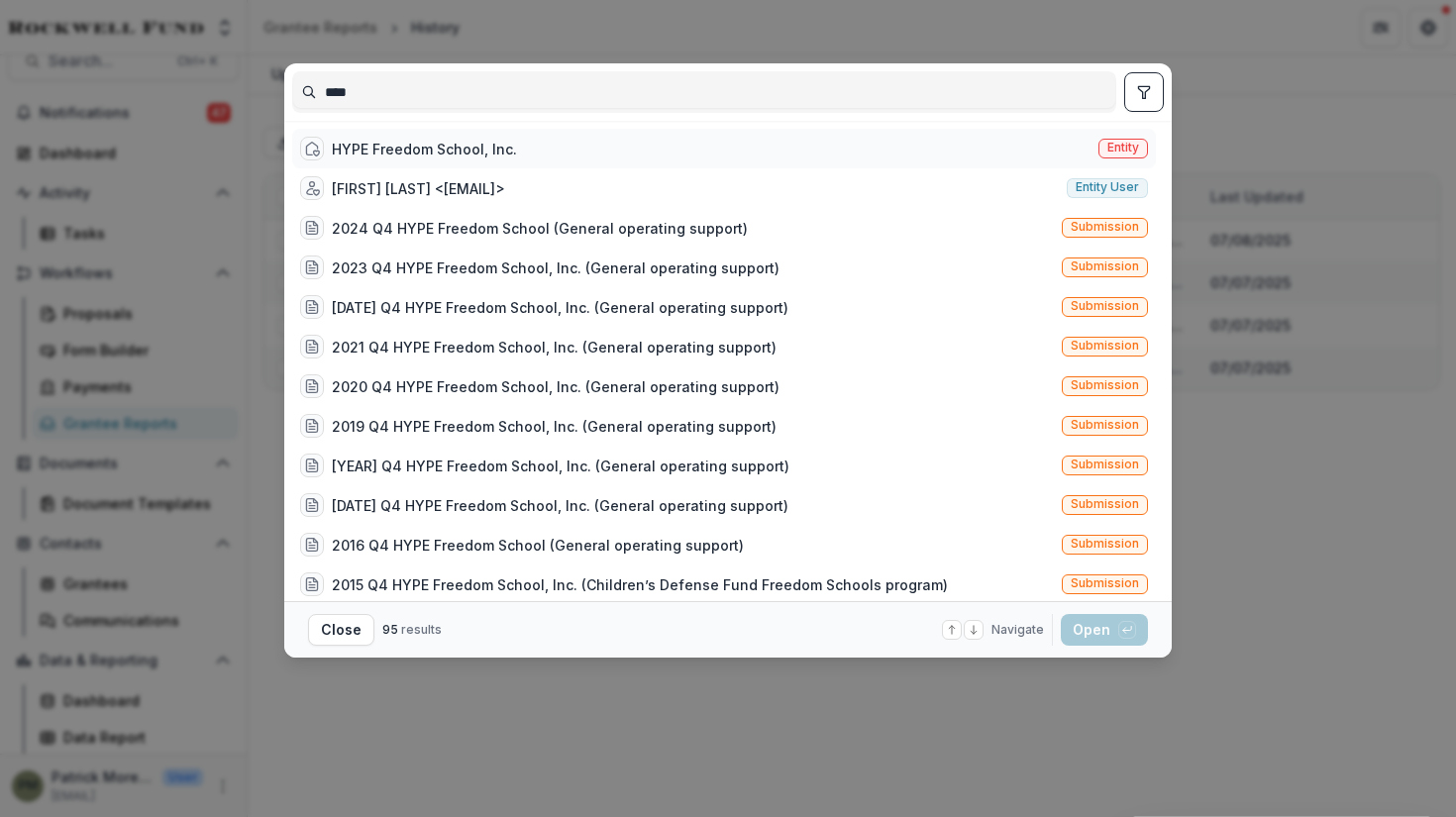 type on "****" 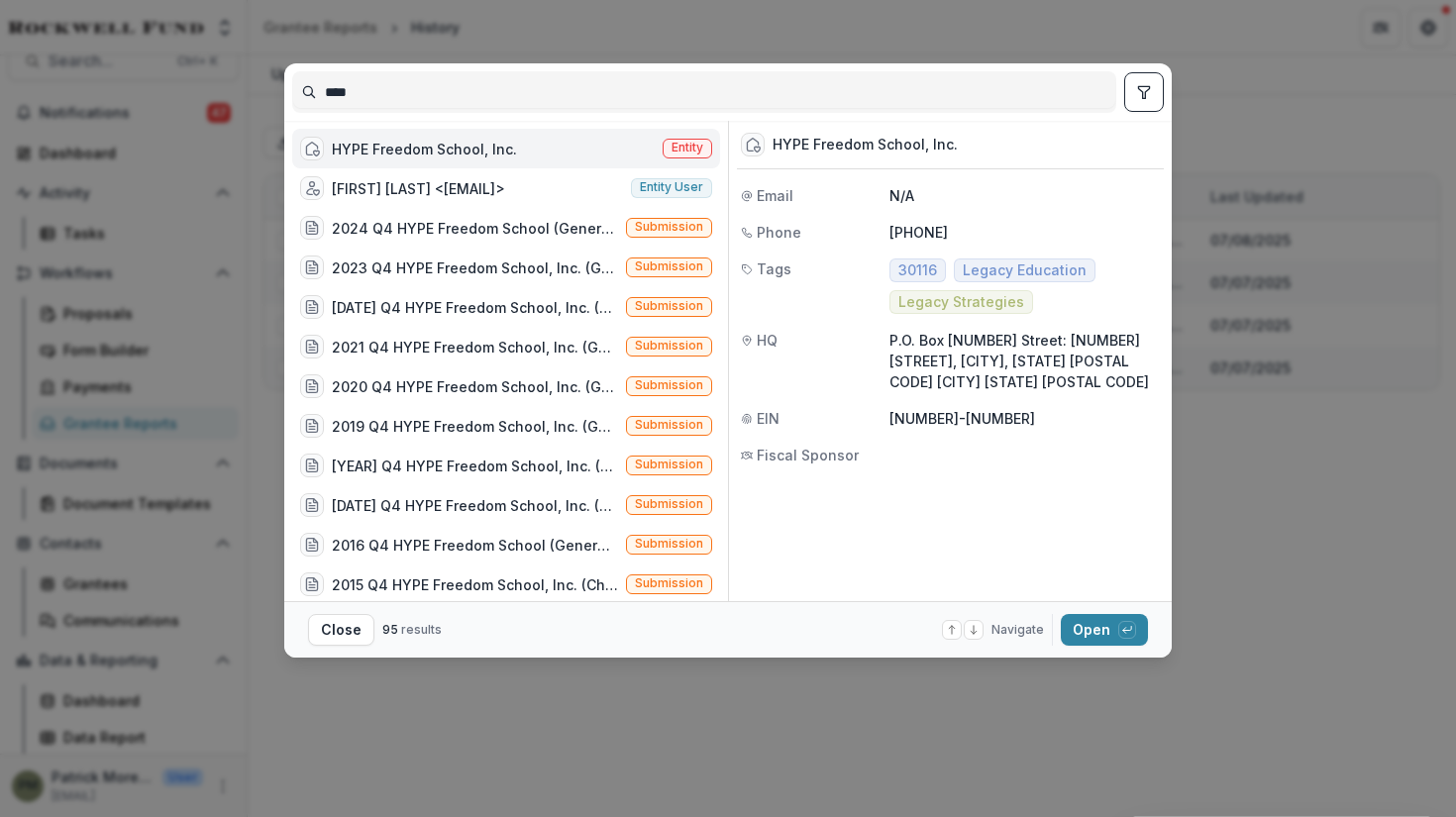 click on "HYPE Freedom School, Inc." at bounding box center [424, 149] 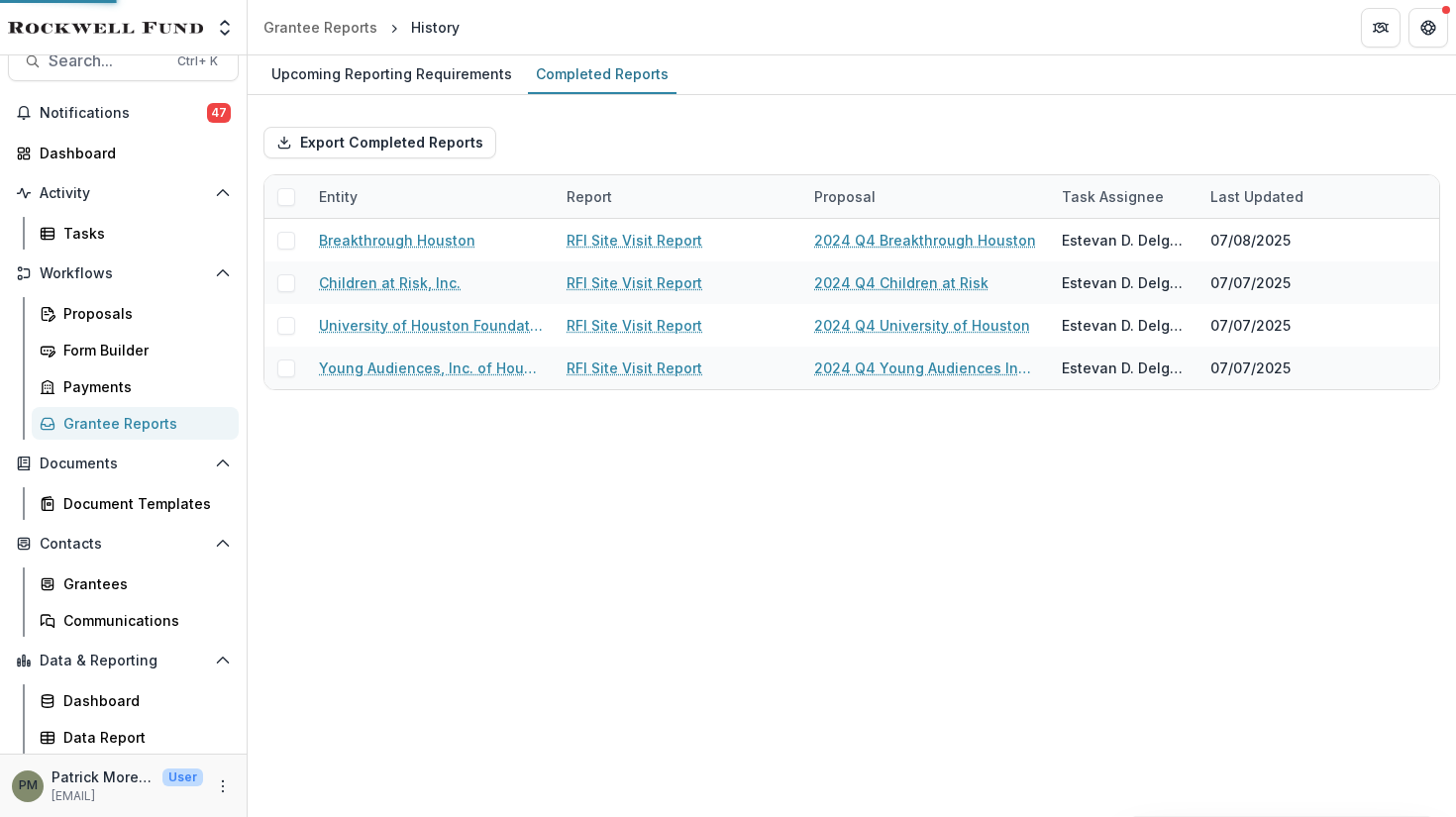 click on "HYPE Freedom School, Inc." at bounding box center (428, 151) 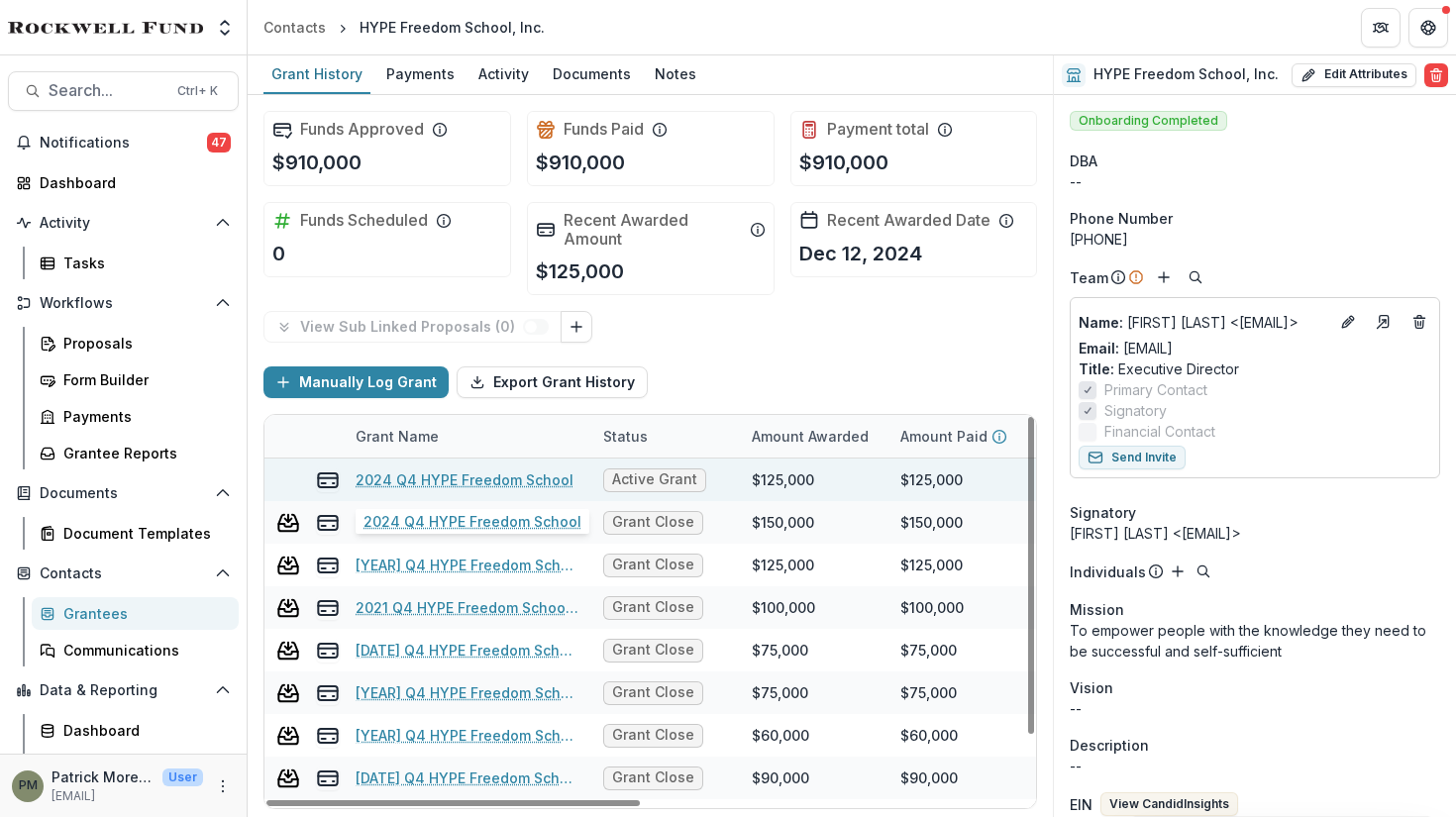 click on "2024 Q4 HYPE Freedom School" at bounding box center [465, 479] 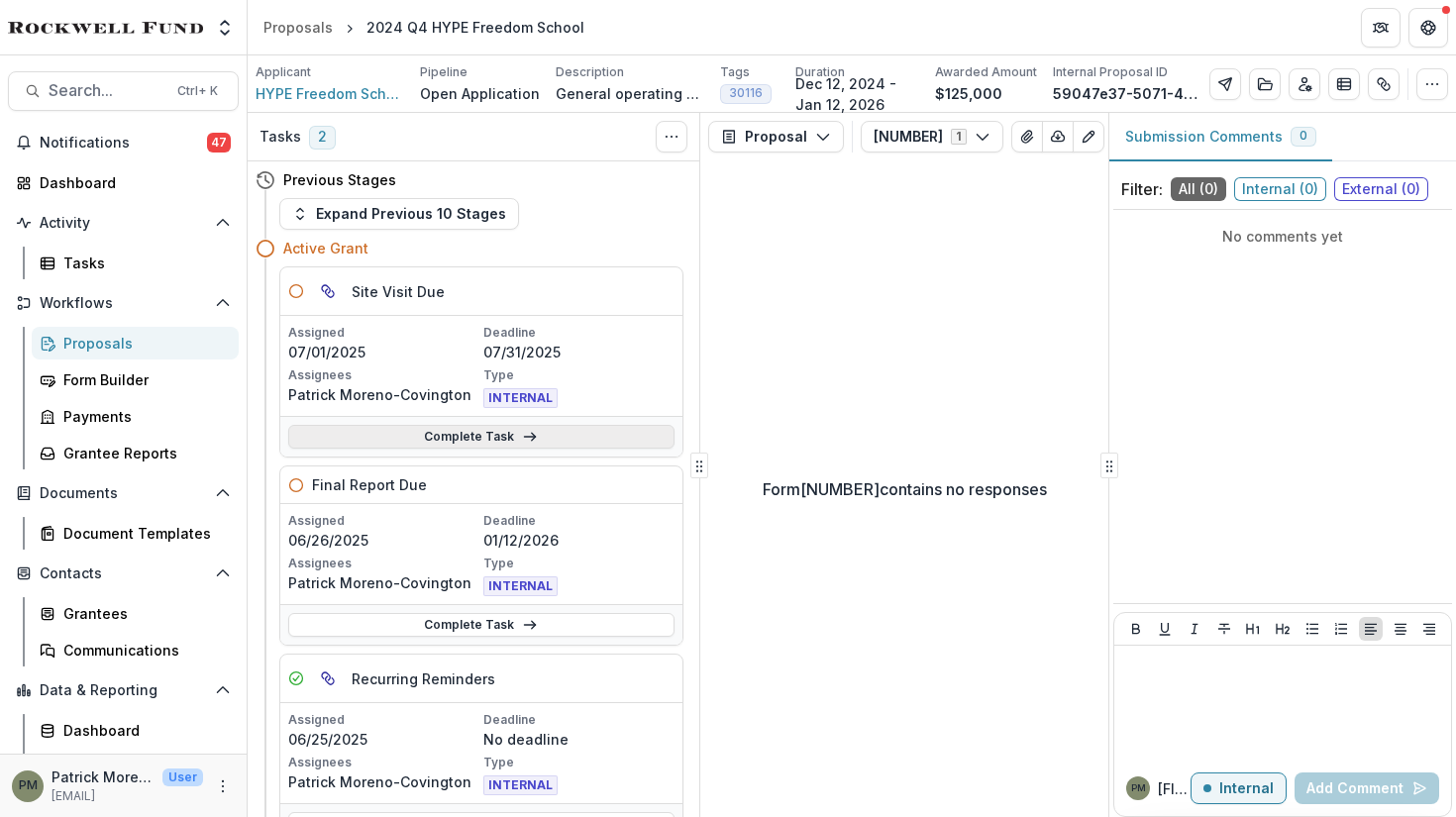 click on "Complete Task" at bounding box center (481, 437) 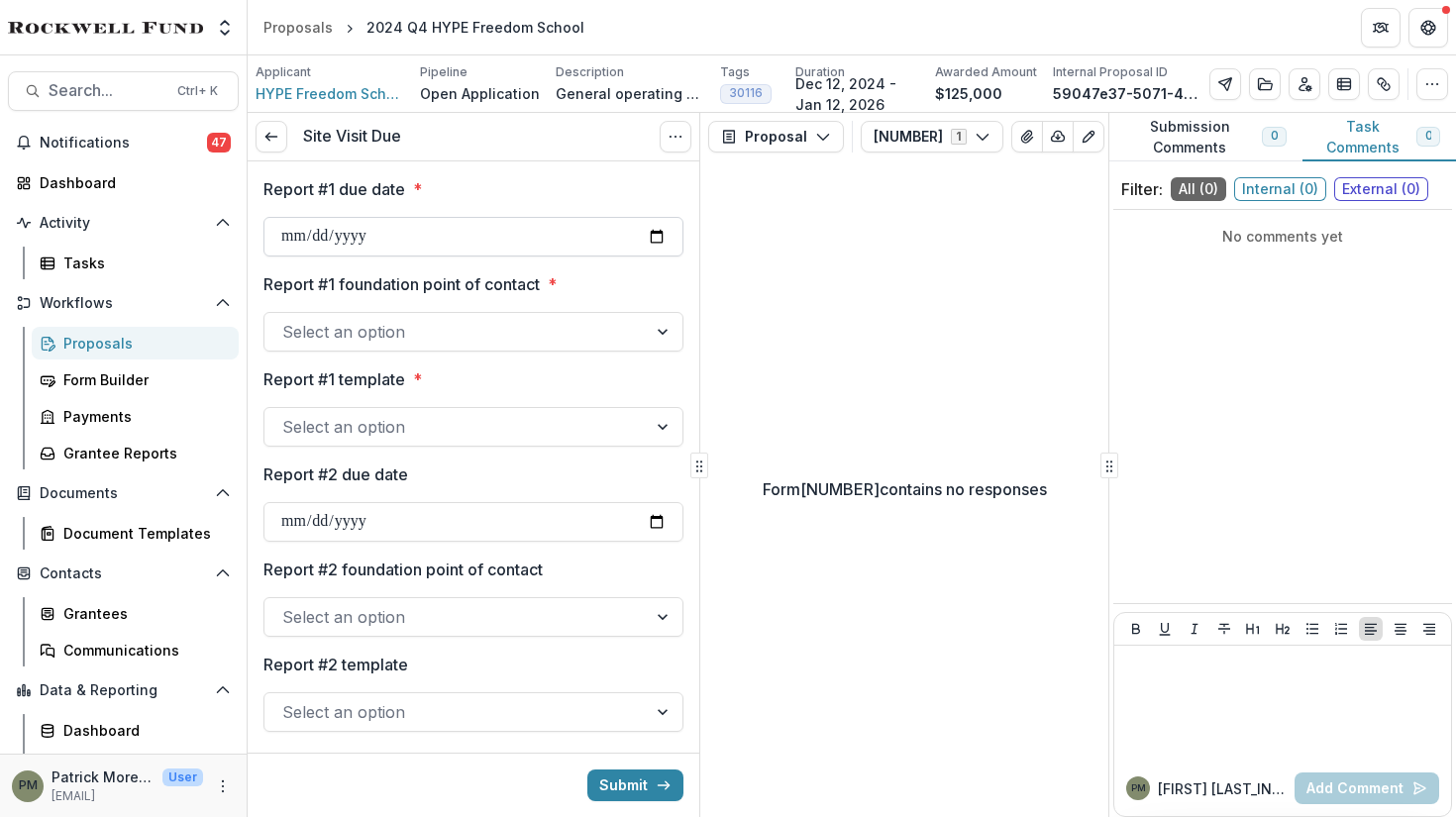 click on "Report #1 due date *" at bounding box center [473, 237] 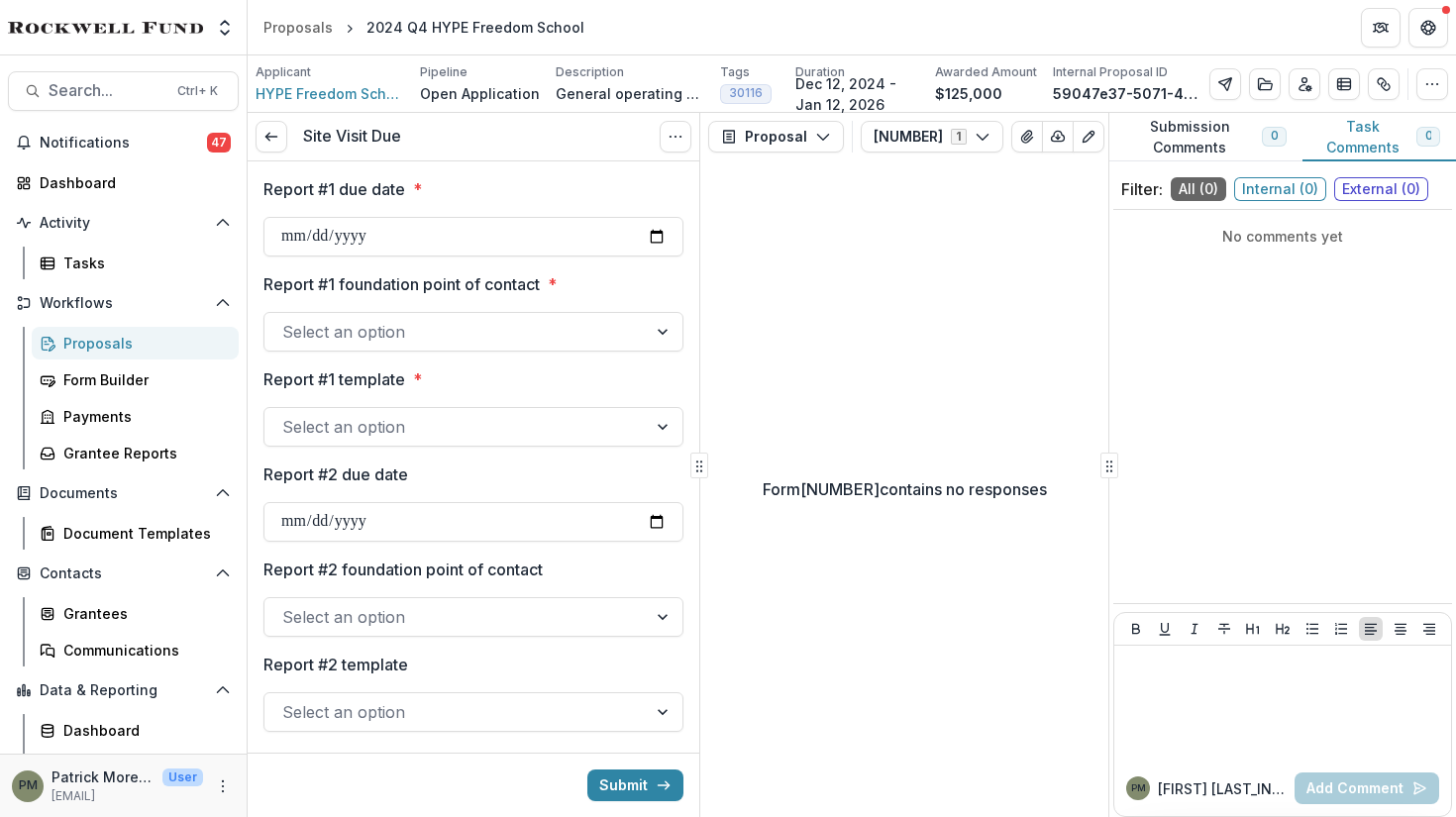 type on "**********" 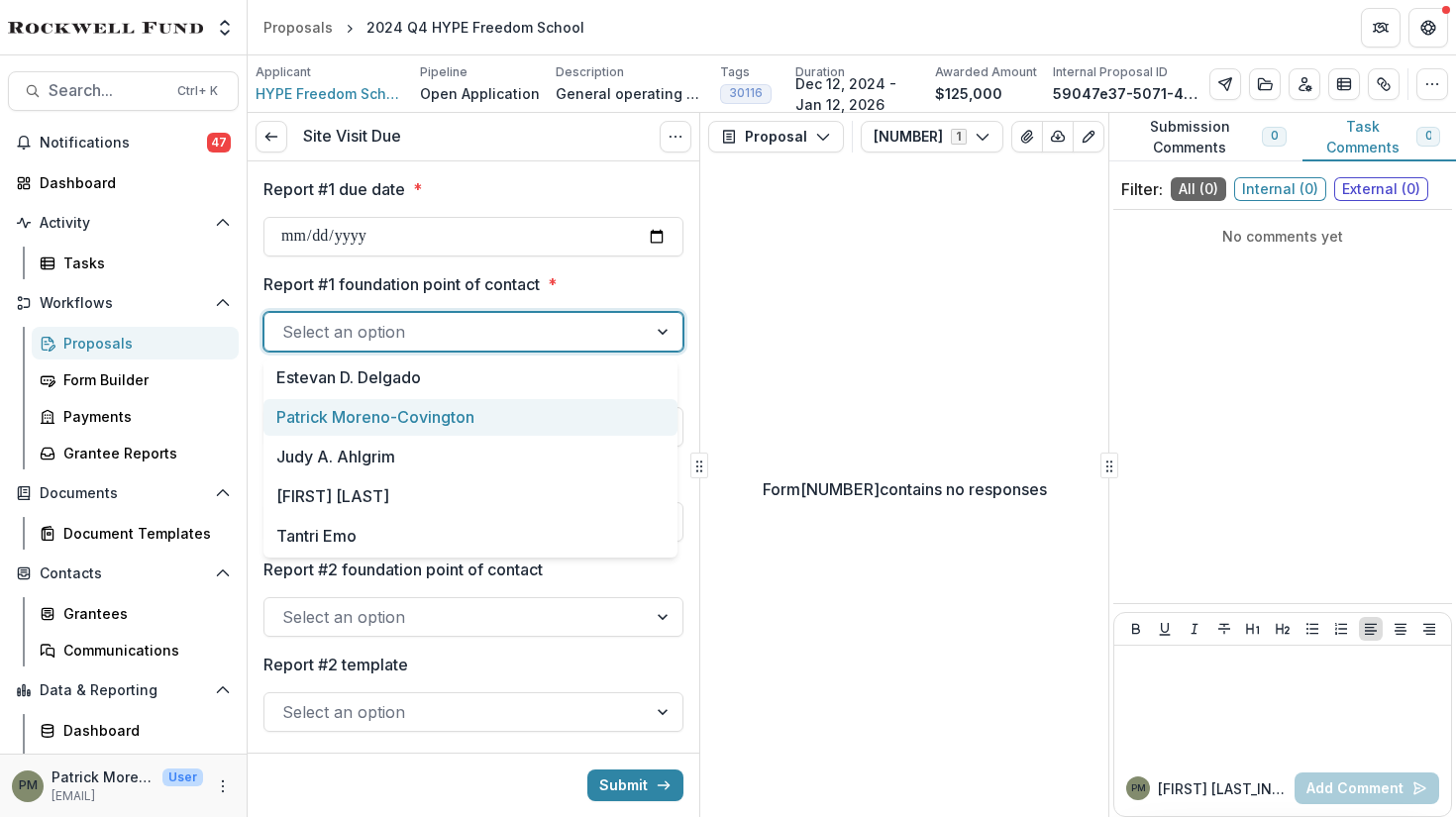 click on "Patrick Moreno-Covington" at bounding box center (470, 417) 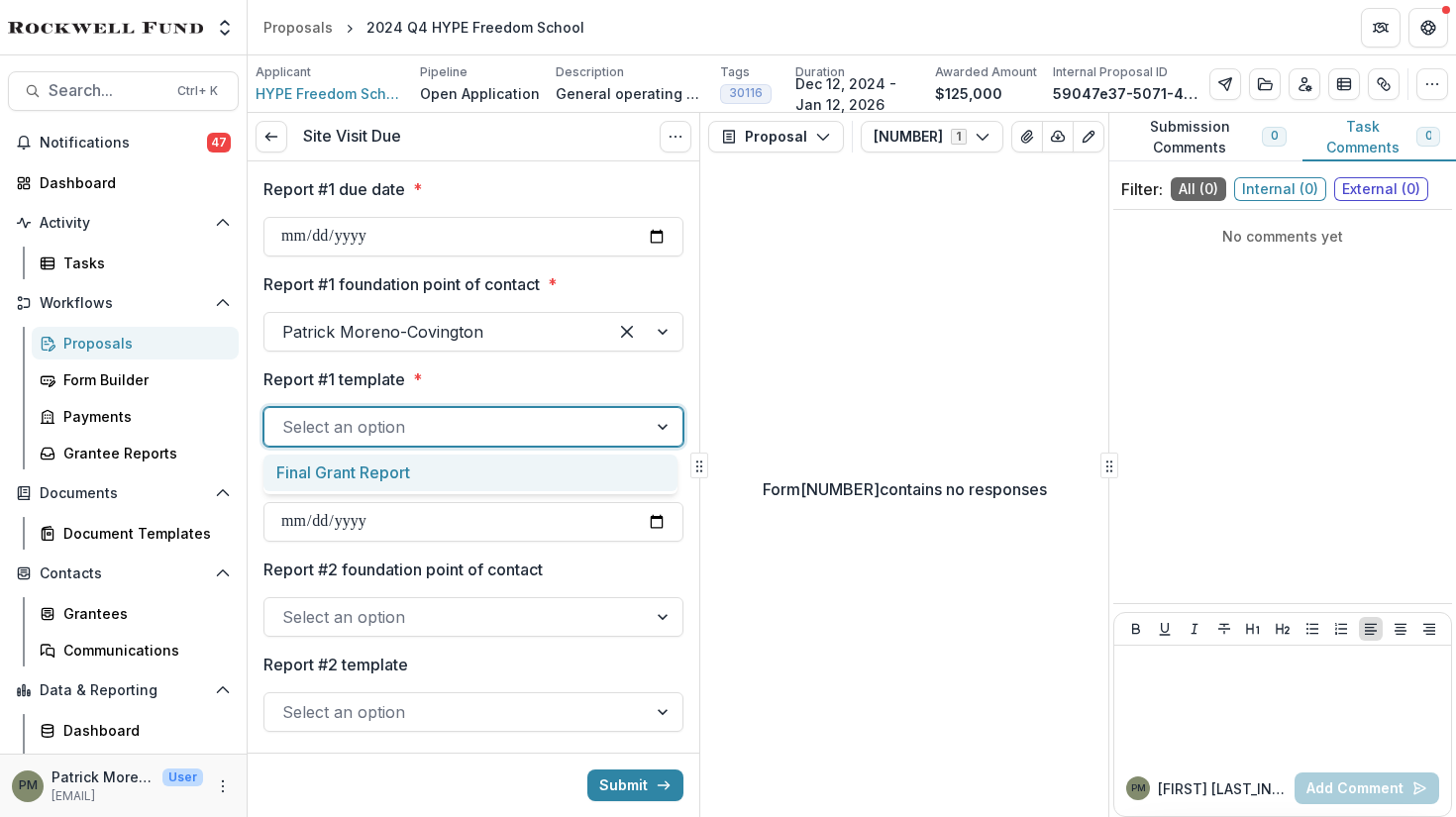 click at bounding box center (456, 427) 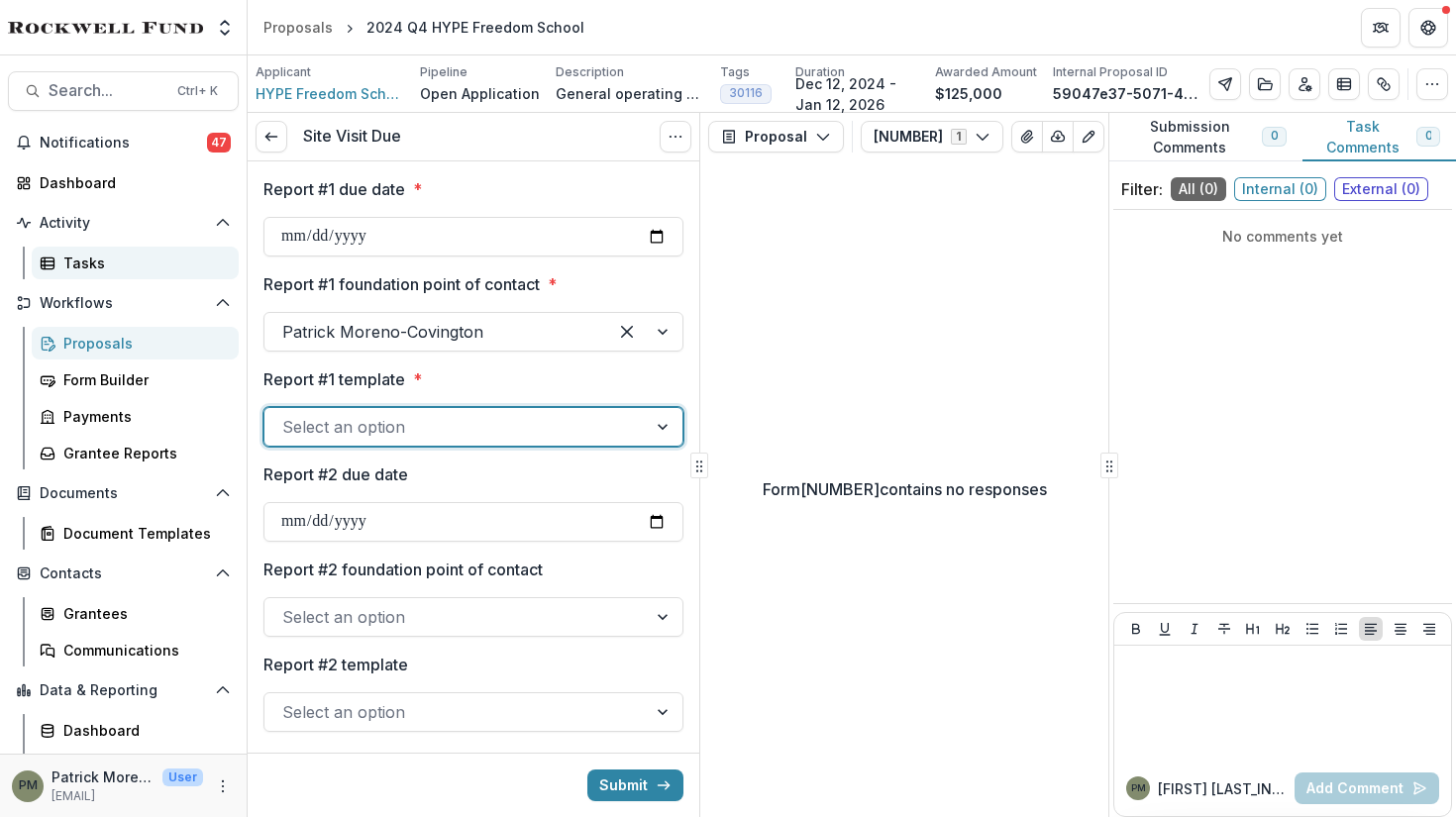 click on "Tasks" at bounding box center (143, 262) 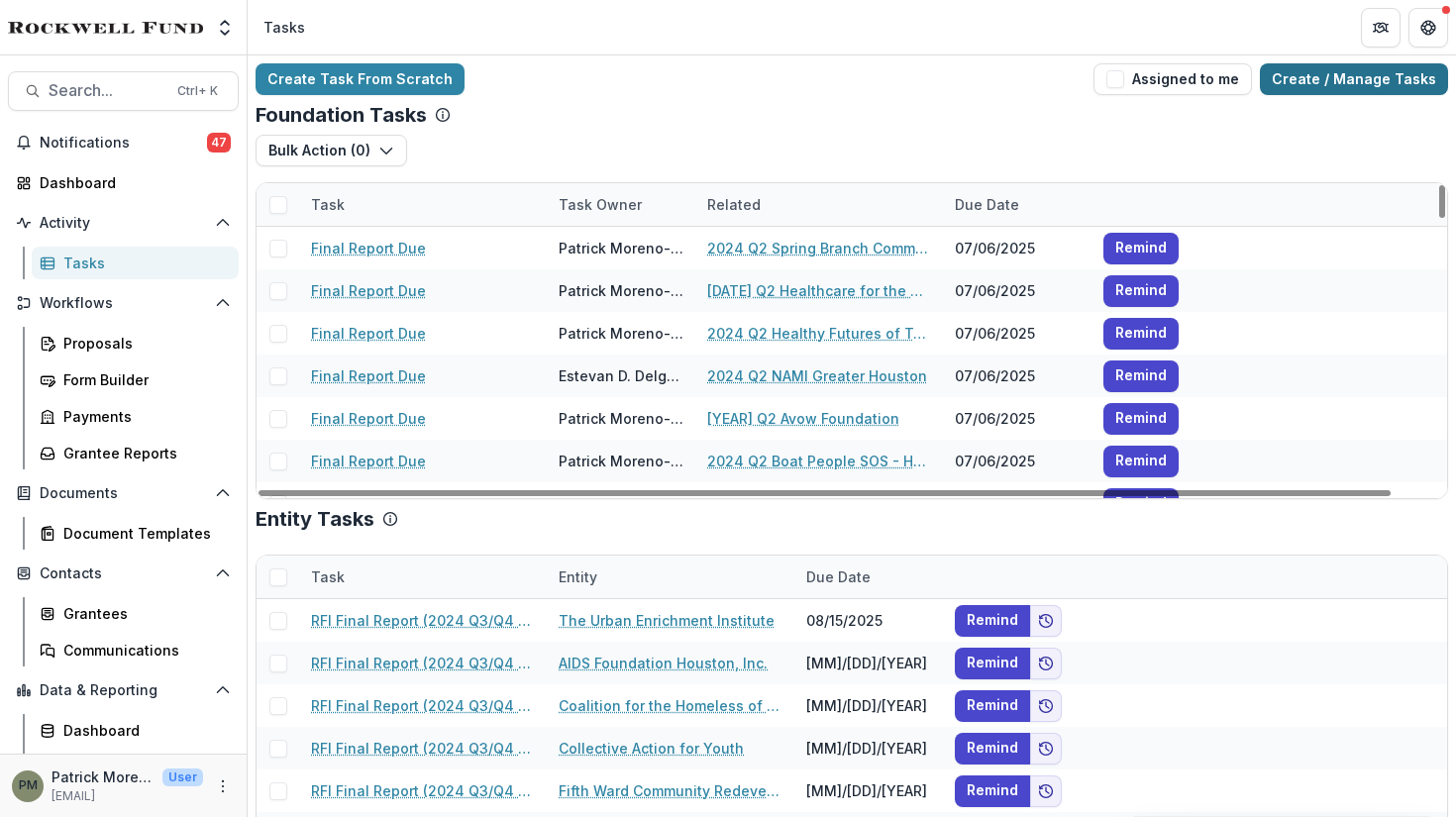 click on "Create / Manage Tasks" at bounding box center [1354, 79] 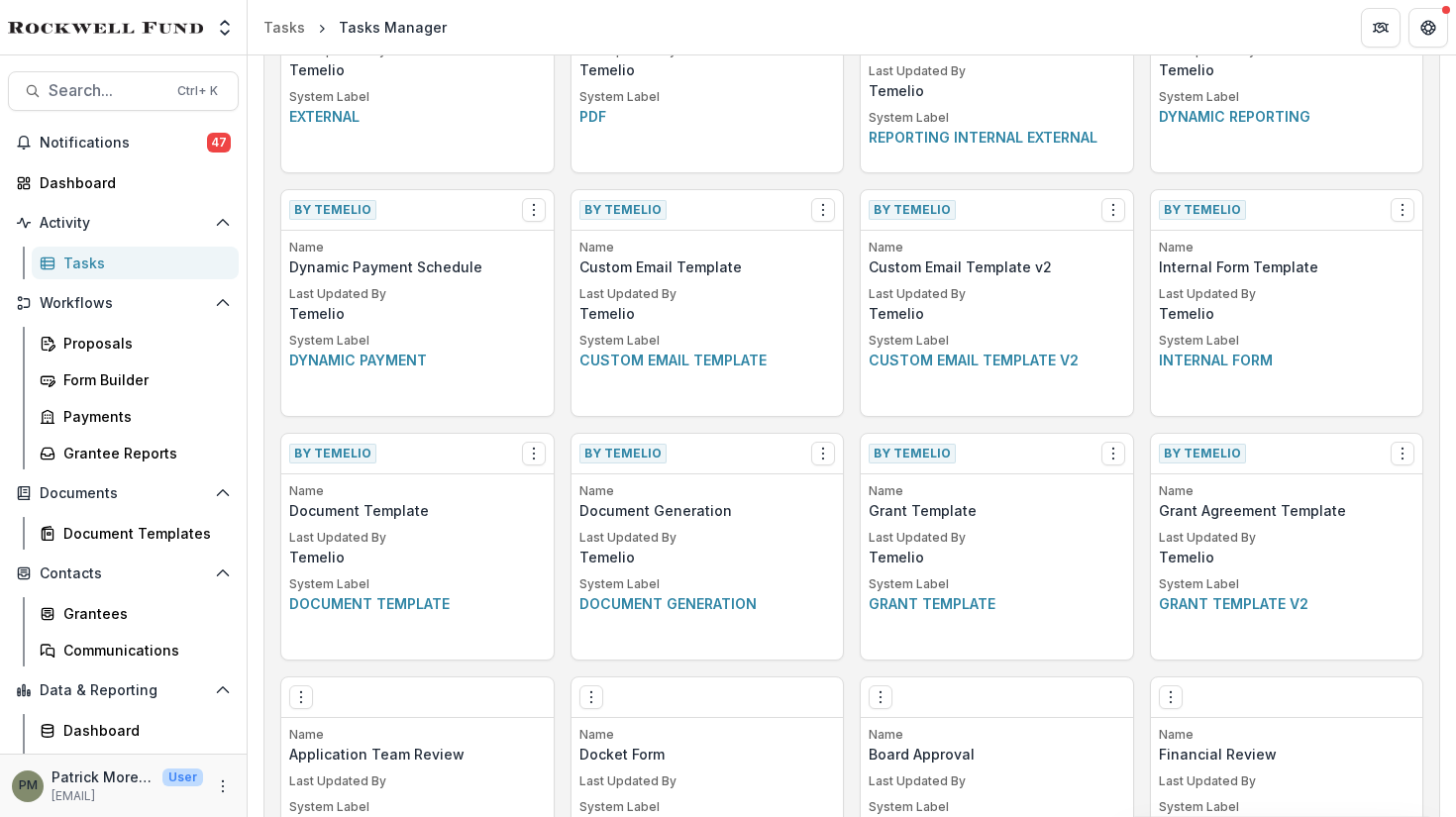 scroll, scrollTop: 1089, scrollLeft: 0, axis: vertical 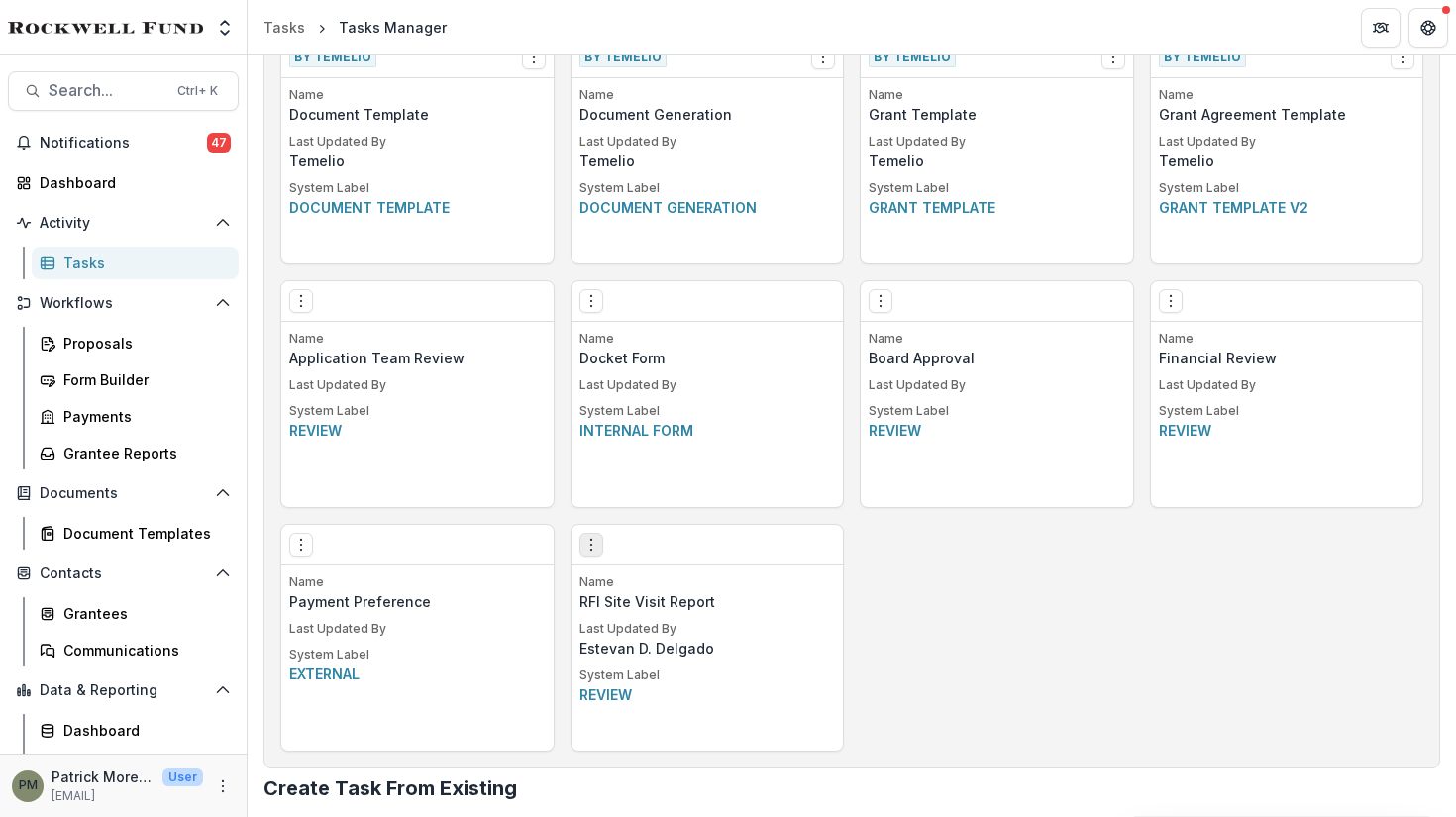 click 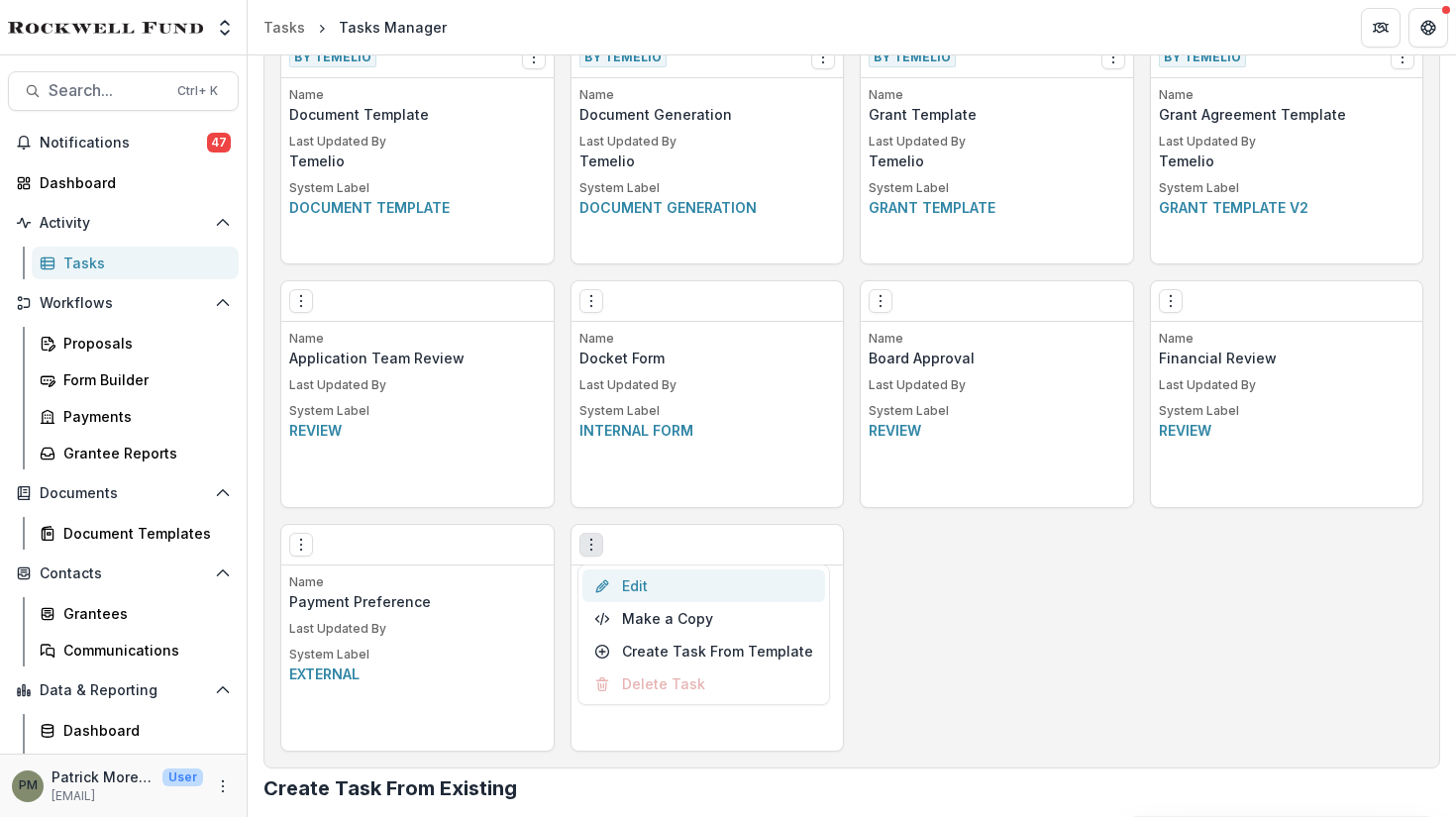 click on "Edit" at bounding box center [703, 585] 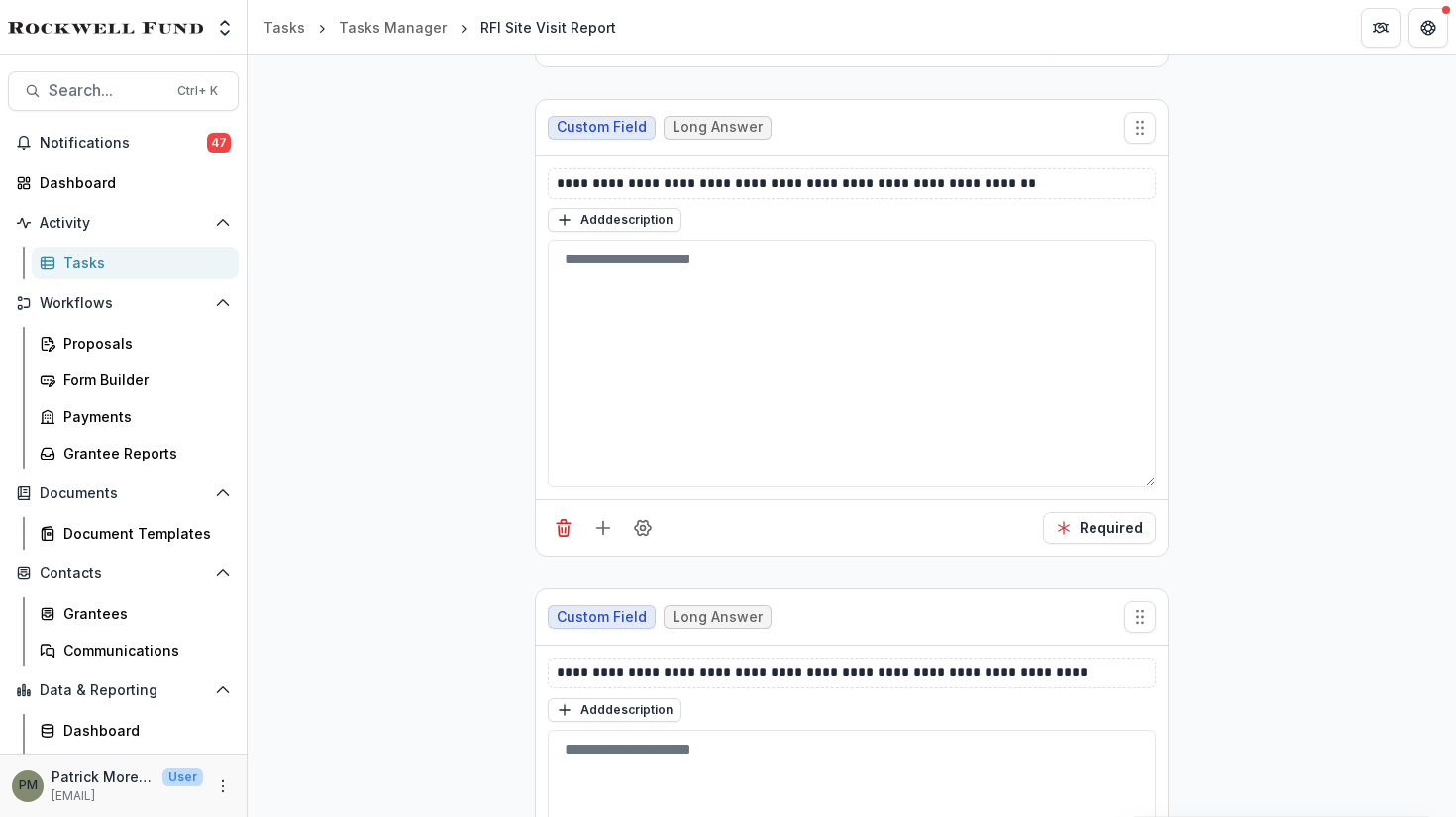 scroll, scrollTop: 5051, scrollLeft: 0, axis: vertical 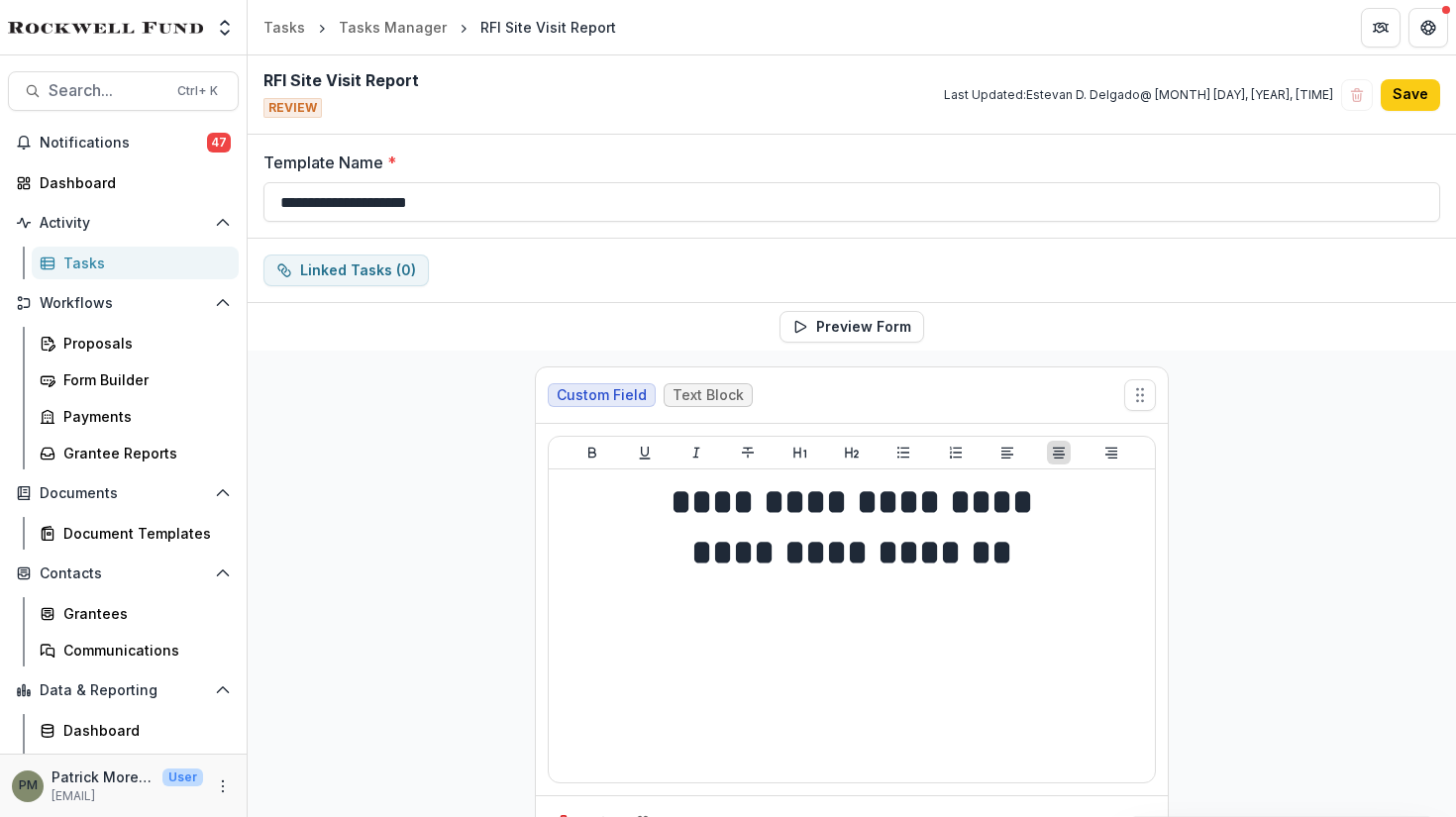 drag, startPoint x: 284, startPoint y: 271, endPoint x: 300, endPoint y: 344, distance: 74.73286 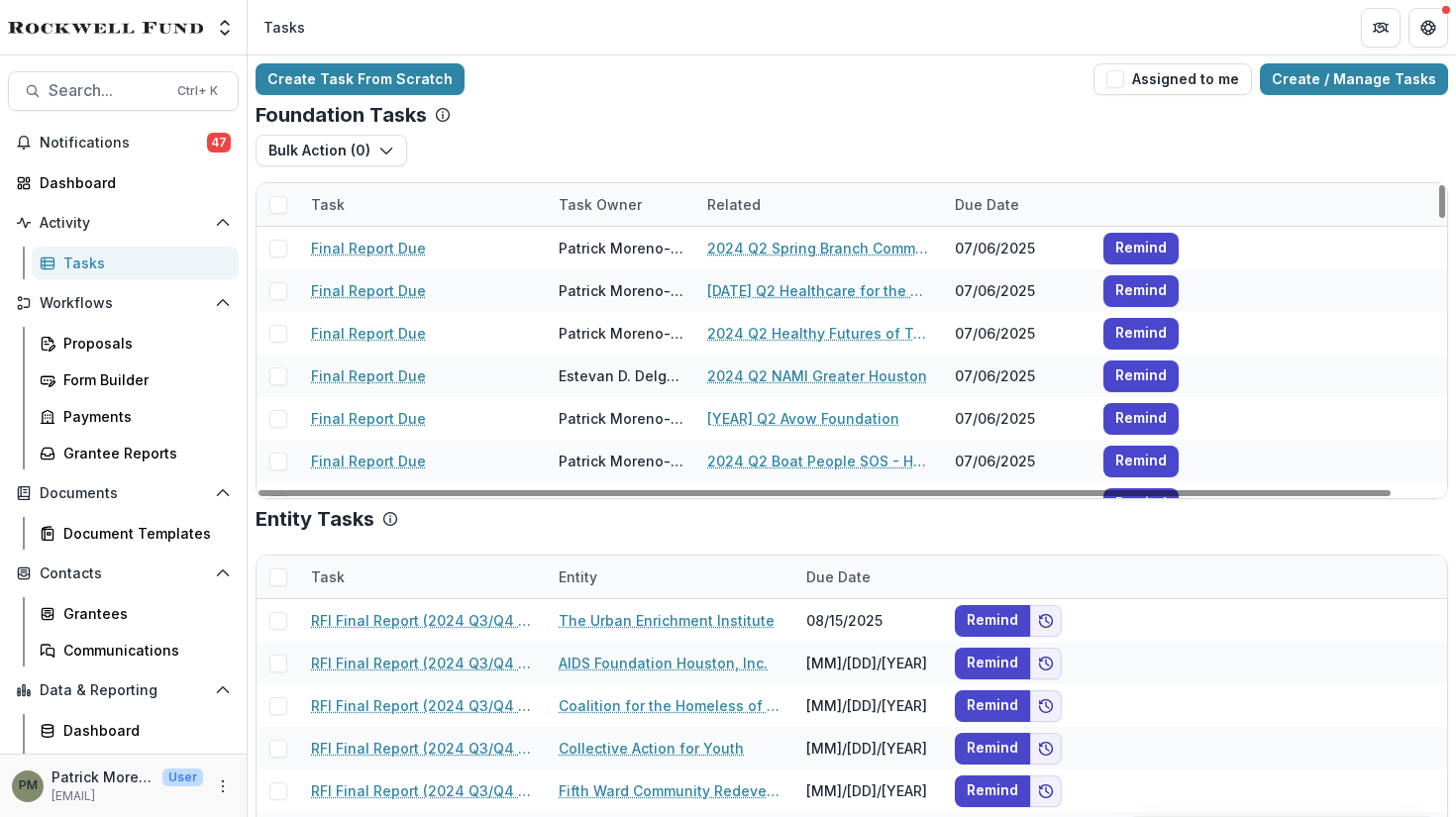 click on "Task" at bounding box center [328, 204] 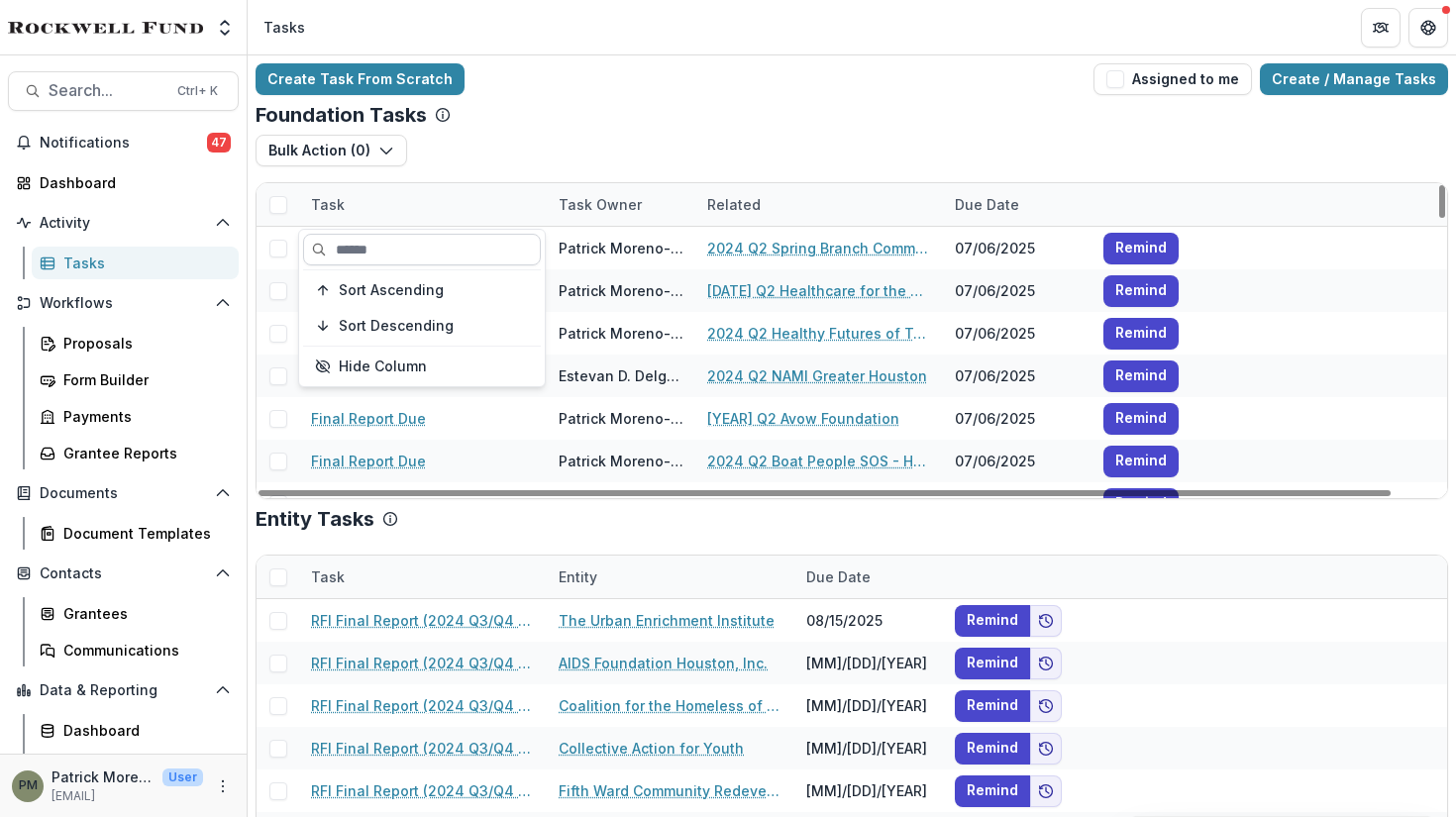 click at bounding box center [422, 250] 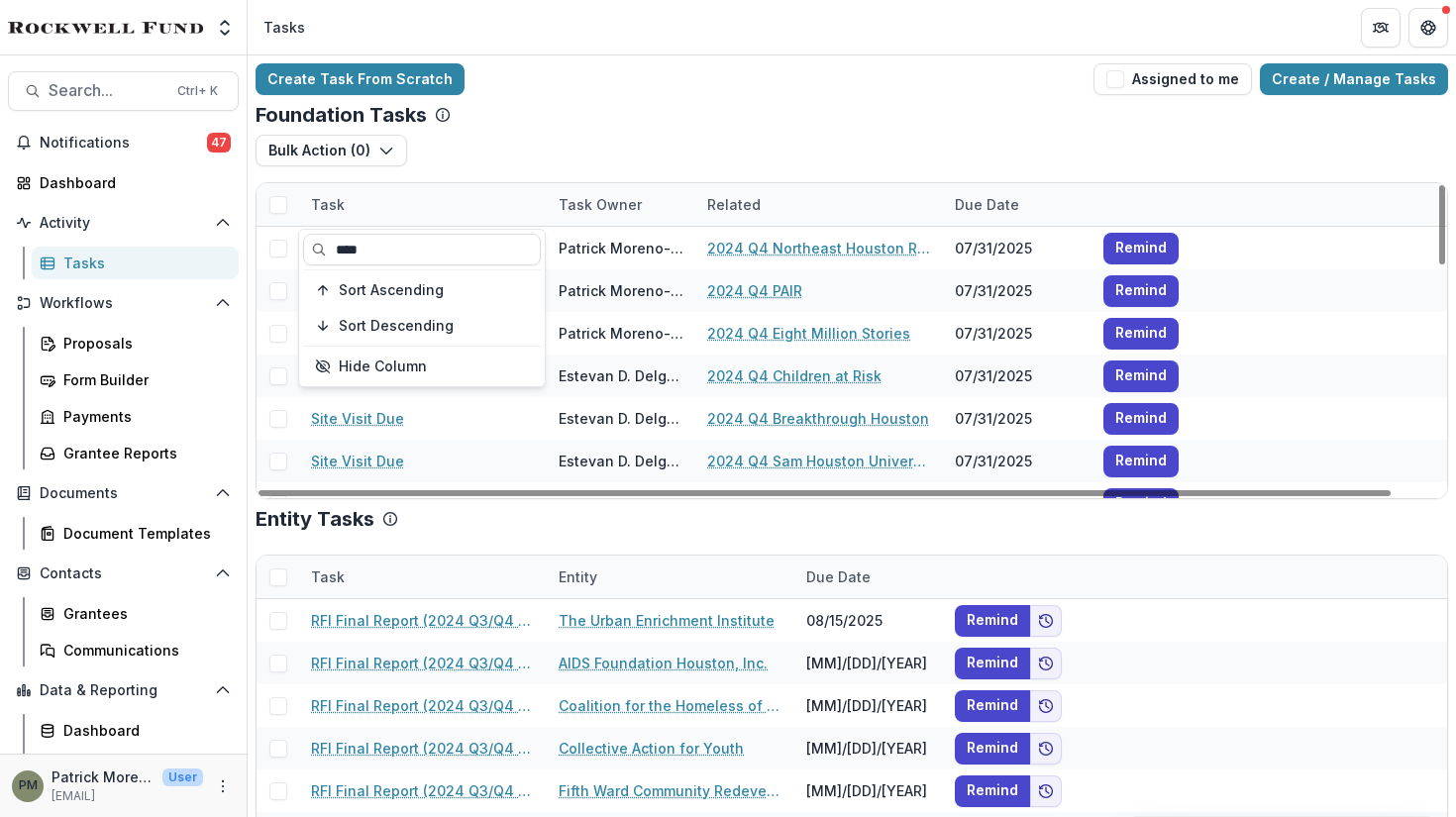type on "****" 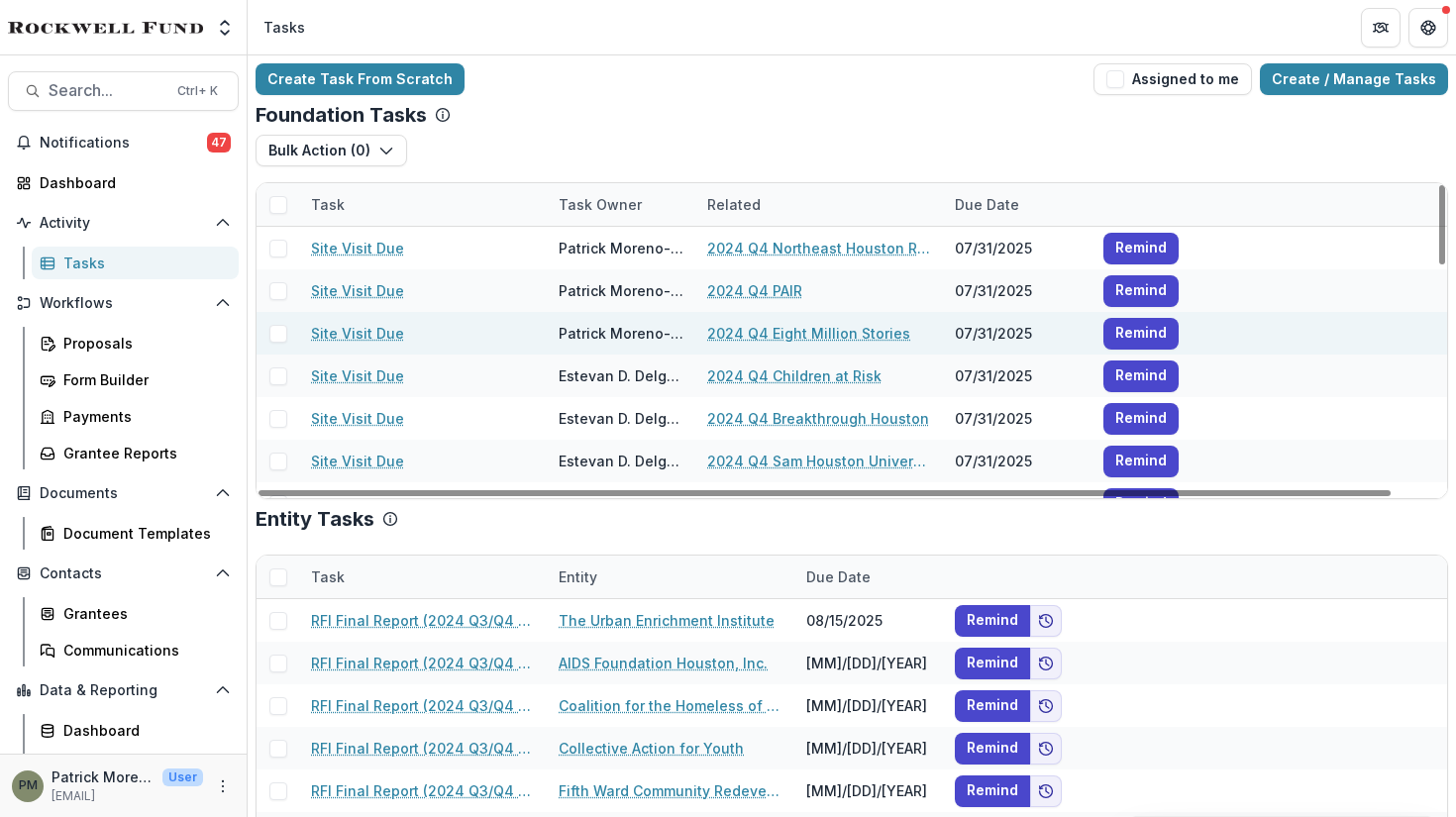 click on "Site Visit Due" at bounding box center (358, 333) 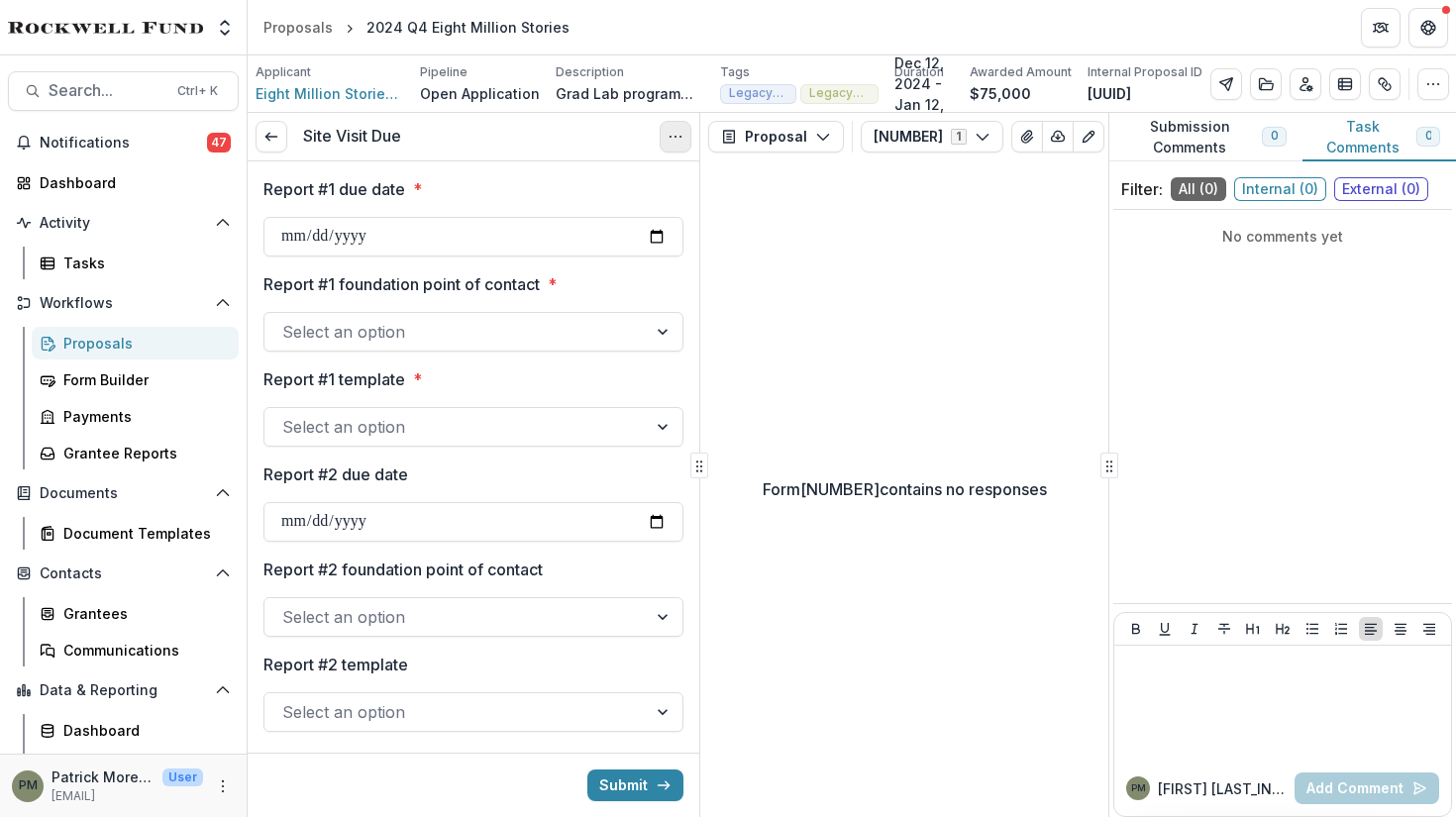 click at bounding box center (676, 137) 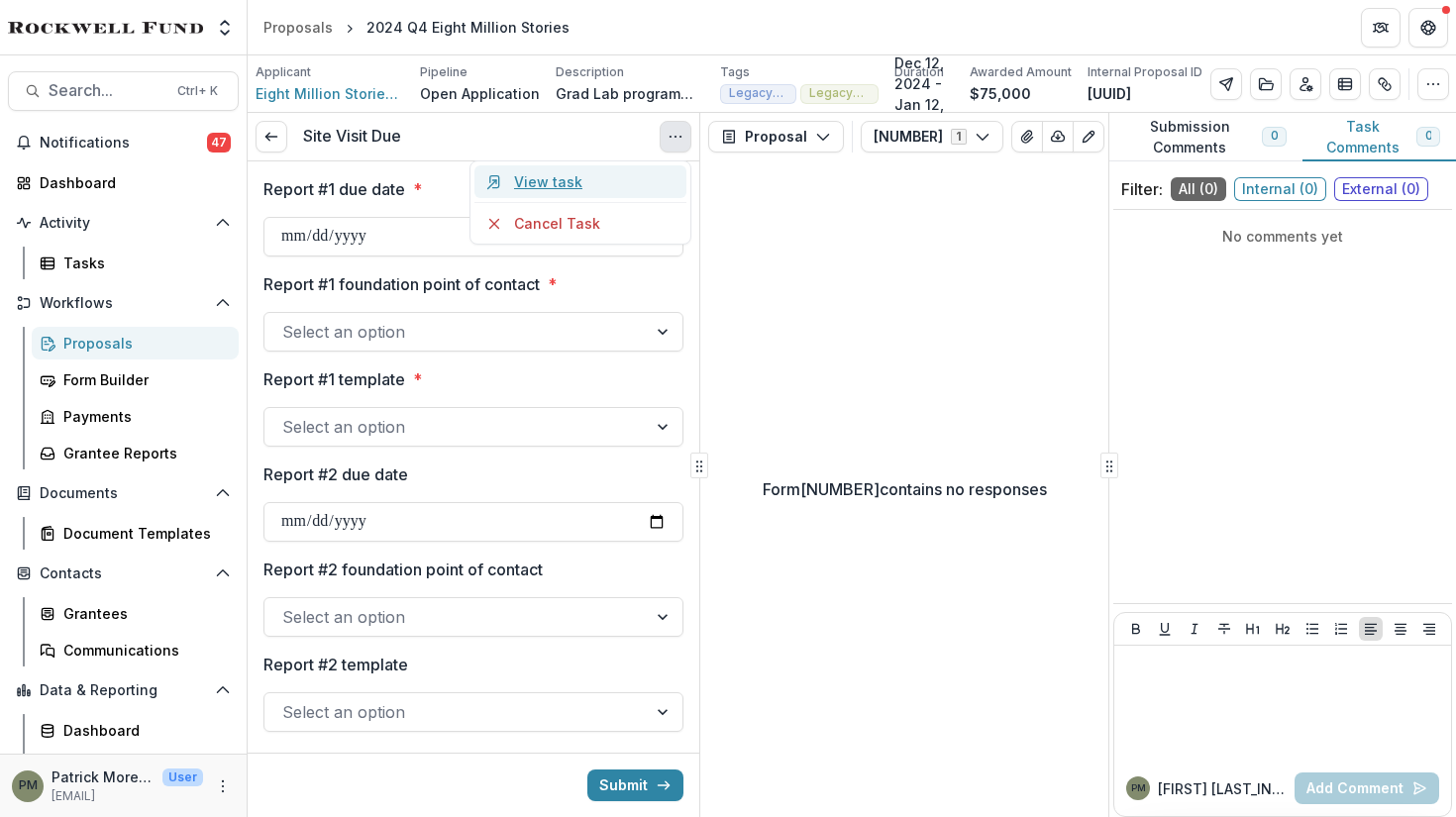 click on "View task" at bounding box center (580, 181) 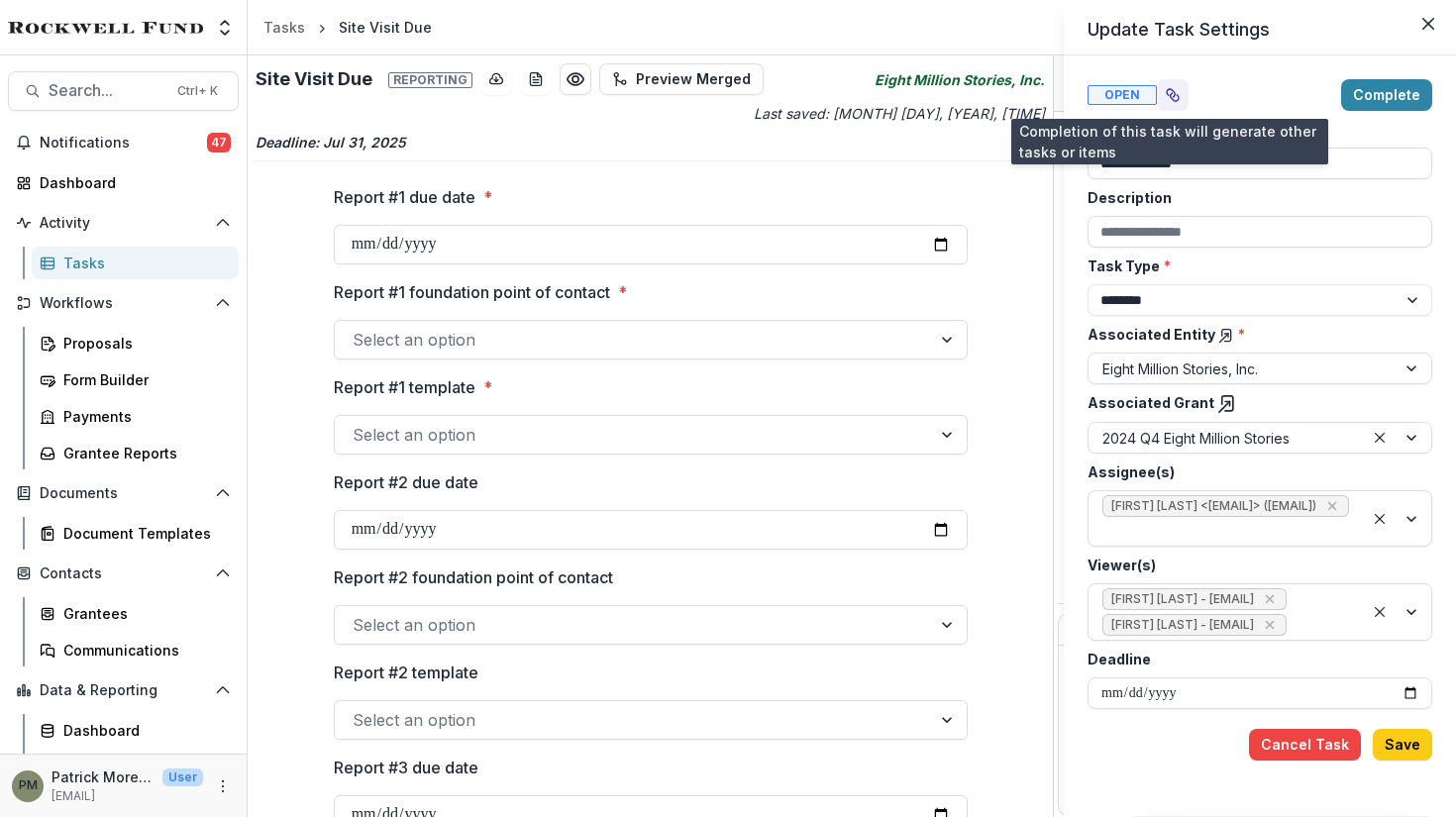click 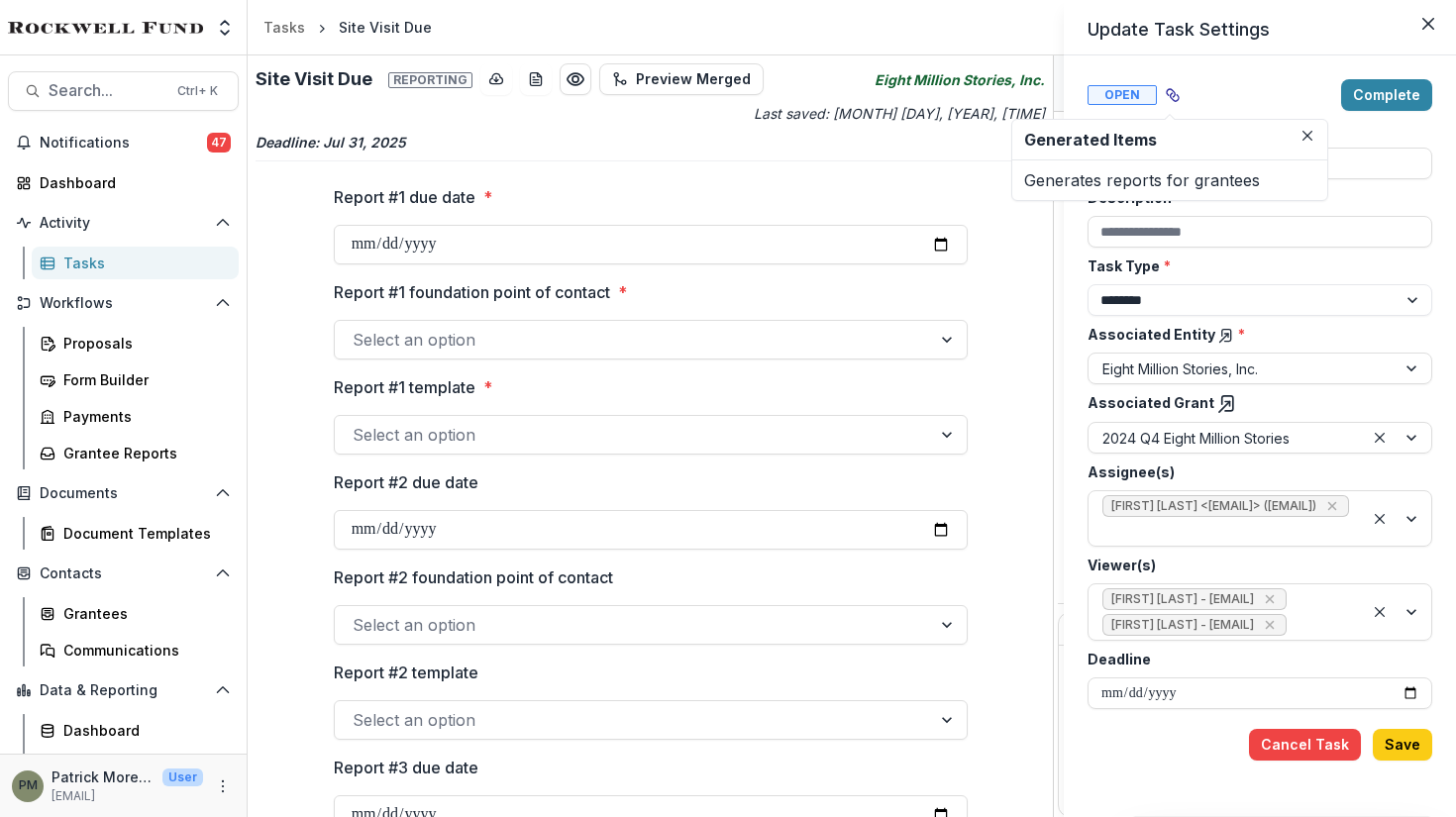 click on "Generates reports for grantees" at bounding box center [1142, 180] 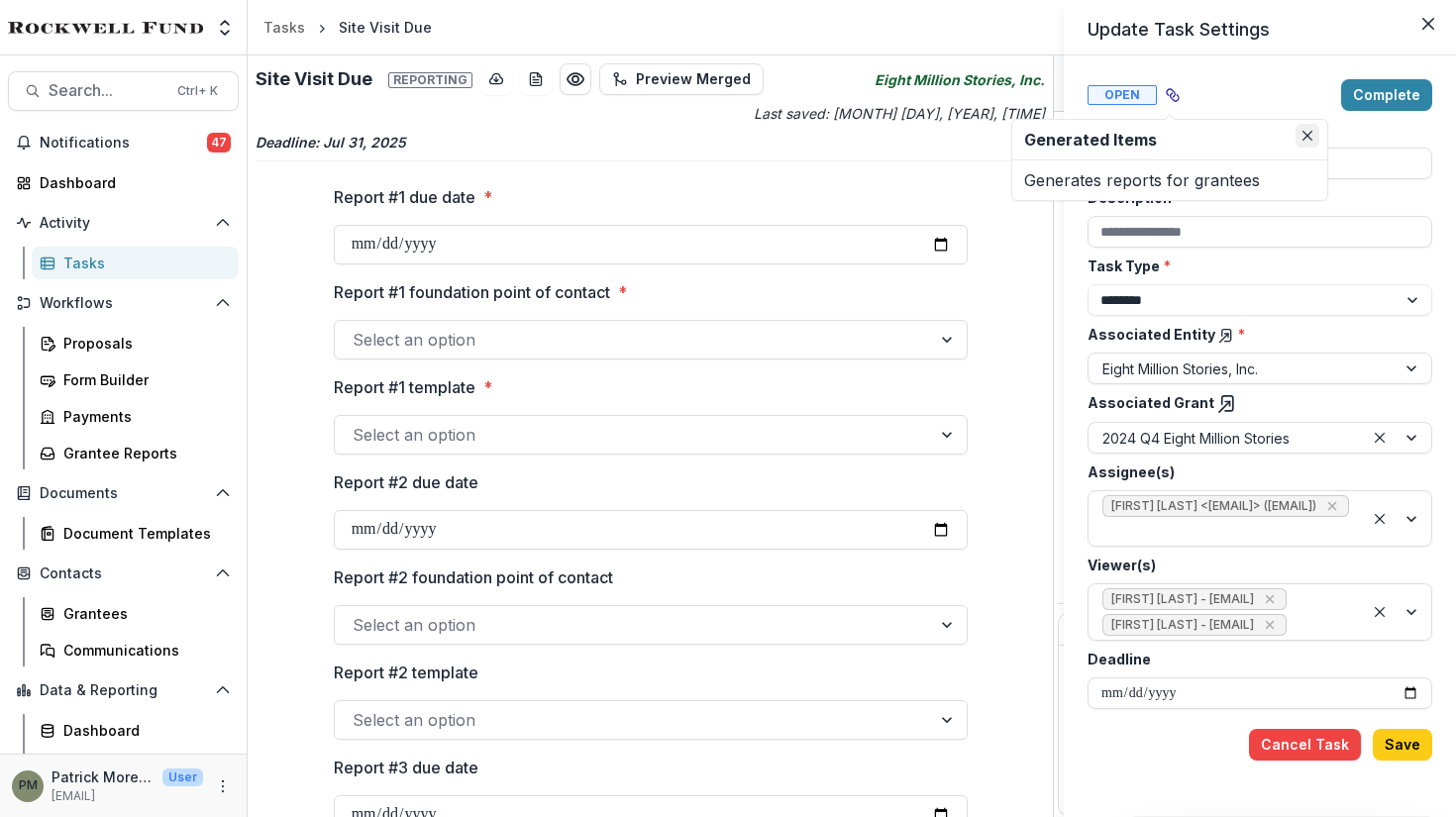 click 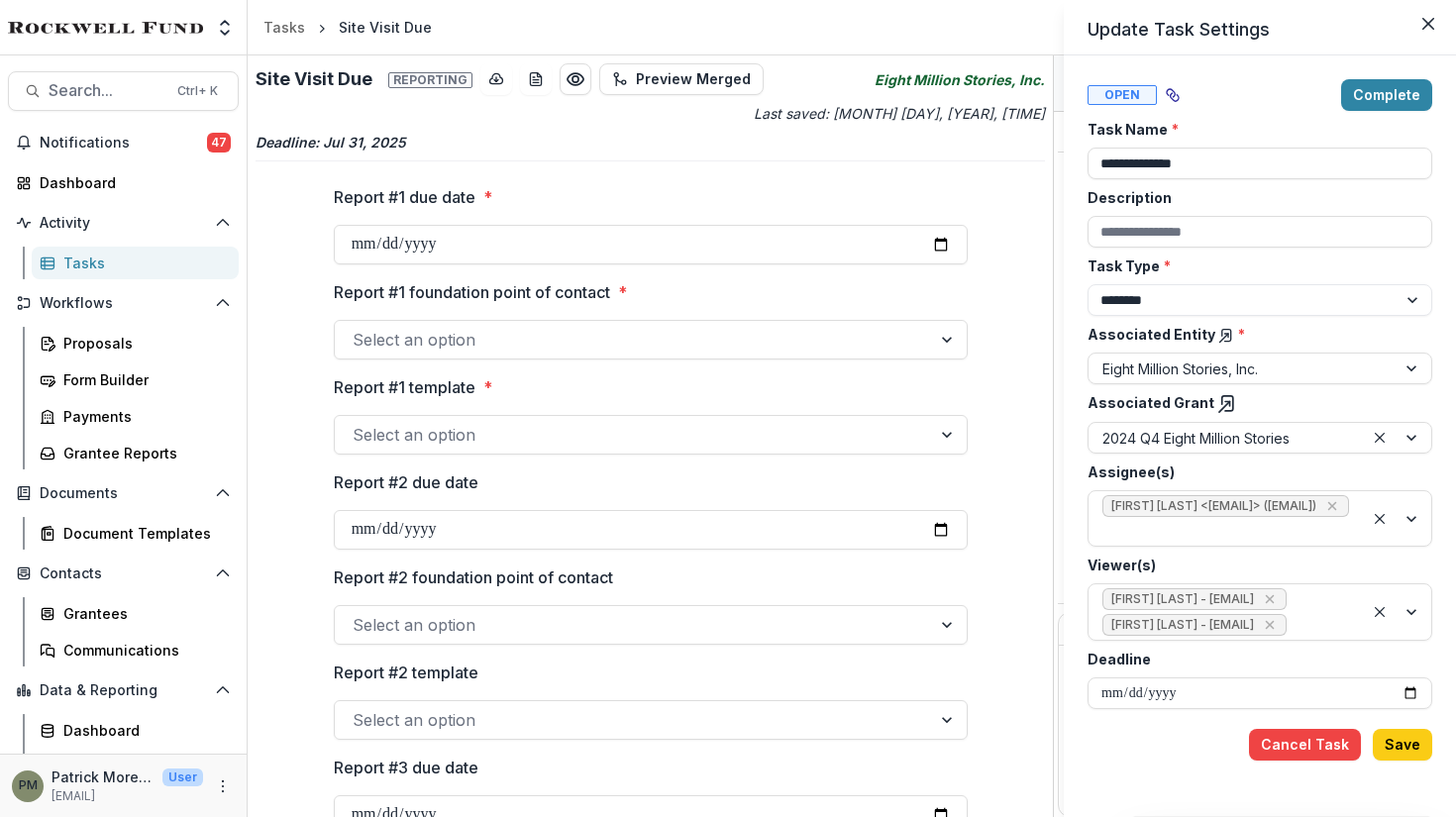 drag, startPoint x: 1121, startPoint y: 94, endPoint x: 815, endPoint y: 119, distance: 307.01954 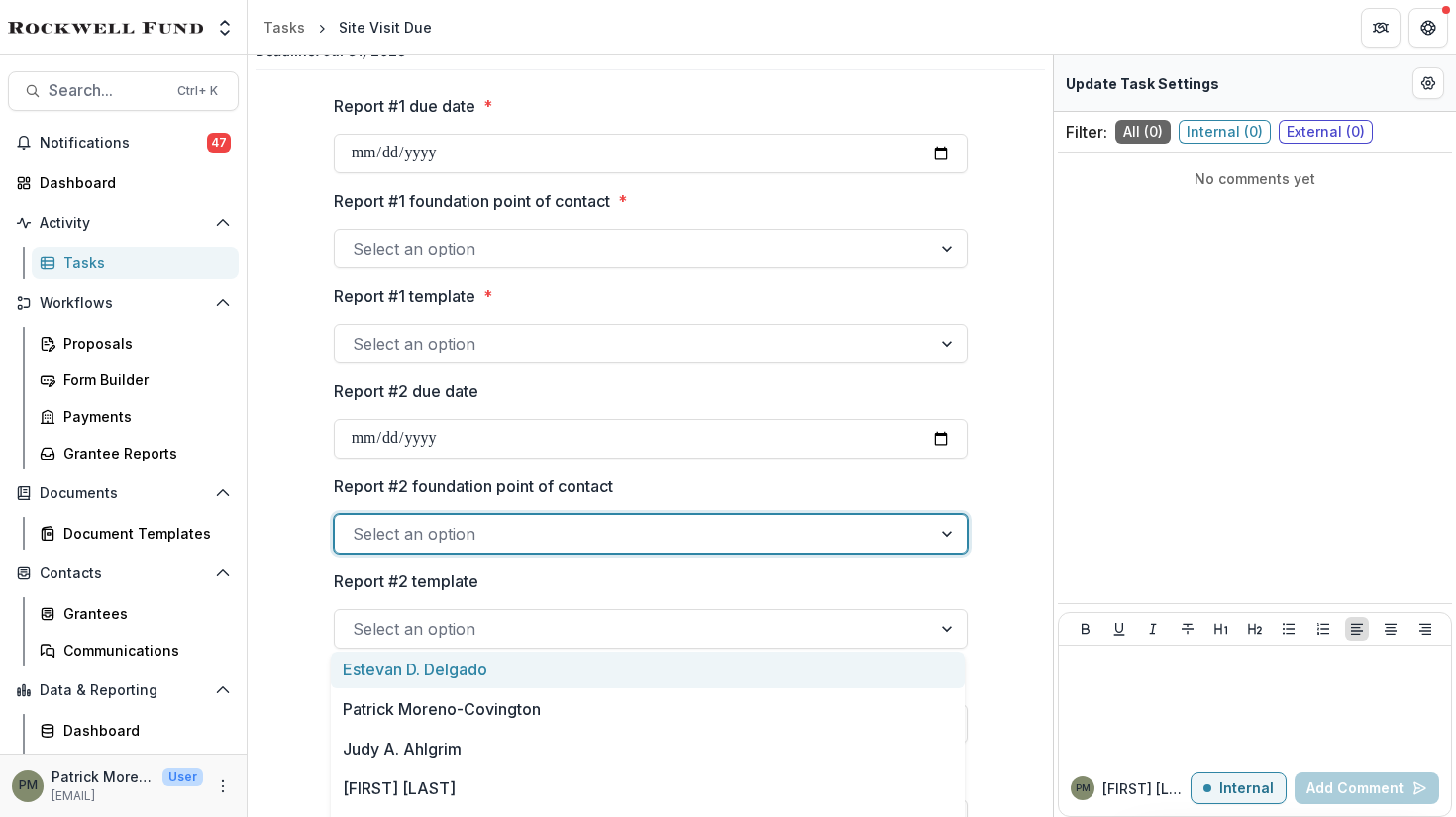 scroll, scrollTop: 0, scrollLeft: 0, axis: both 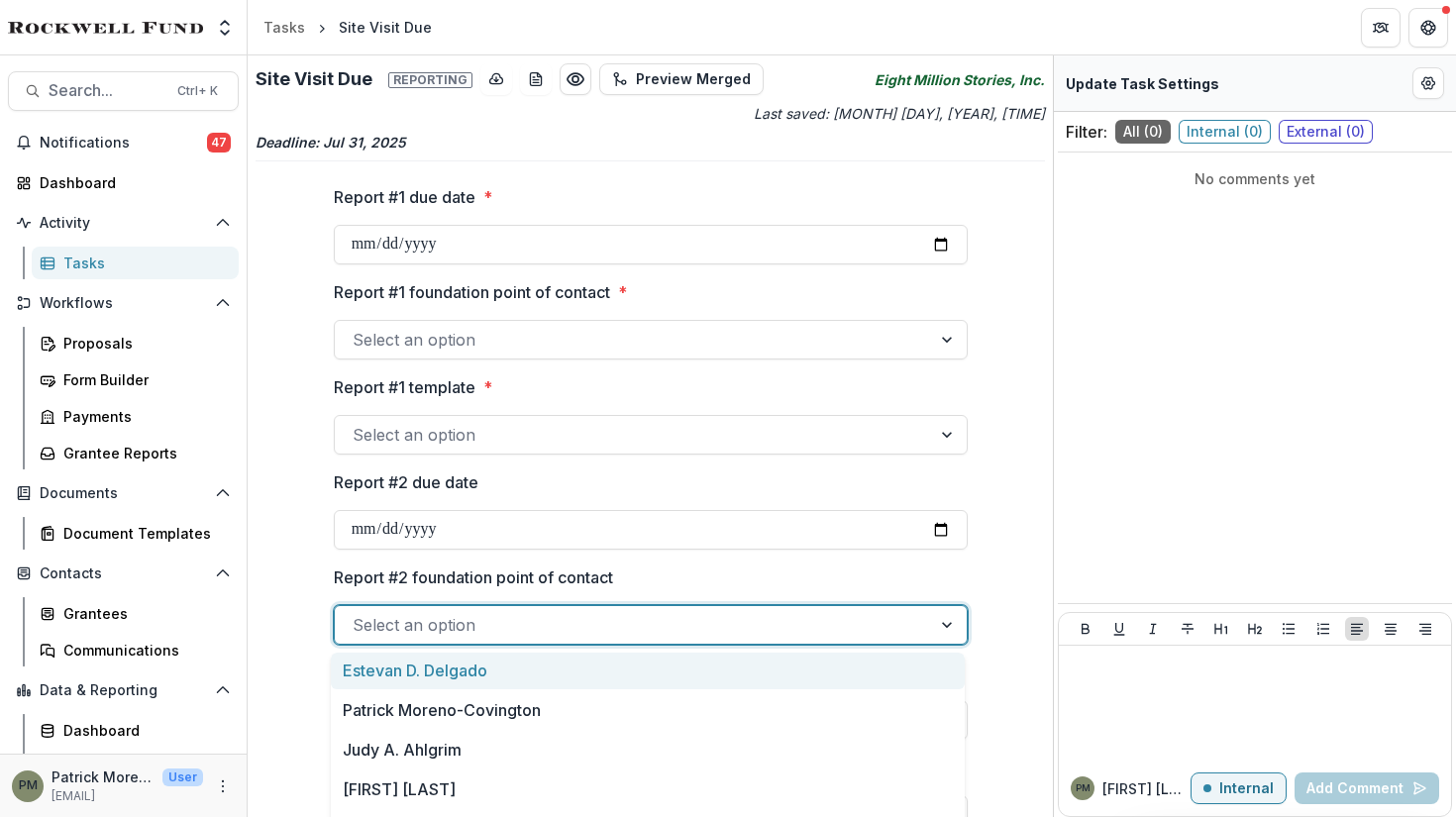 drag, startPoint x: 571, startPoint y: 483, endPoint x: 586, endPoint y: 208, distance: 275.40879 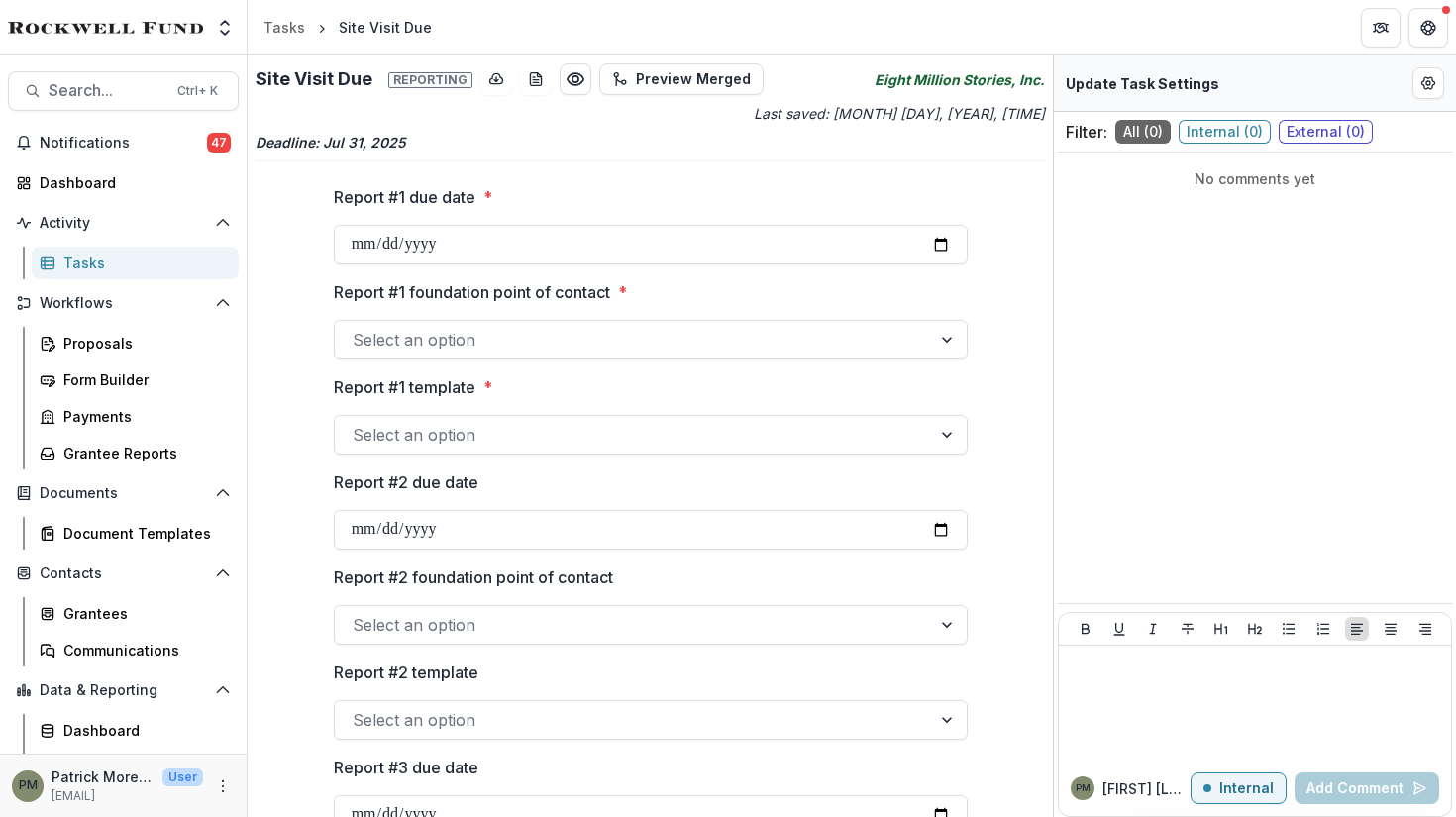 click on "Report #1 due date *" at bounding box center (645, 197) 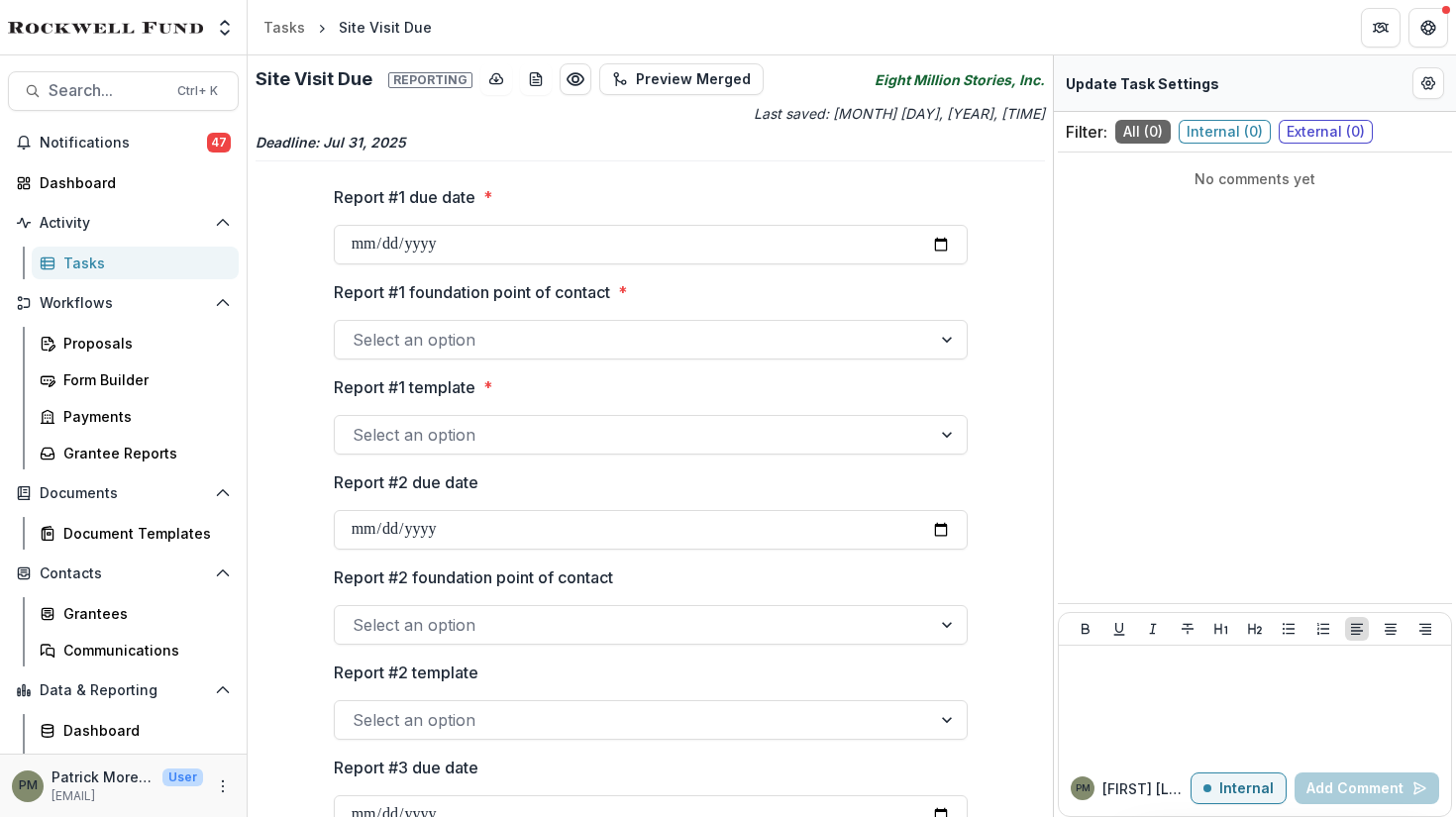 click on "Report #1 due date *" at bounding box center (645, 197) 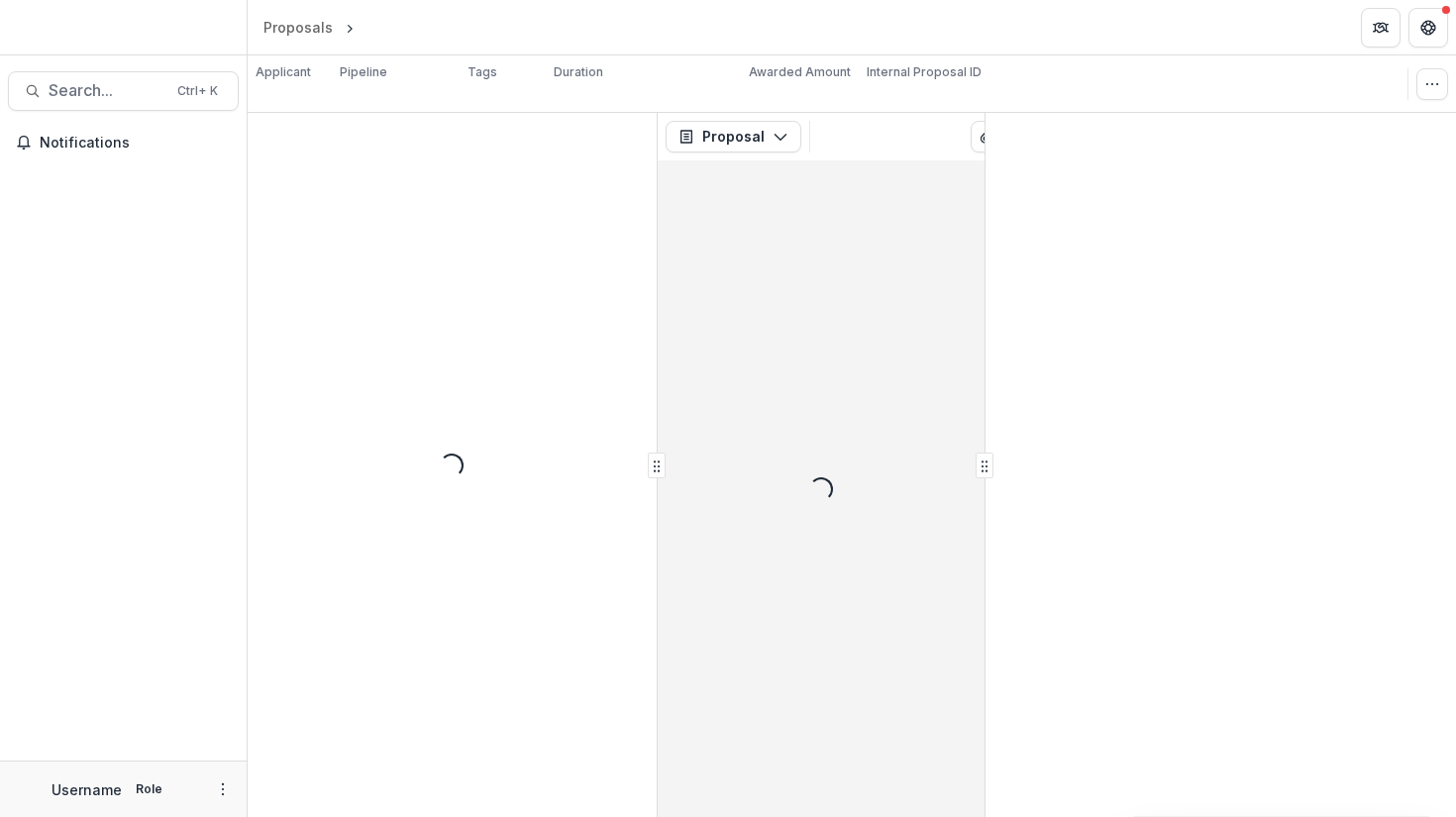 scroll, scrollTop: 0, scrollLeft: 0, axis: both 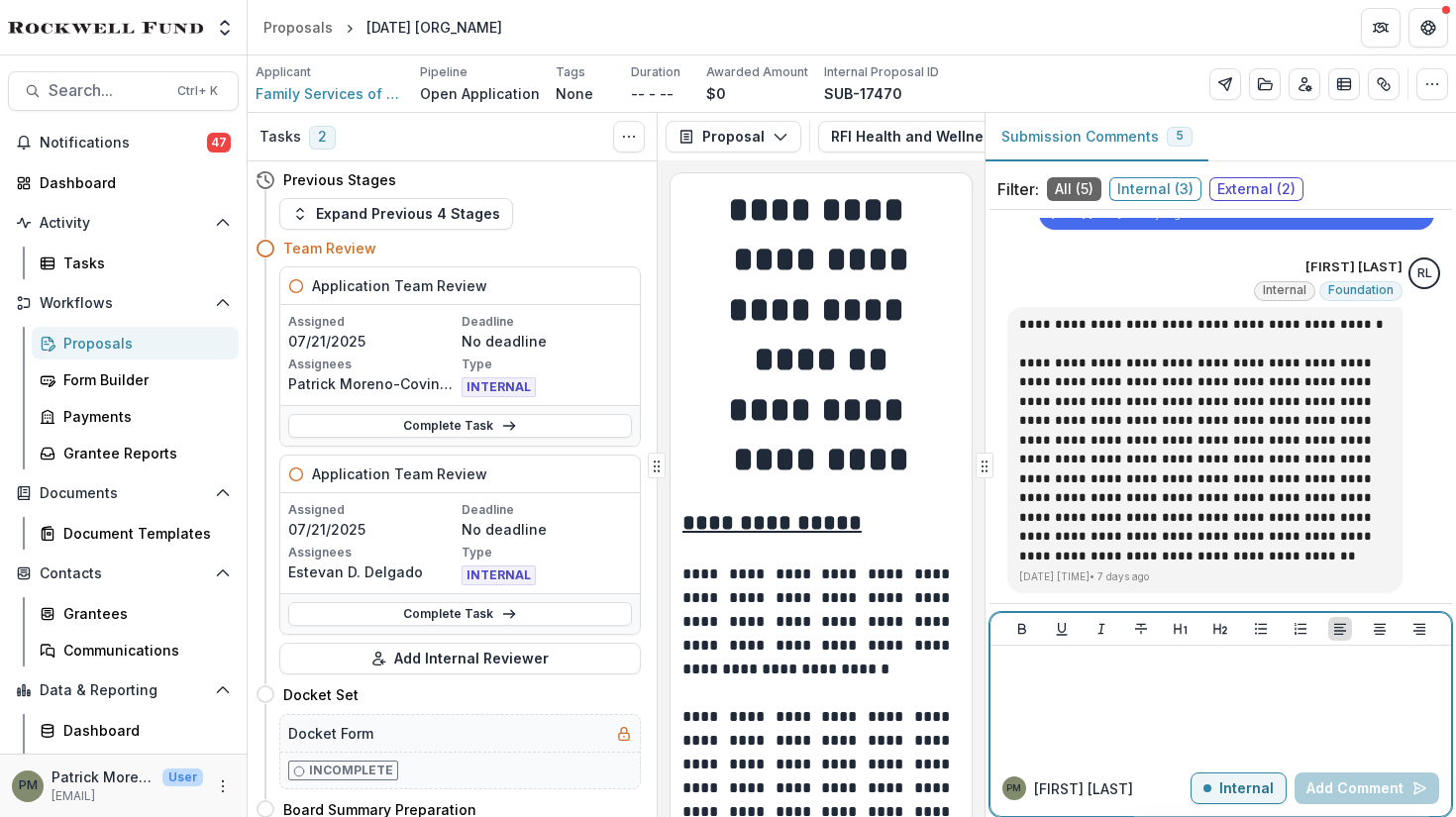 click at bounding box center [1220, 703] 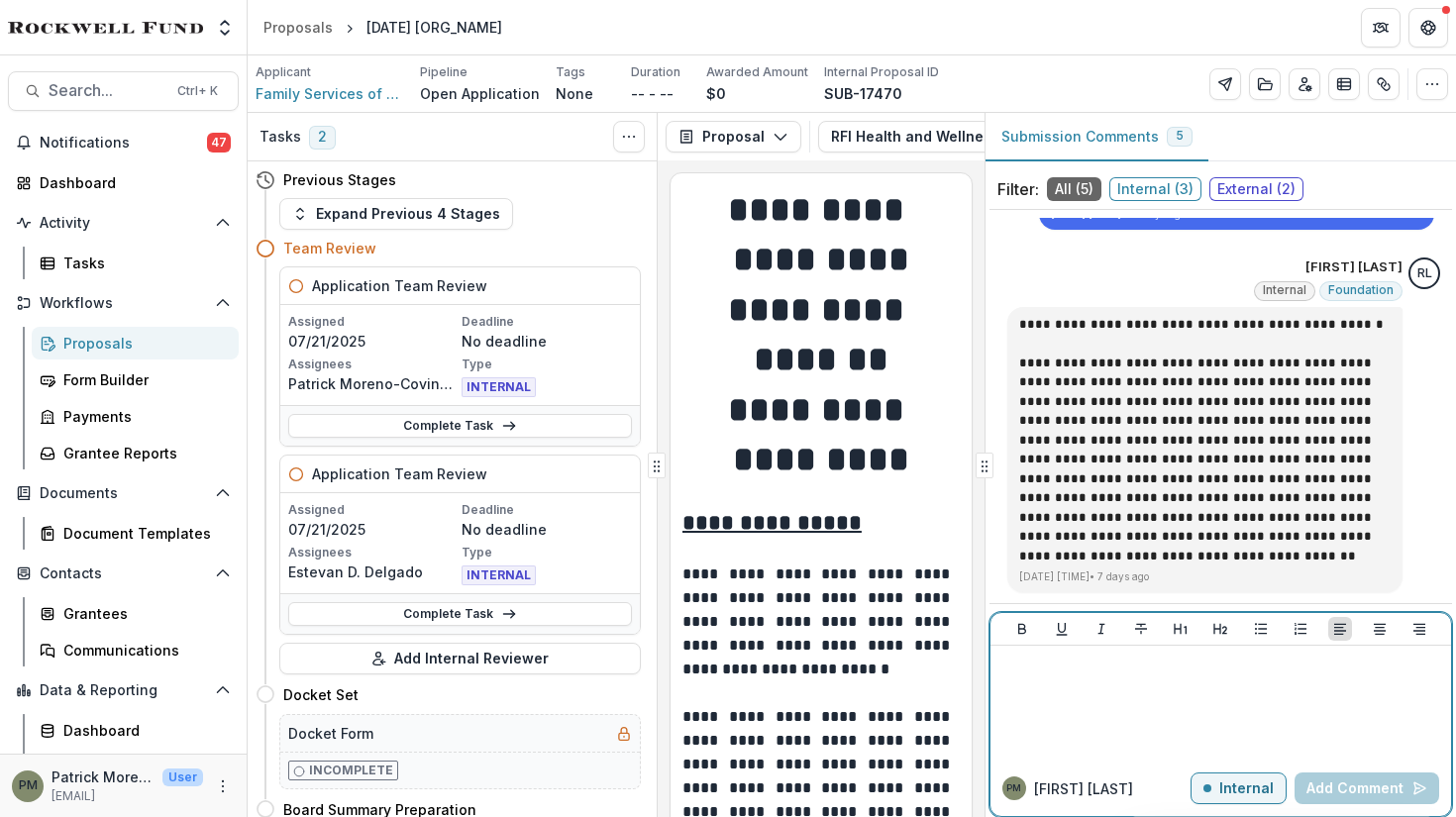 click at bounding box center [1220, 703] 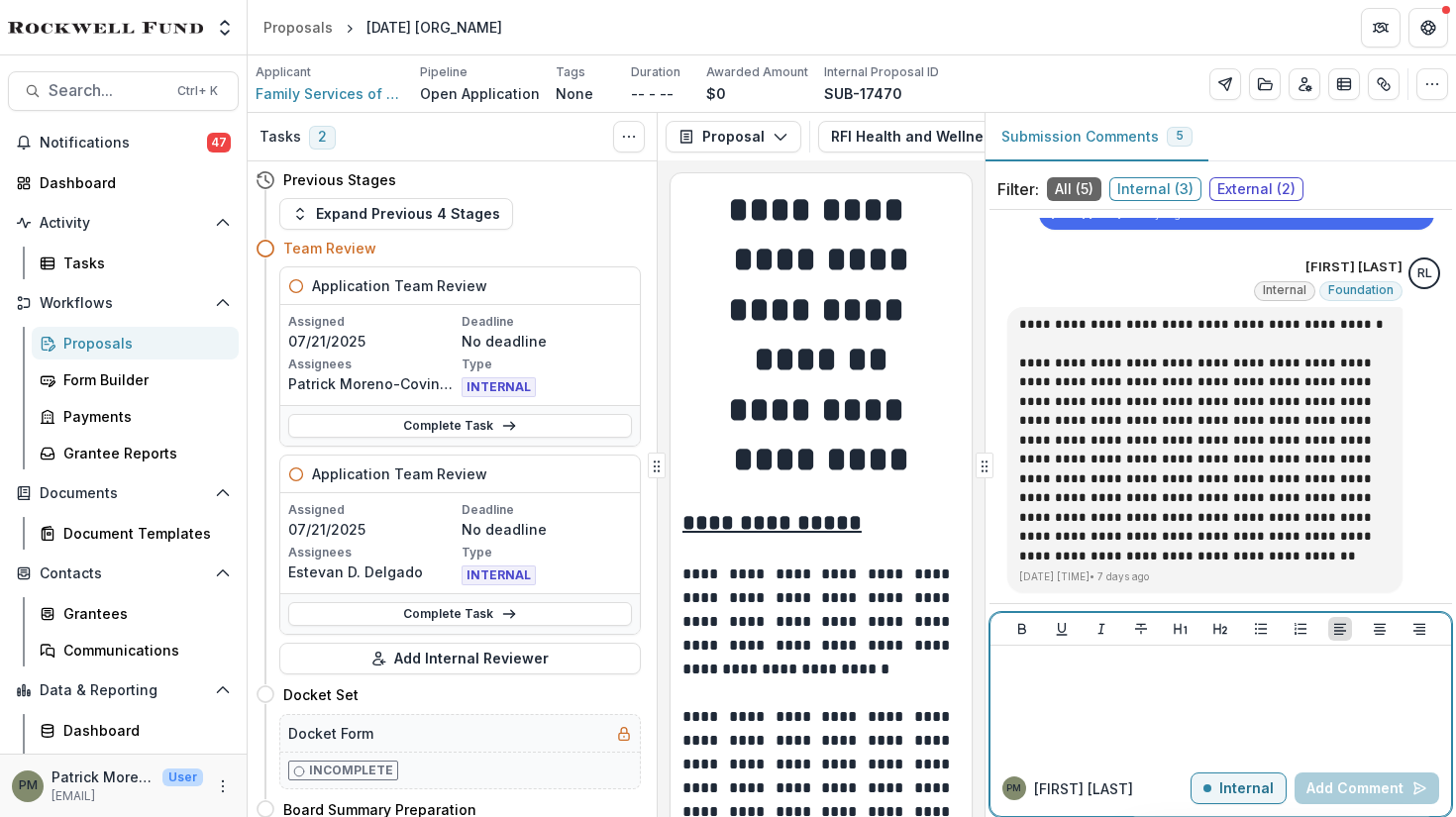 type 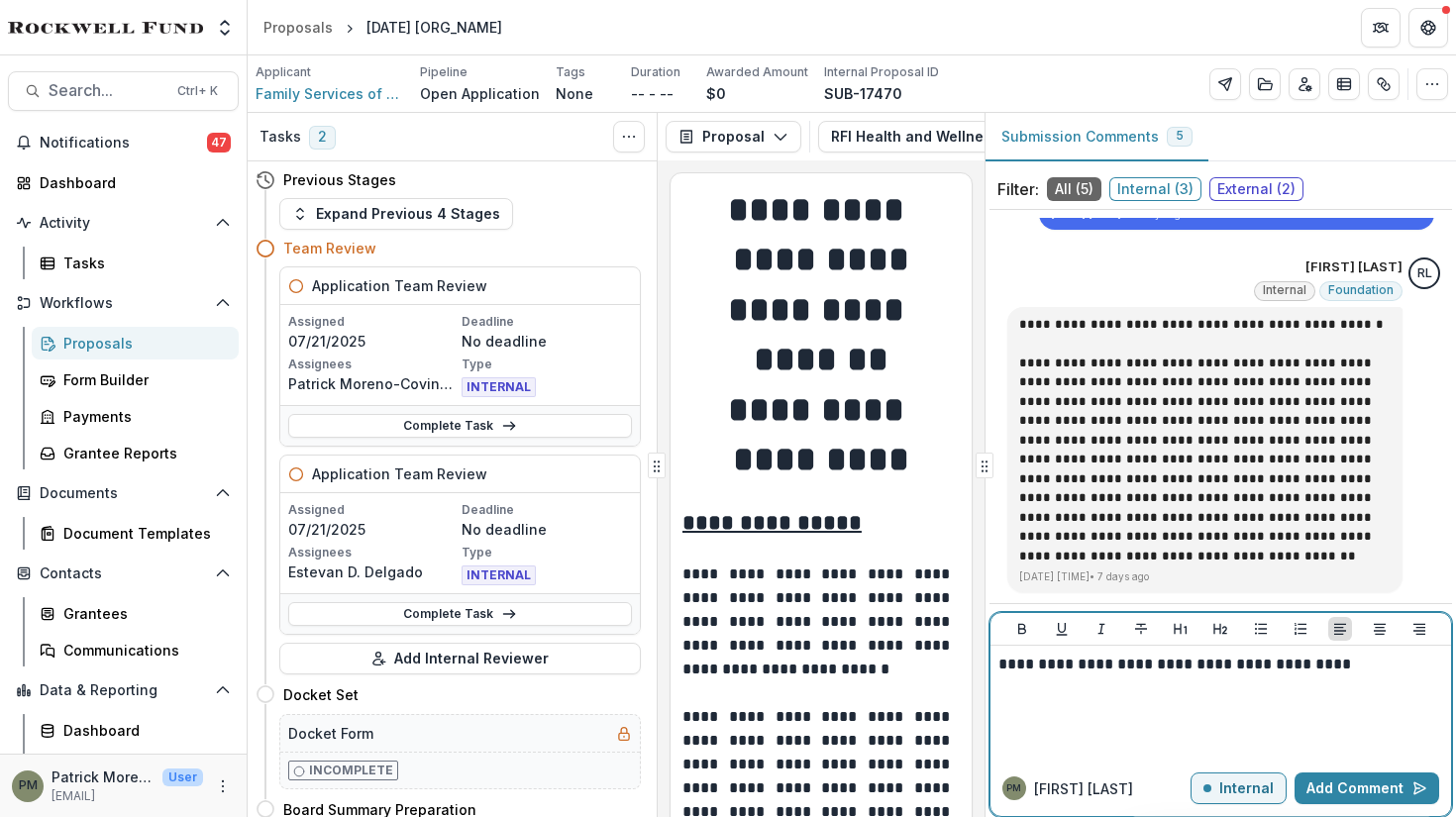 click on "**********" at bounding box center (1220, 664) 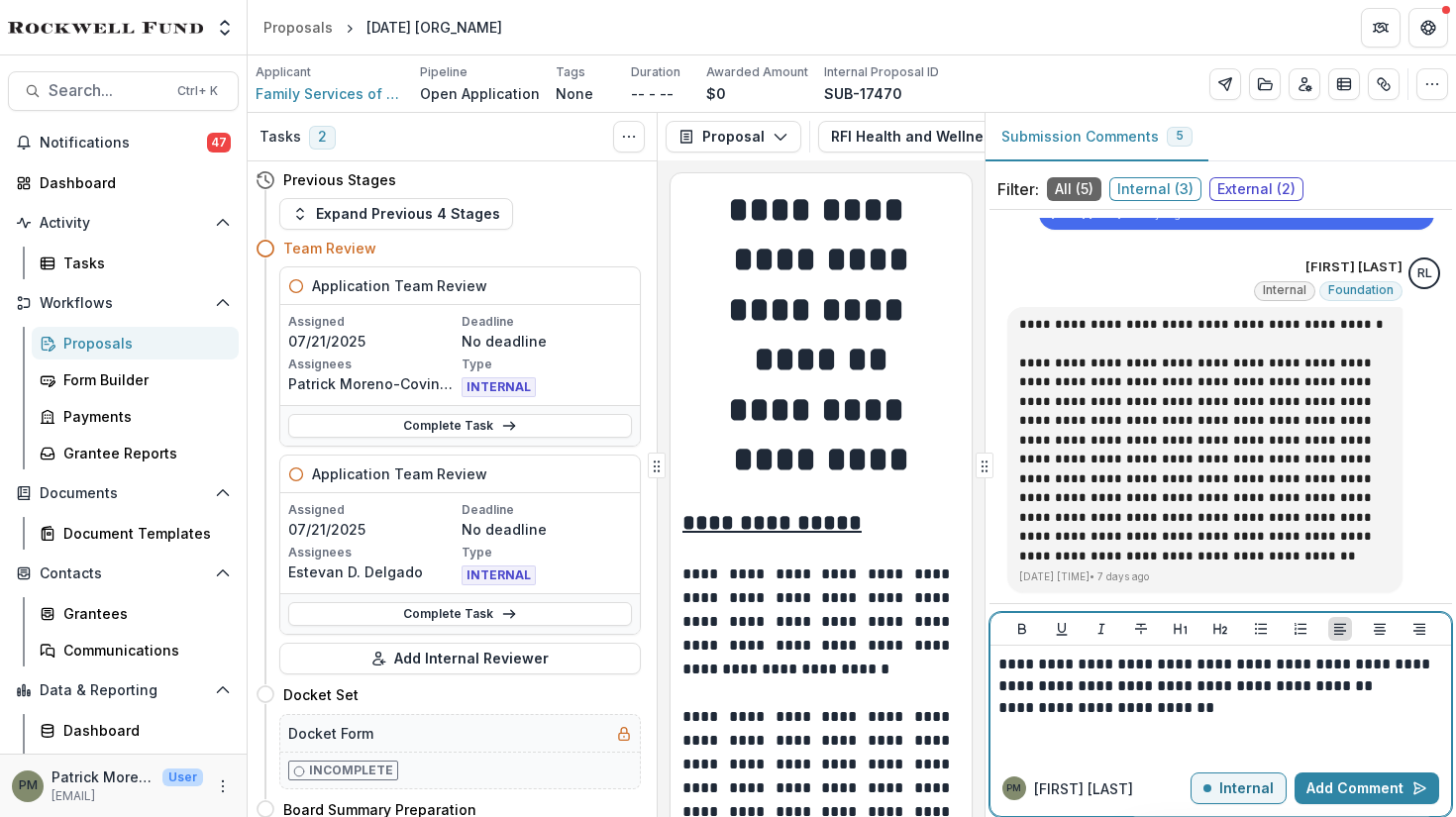 drag, startPoint x: 1224, startPoint y: 702, endPoint x: 1353, endPoint y: 693, distance: 129.31357 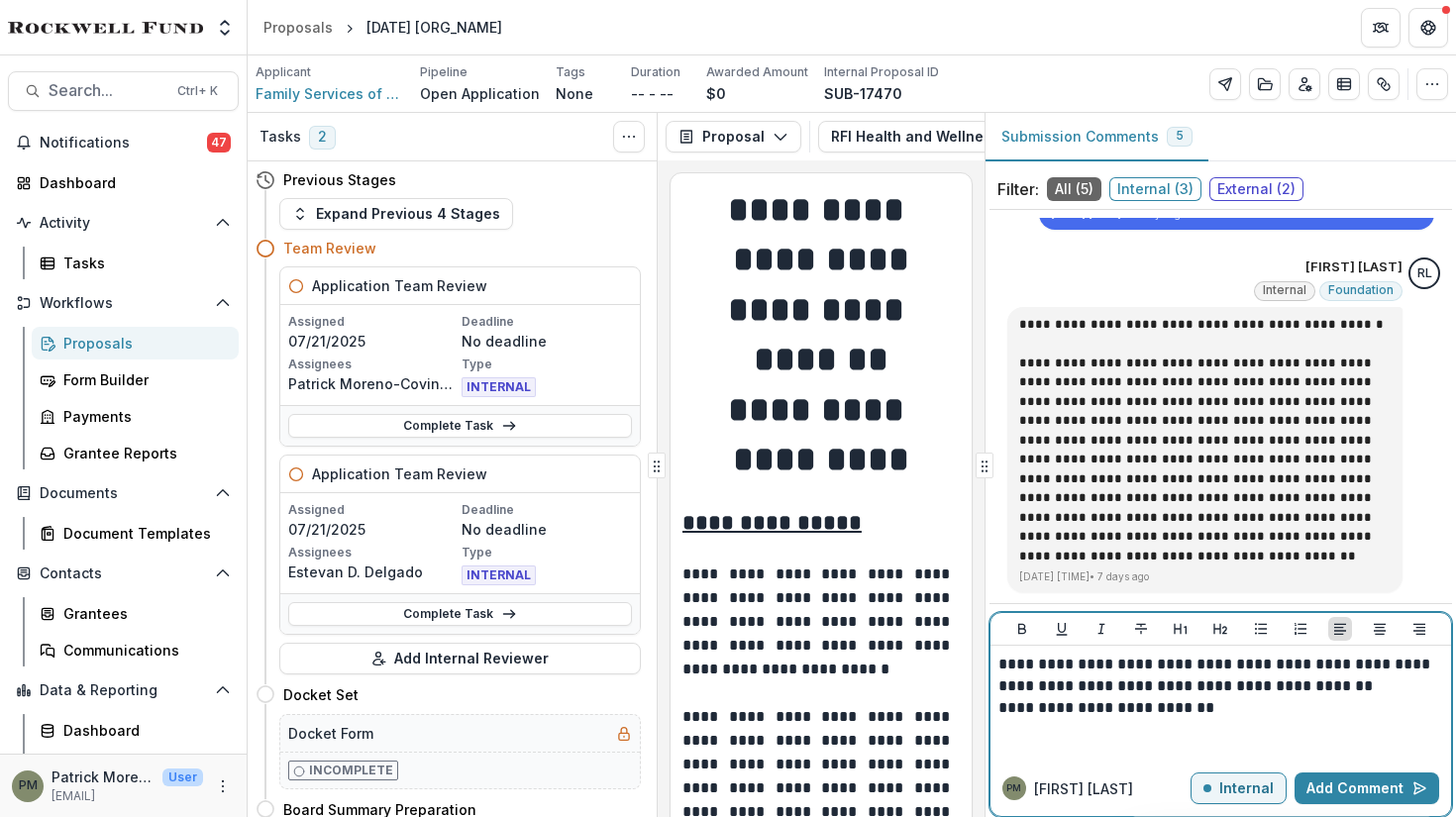 click on "**********" at bounding box center [1220, 675] 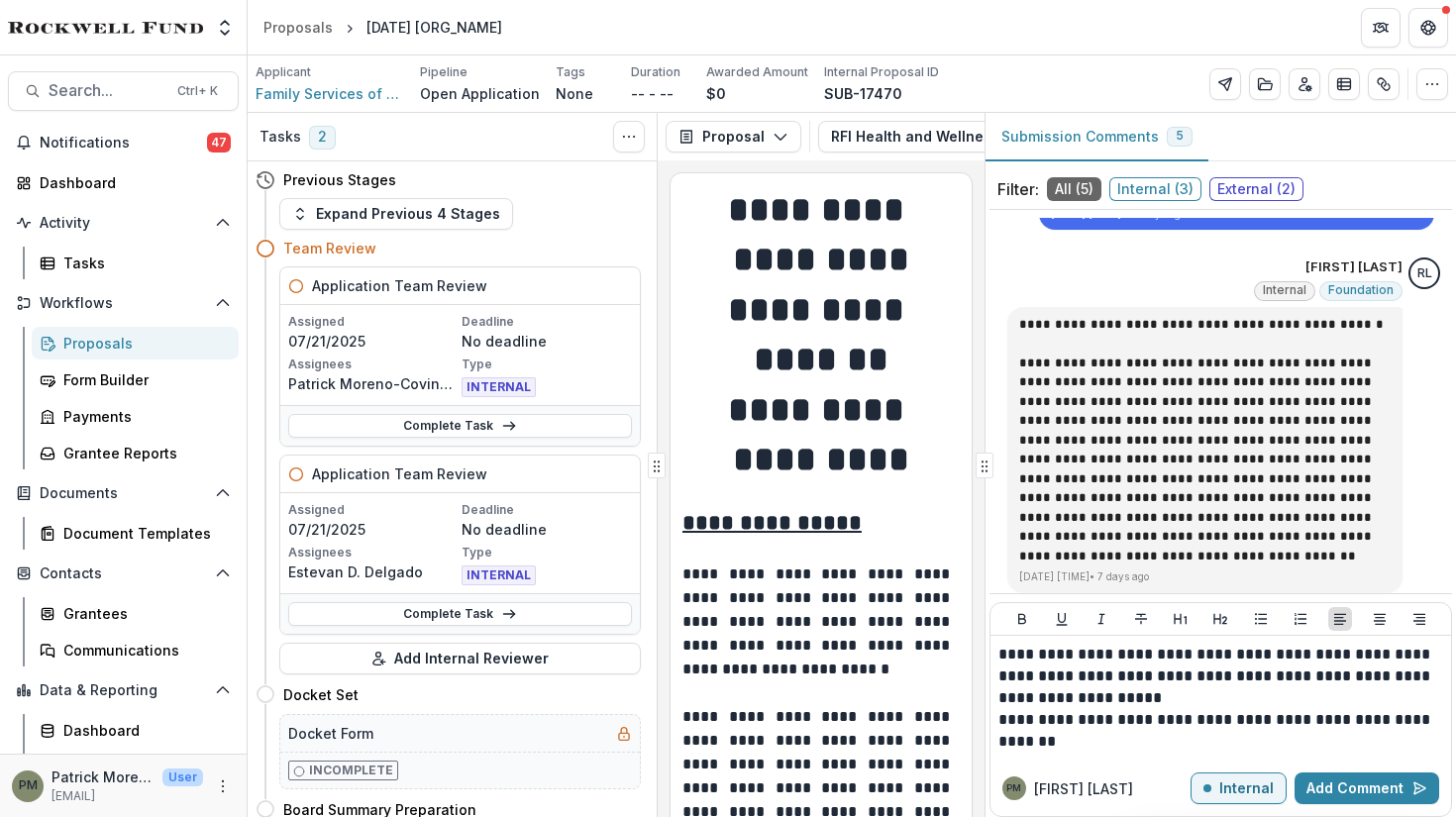 drag, startPoint x: 735, startPoint y: 666, endPoint x: 1137, endPoint y: 785, distance: 419.24337 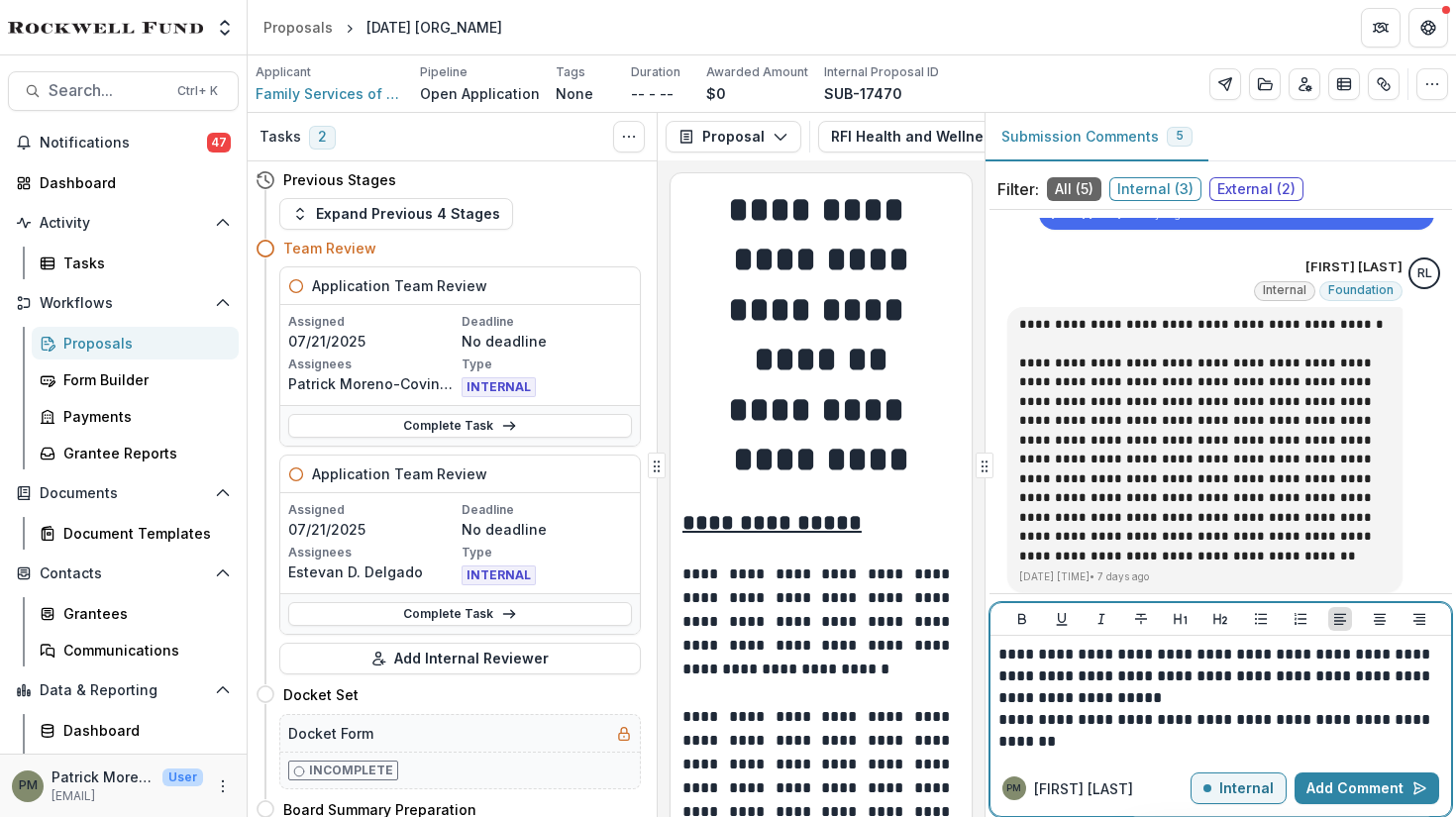 click on "**********" at bounding box center (1220, 731) 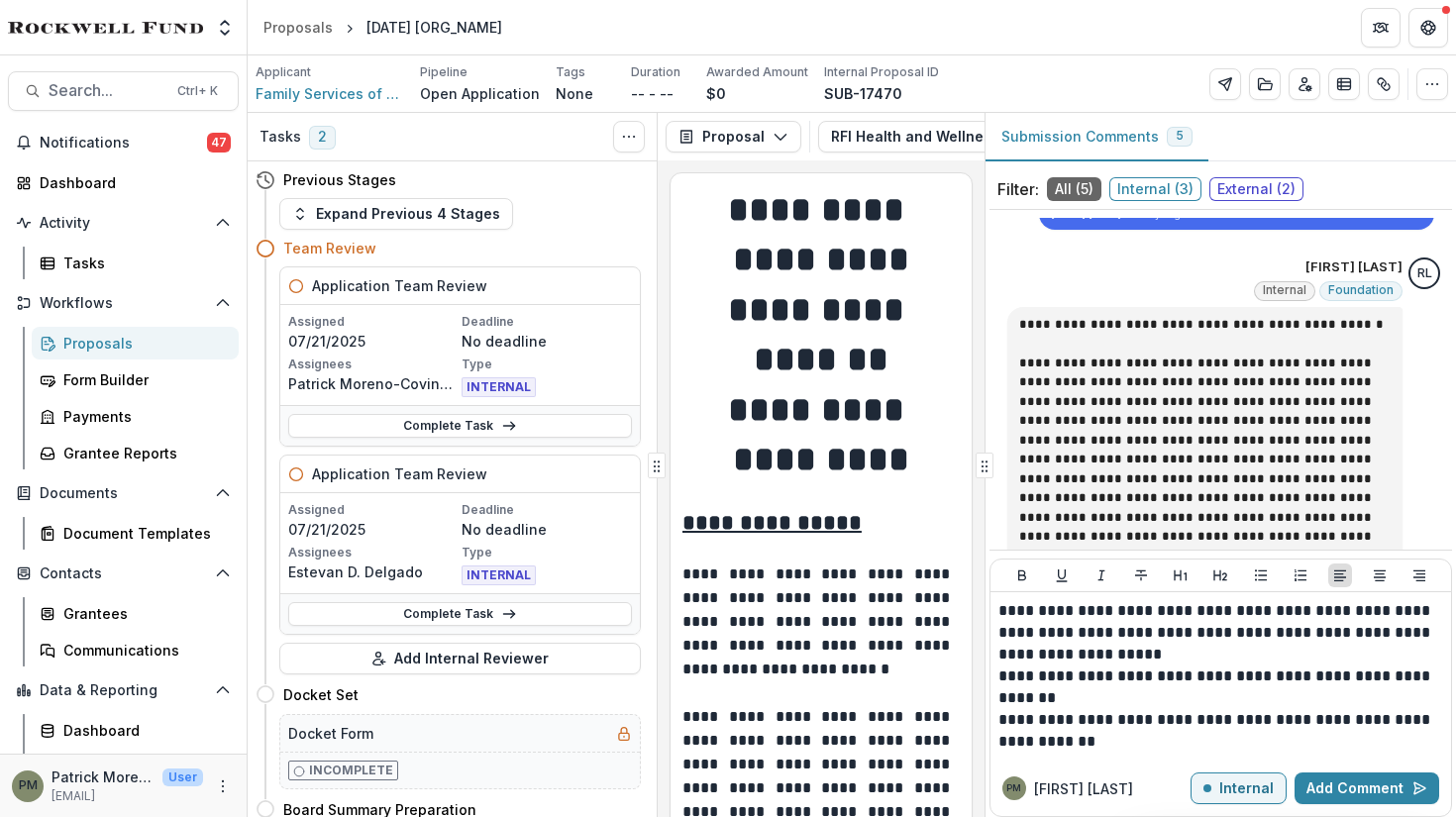 click on "**********" at bounding box center (818, 622) 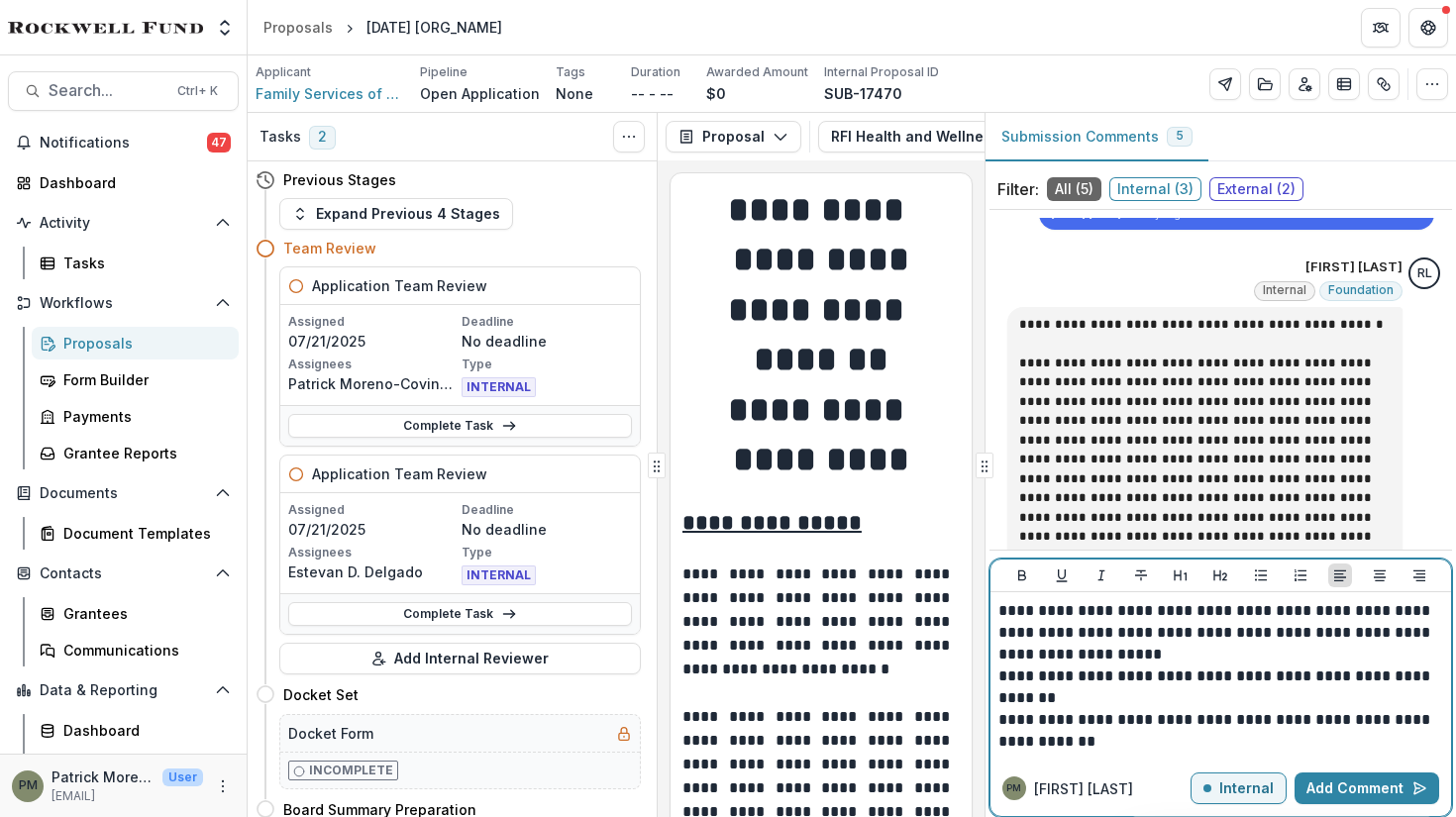 click on "**********" at bounding box center (1220, 731) 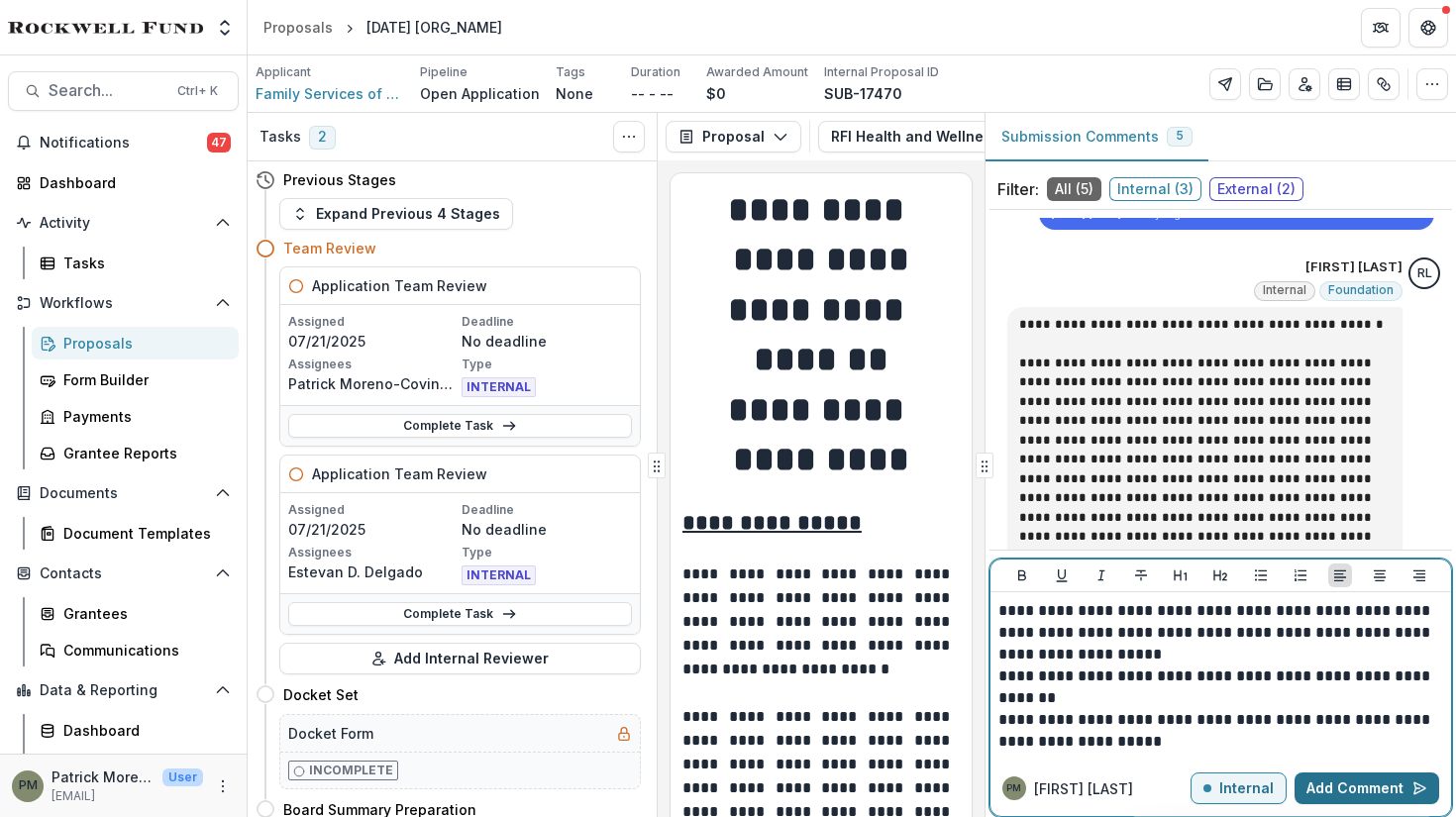 click on "Add Comment" at bounding box center [1367, 788] 